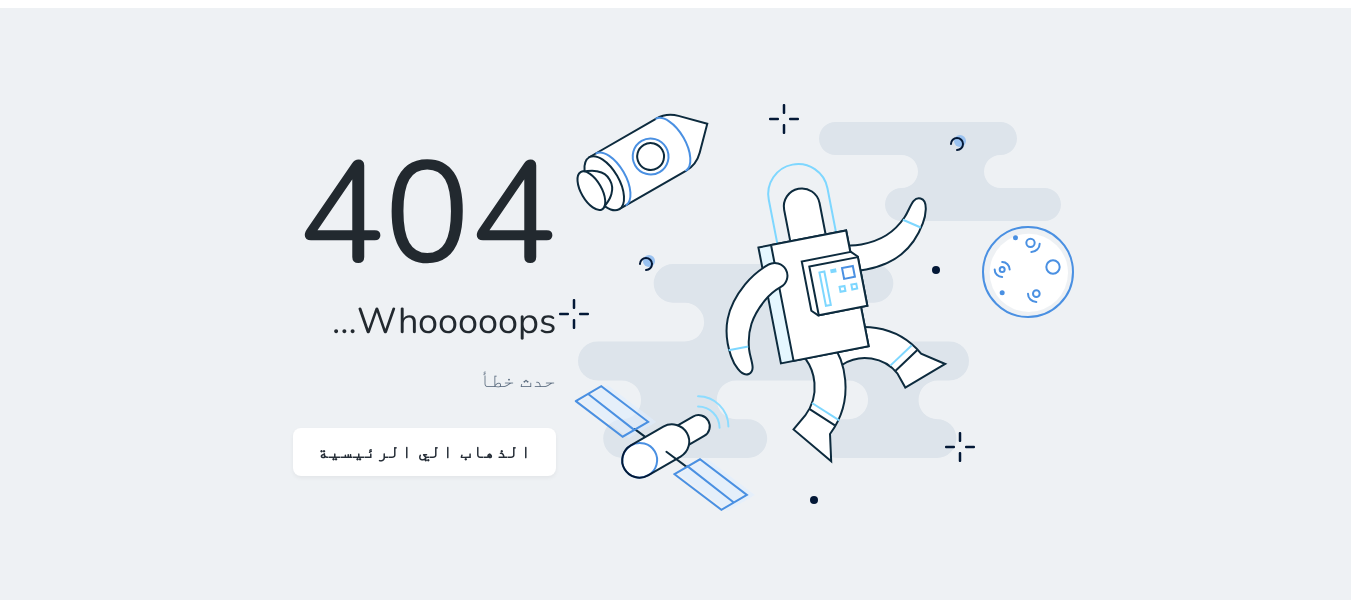 scroll, scrollTop: 0, scrollLeft: 0, axis: both 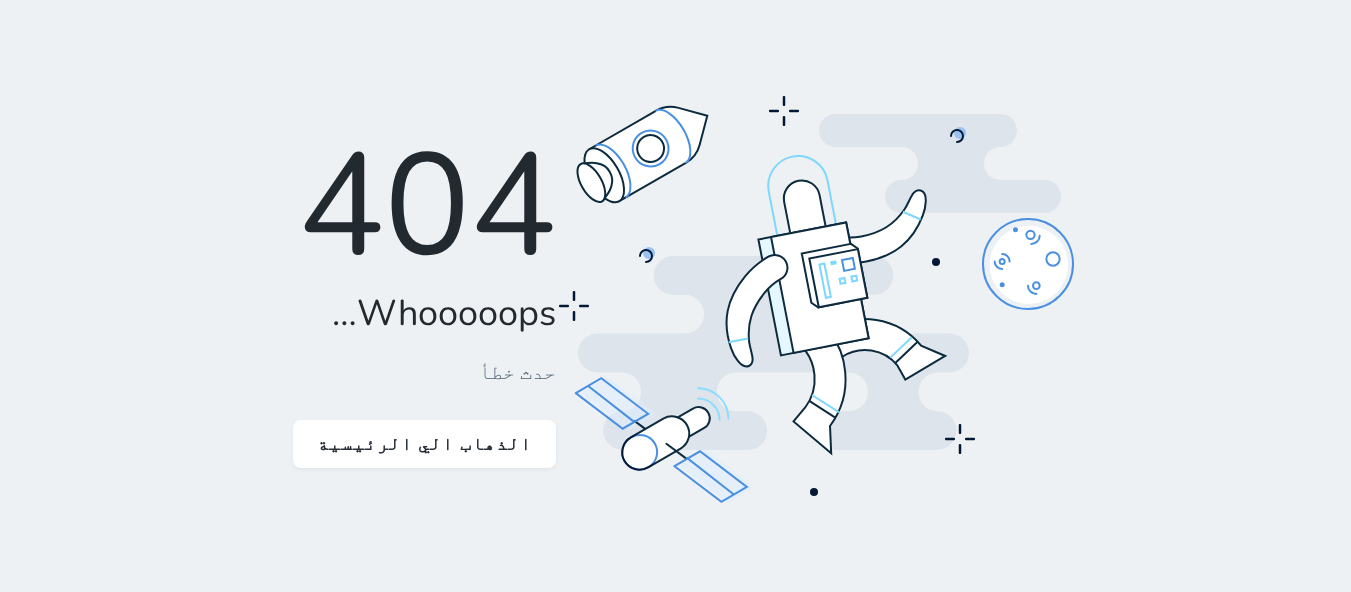 click 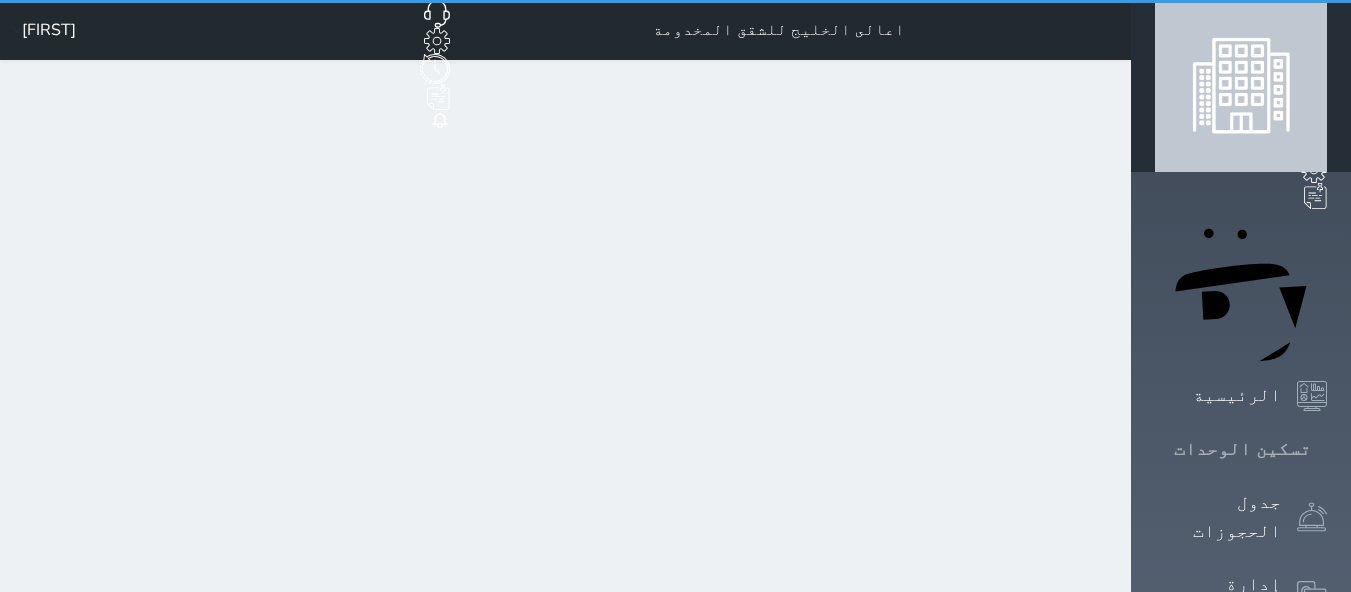 click 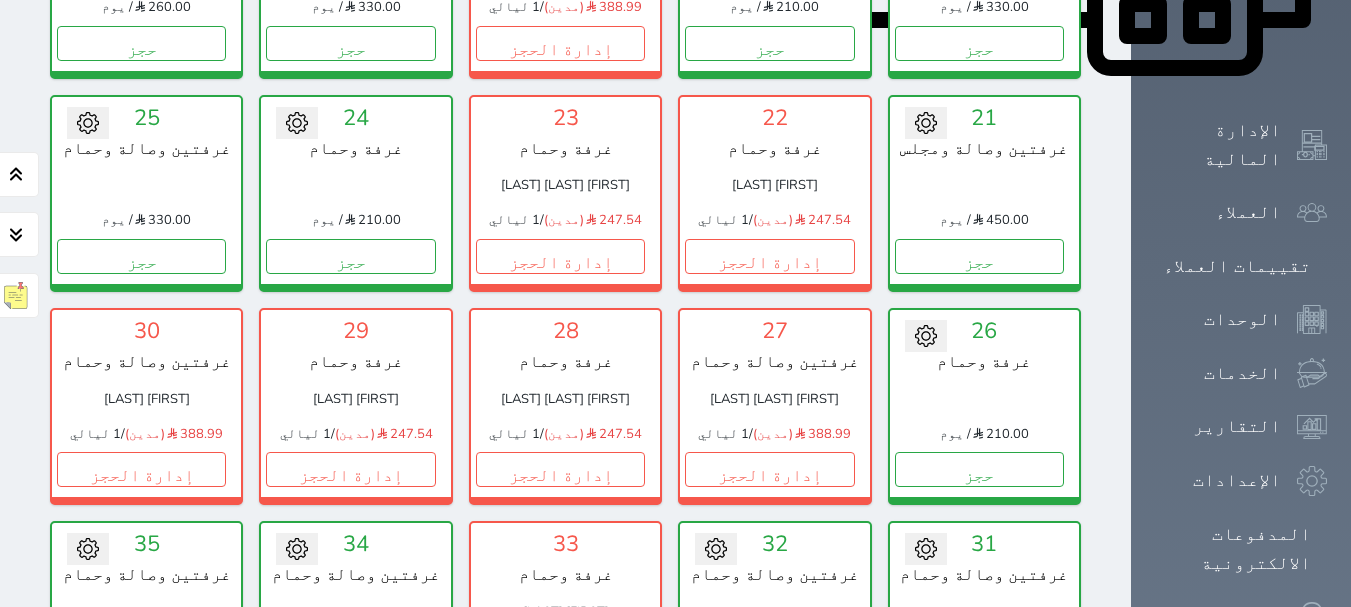 scroll, scrollTop: 1078, scrollLeft: 0, axis: vertical 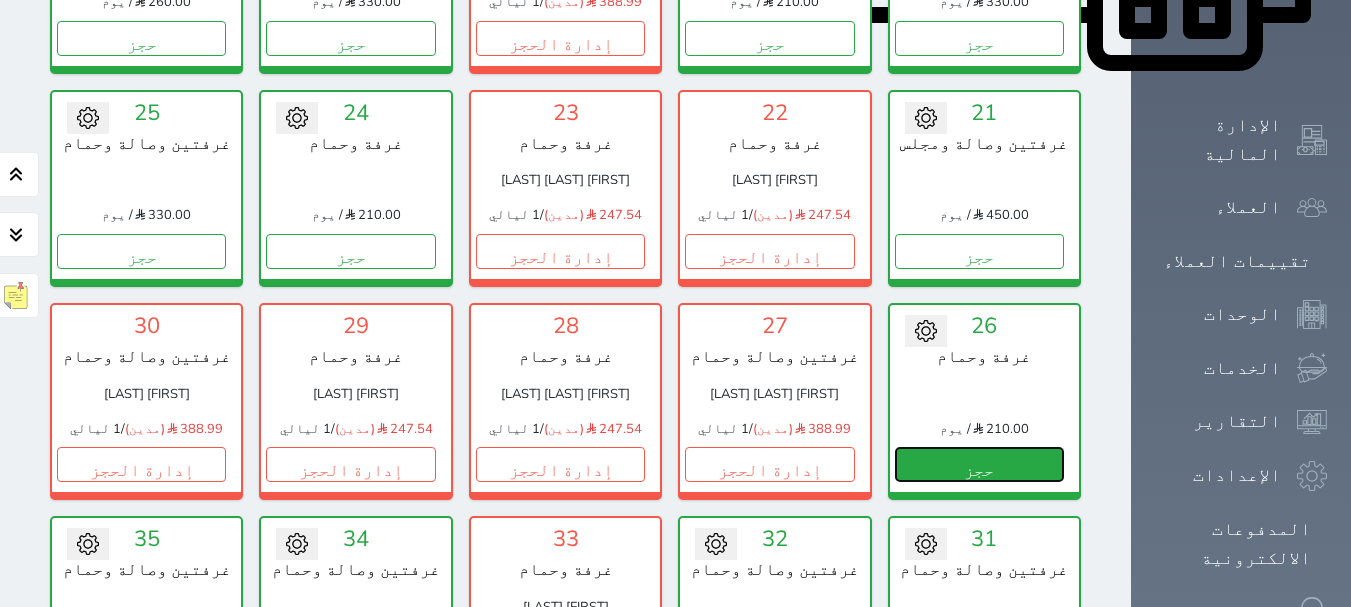 click on "حجز" at bounding box center (979, 464) 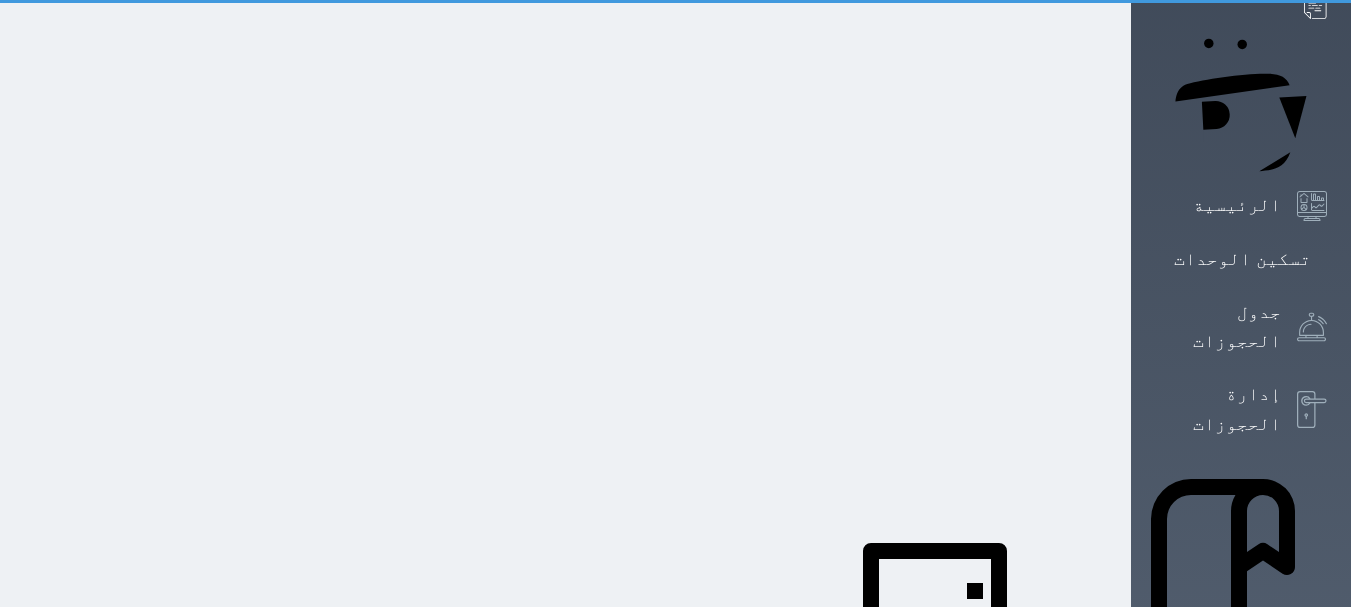 scroll, scrollTop: 44, scrollLeft: 0, axis: vertical 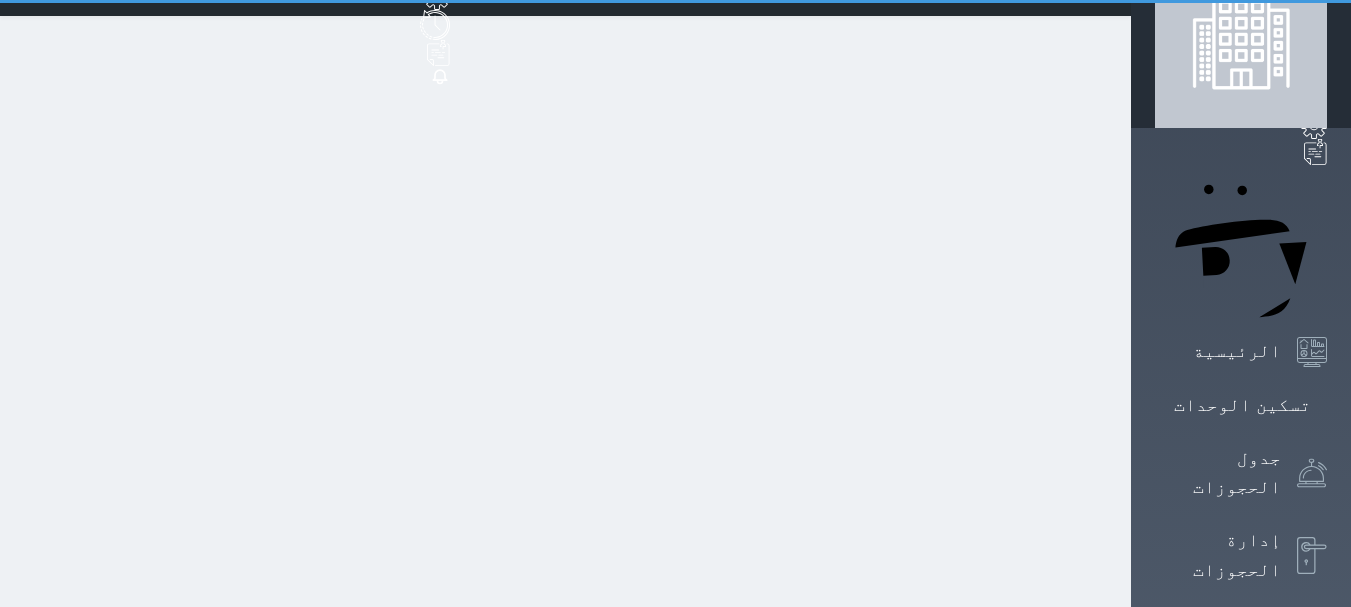 select on "1" 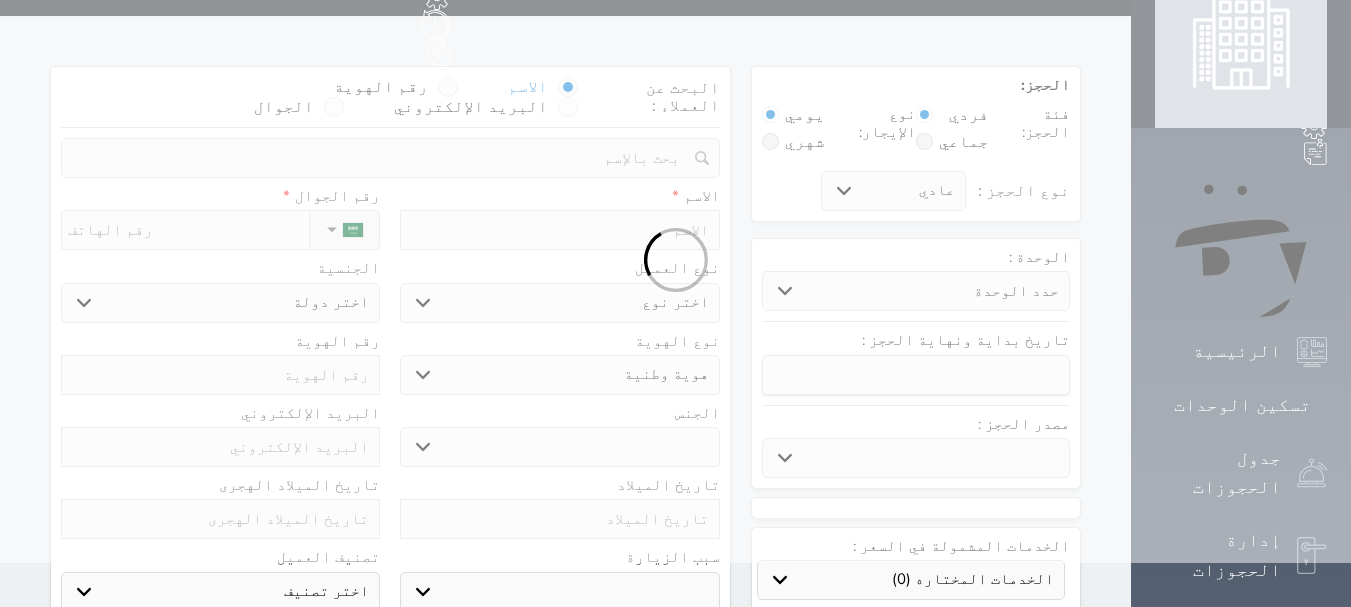 scroll, scrollTop: 0, scrollLeft: 0, axis: both 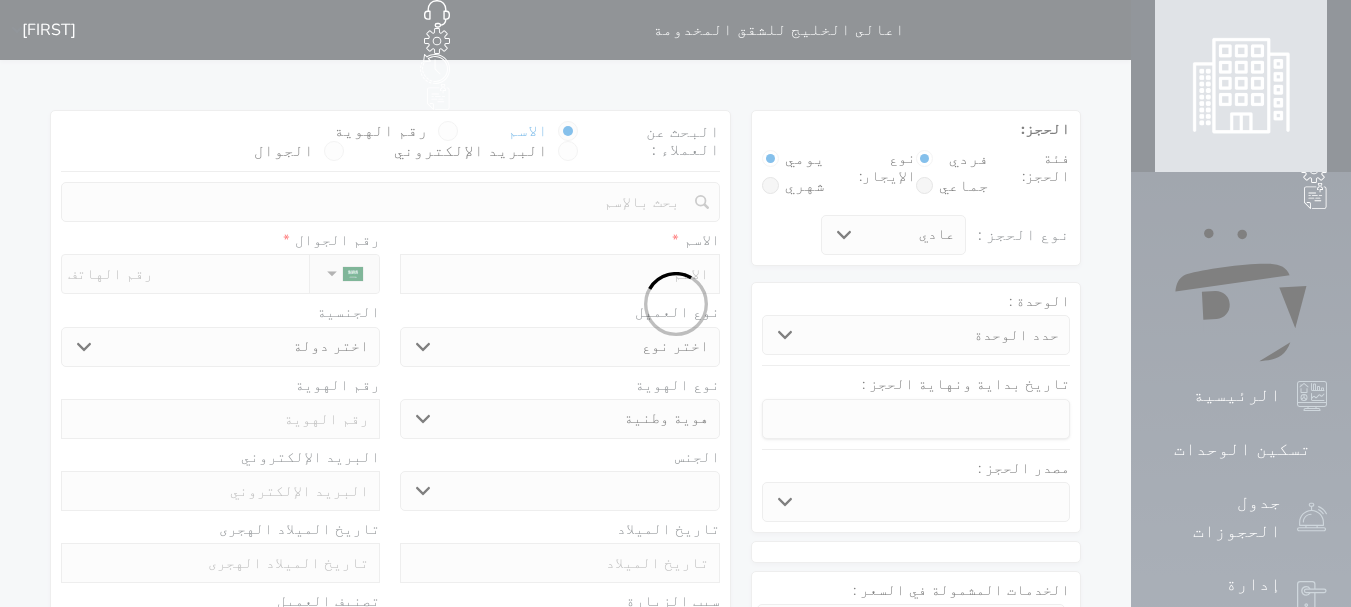 select 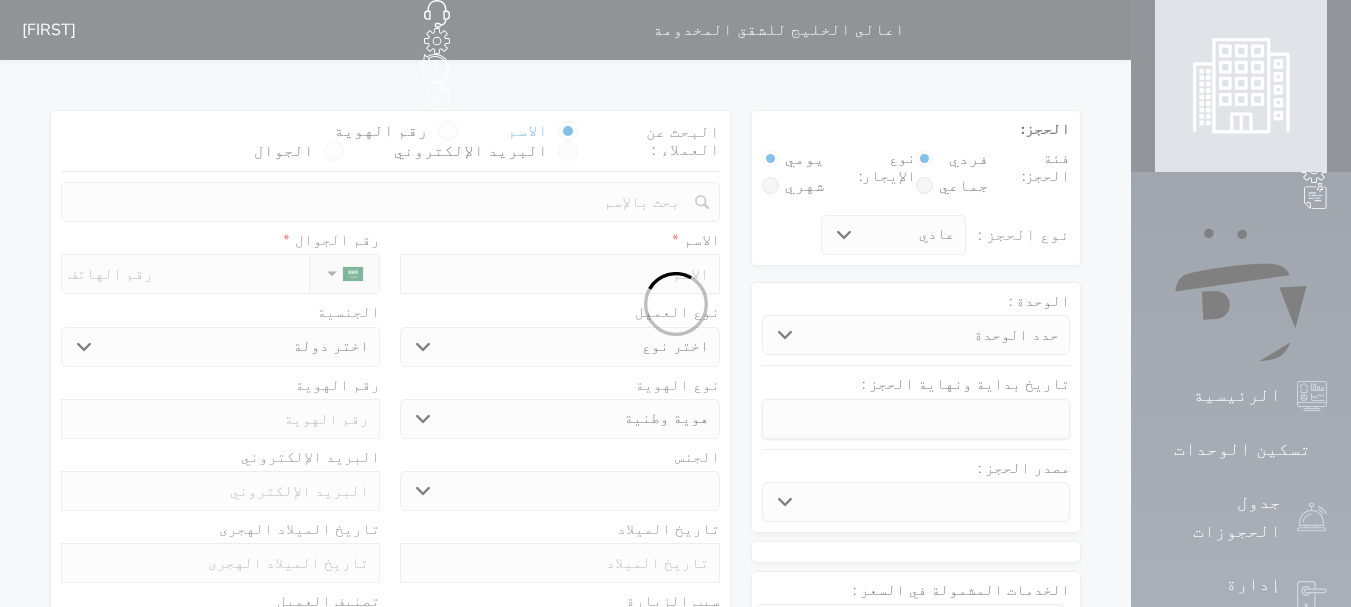 select 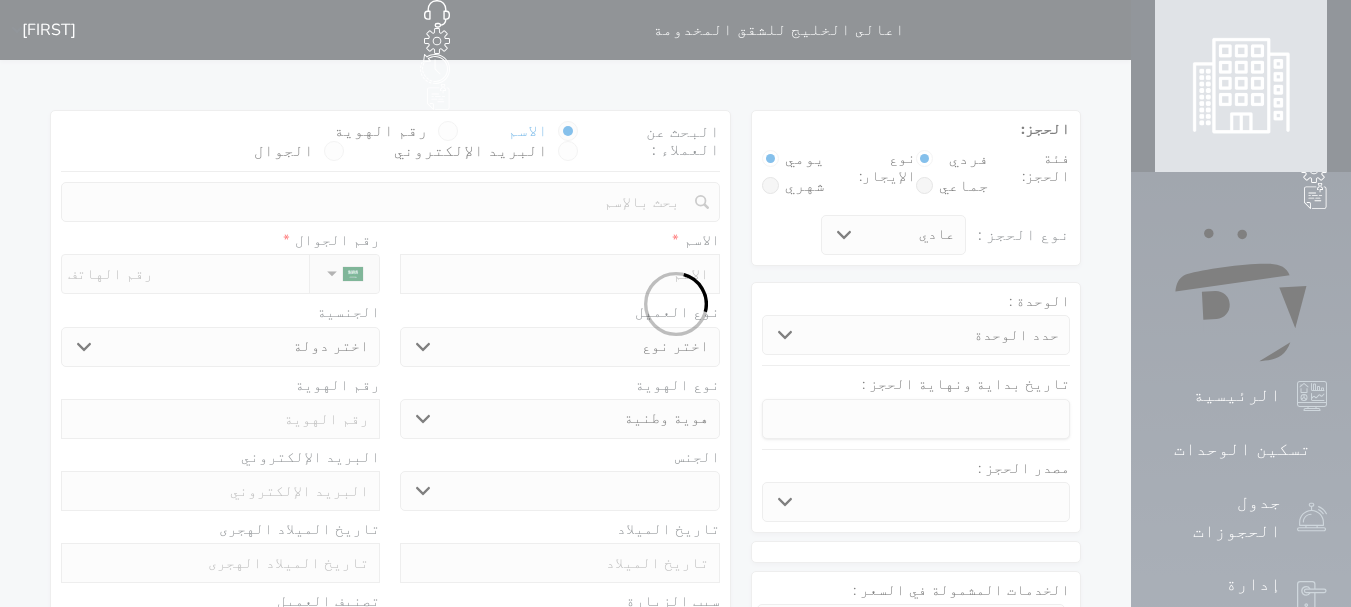 select 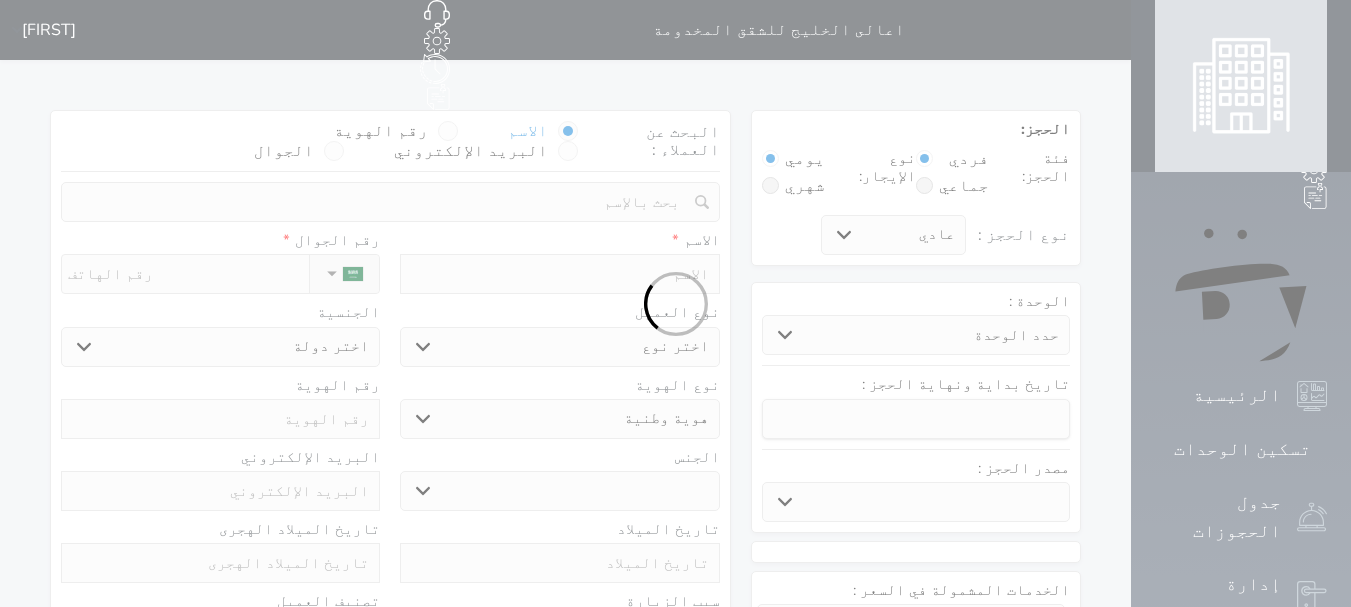 select 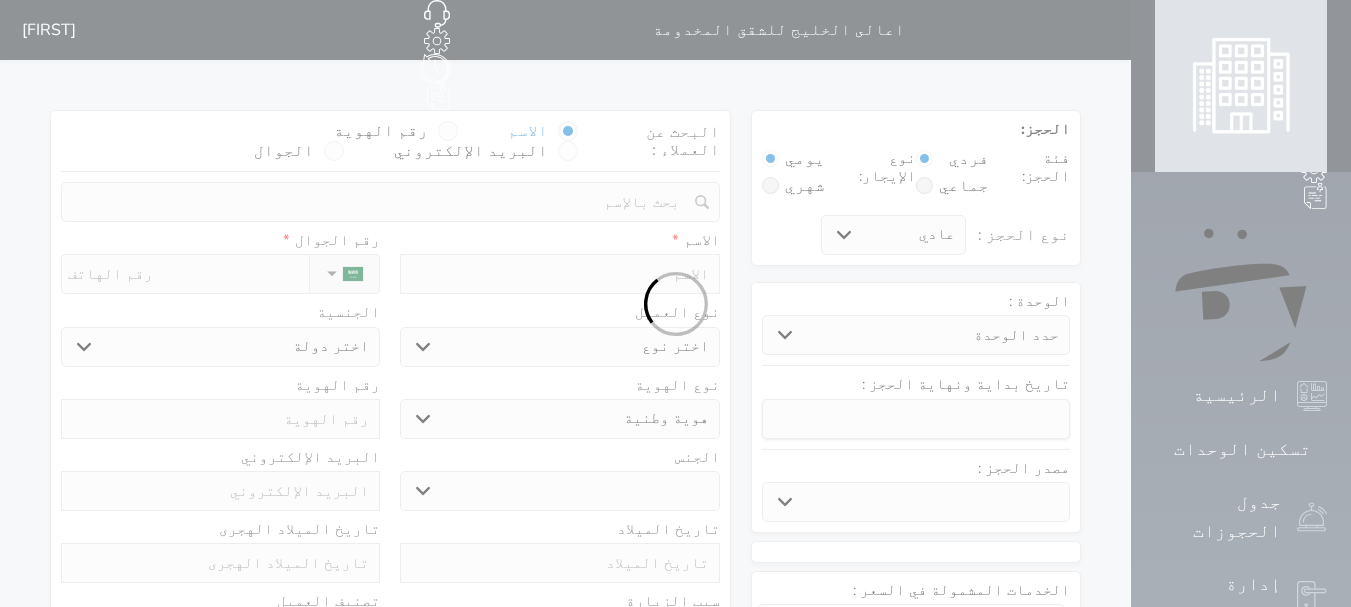select 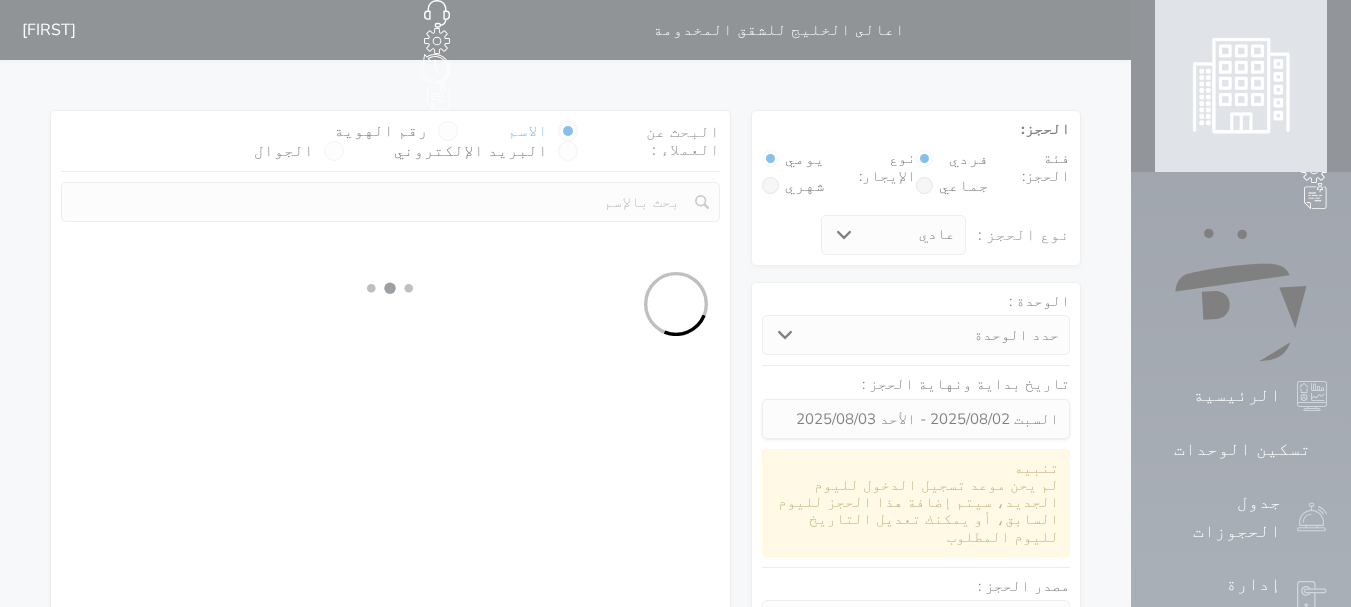 select 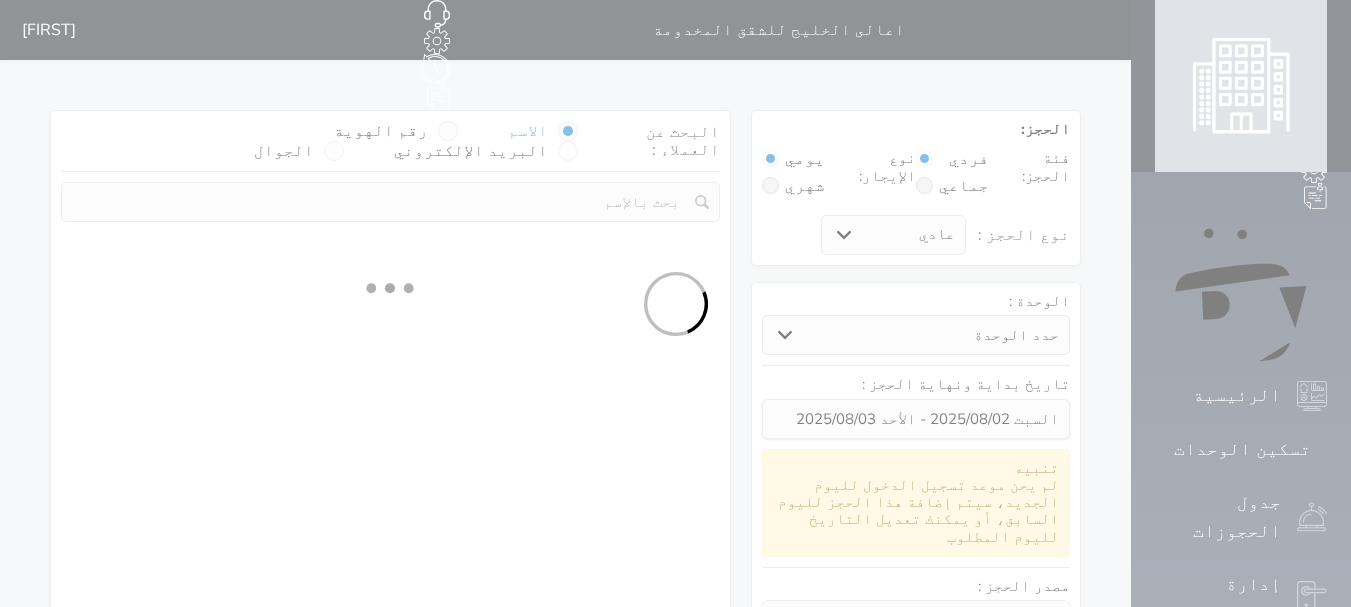 select on "113" 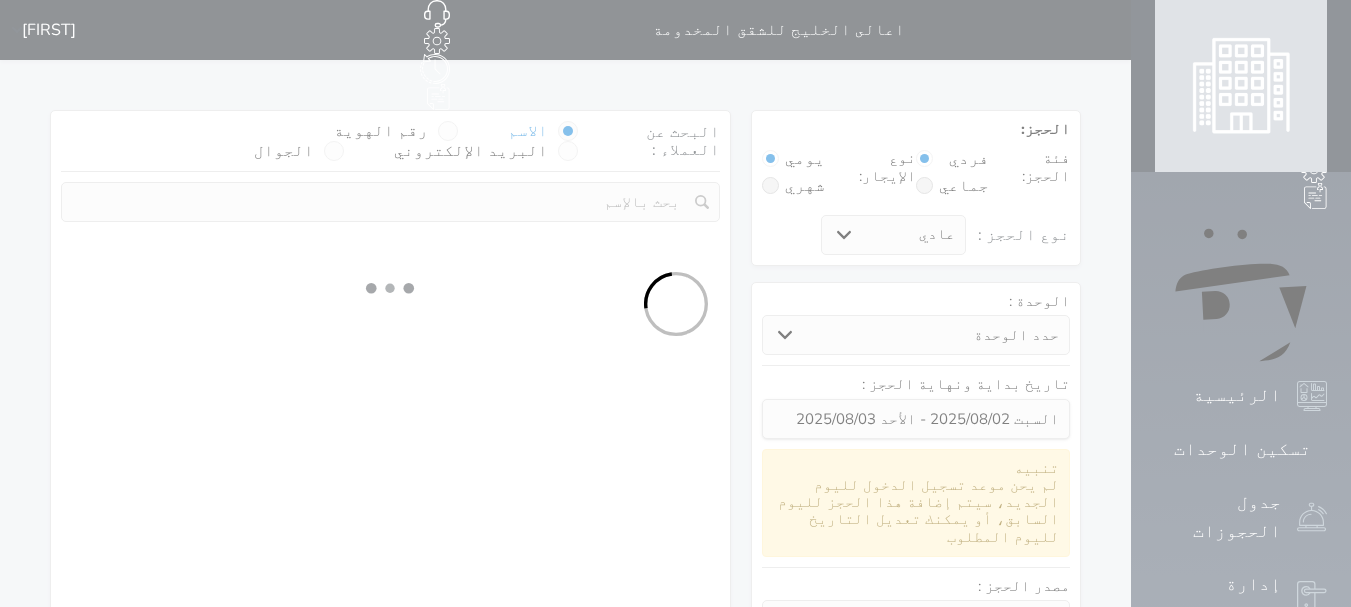 select on "1" 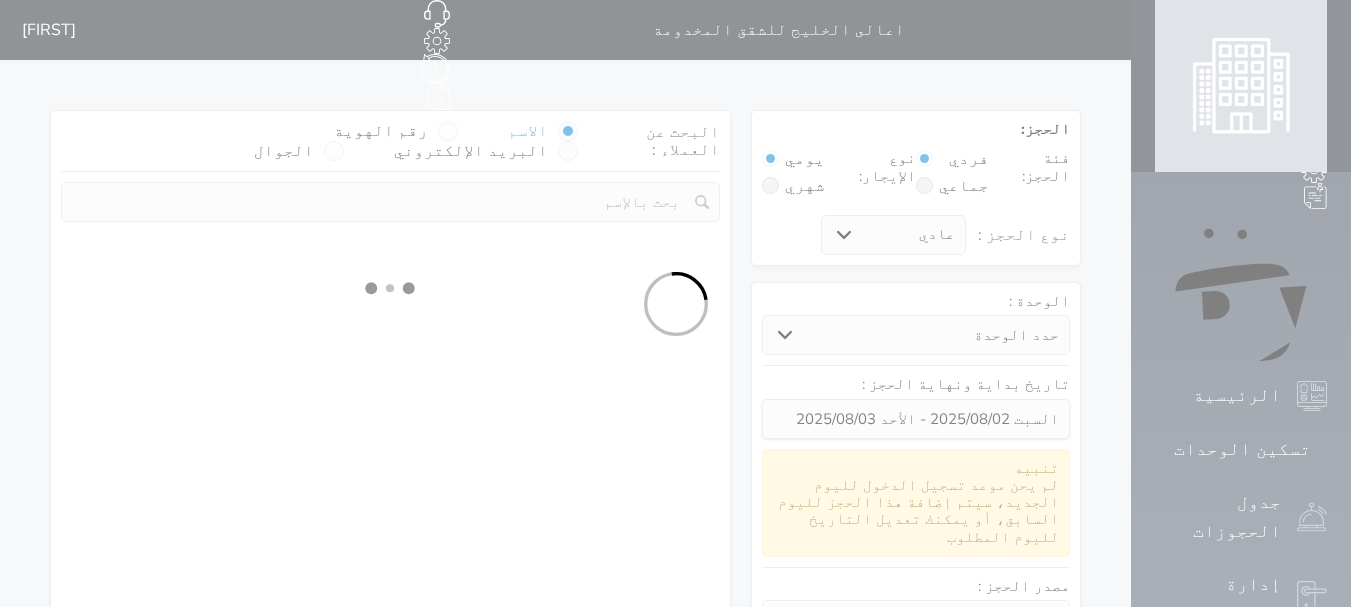 select 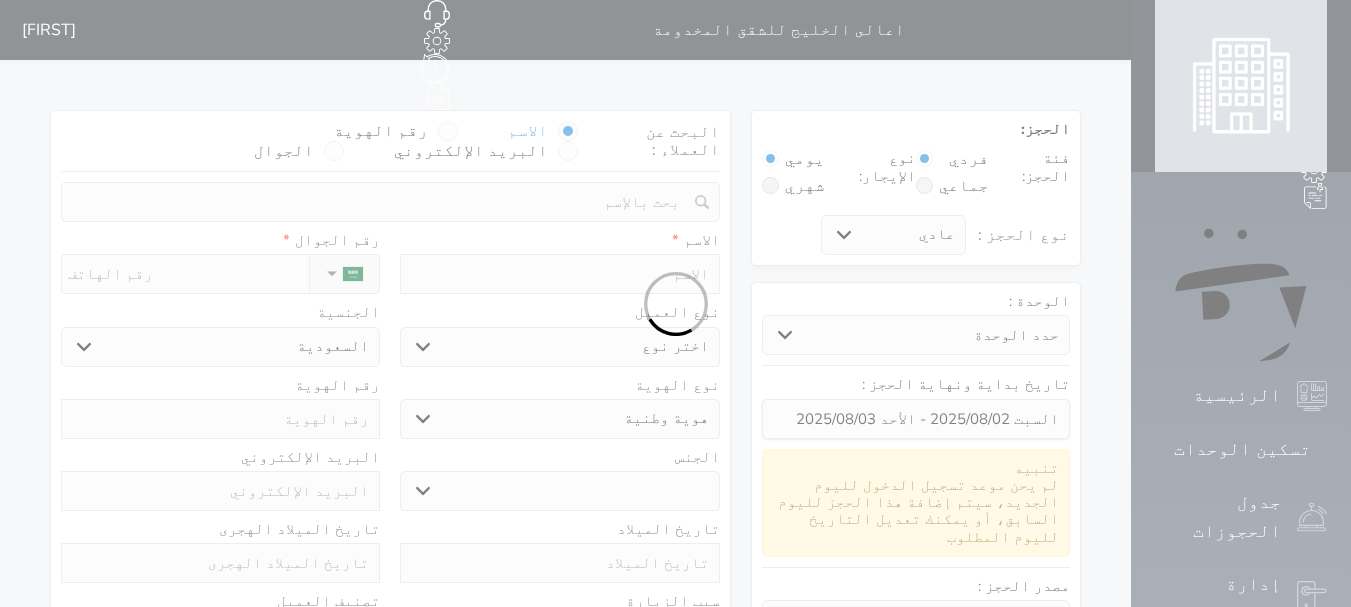 select 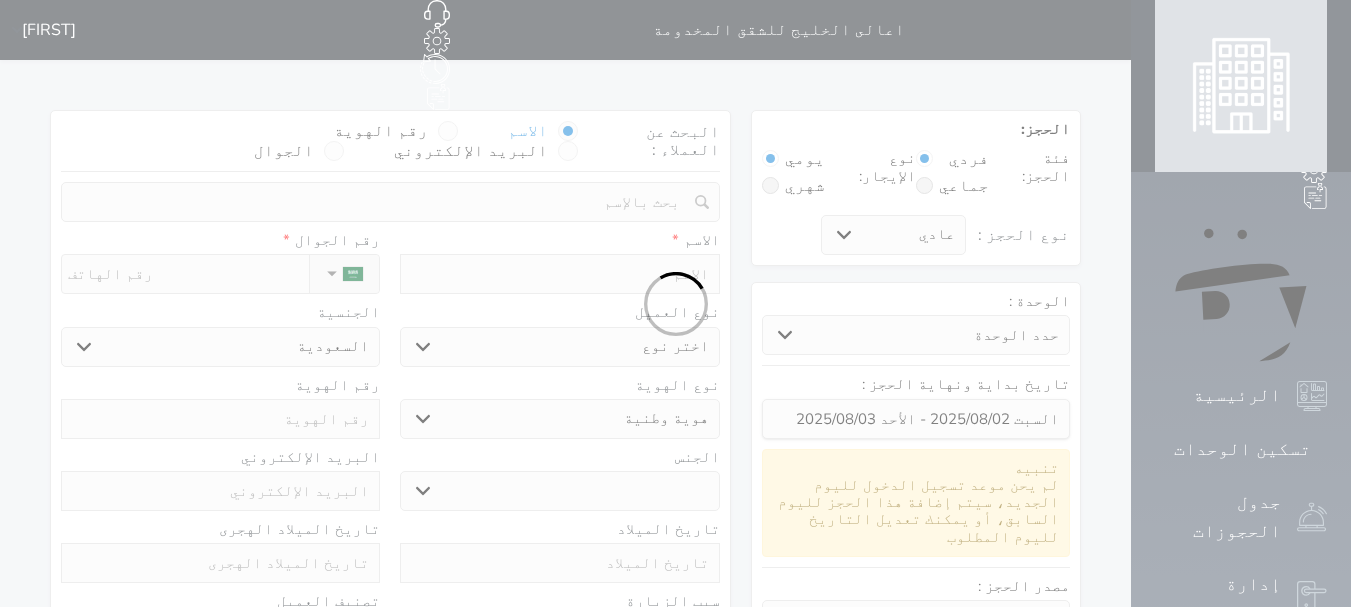 select 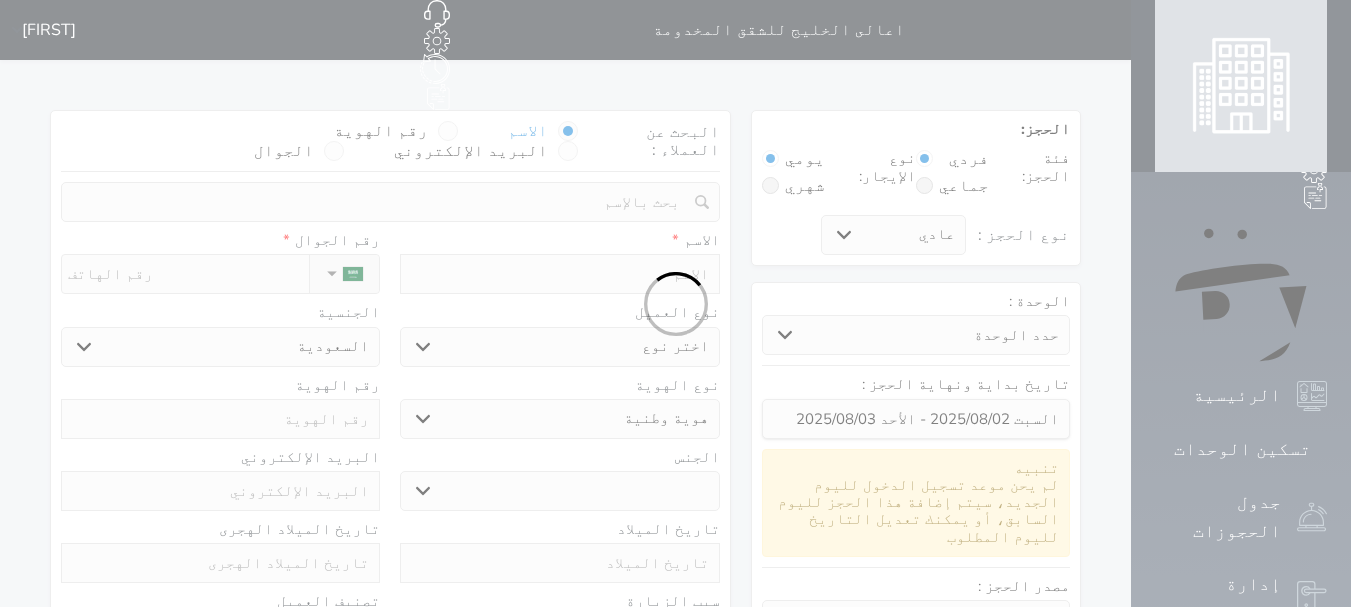 select 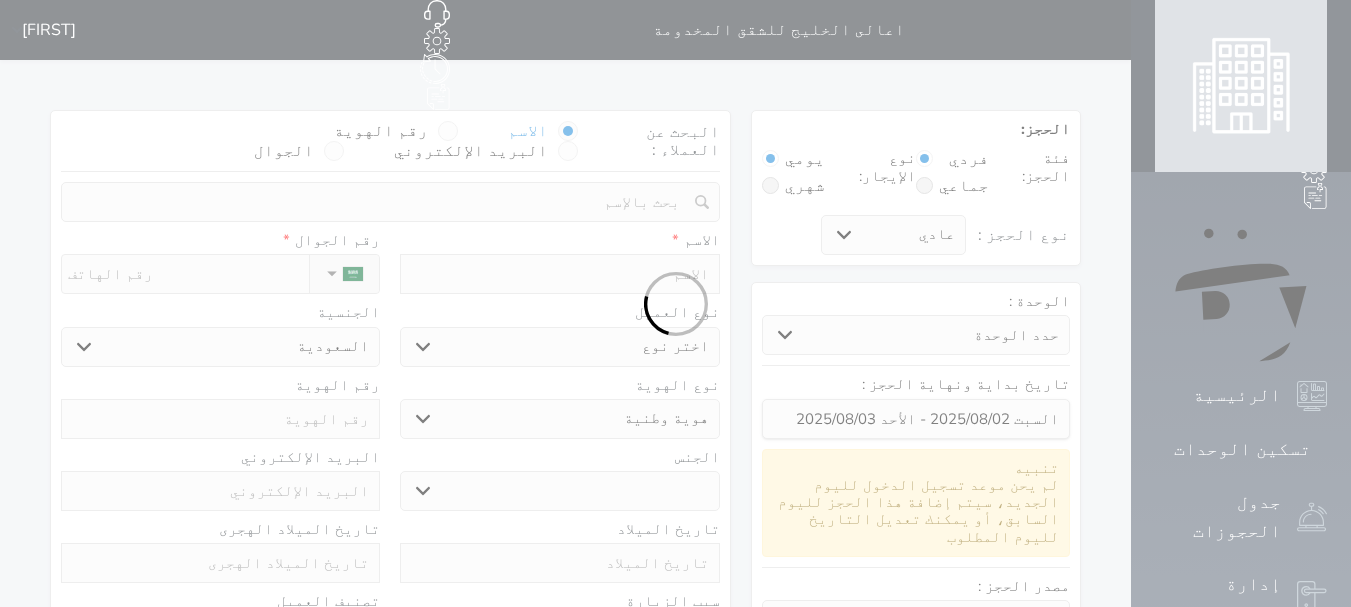 select 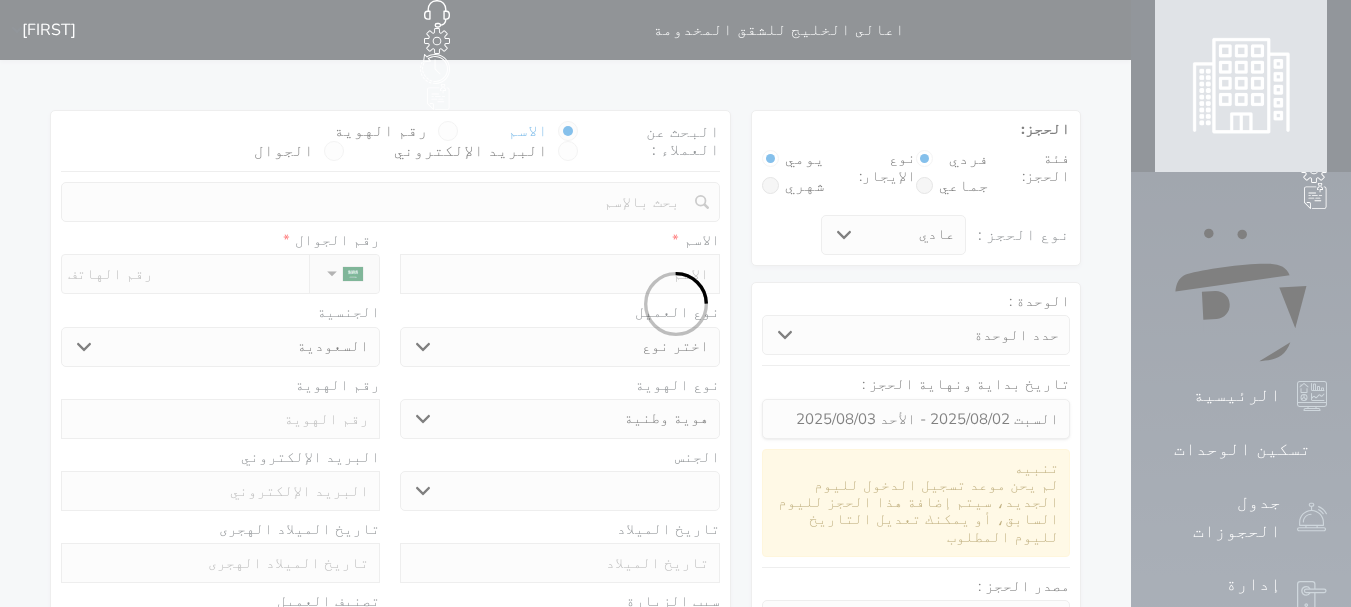 select on "1" 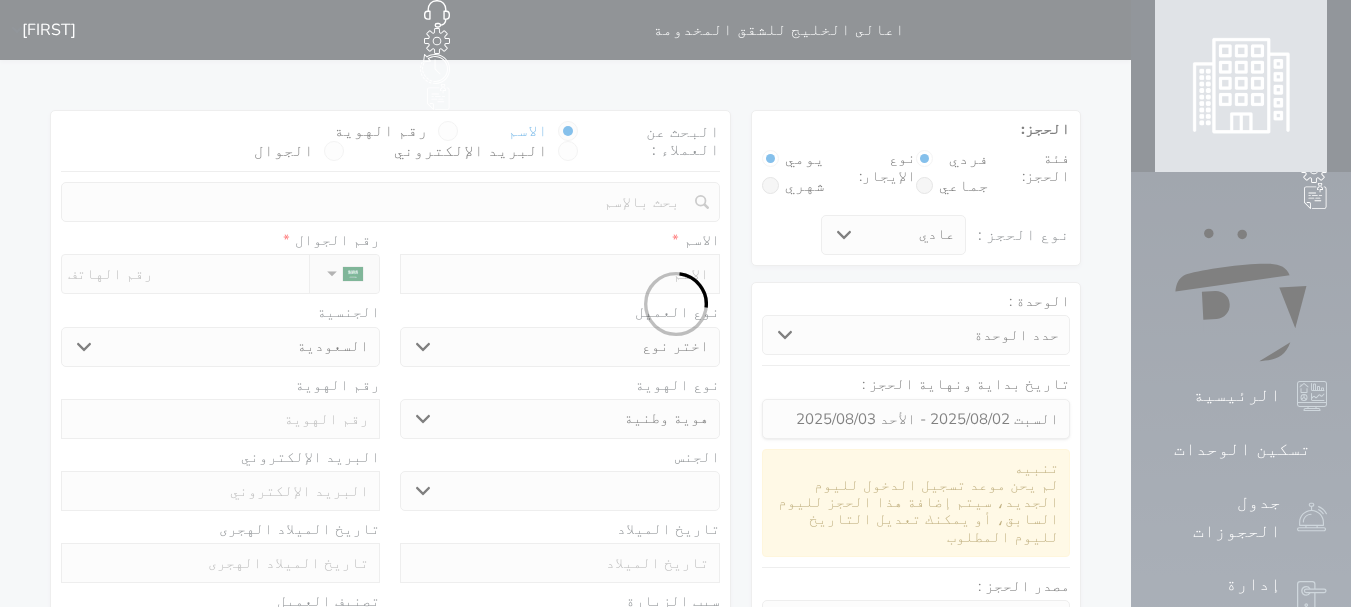 select on "7" 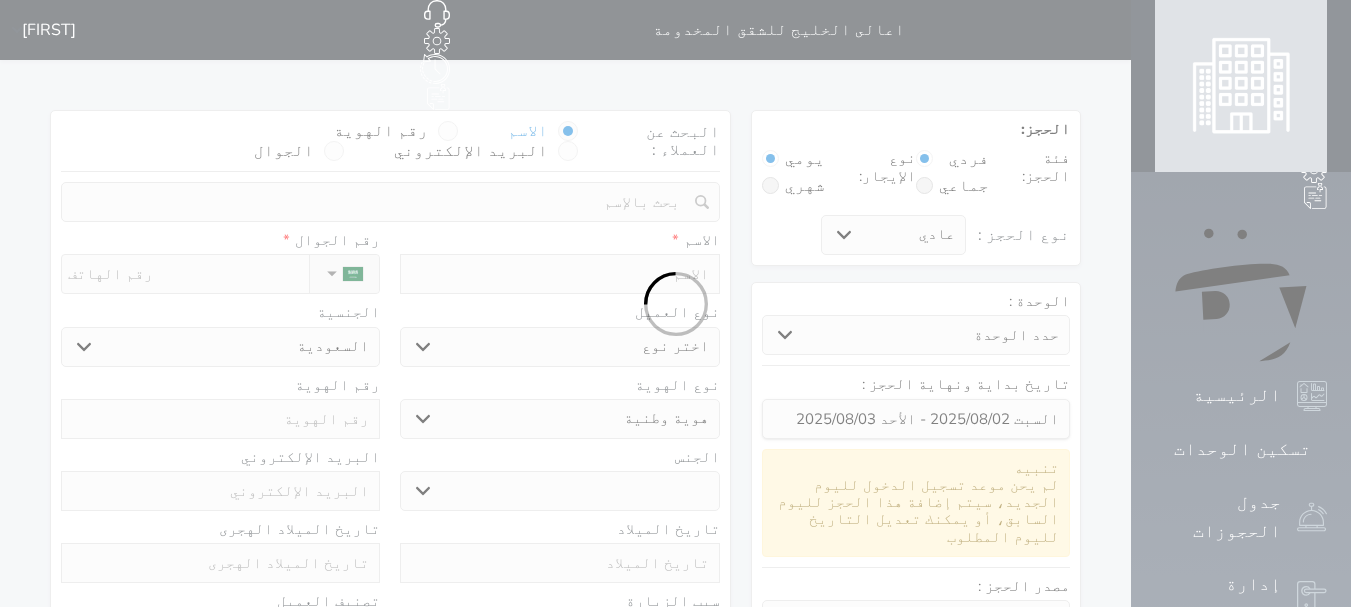 select 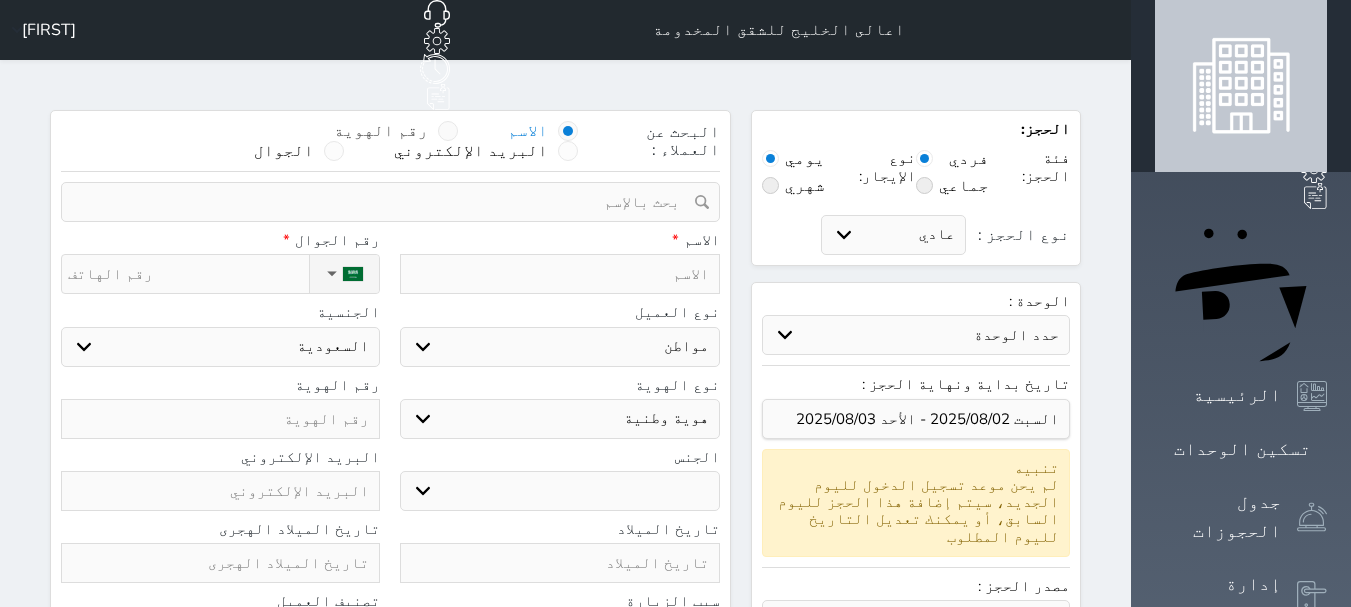 select 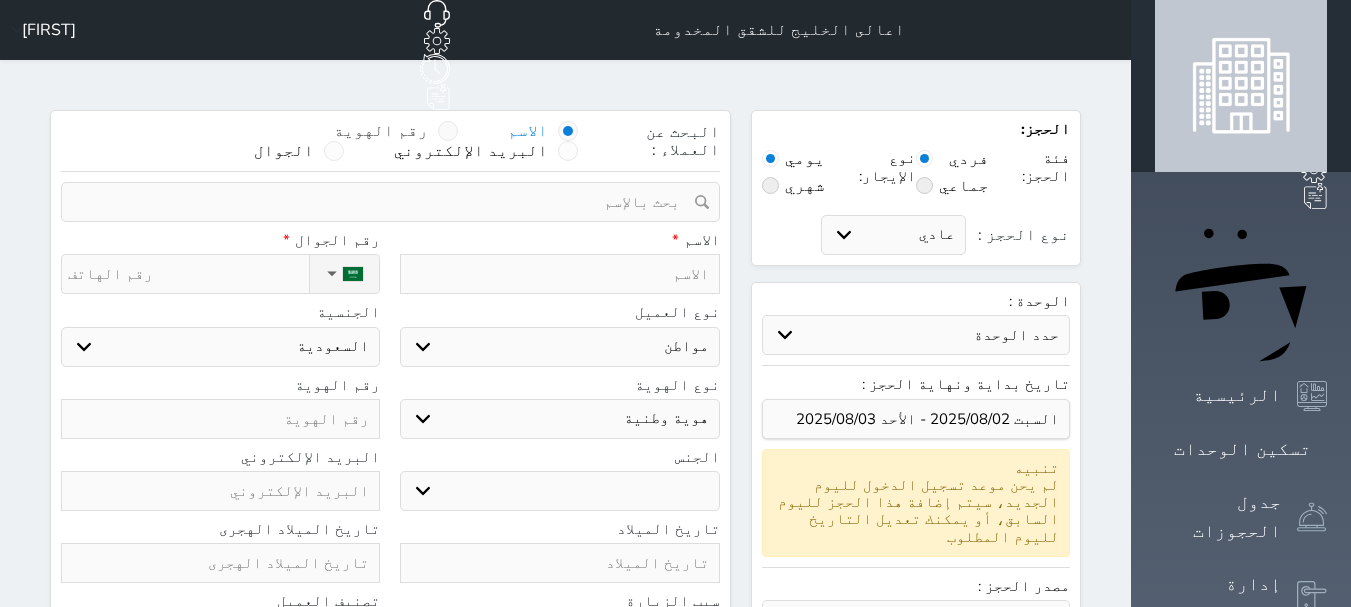 click at bounding box center [448, 131] 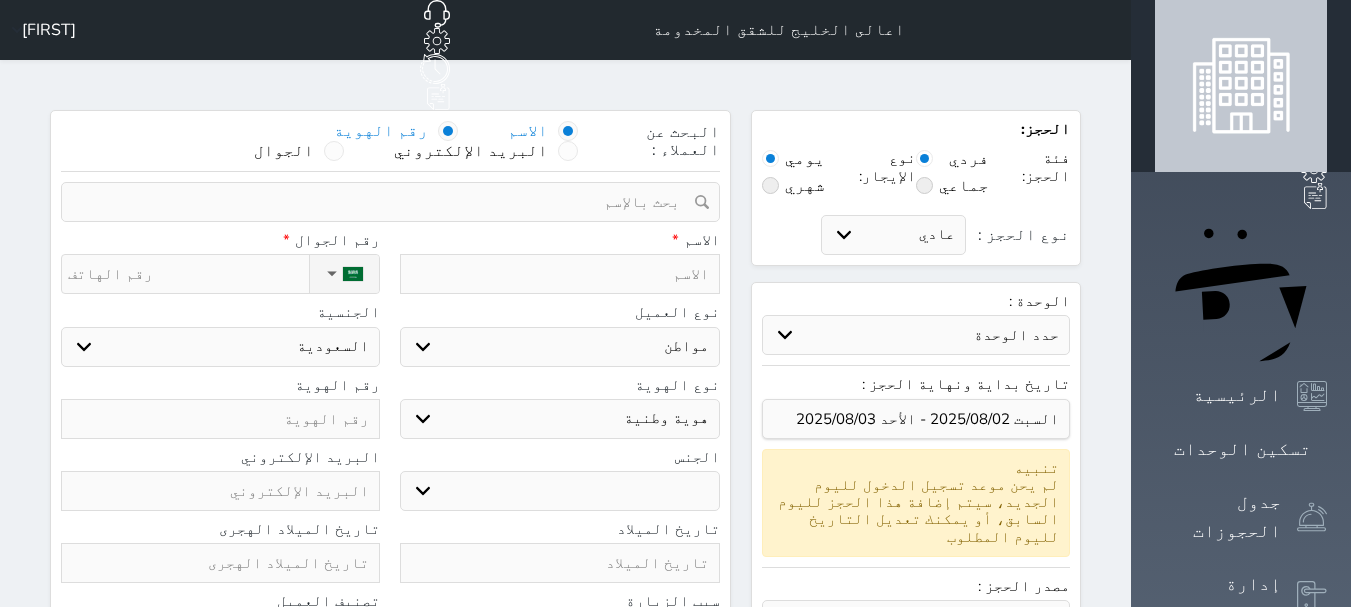 select 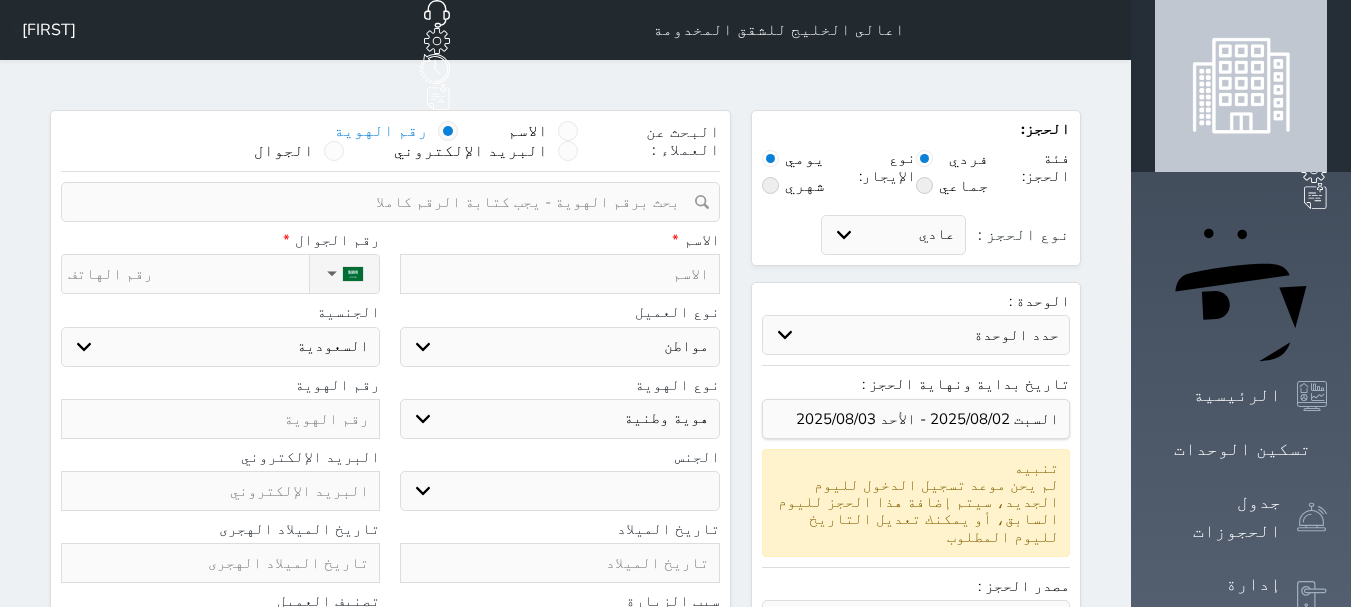 click at bounding box center [448, 131] 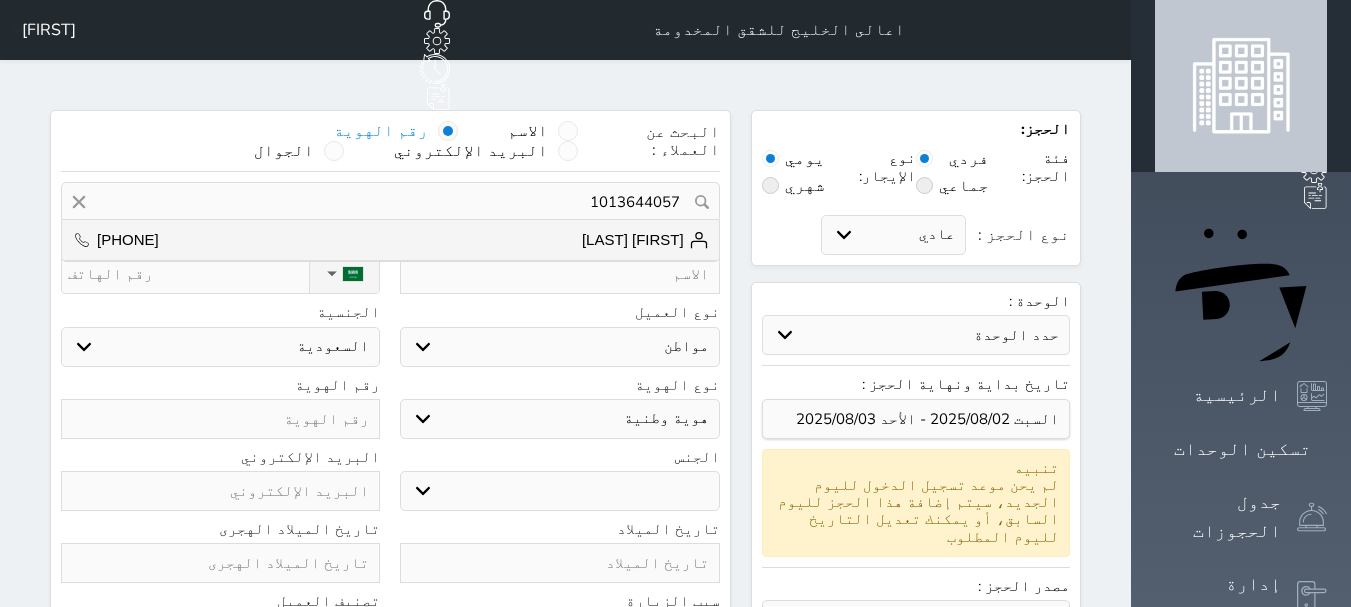 click on "1013644057" at bounding box center (390, 202) 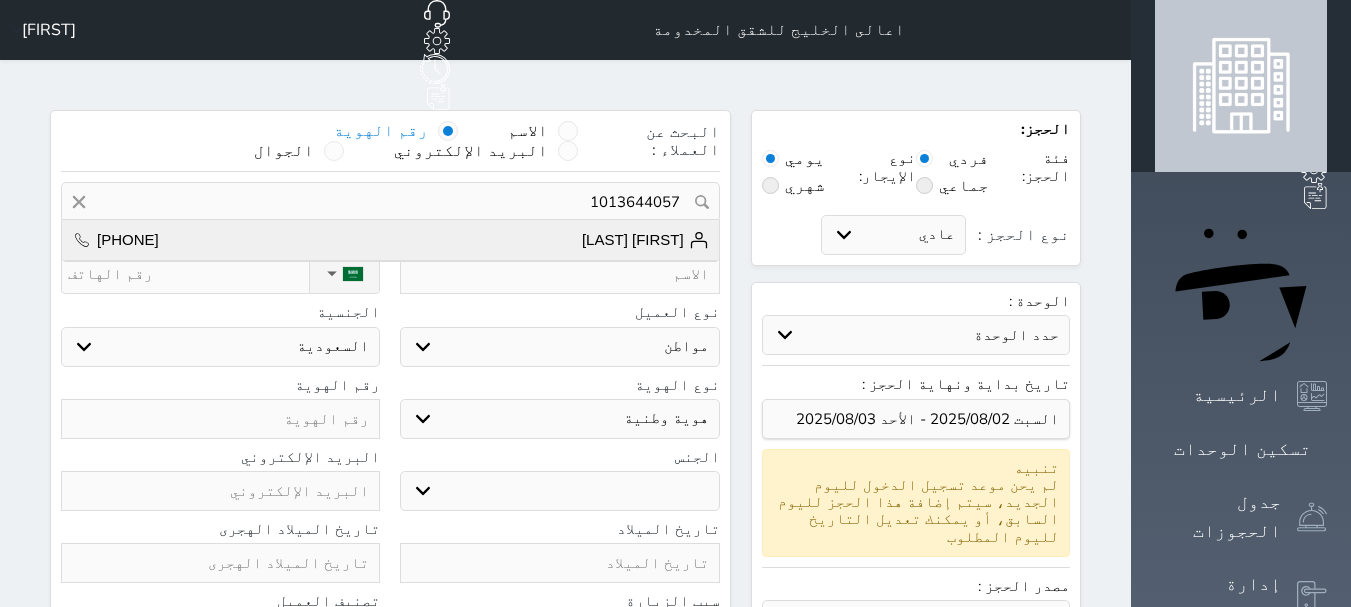 click on "[FIRST] [LAST]   [PHONE]" at bounding box center (390, 240) 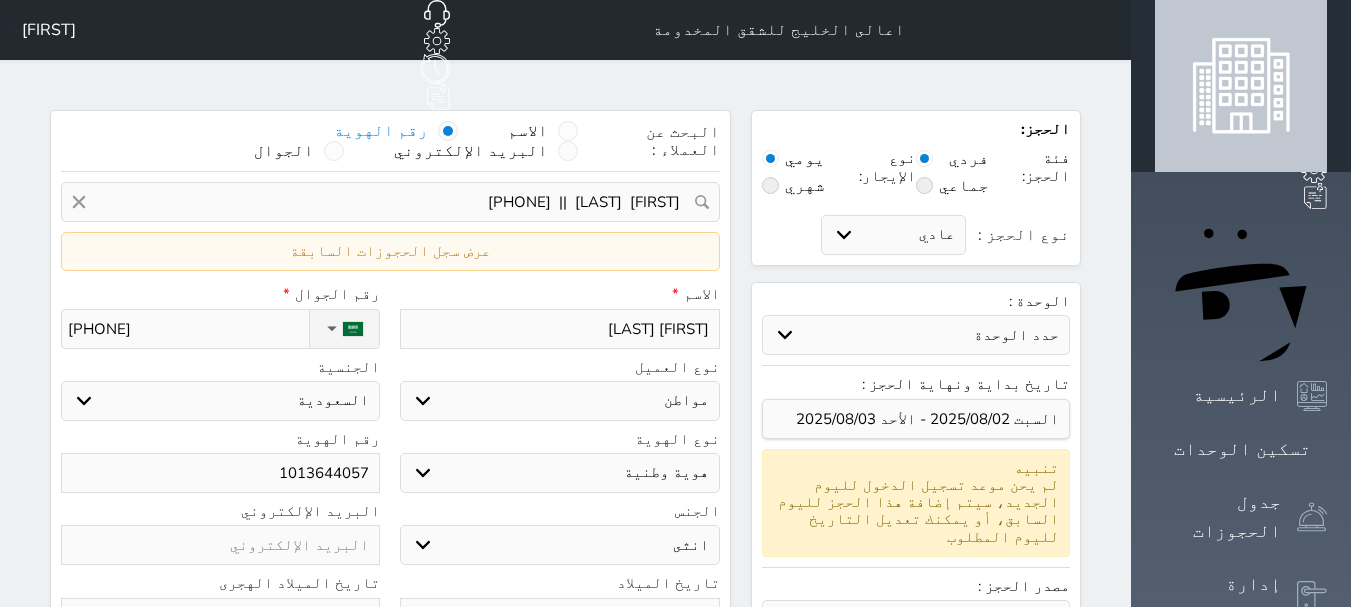 click on "[FIRST] [LAST]" at bounding box center (559, 329) 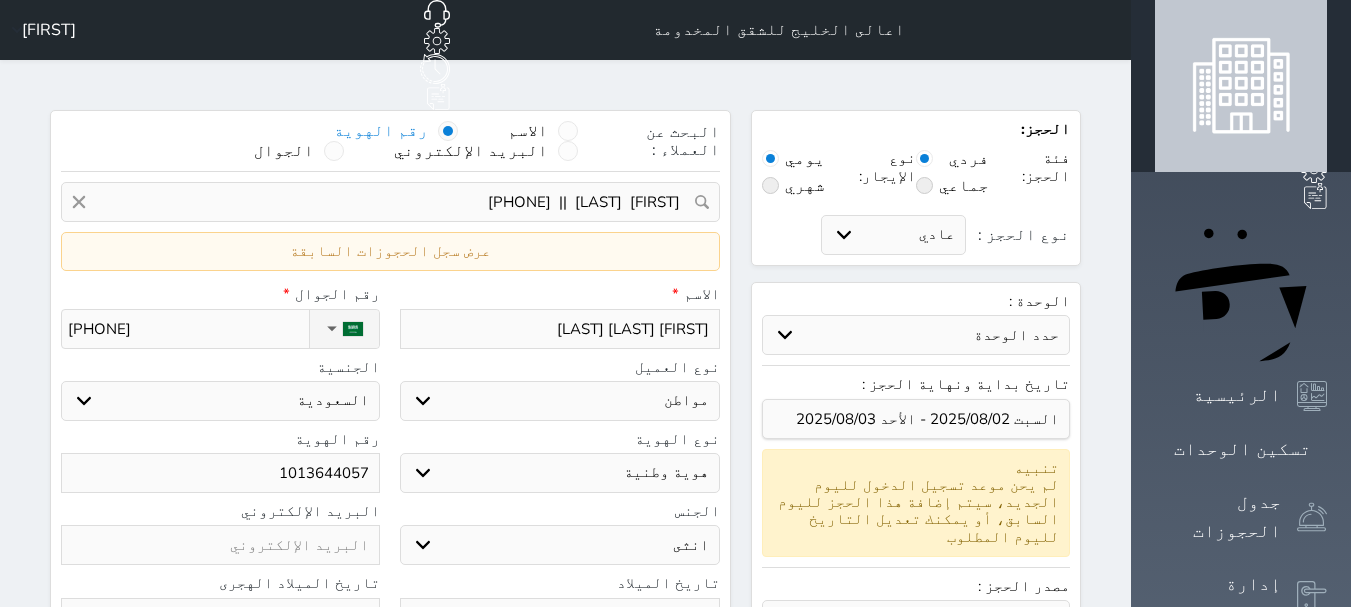 click on "[FIRST] [LAST] [LAST]" at bounding box center [559, 329] 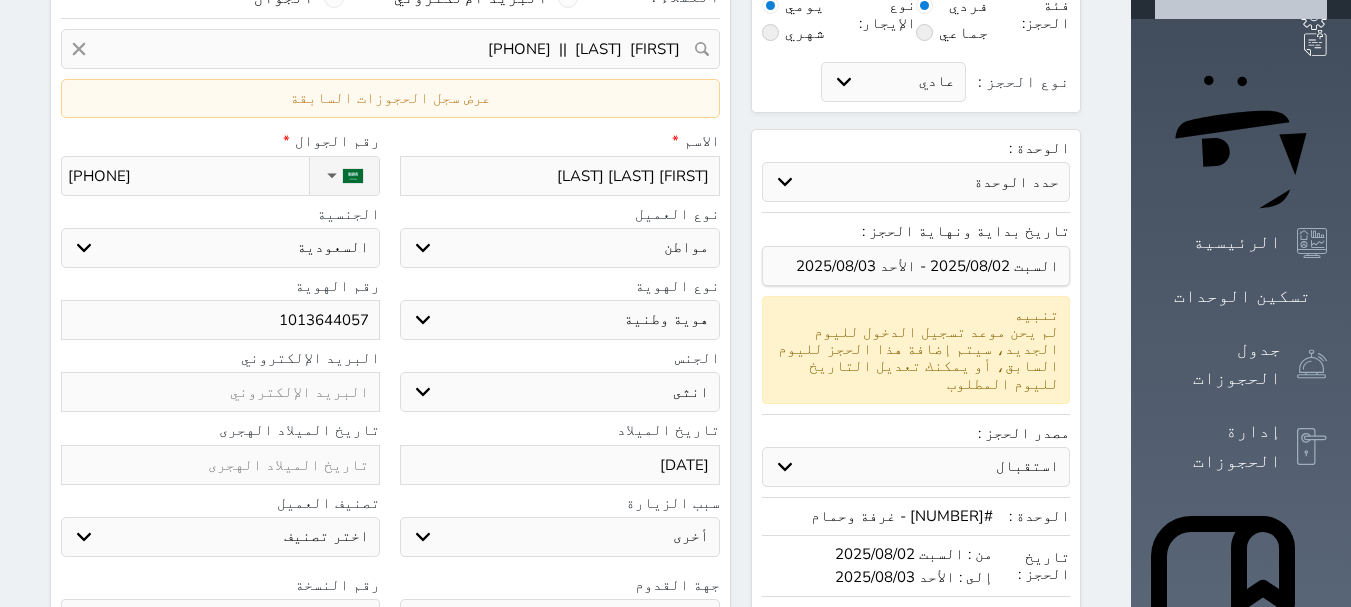 scroll, scrollTop: 0, scrollLeft: 0, axis: both 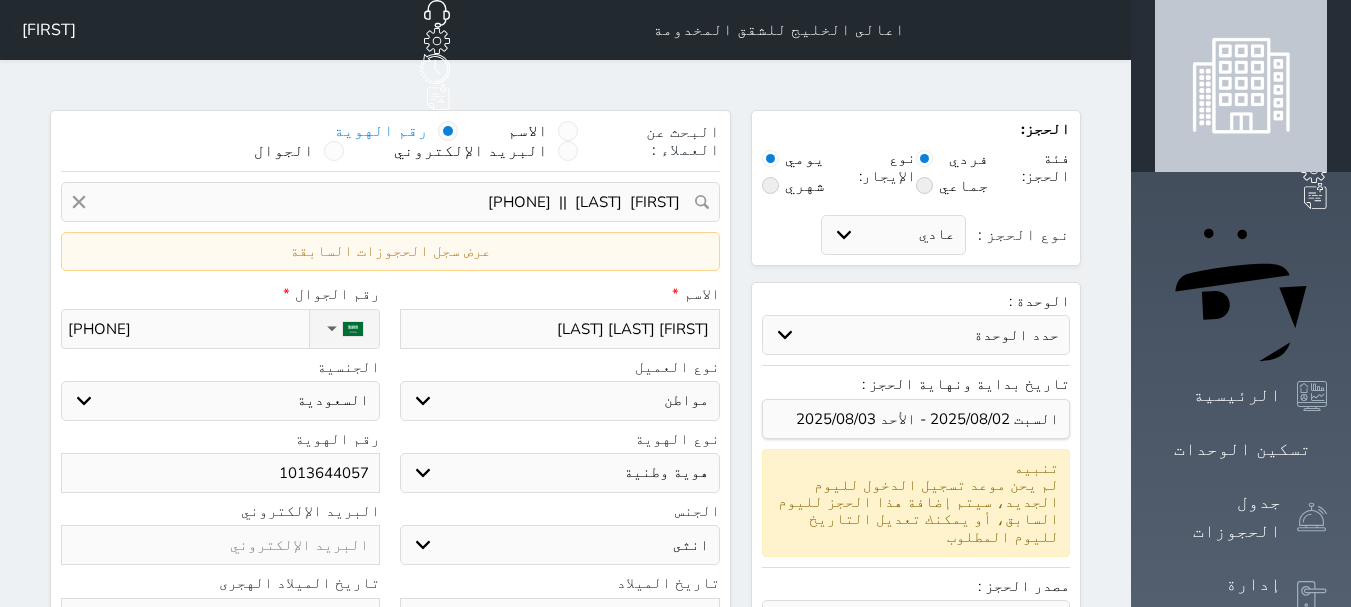 type on "[FIRST] [LAST] [LAST]" 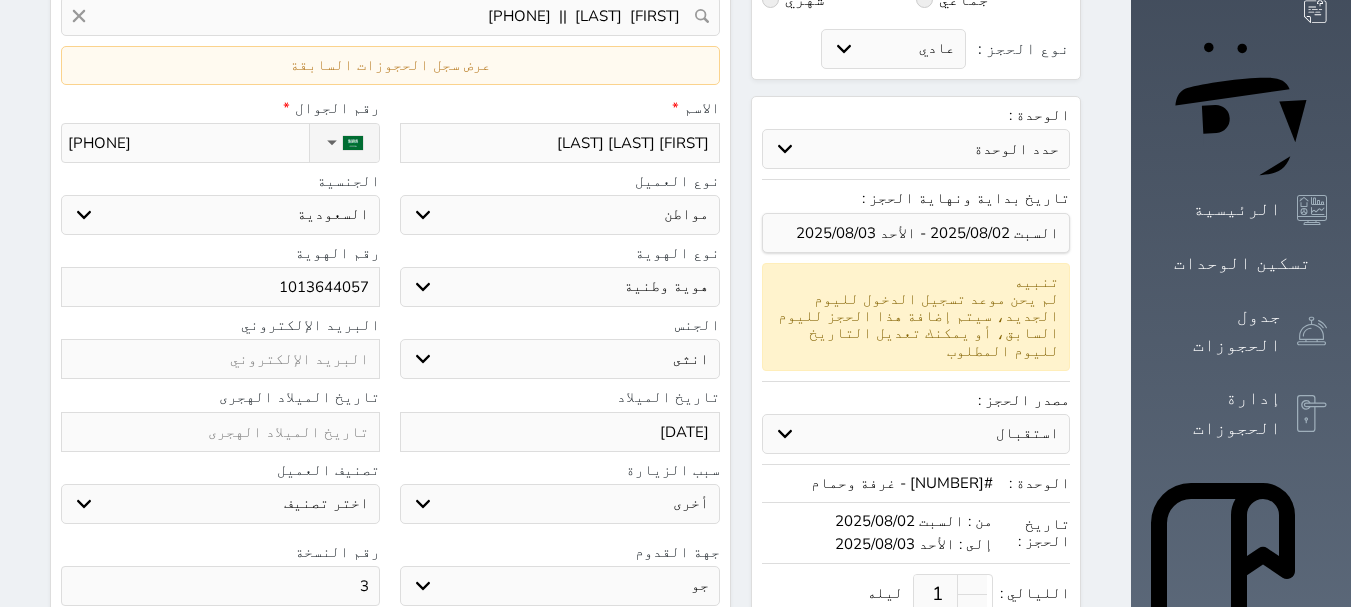 scroll, scrollTop: 10, scrollLeft: 0, axis: vertical 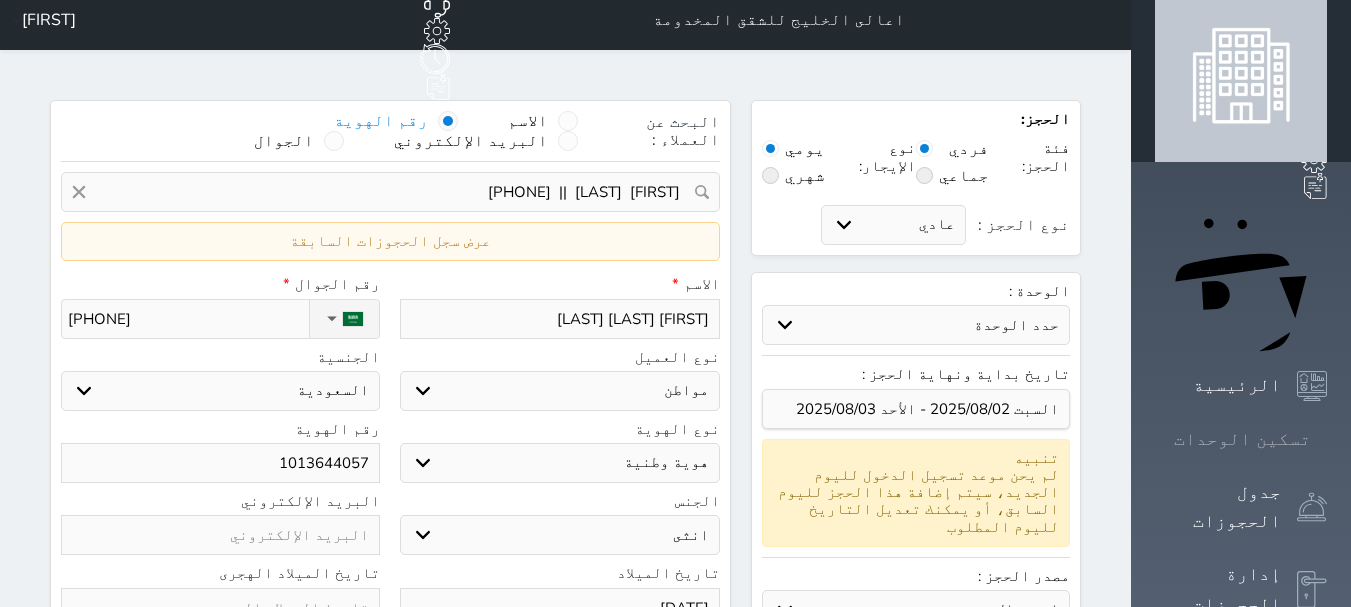 click 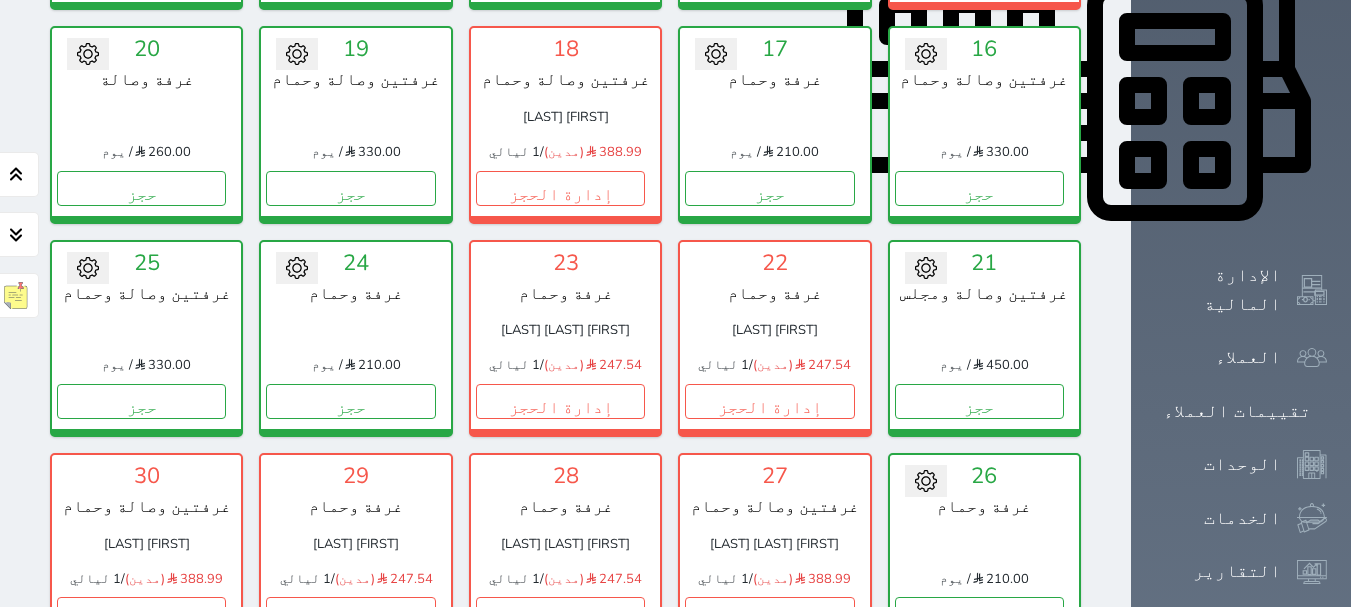 scroll, scrollTop: 978, scrollLeft: 0, axis: vertical 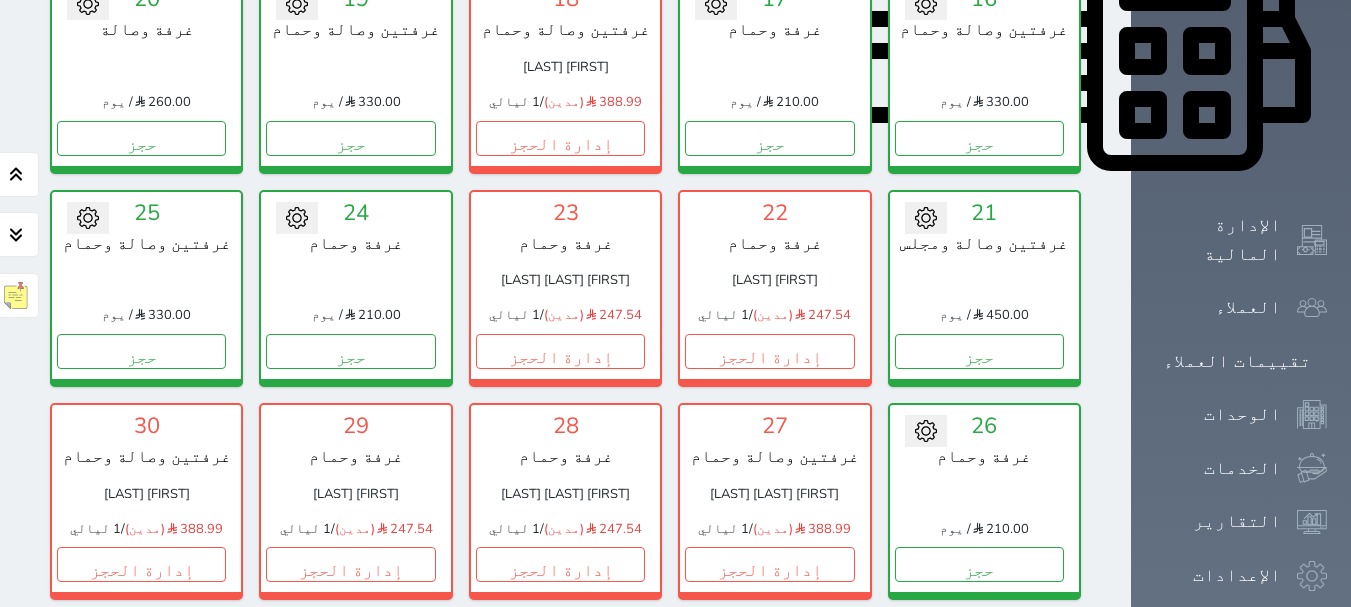 click on "حجز" at bounding box center (141, 778) 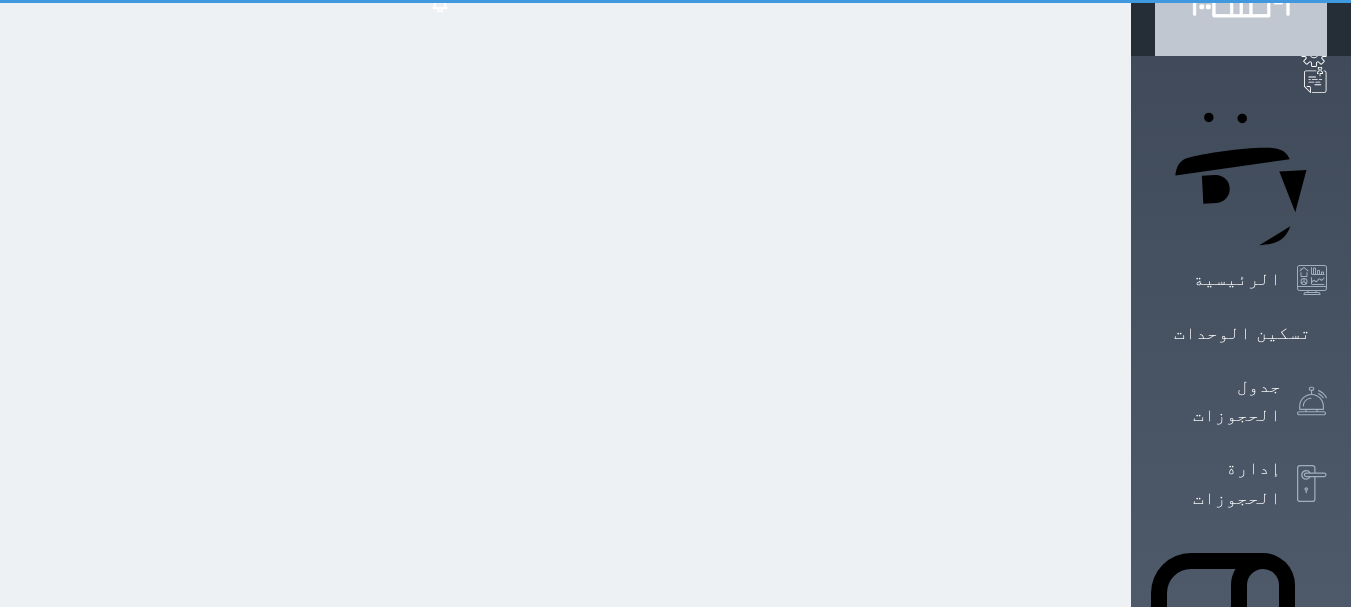 scroll, scrollTop: 15, scrollLeft: 0, axis: vertical 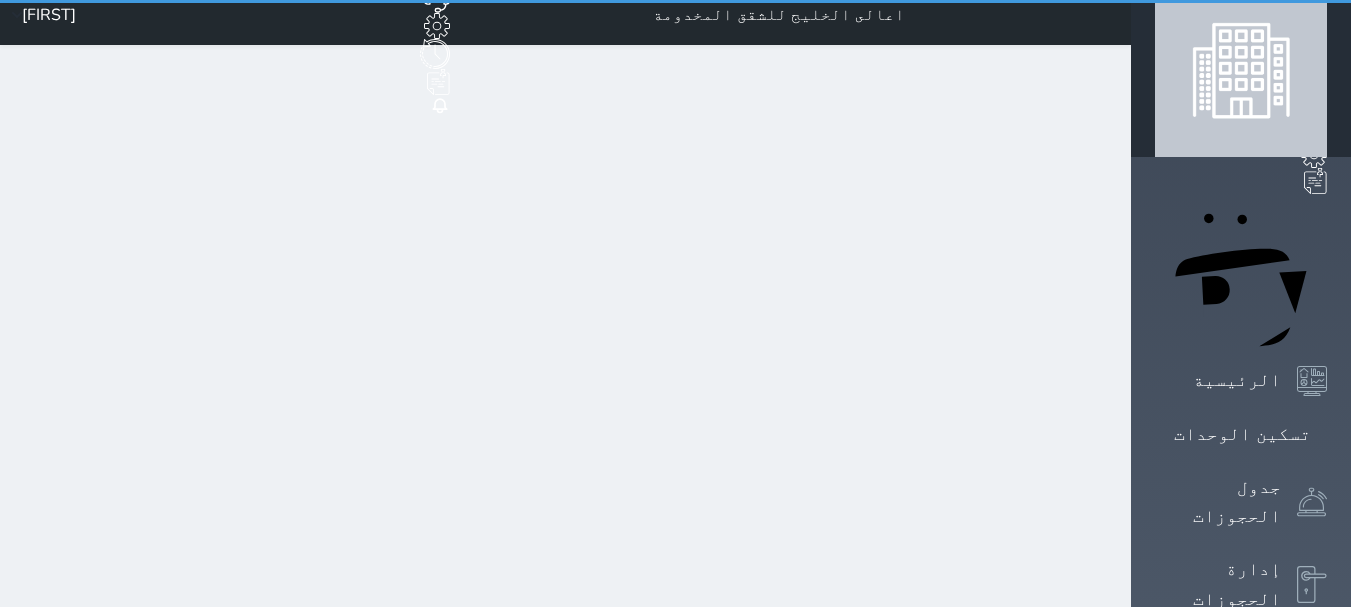 select on "1" 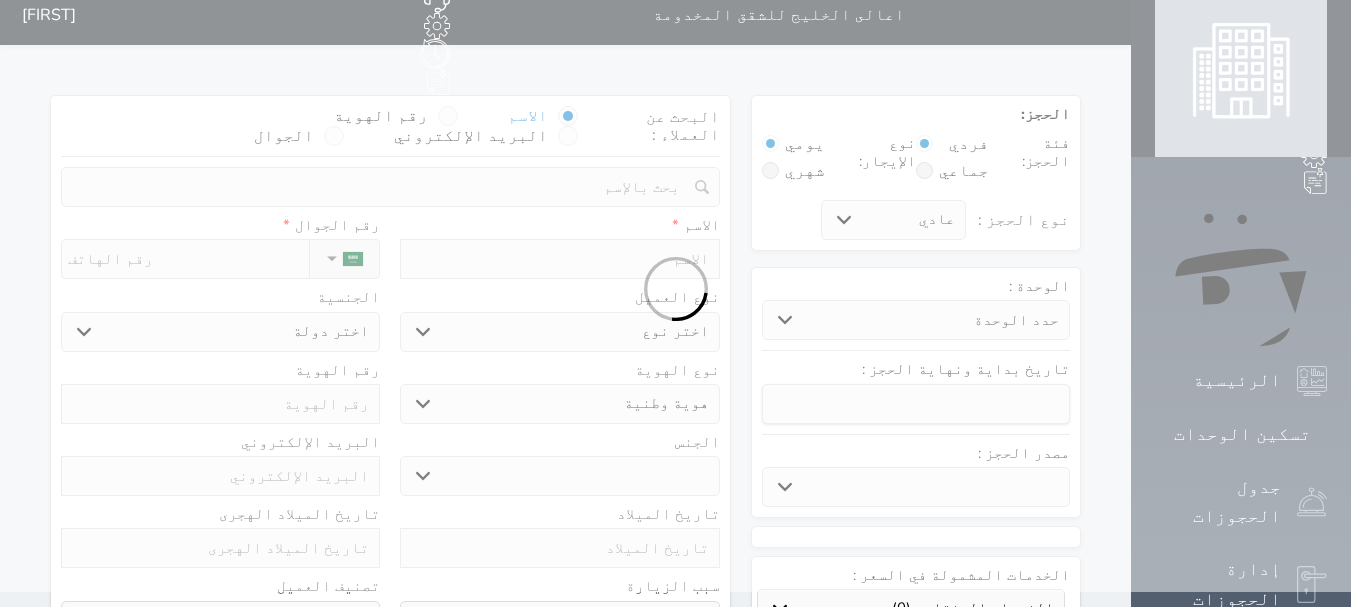 scroll, scrollTop: 0, scrollLeft: 0, axis: both 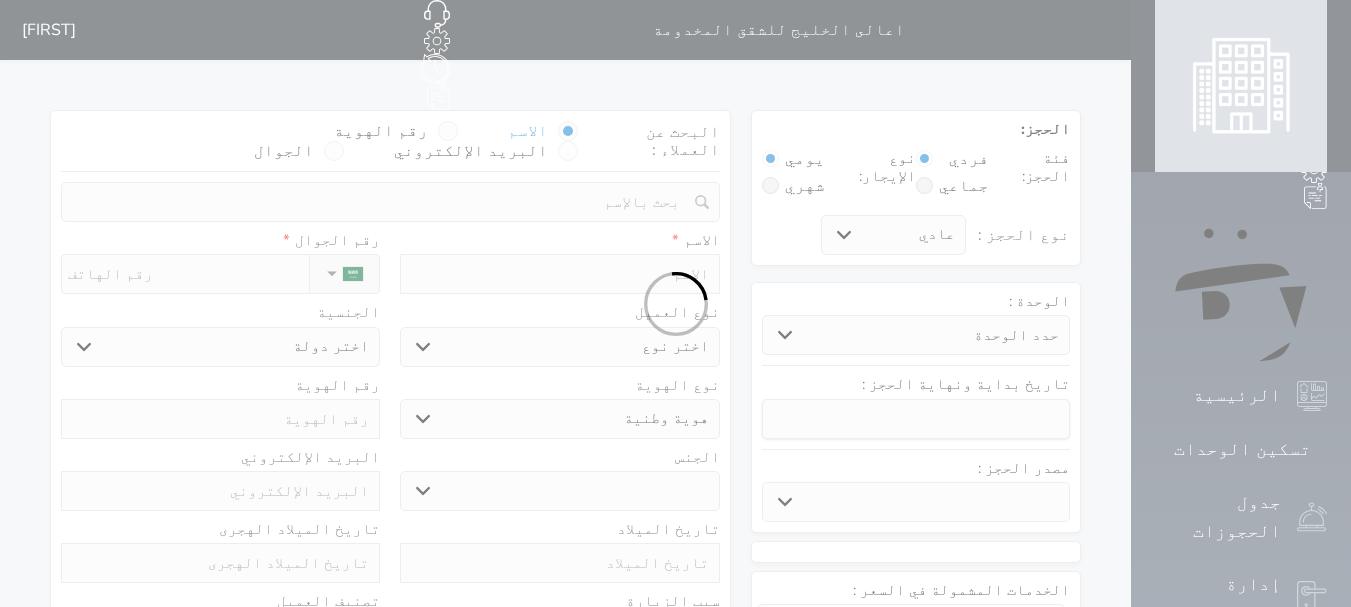 select 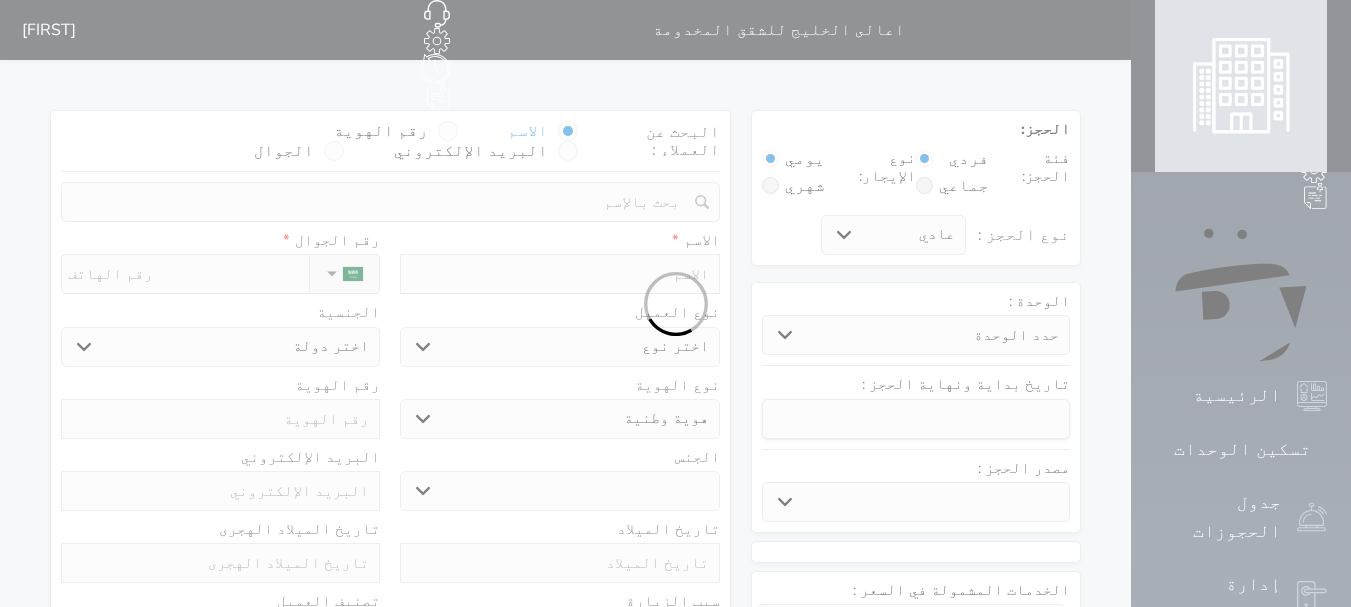 select 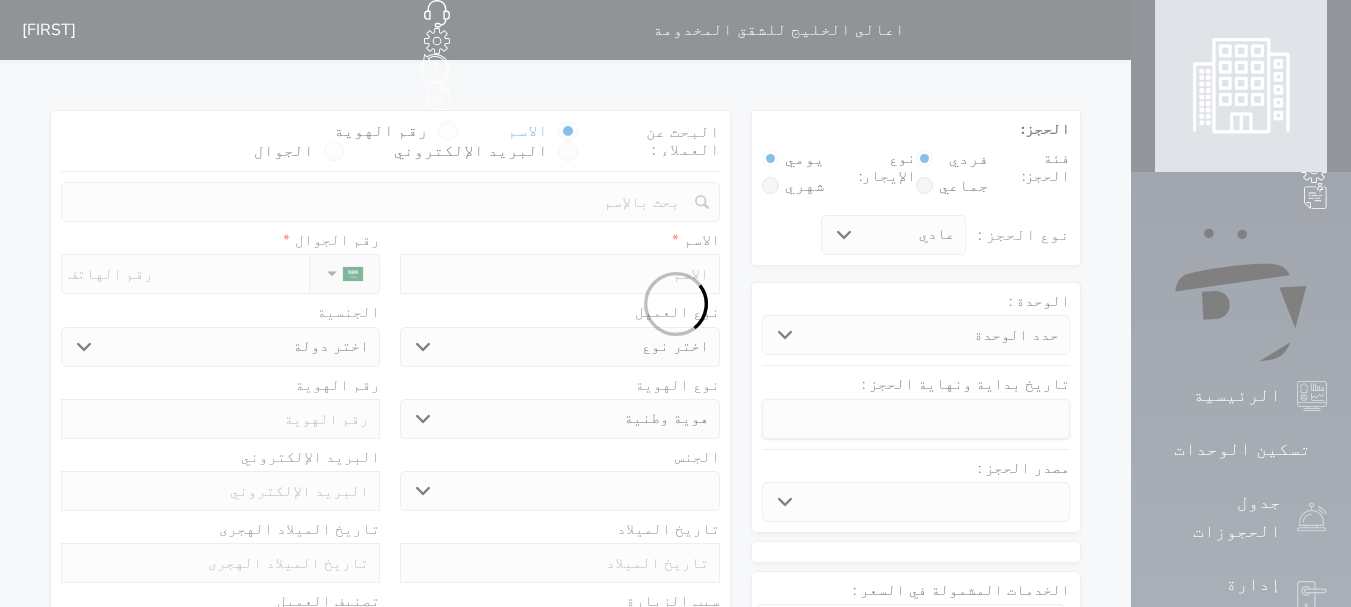 select 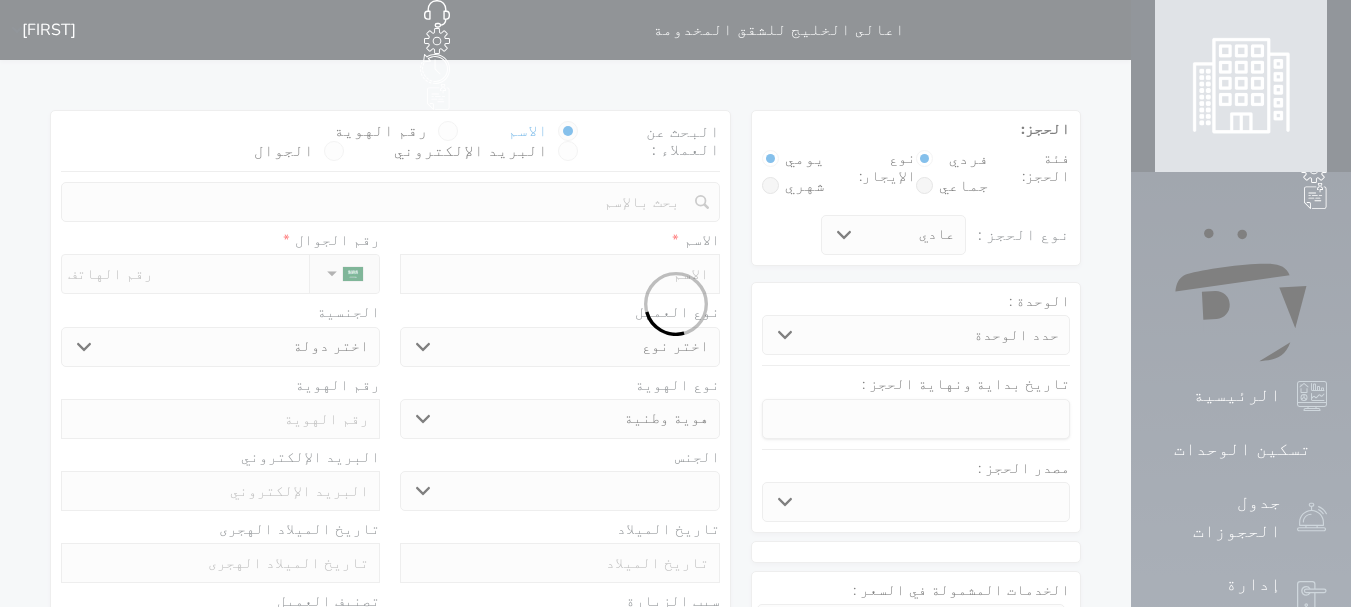 select 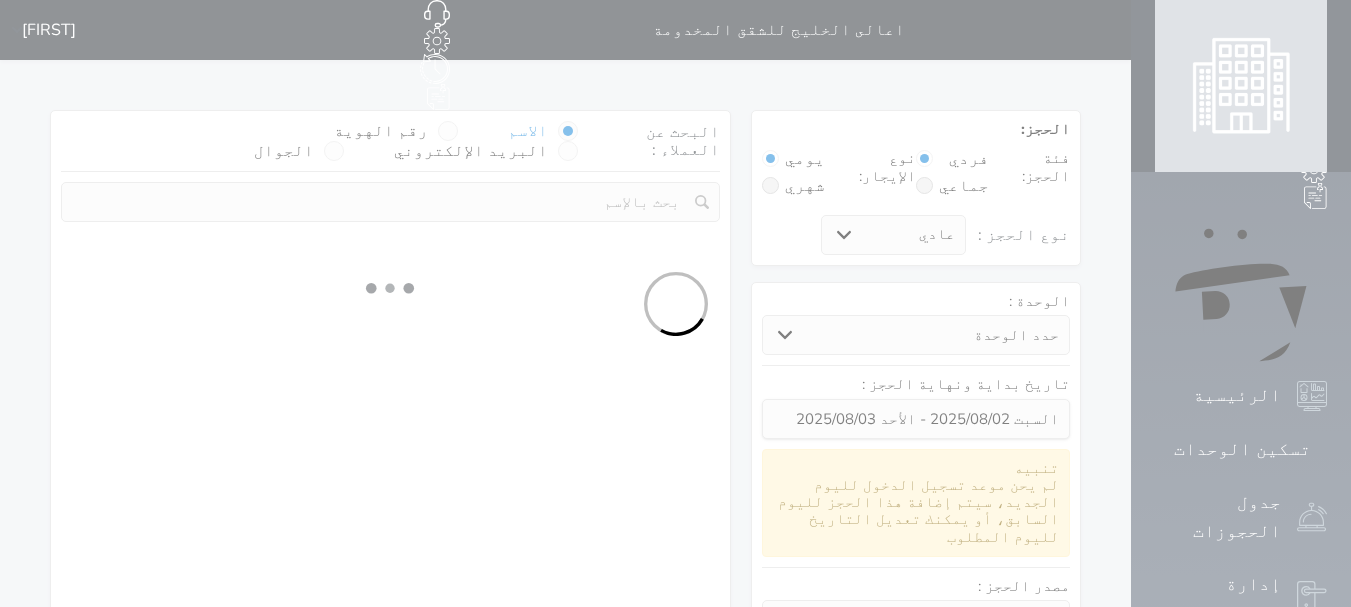 select 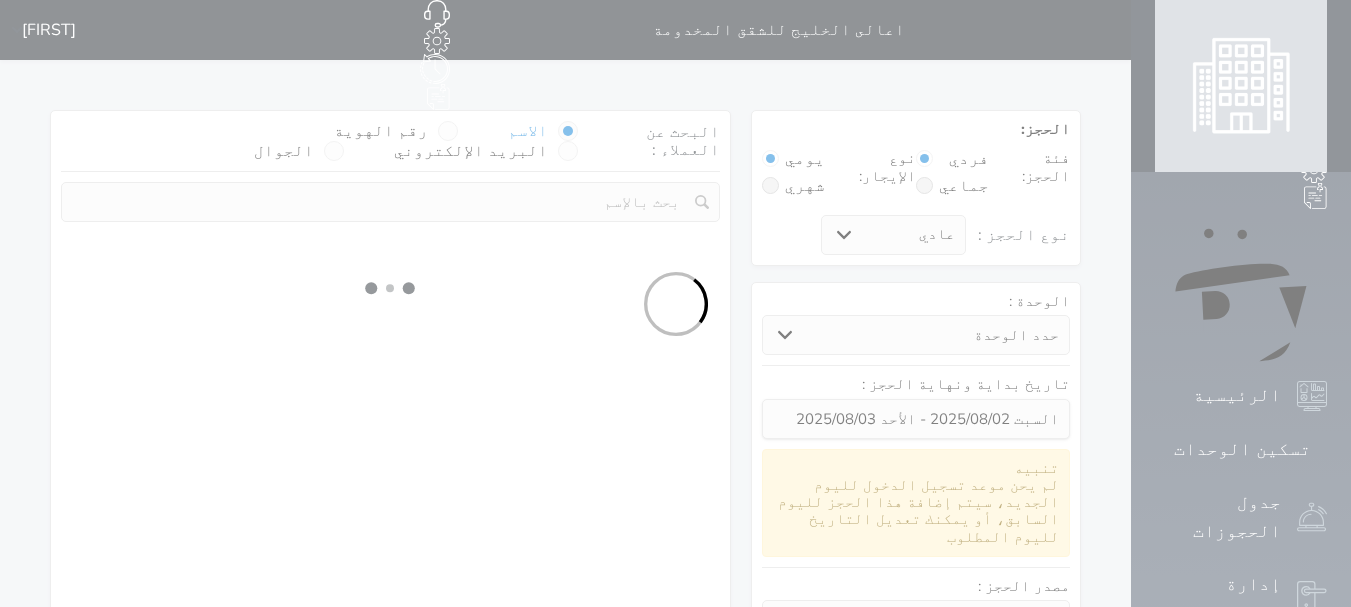 select on "113" 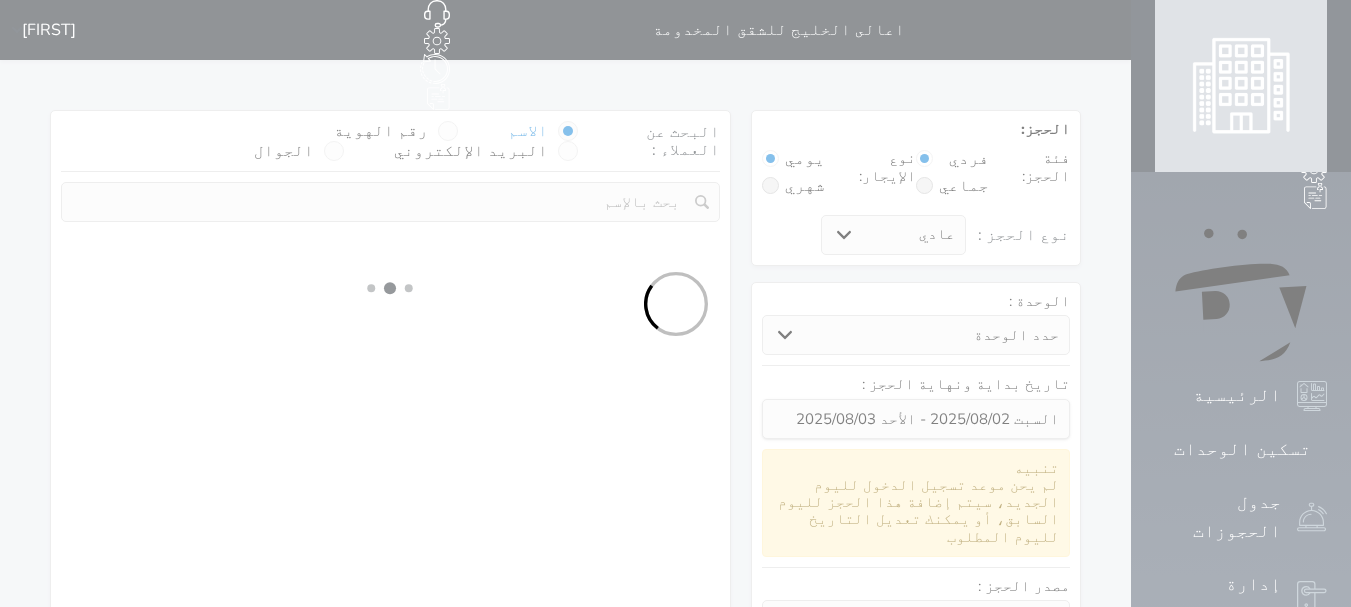 select on "1" 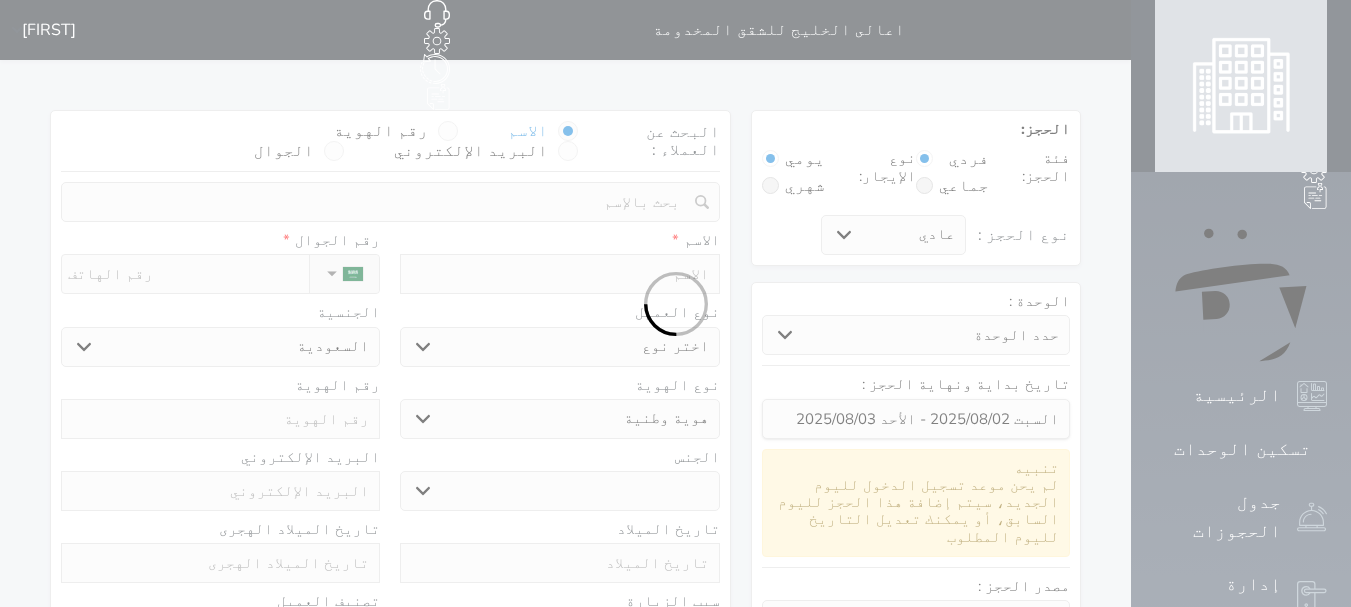select 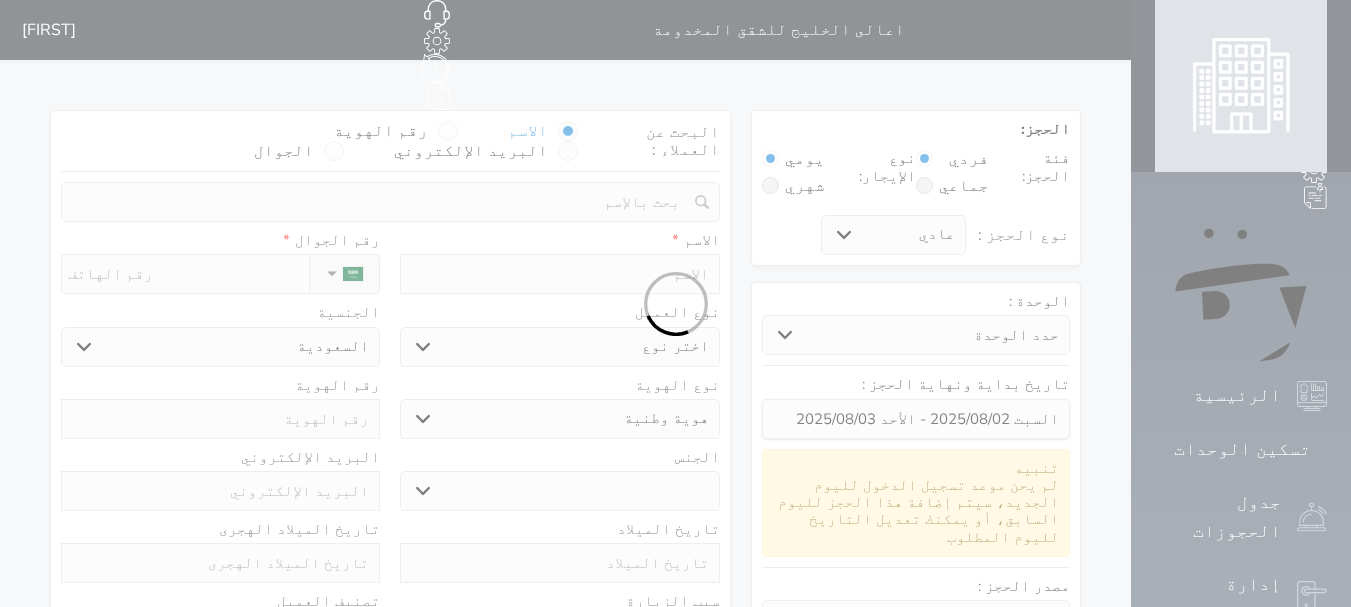 select on "1" 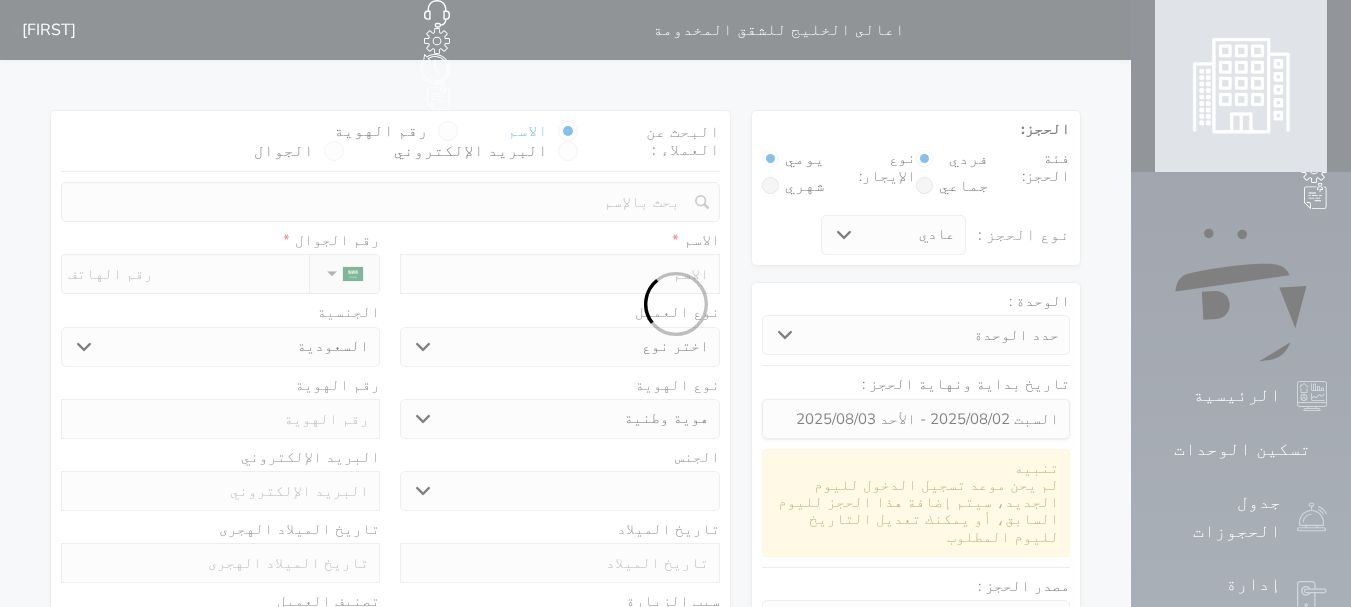 select on "7" 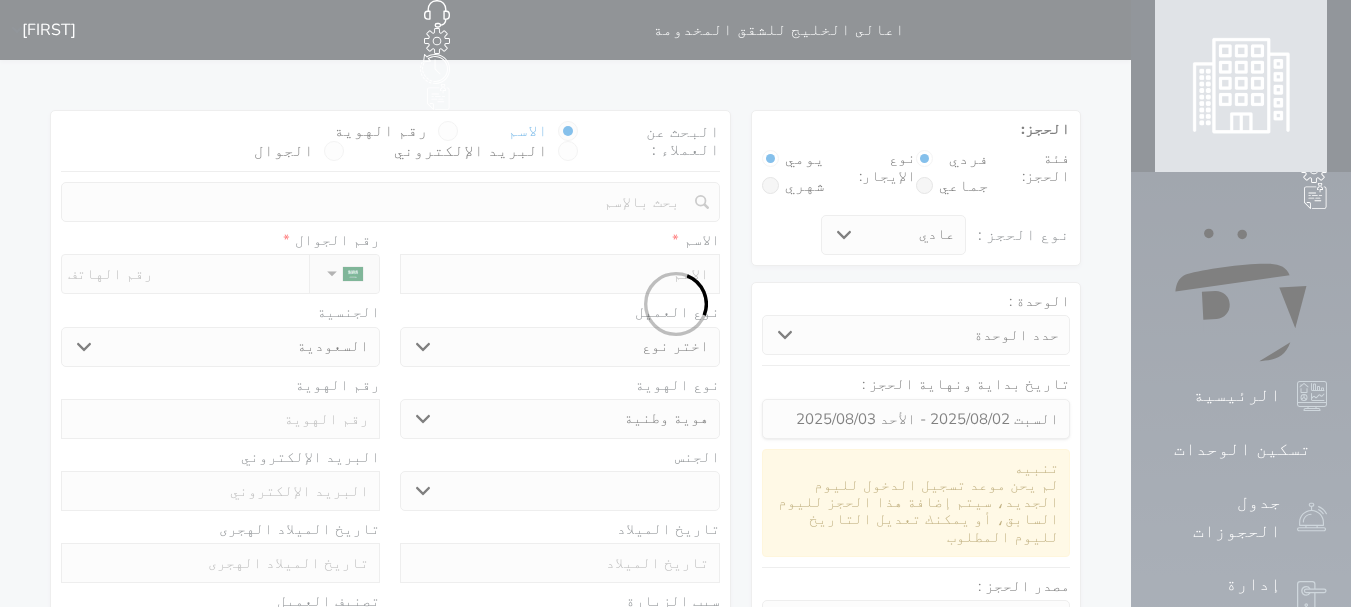 select 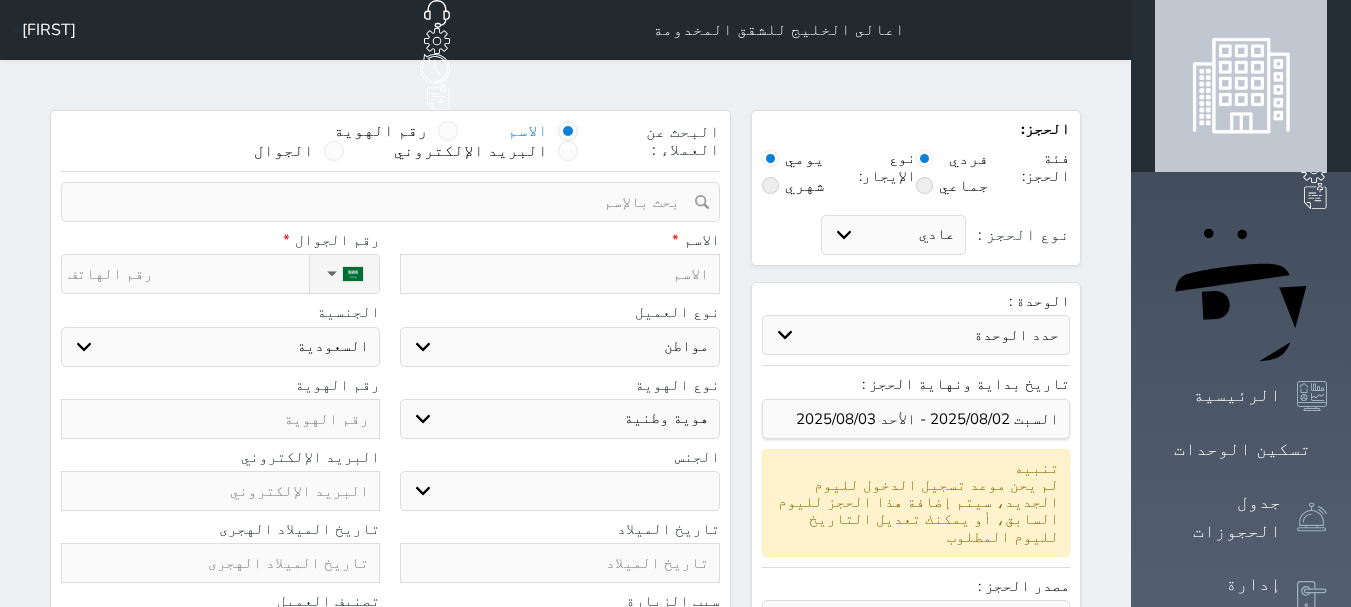 select 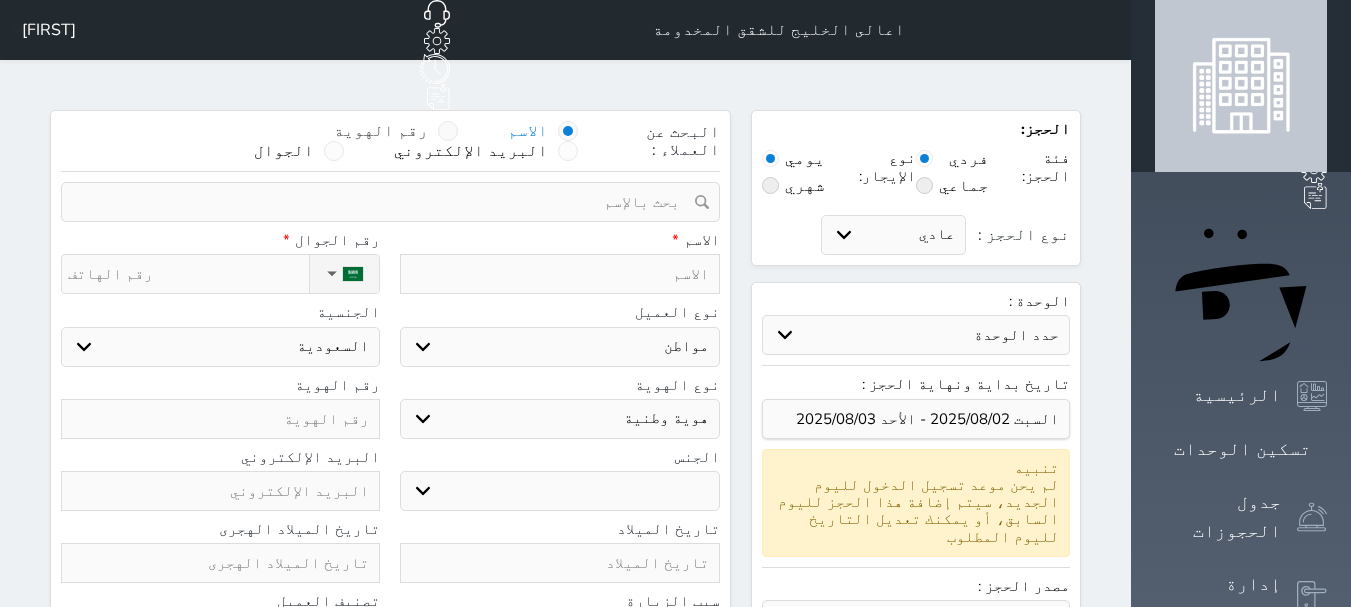 click at bounding box center (448, 131) 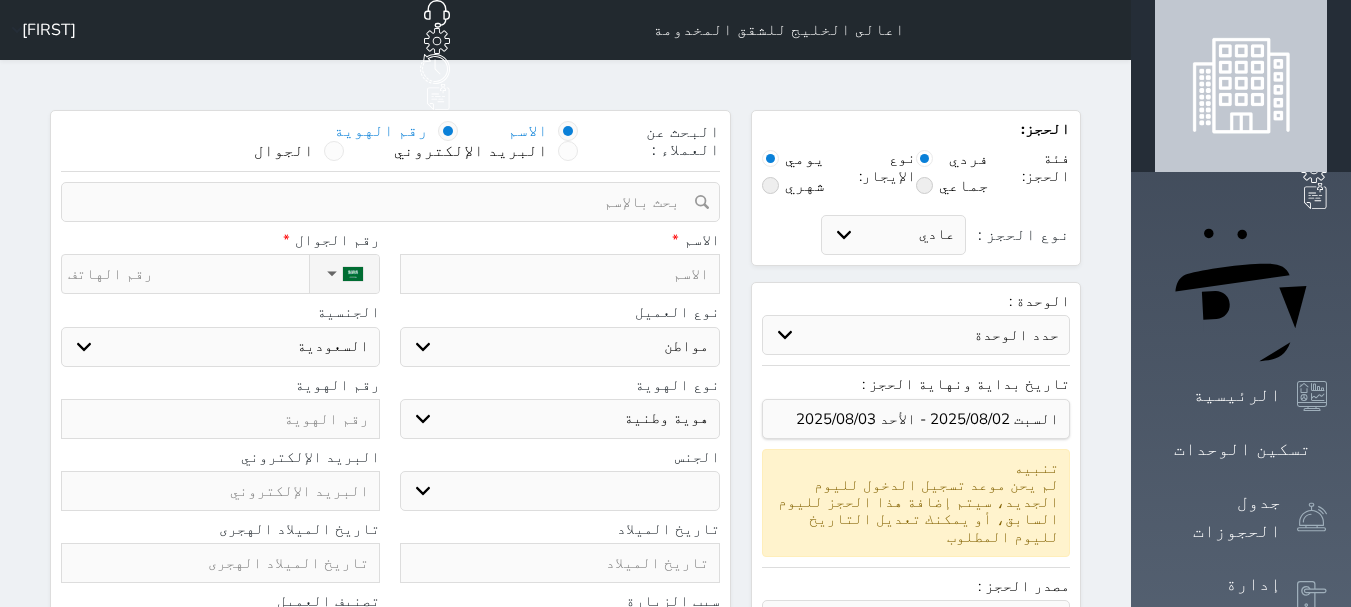 select 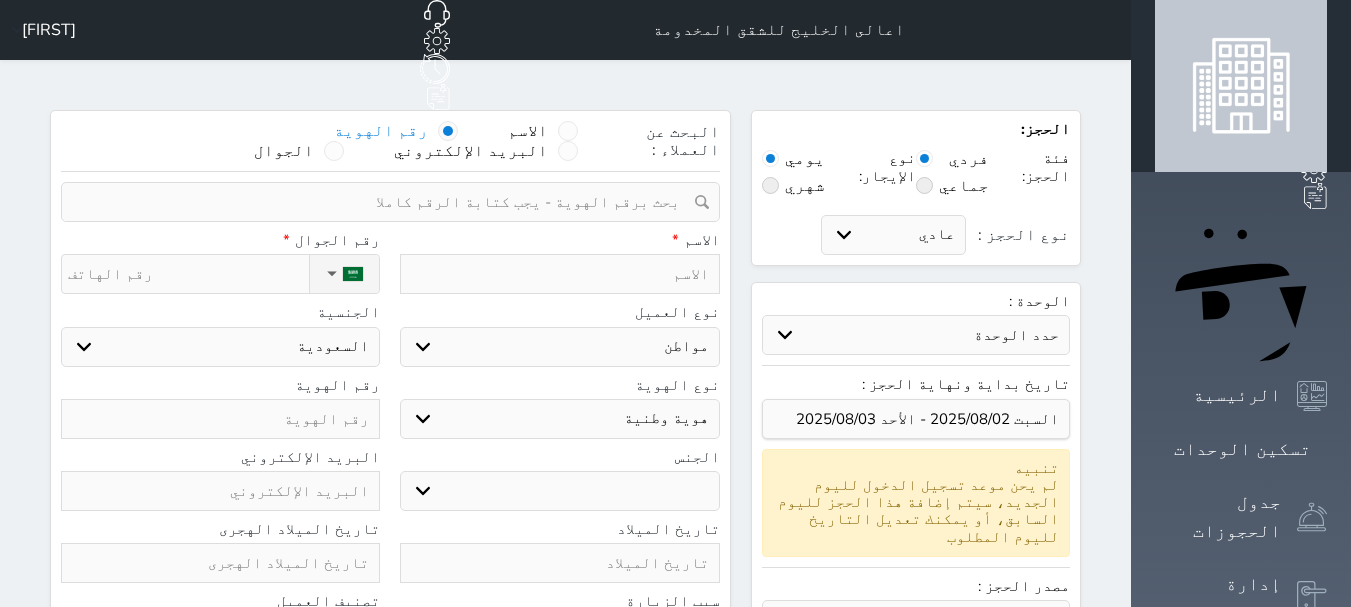 click at bounding box center (448, 131) 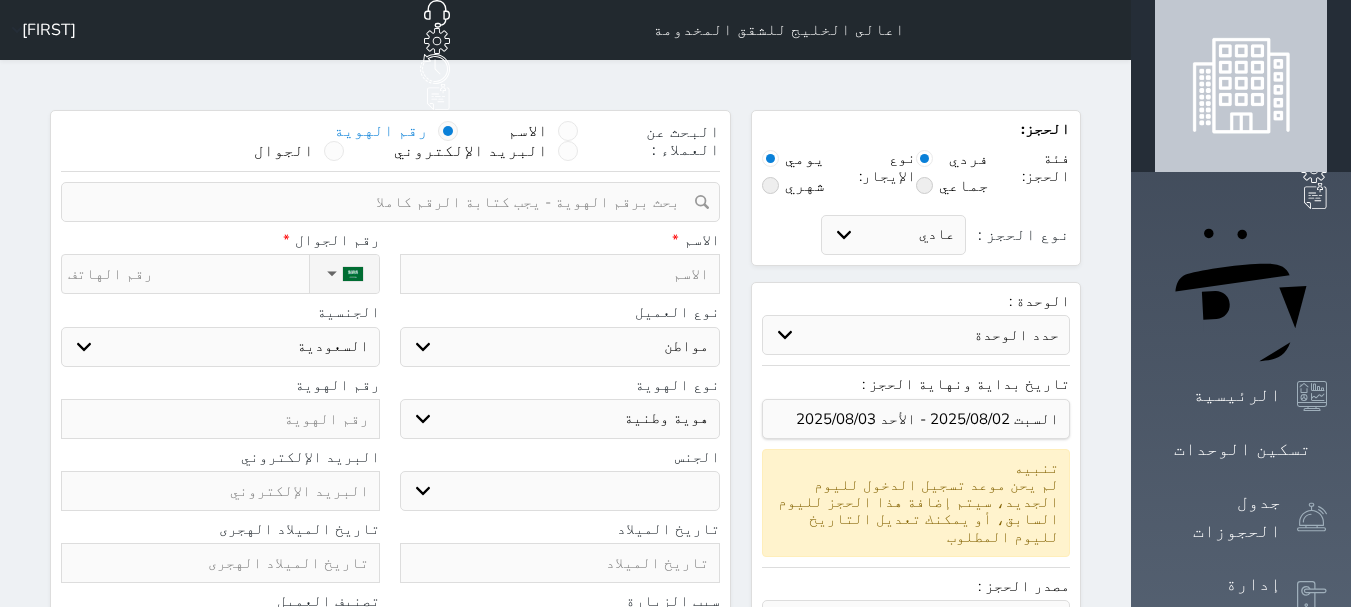 click at bounding box center (448, 131) 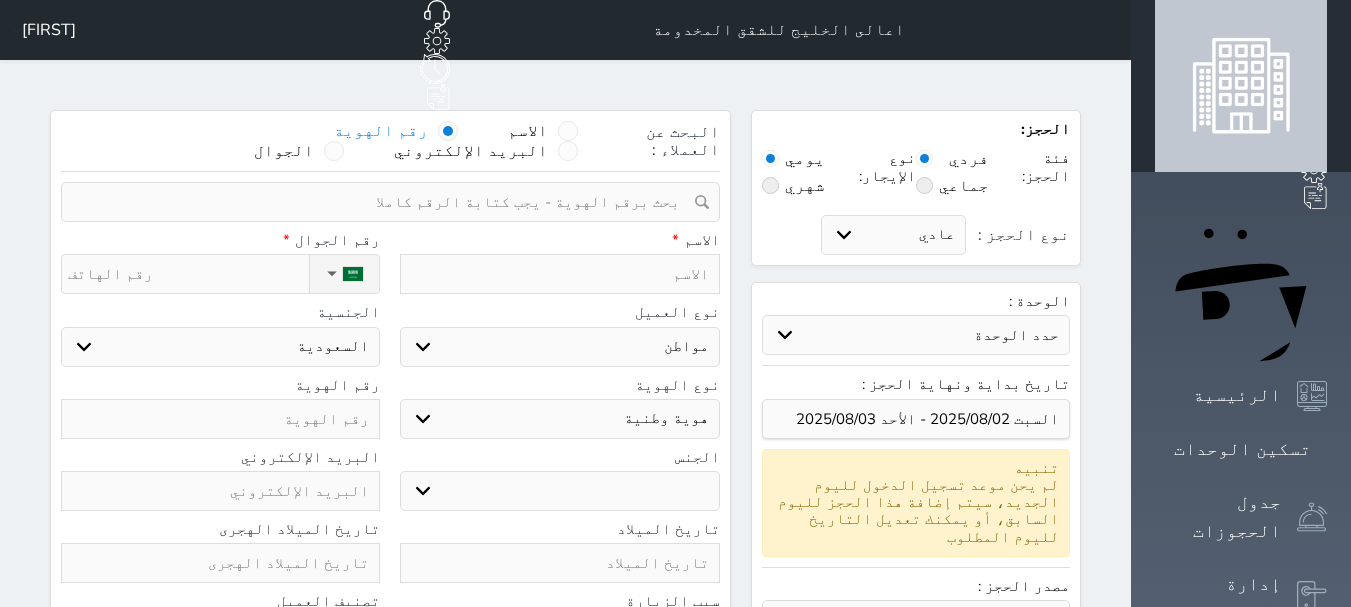 click at bounding box center [383, 202] 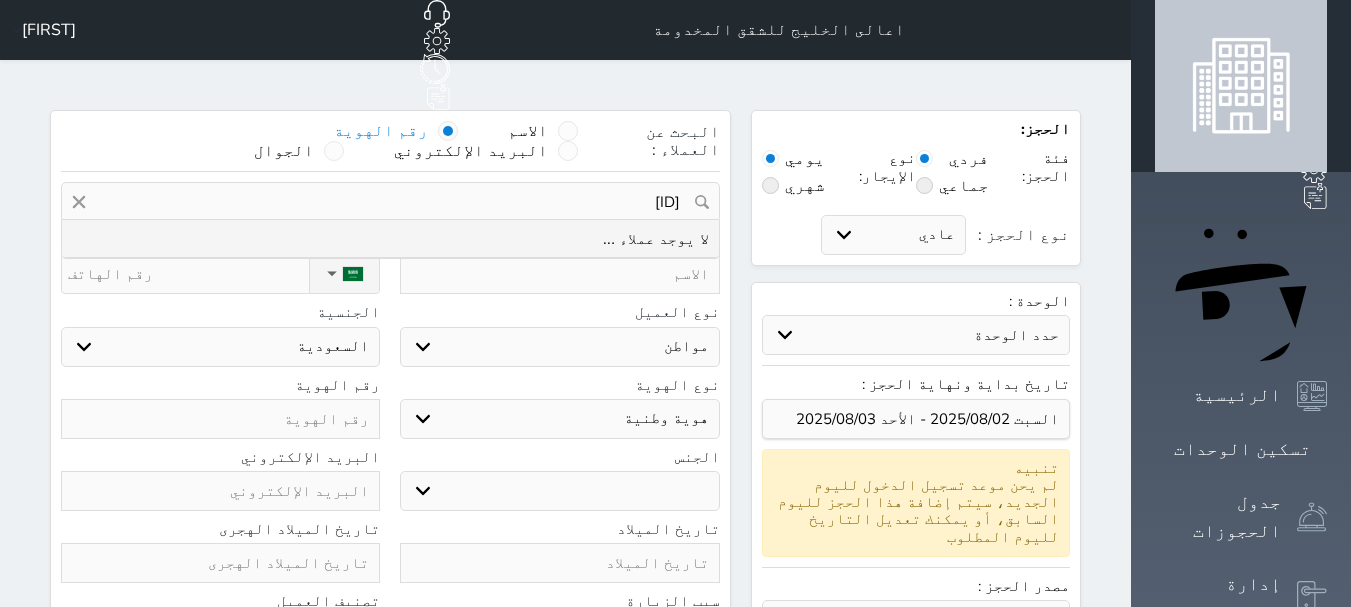 click on "[ID]" at bounding box center [390, 202] 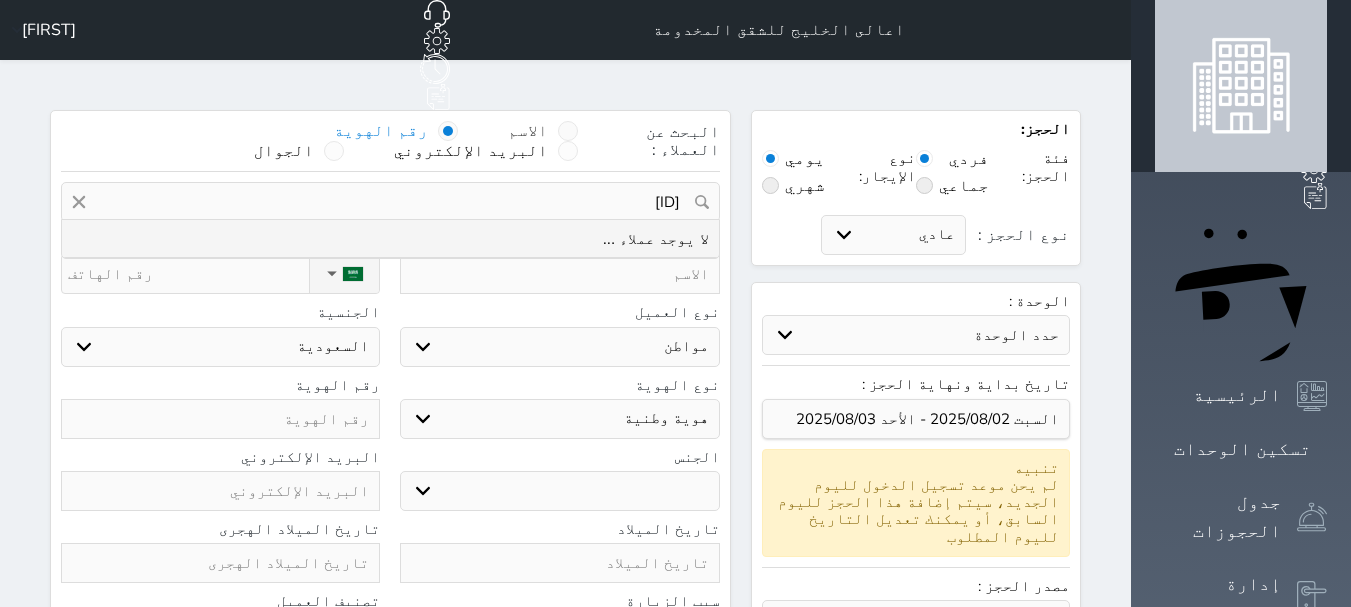 type on "[ID]" 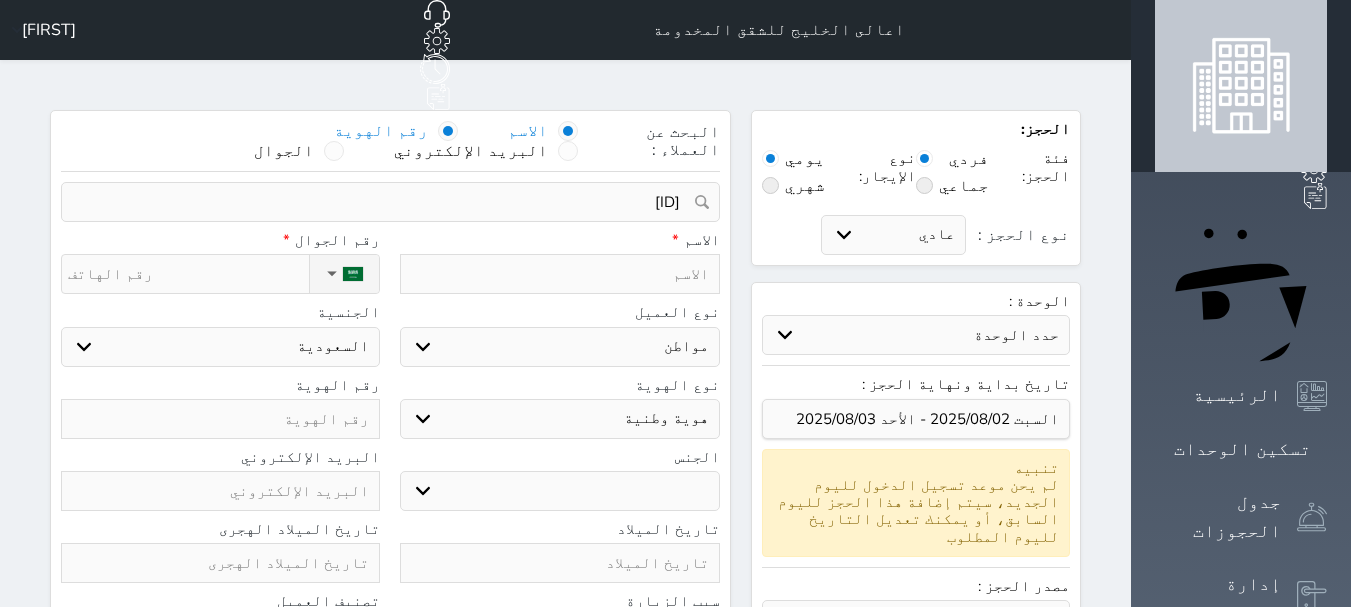 type 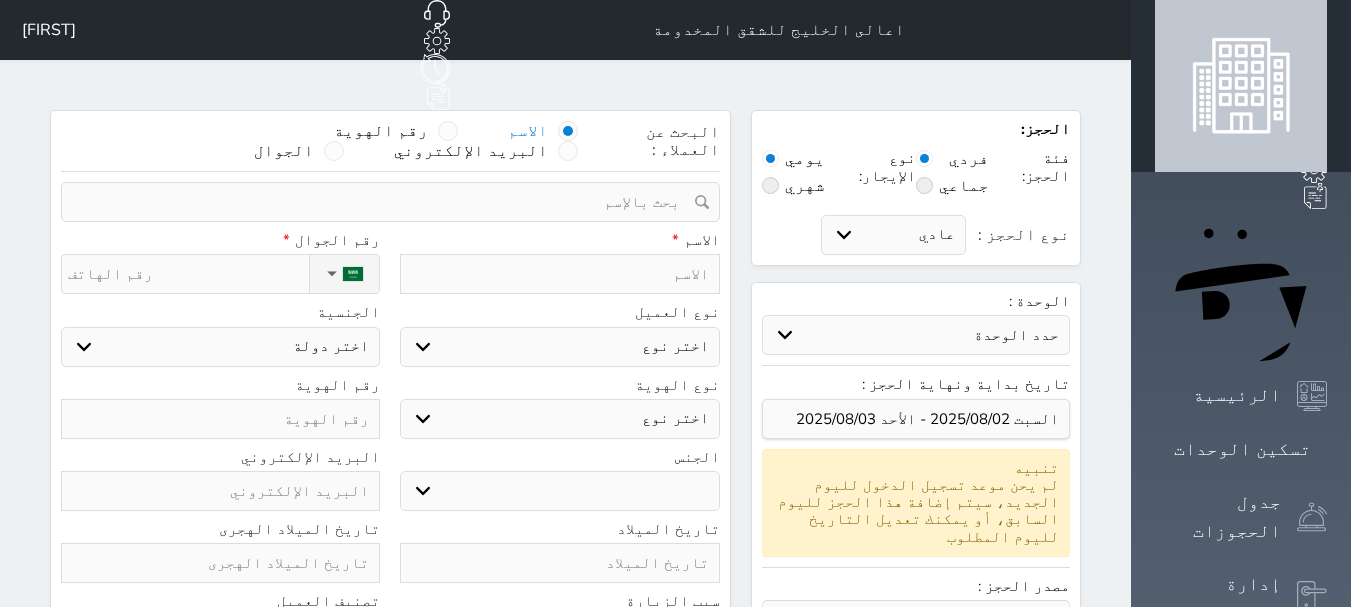 click at bounding box center (568, 131) 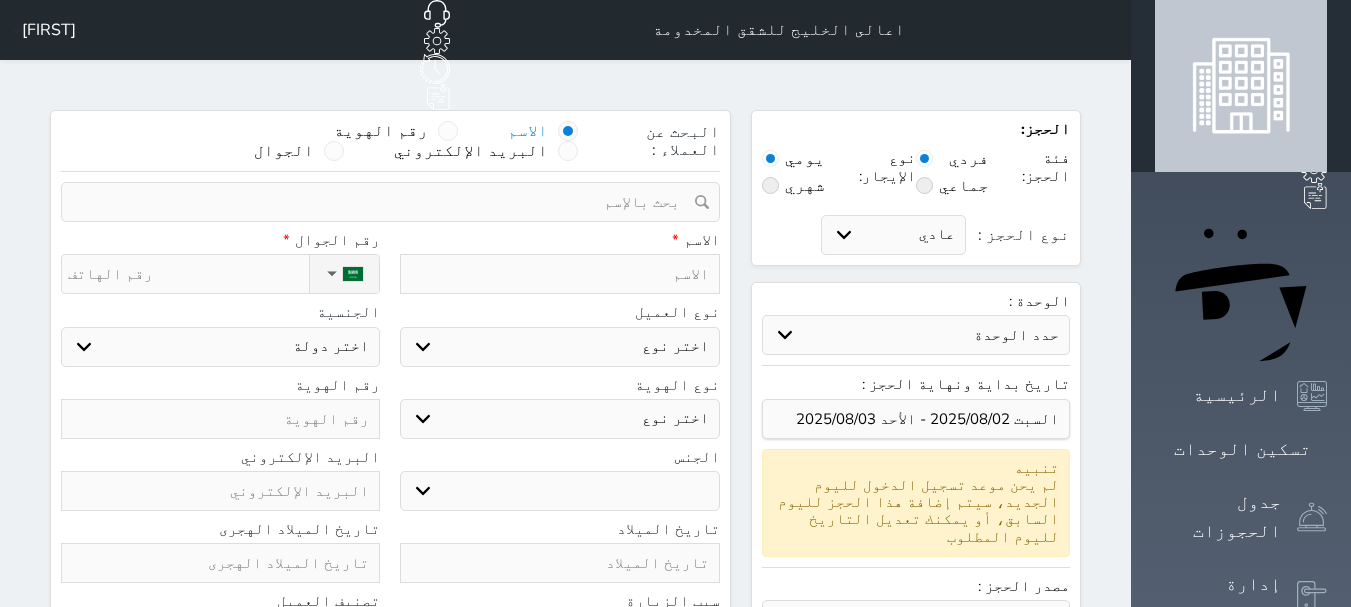 type on "ع" 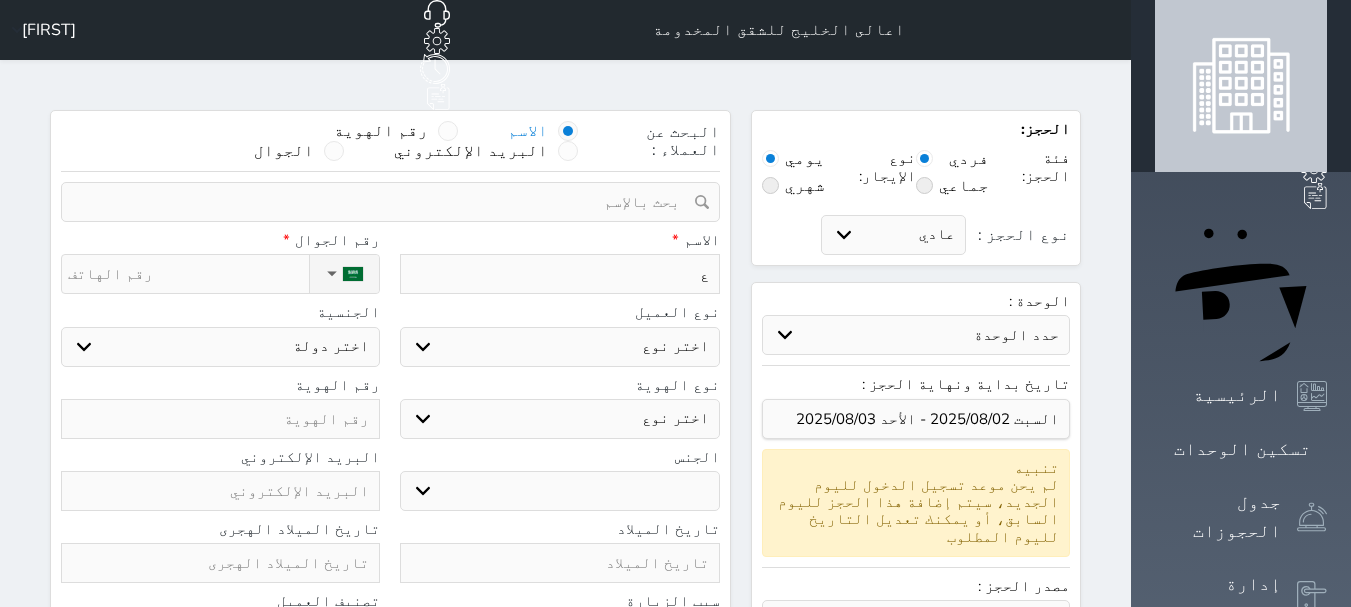 type on "عب" 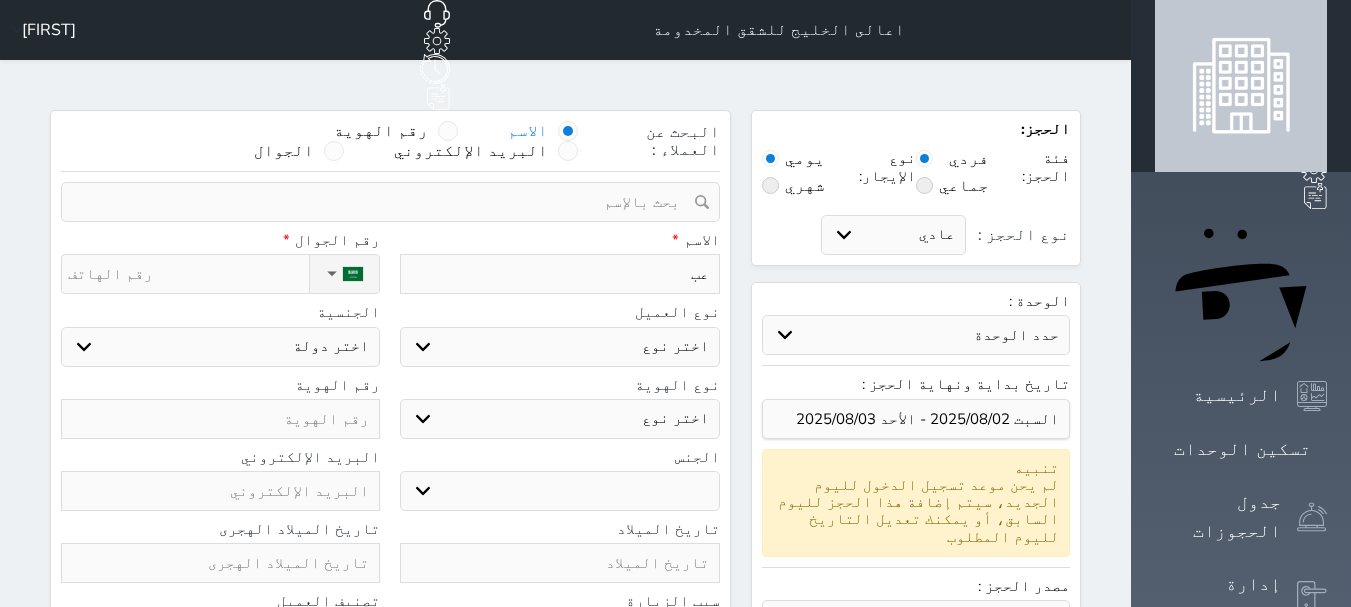 type on "عبد" 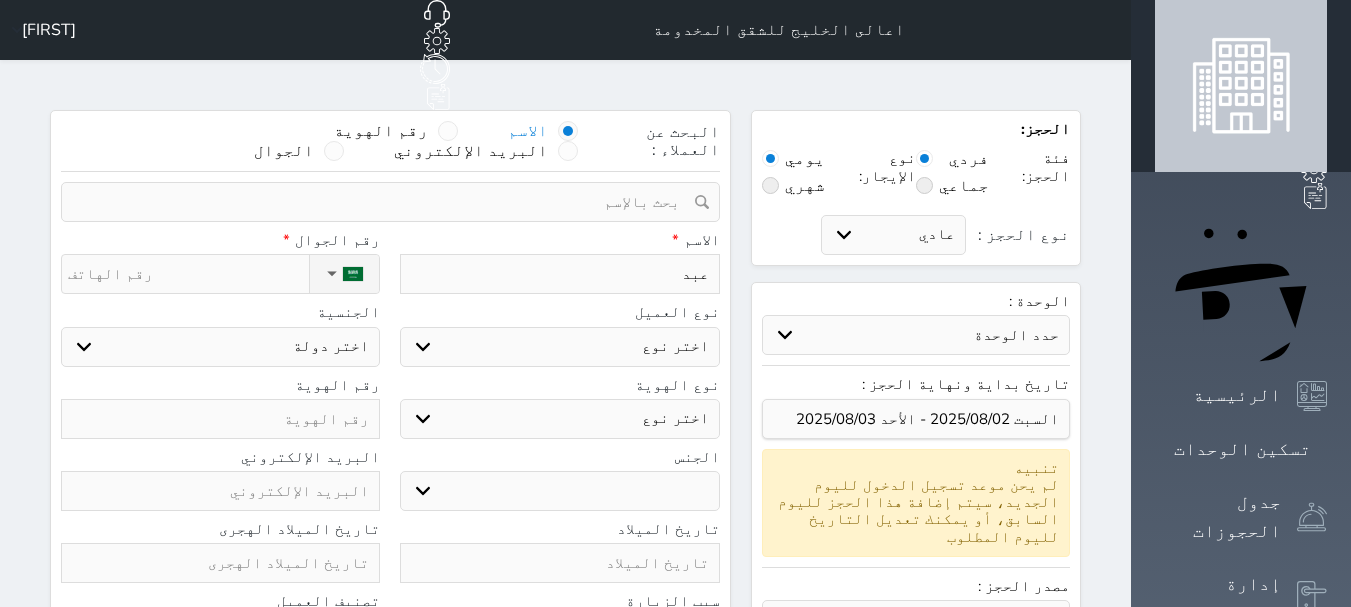 select 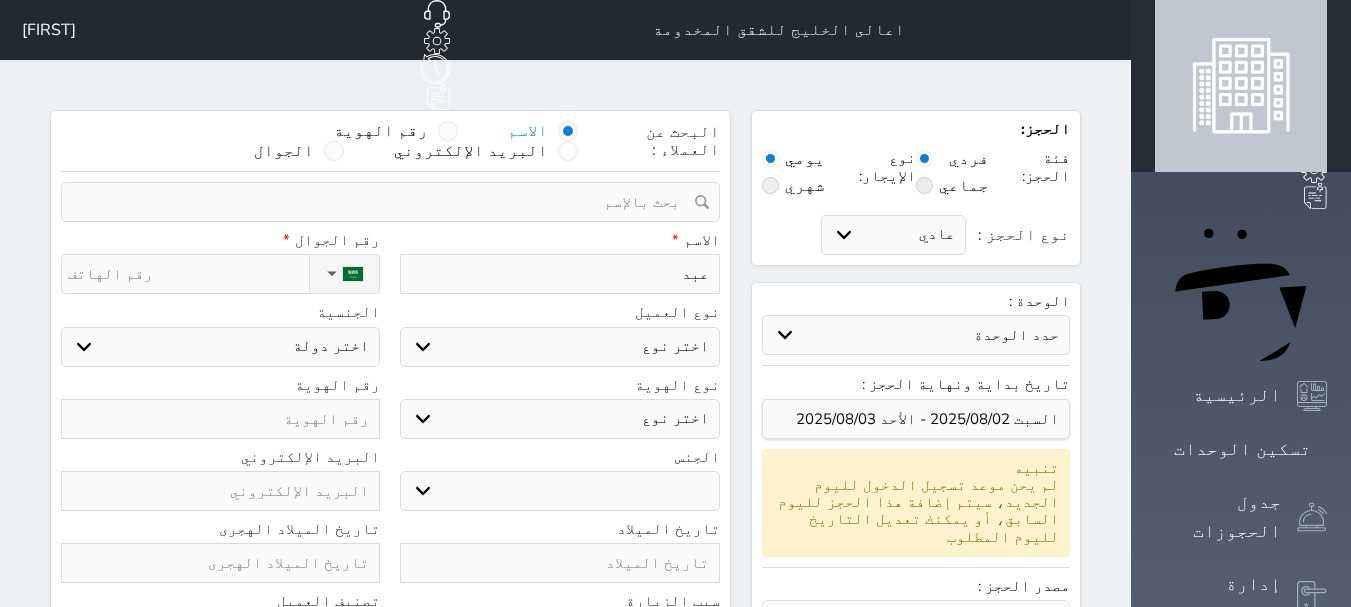 select 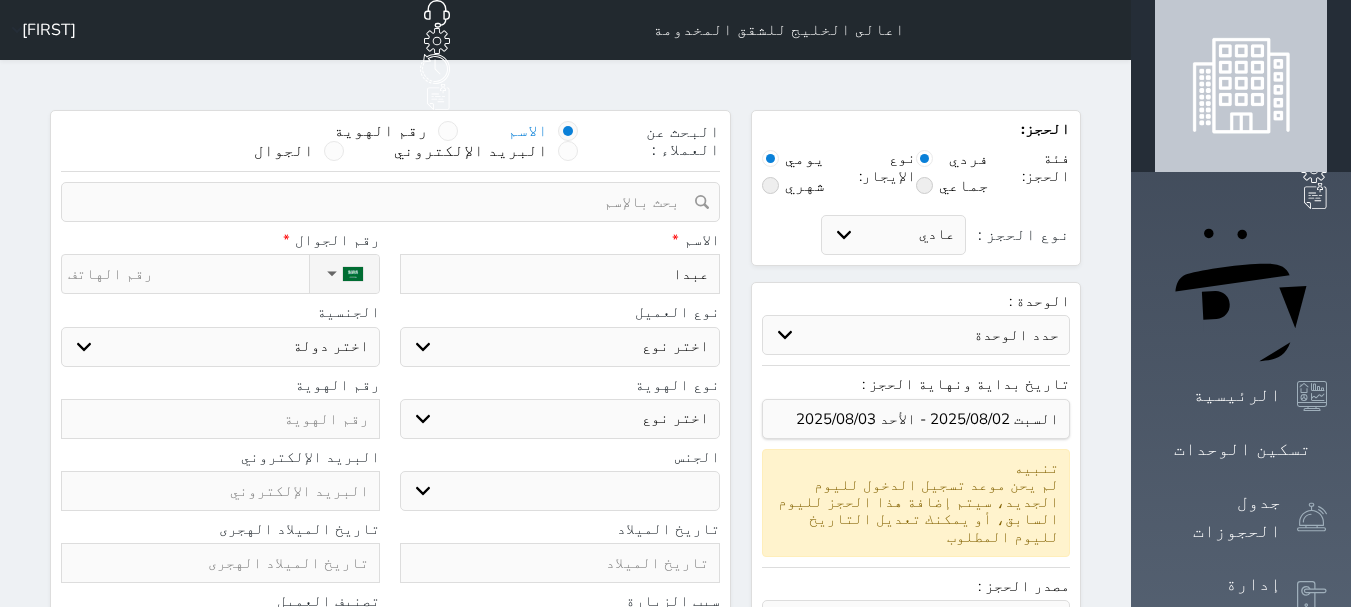 type on "عبدال" 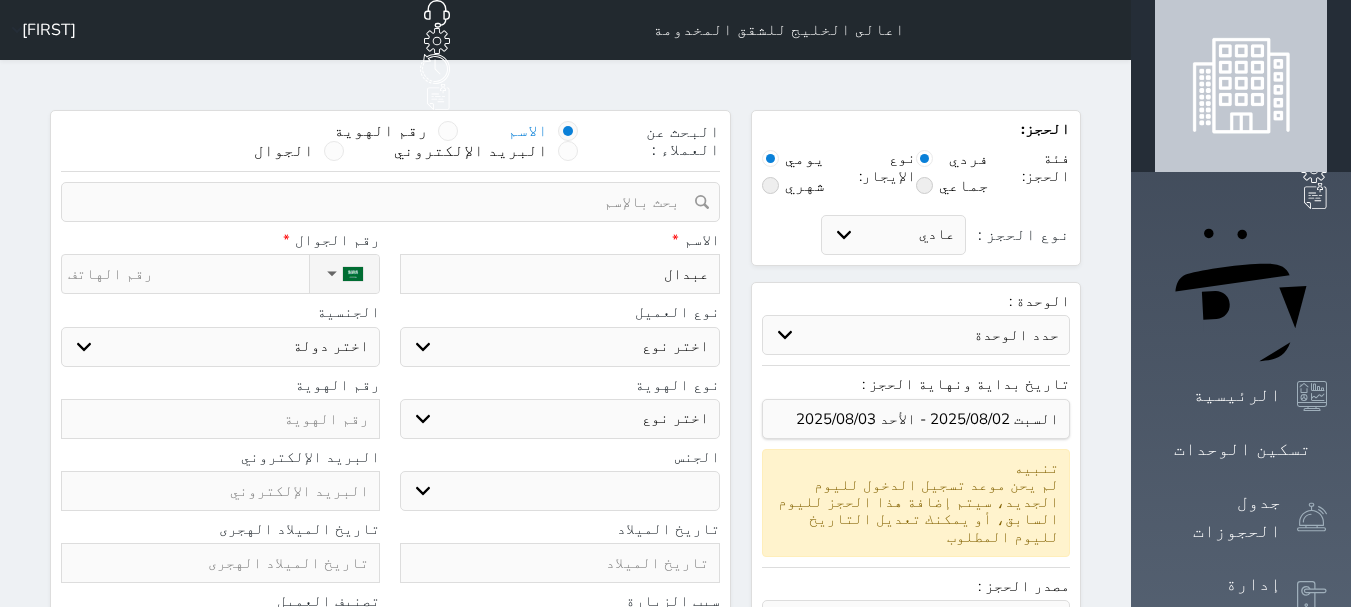 type on "عبدالع" 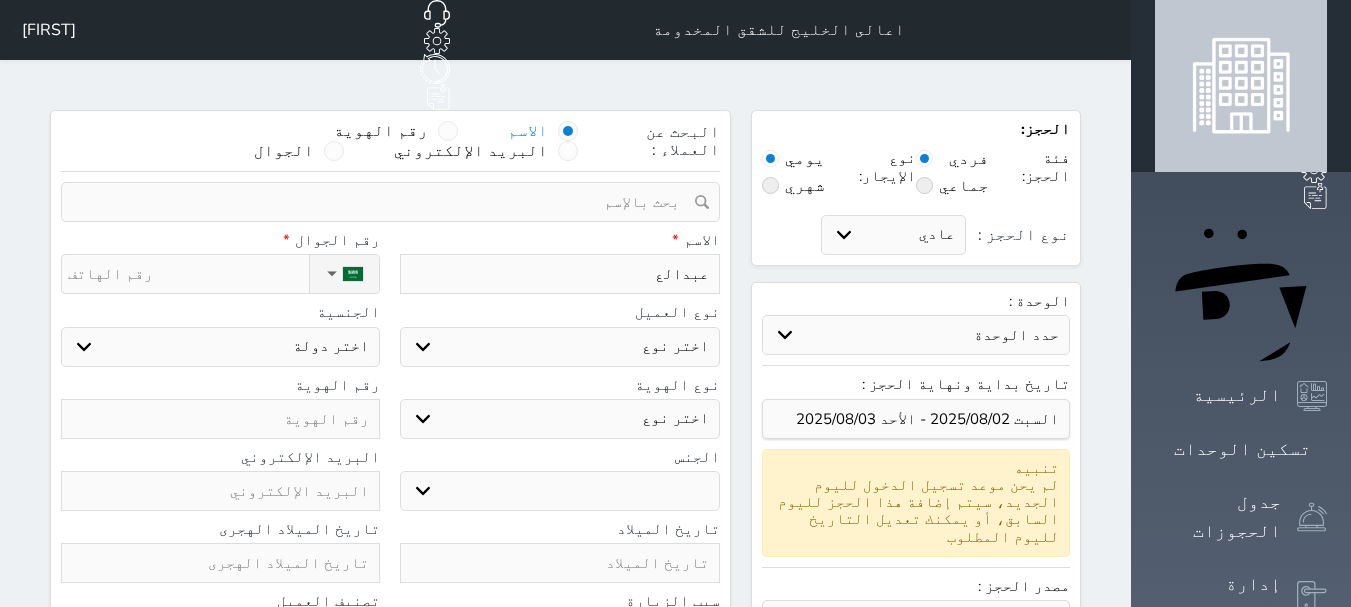 type on "عبدالعز" 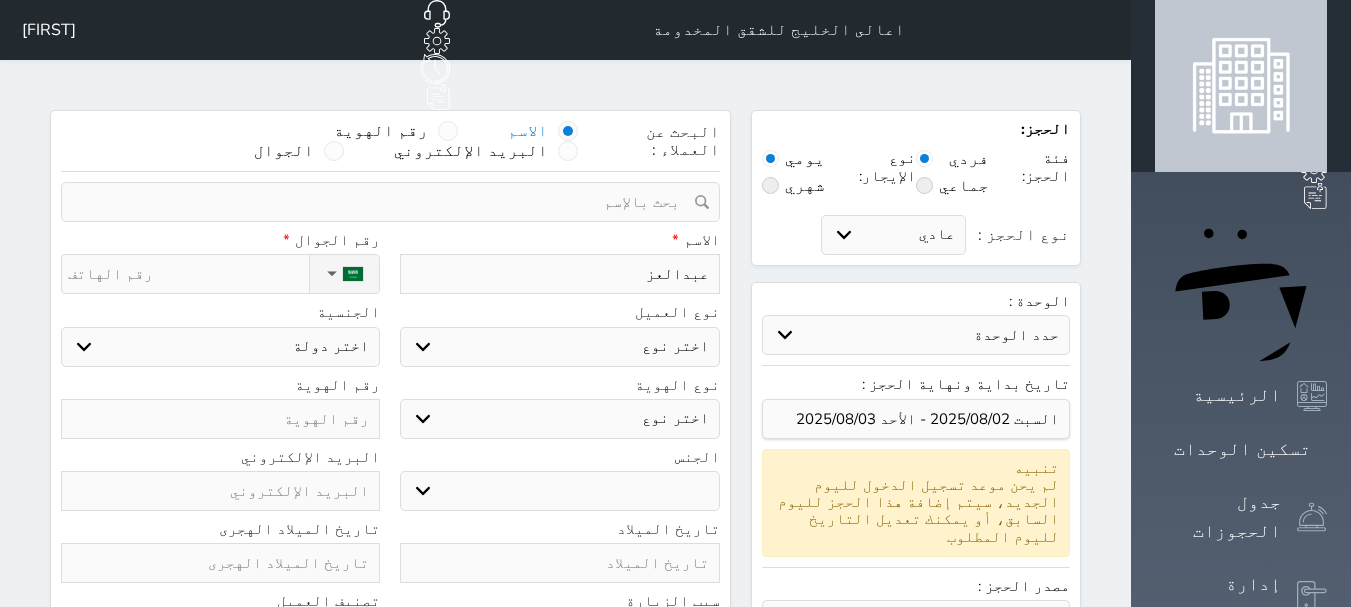 type on "عبدالعزي" 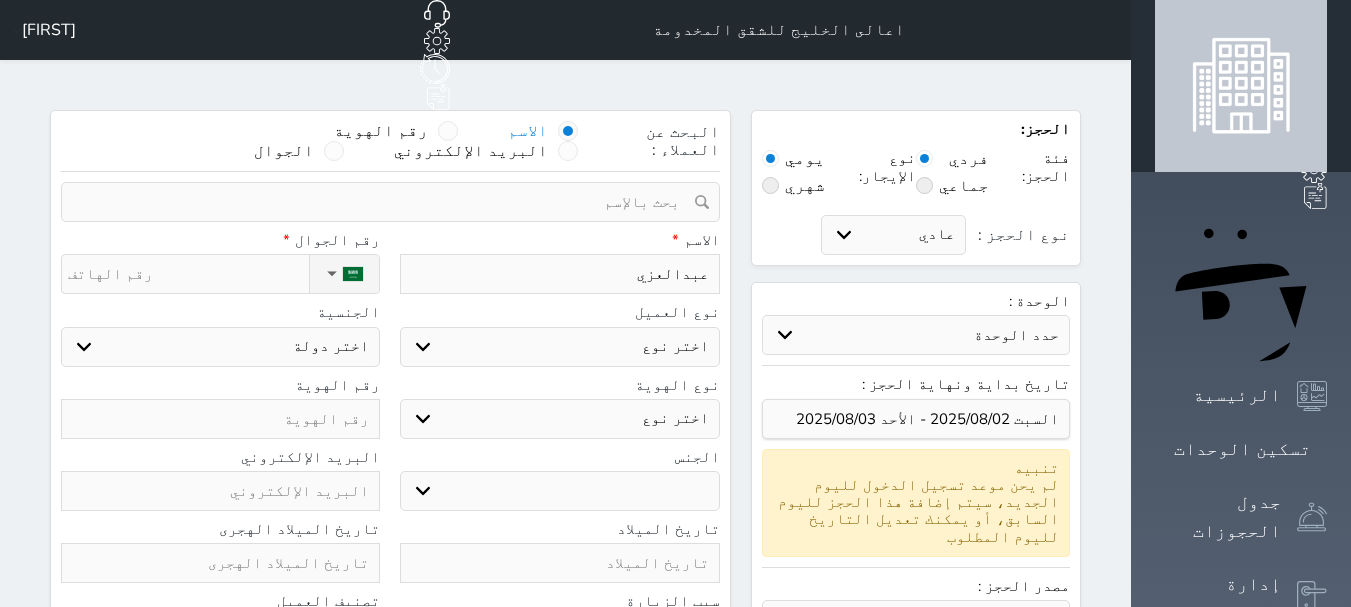 select 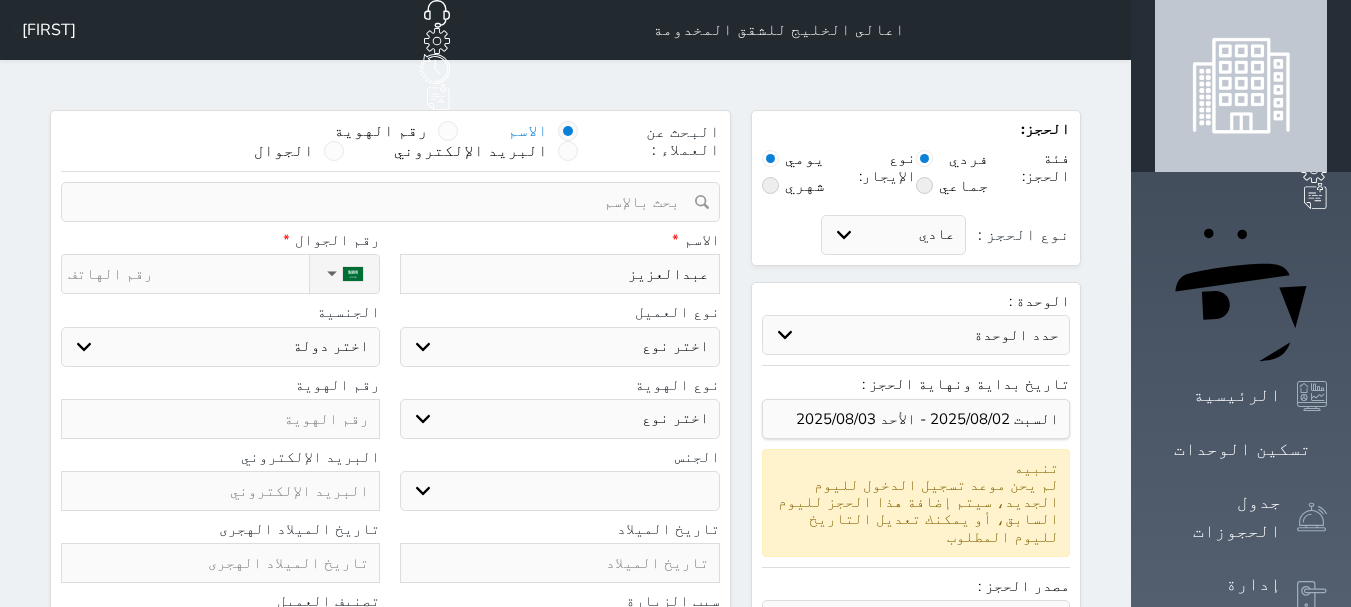 type on "عبدالعزيز" 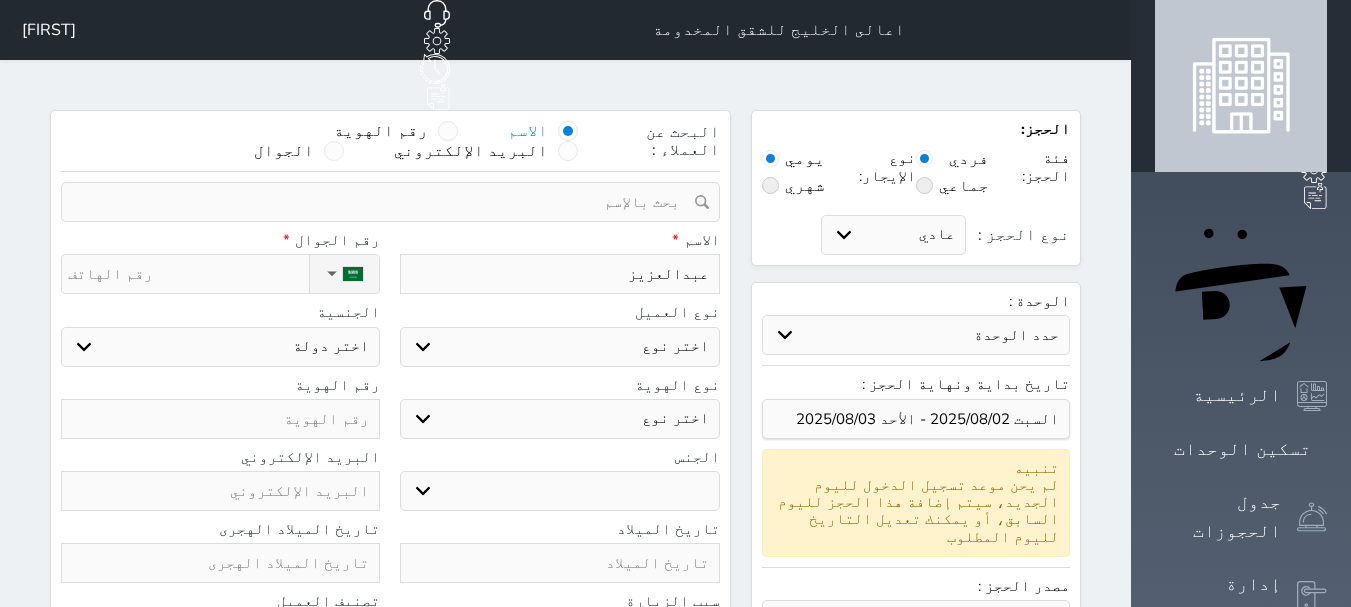 select 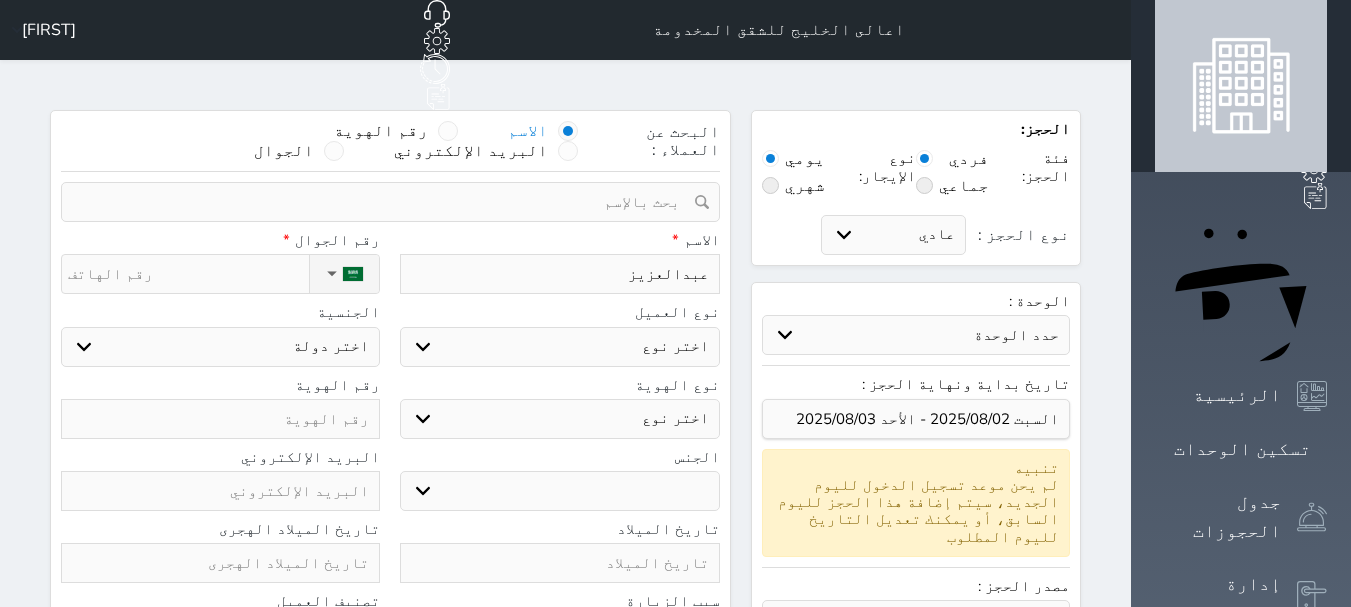 type on "عبدالعزيز" 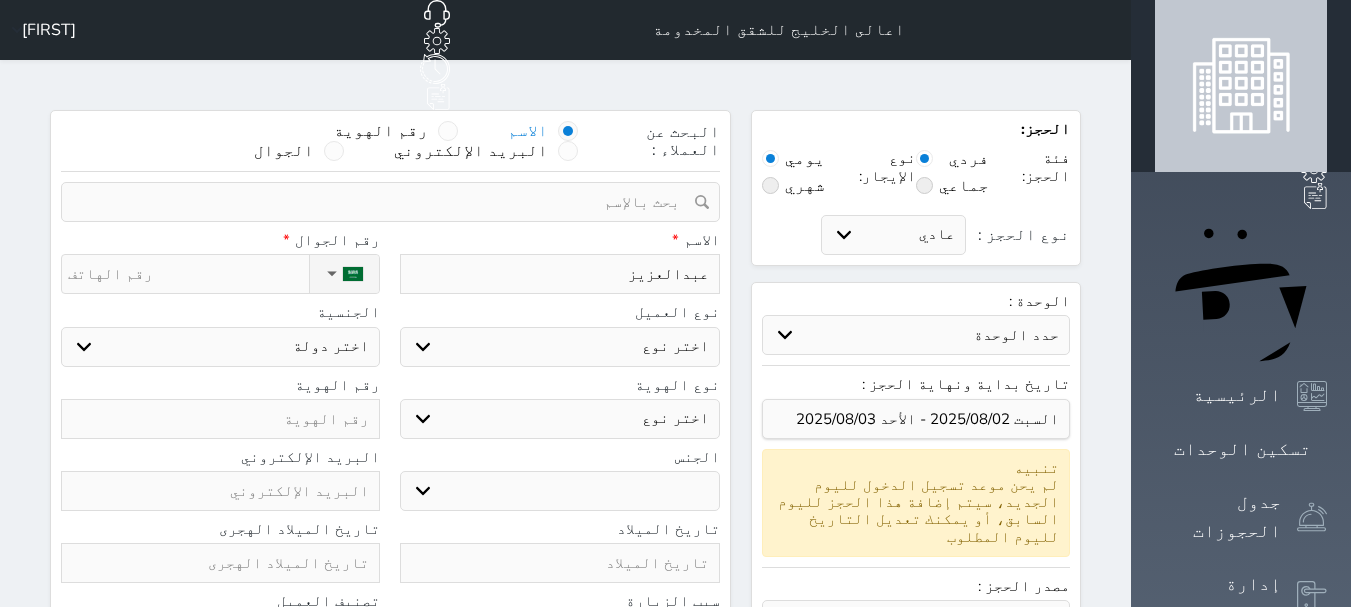 type on "[FIRST] [LAST]" 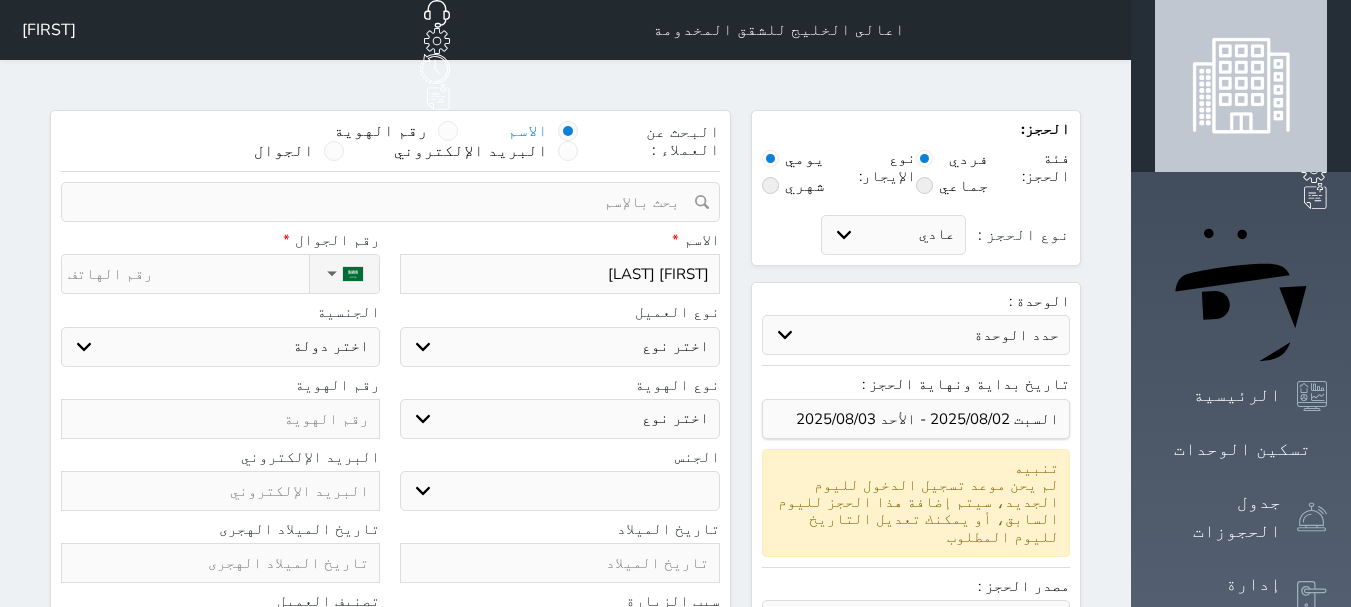 type on "[FIRST]  [LAST]" 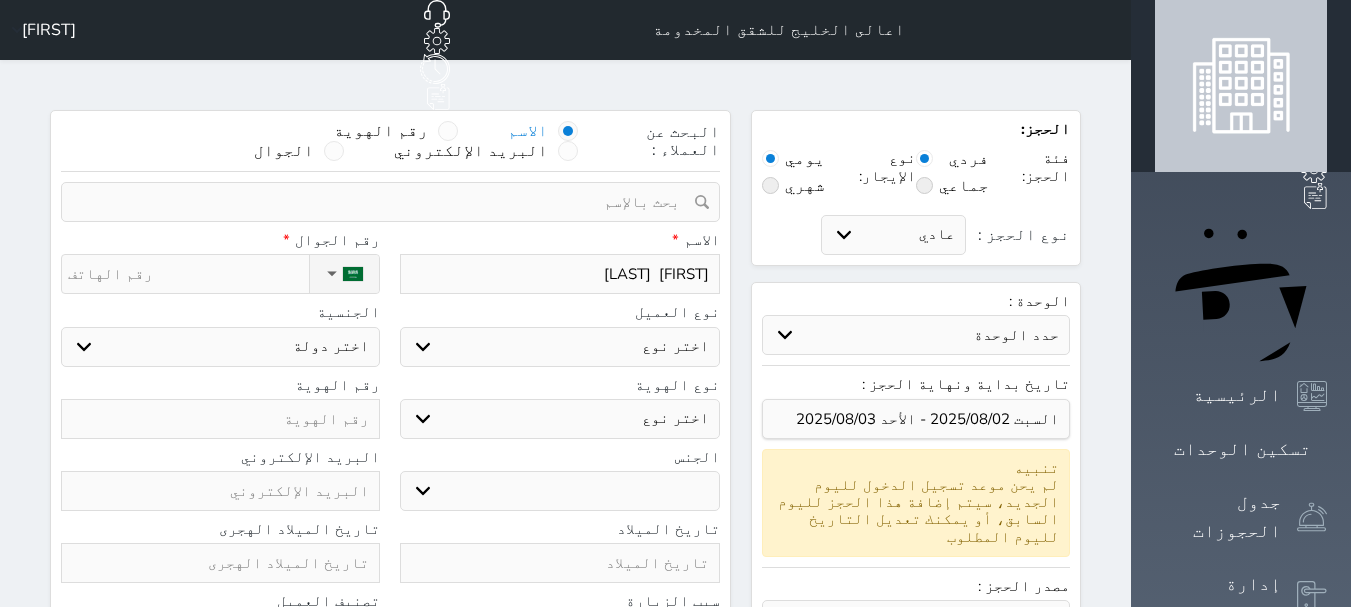 type on "[FIRST]  [LAST]" 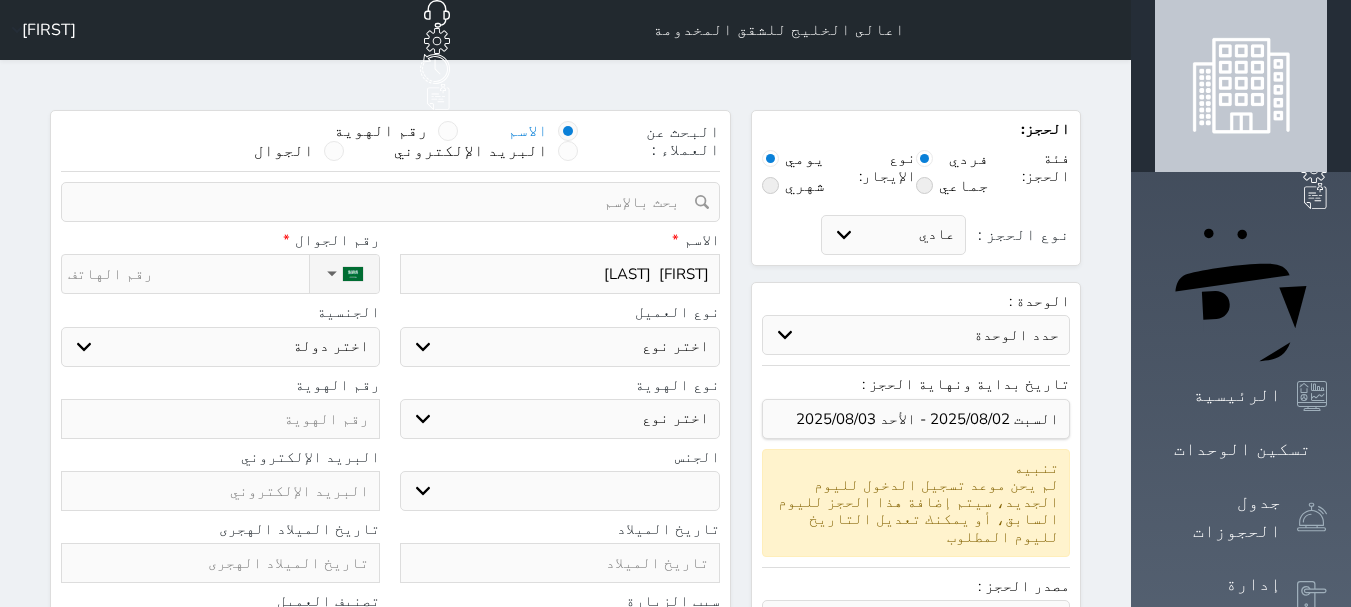 type on "[FIRST]  [LAST]" 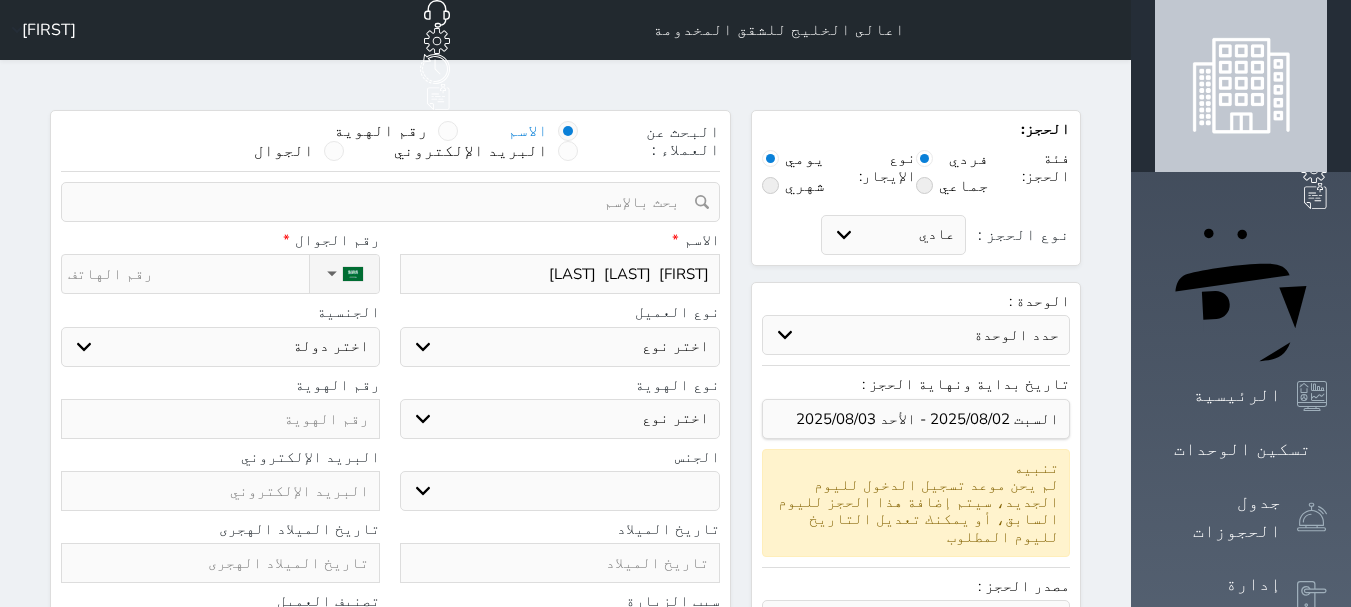 type on "[FIRST] [LAST]" 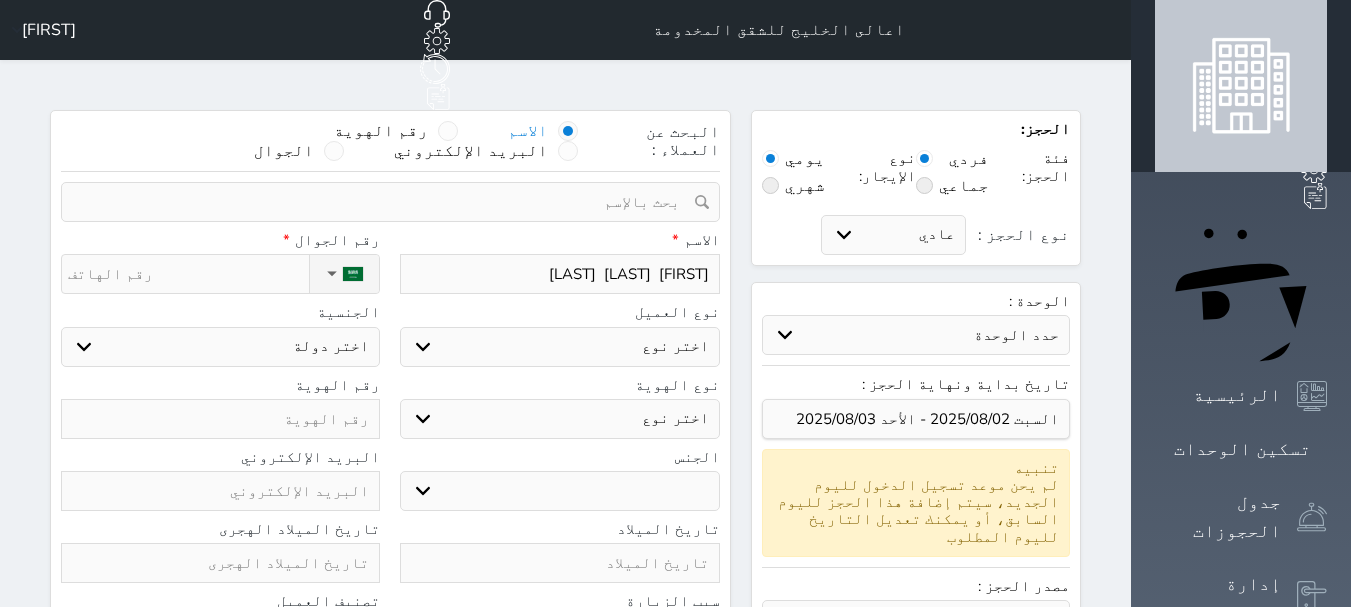 select 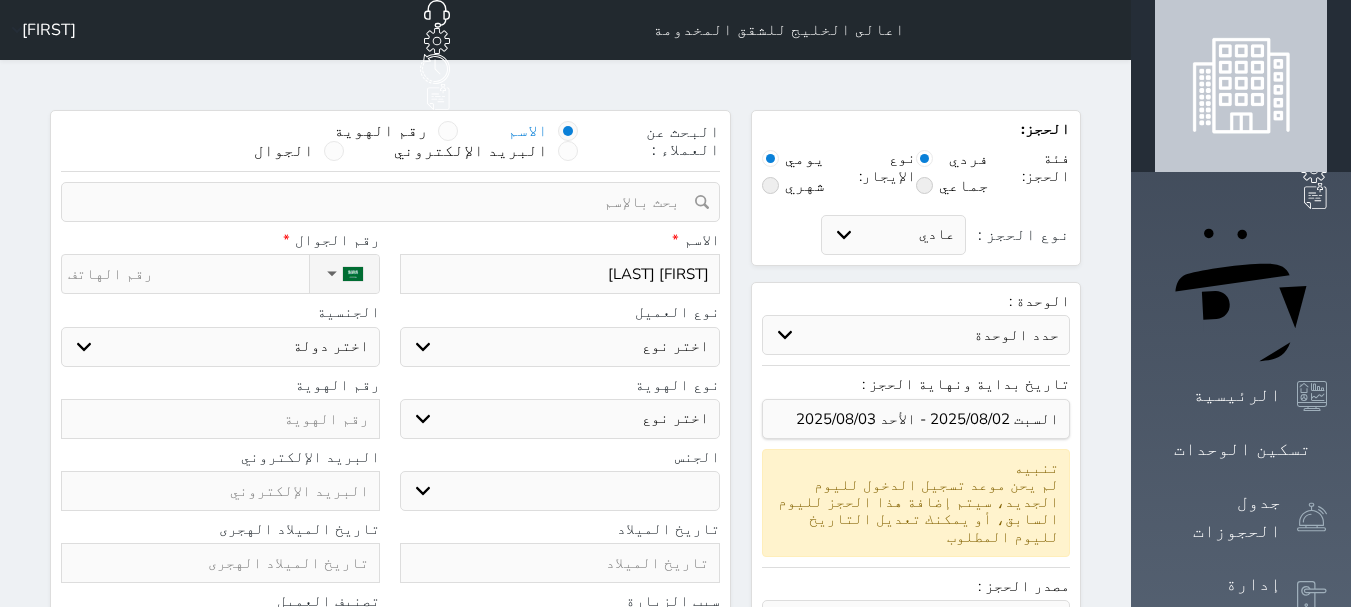 type on "[FIRST]  [LAST]  [LAST]" 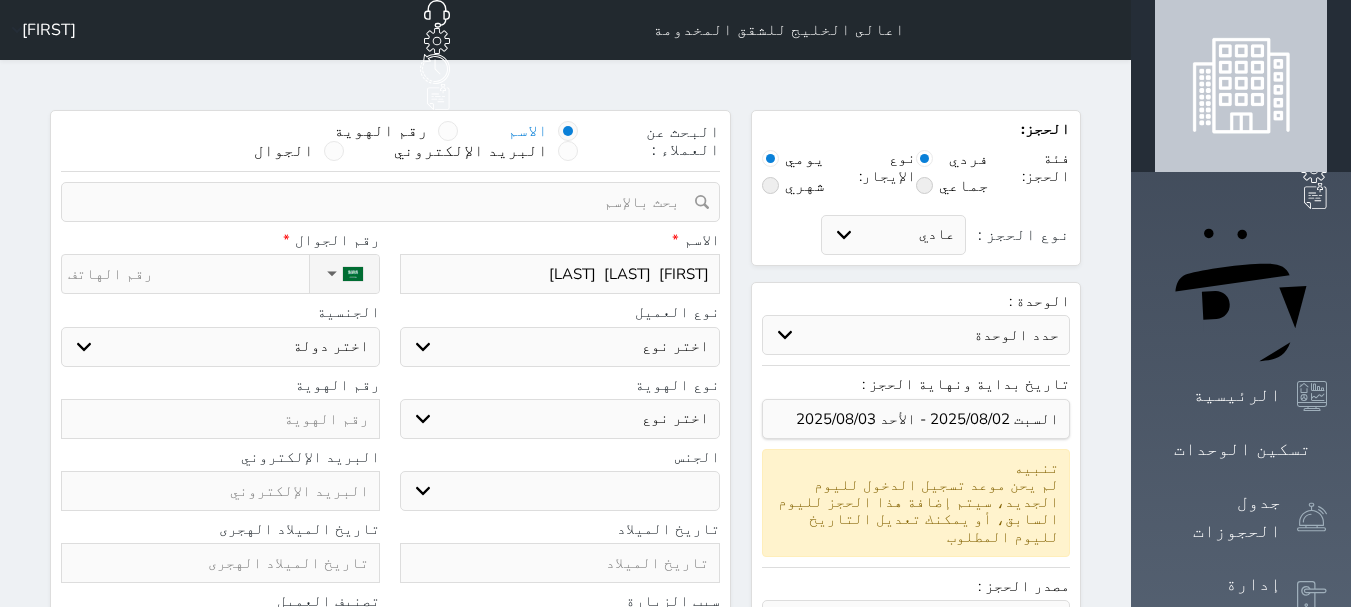 type on "[FIRST] [LAST]" 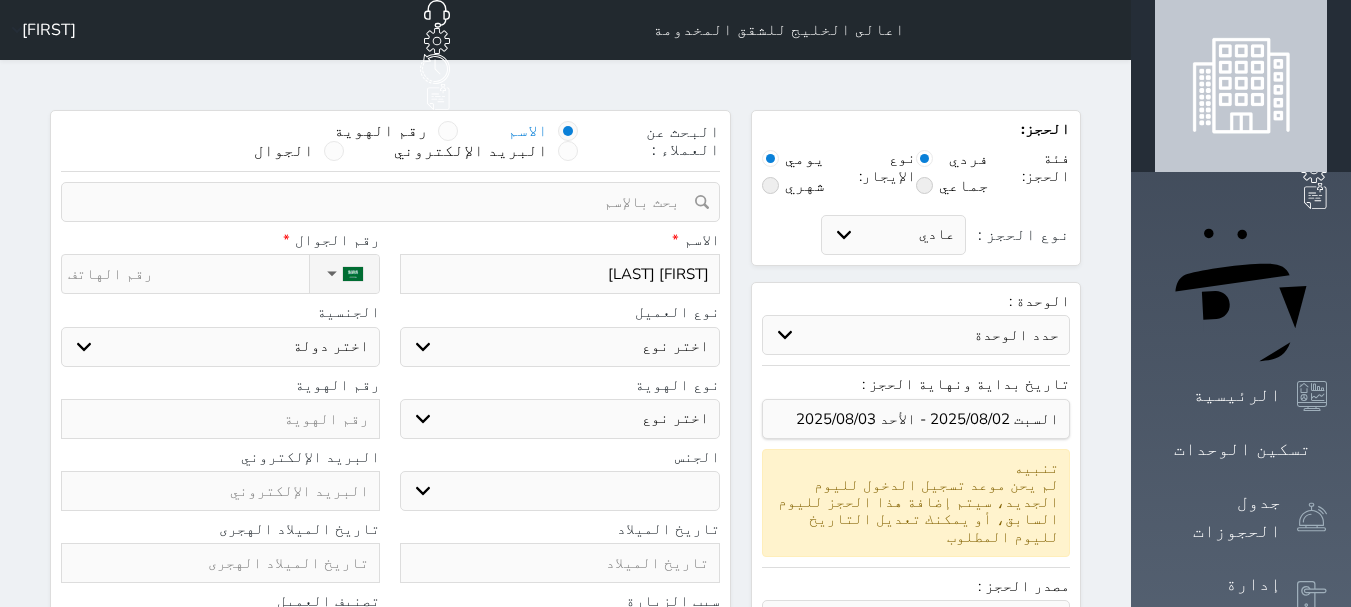 click on "[FIRST] [LAST]" at bounding box center [559, 274] 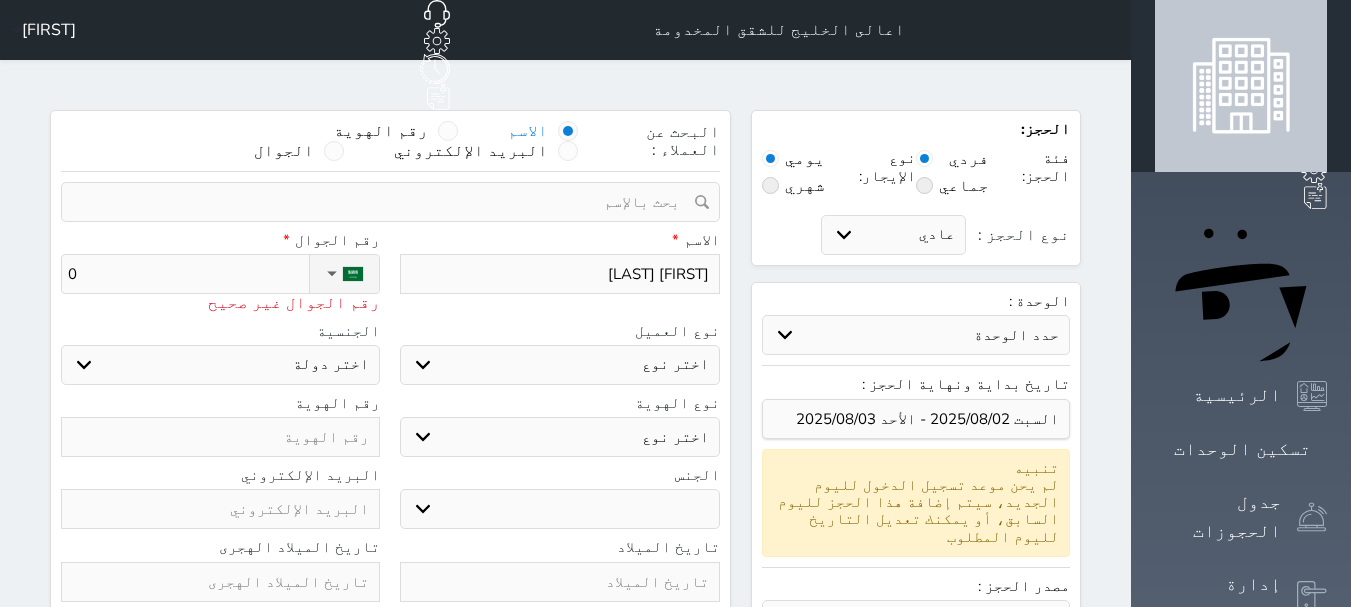 type on "05" 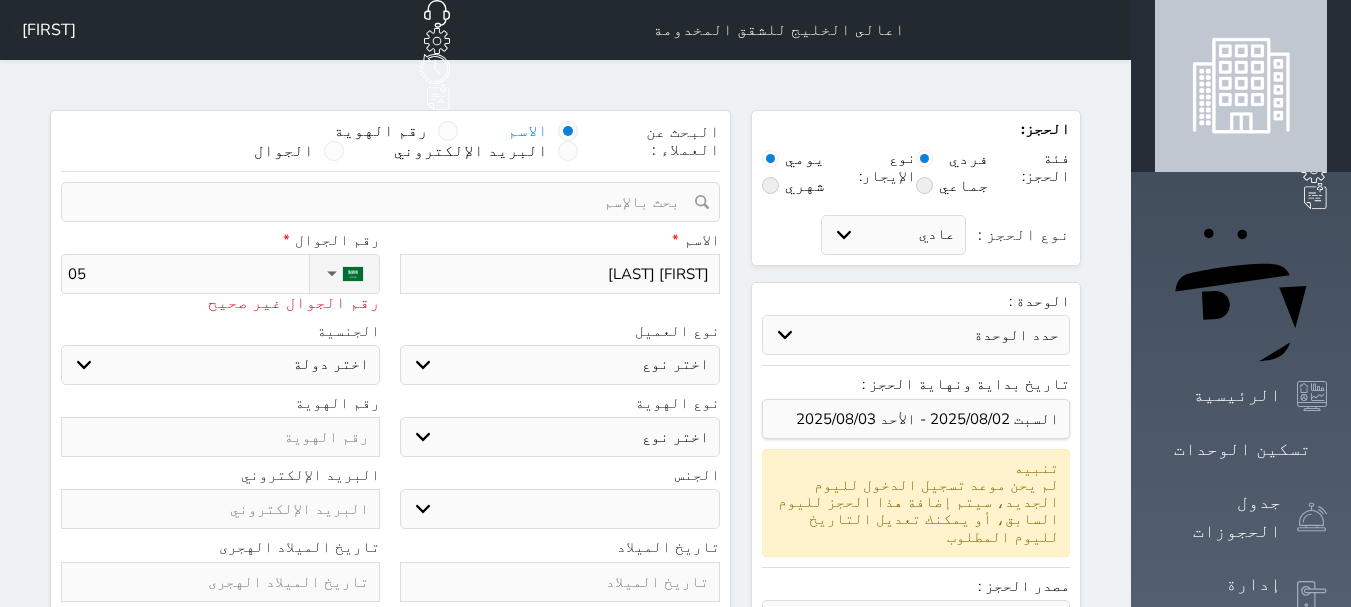 type on "053" 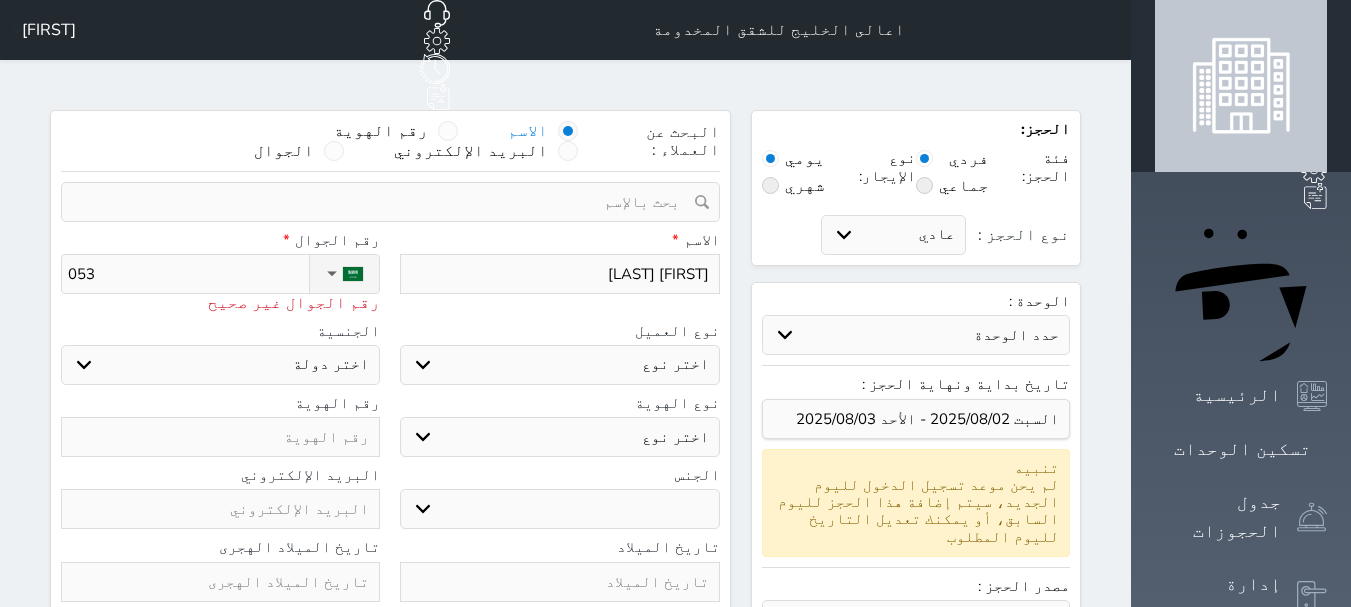 type 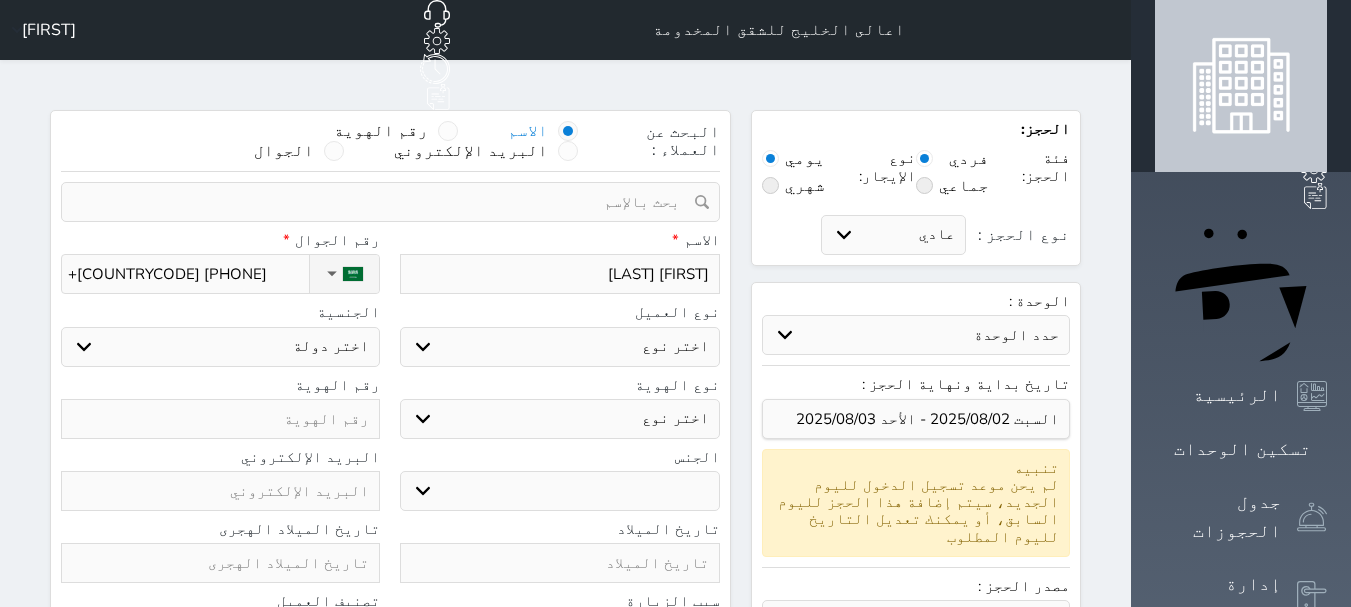 drag, startPoint x: 166, startPoint y: 228, endPoint x: 282, endPoint y: 317, distance: 146.20876 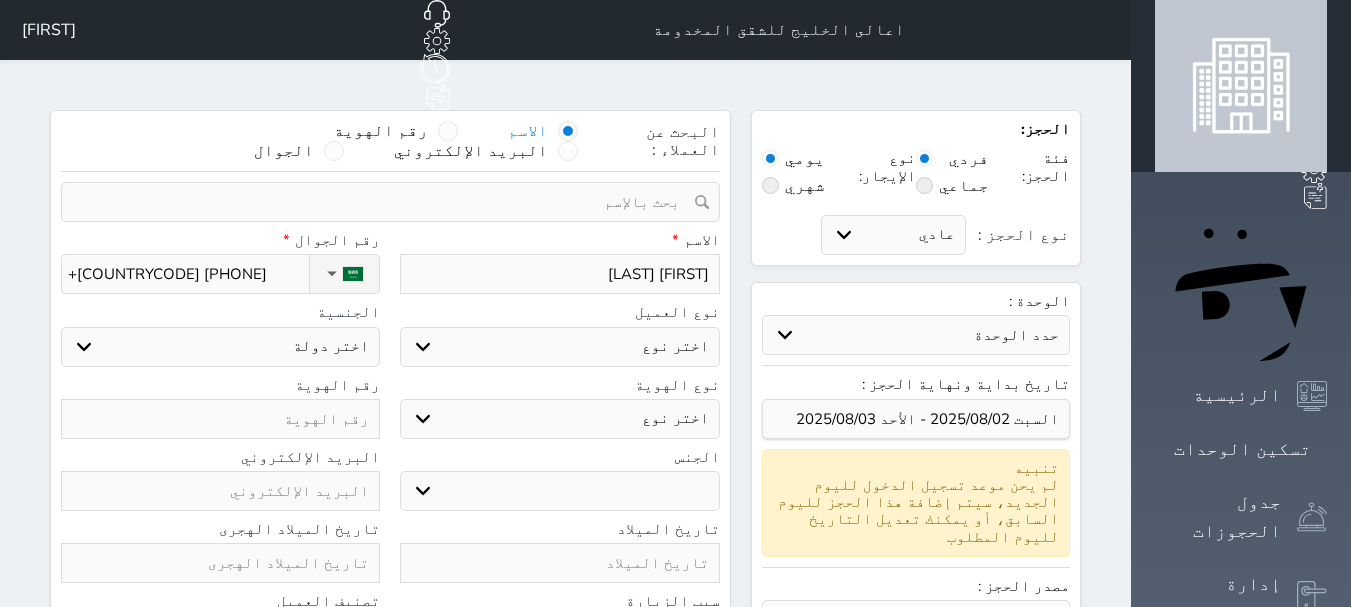 click on "اختر دولة
السعودية" at bounding box center [220, 347] 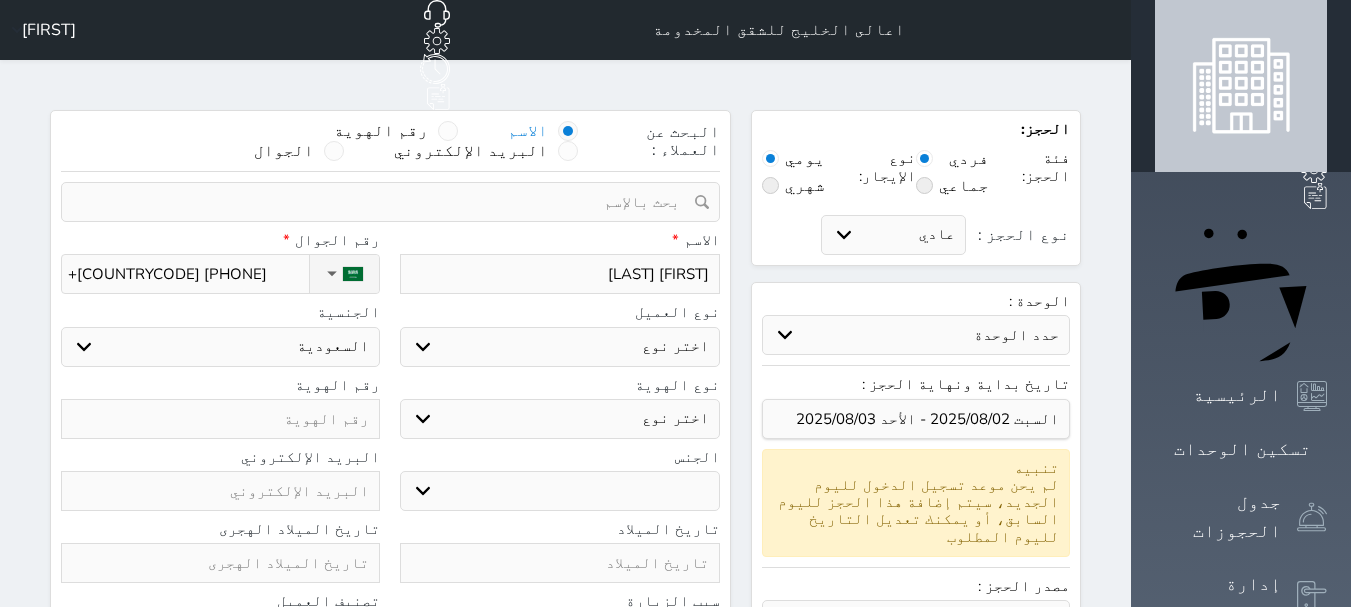click on "اختر دولة
السعودية" at bounding box center [220, 347] 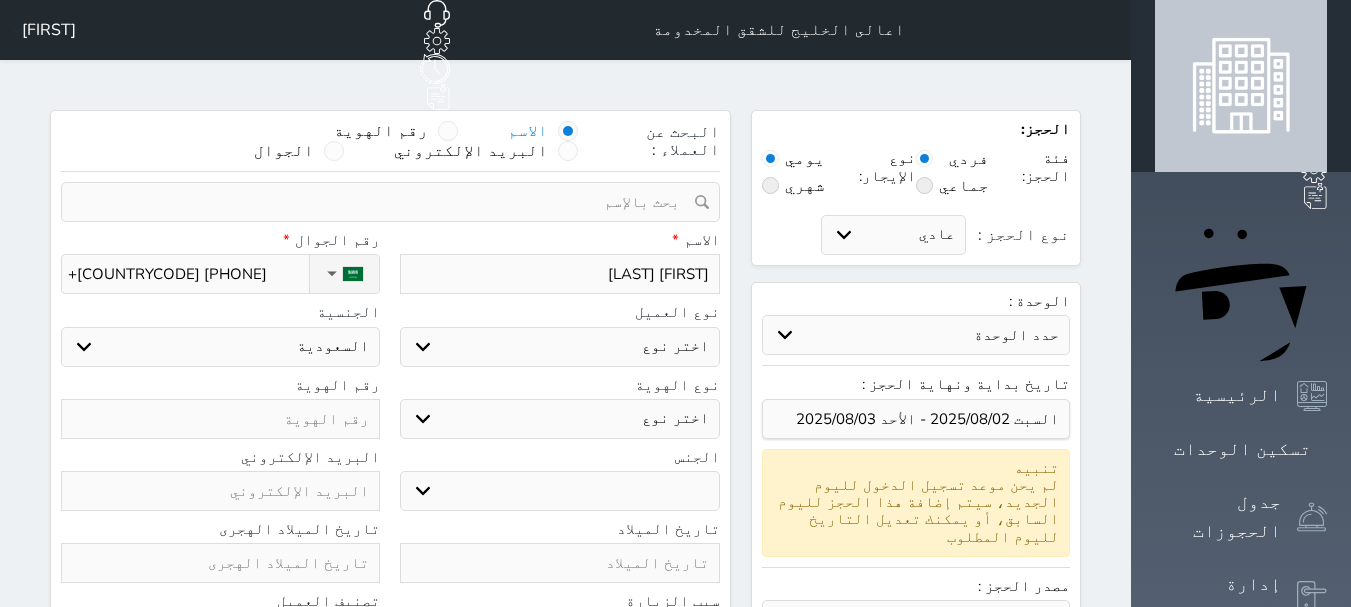 click on "اختر نوع   مواطن مواطن خليجي زائر مقيم" at bounding box center (559, 347) 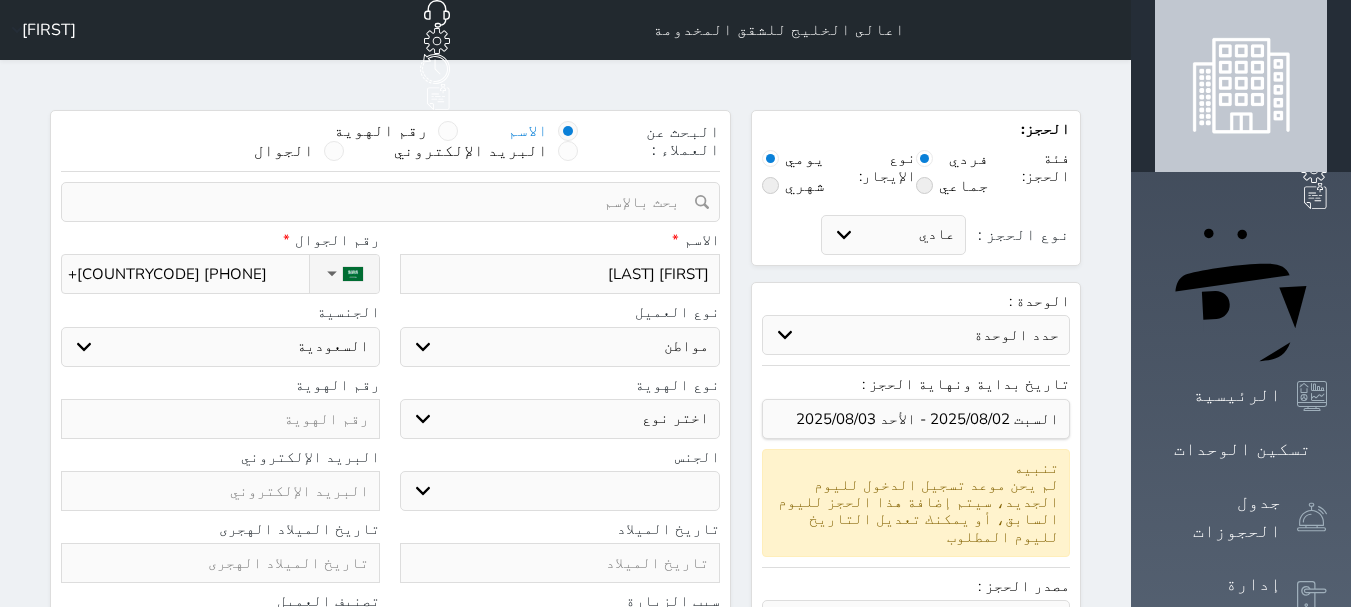 click on "اختر نوع   مواطن مواطن خليجي زائر مقيم" at bounding box center [559, 347] 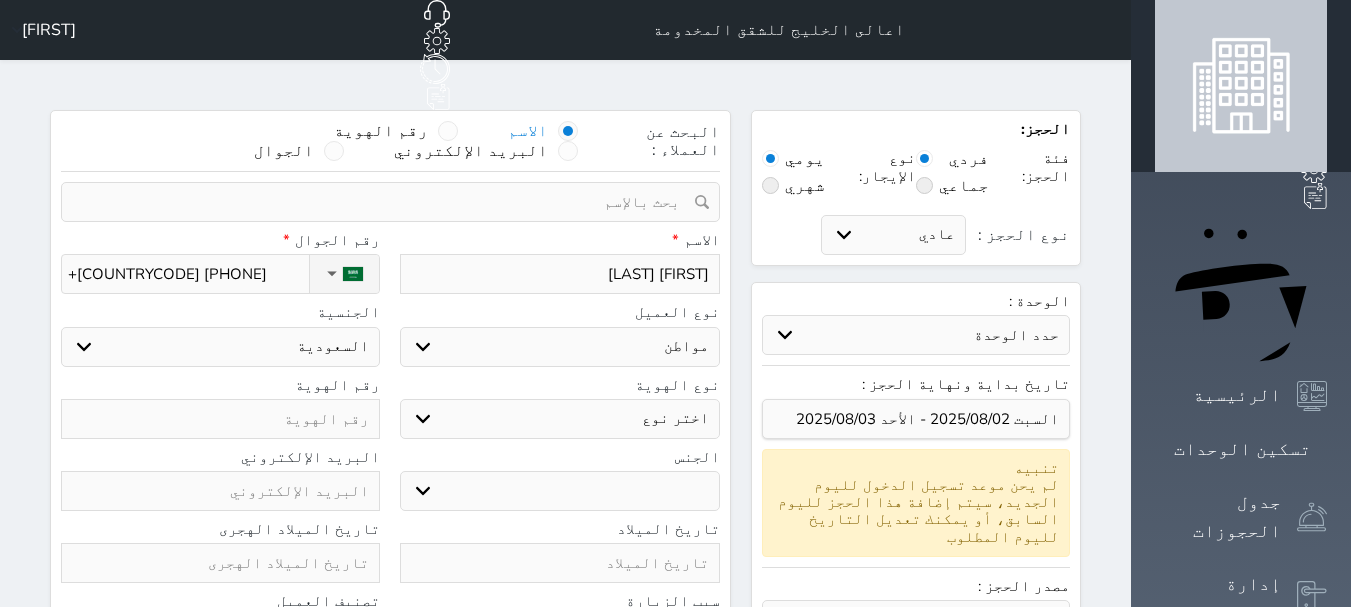 click on "اختر نوع   هوية وطنية هوية عائلية جواز السفر" at bounding box center [559, 419] 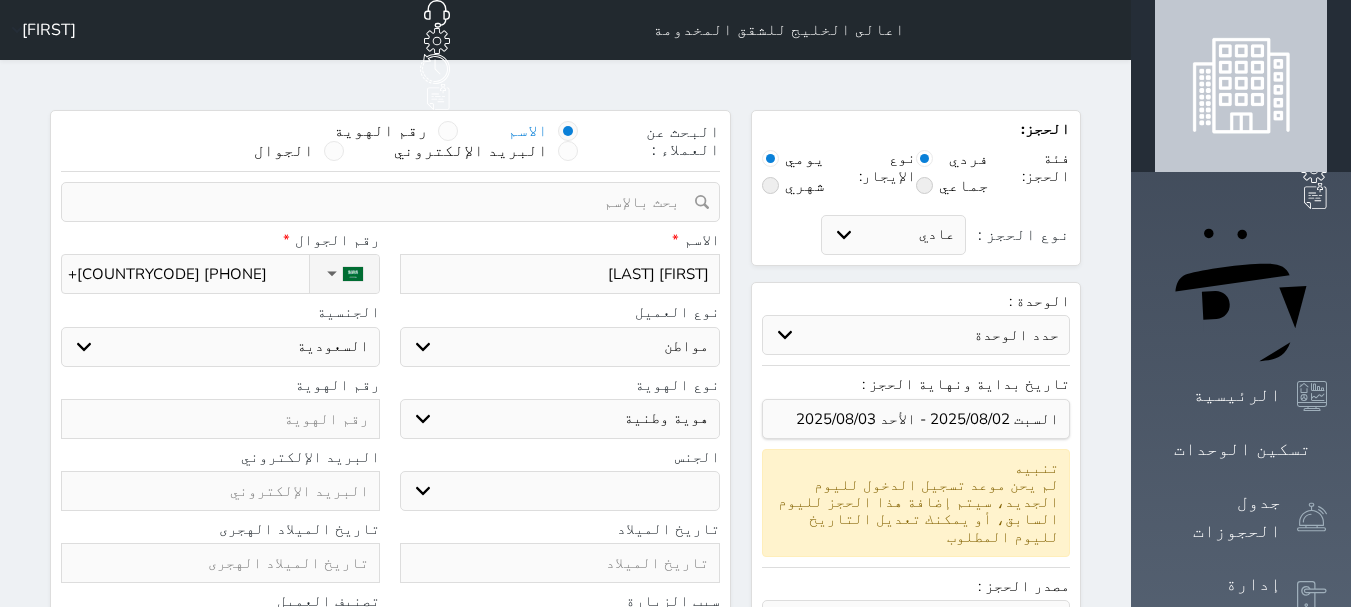 click on "اختر نوع   هوية وطنية هوية عائلية جواز السفر" at bounding box center [559, 419] 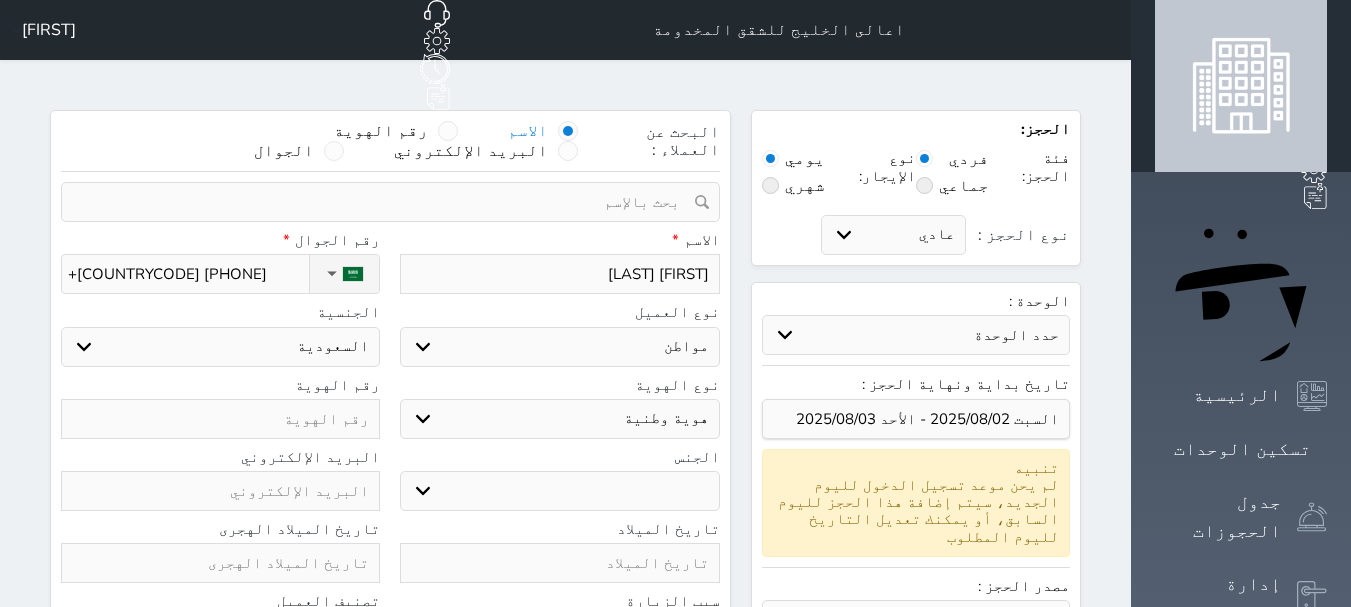 click on "ذكر   انثى" at bounding box center [559, 491] 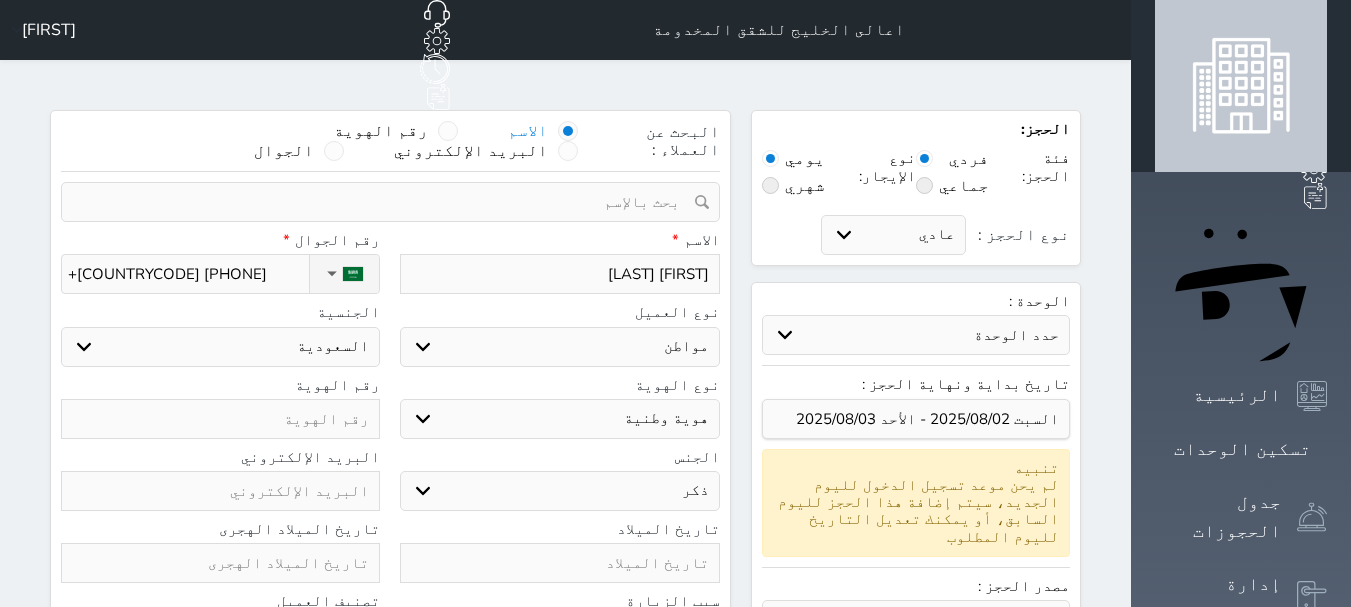 click on "ذكر   انثى" at bounding box center [559, 491] 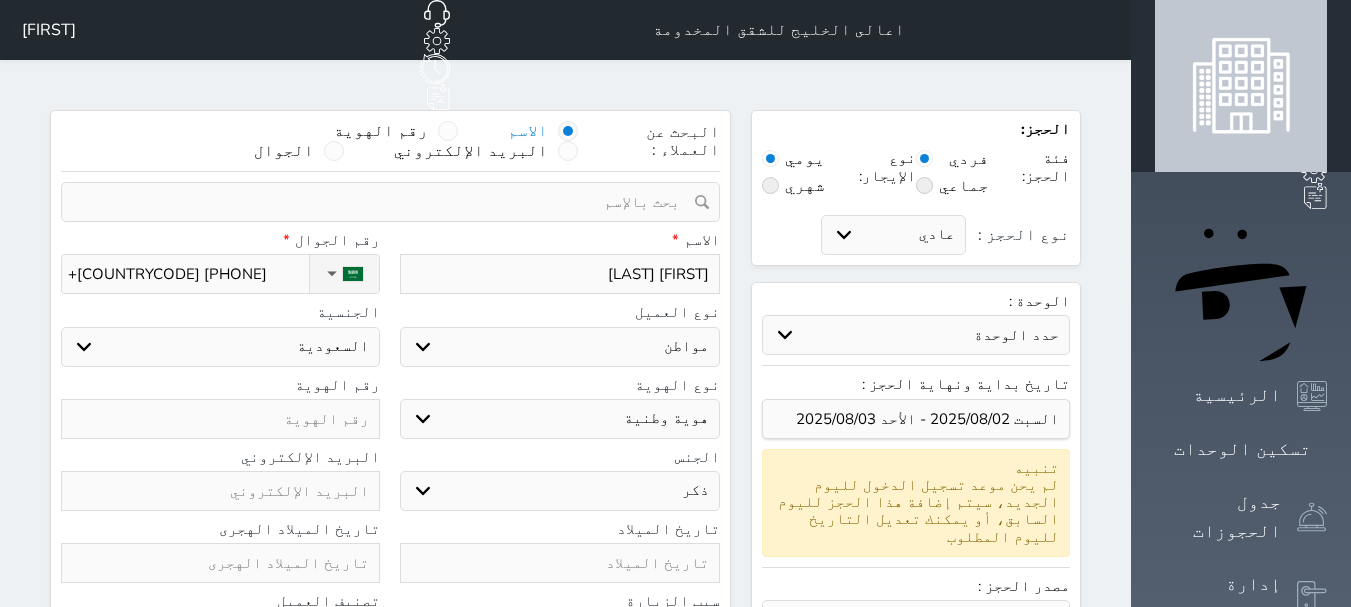 click at bounding box center [220, 419] 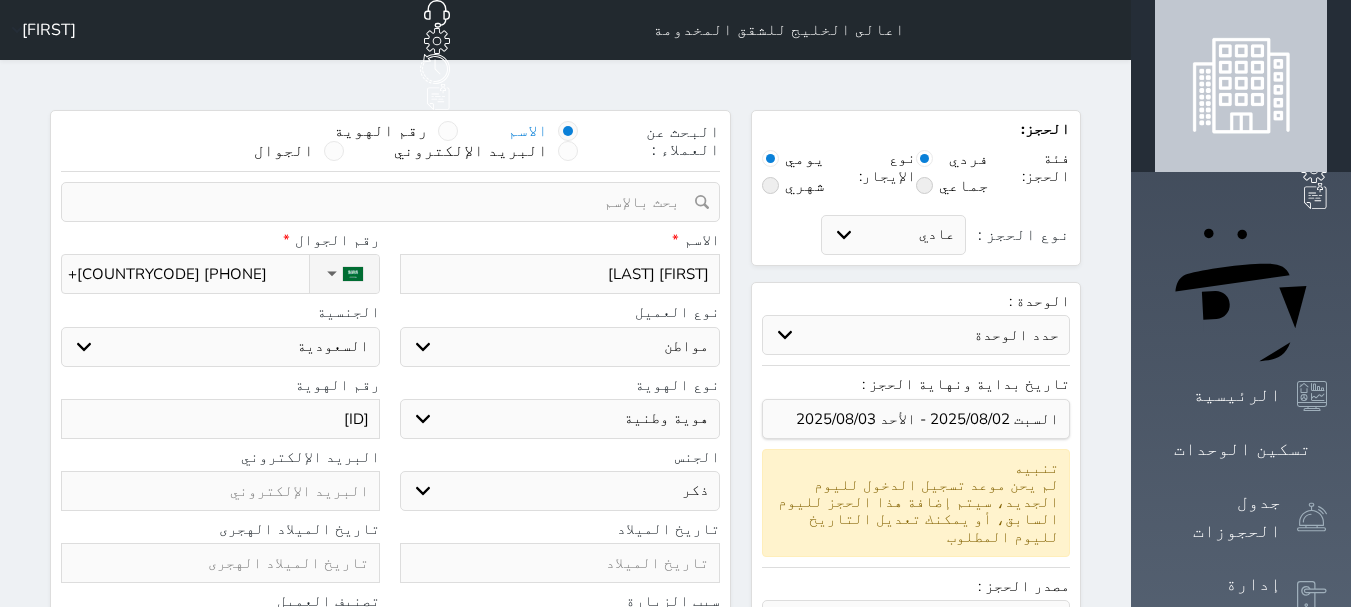 click on "[ID]" at bounding box center [220, 419] 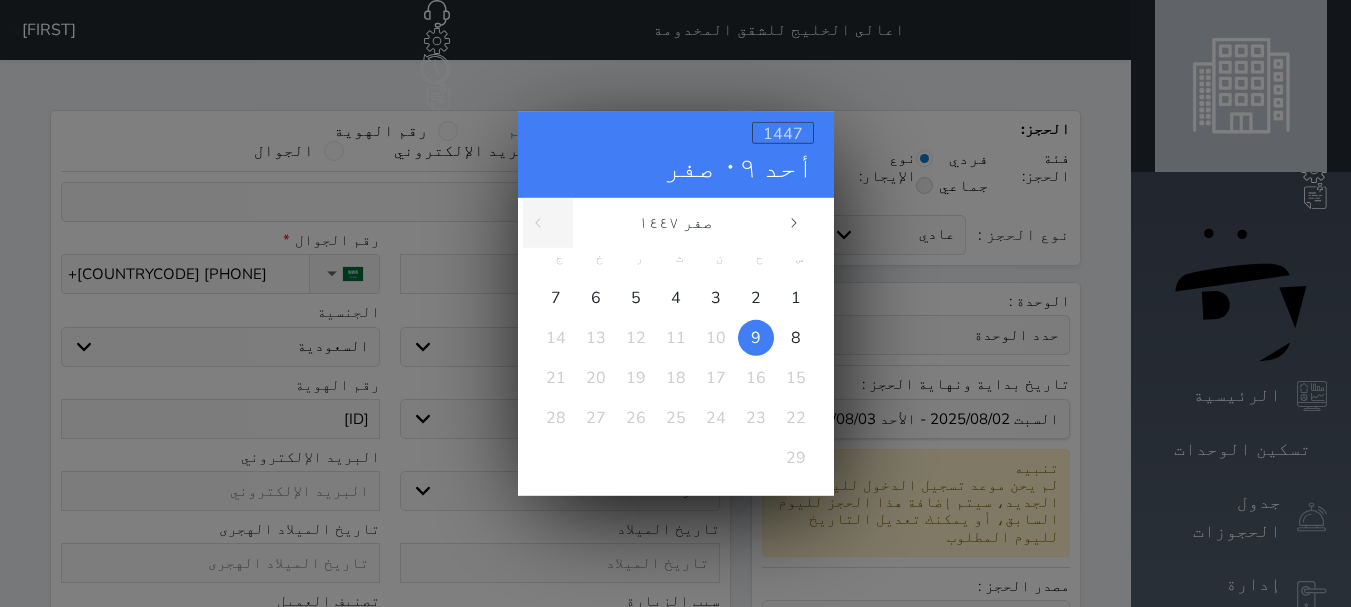 click on "1447" at bounding box center [783, 133] 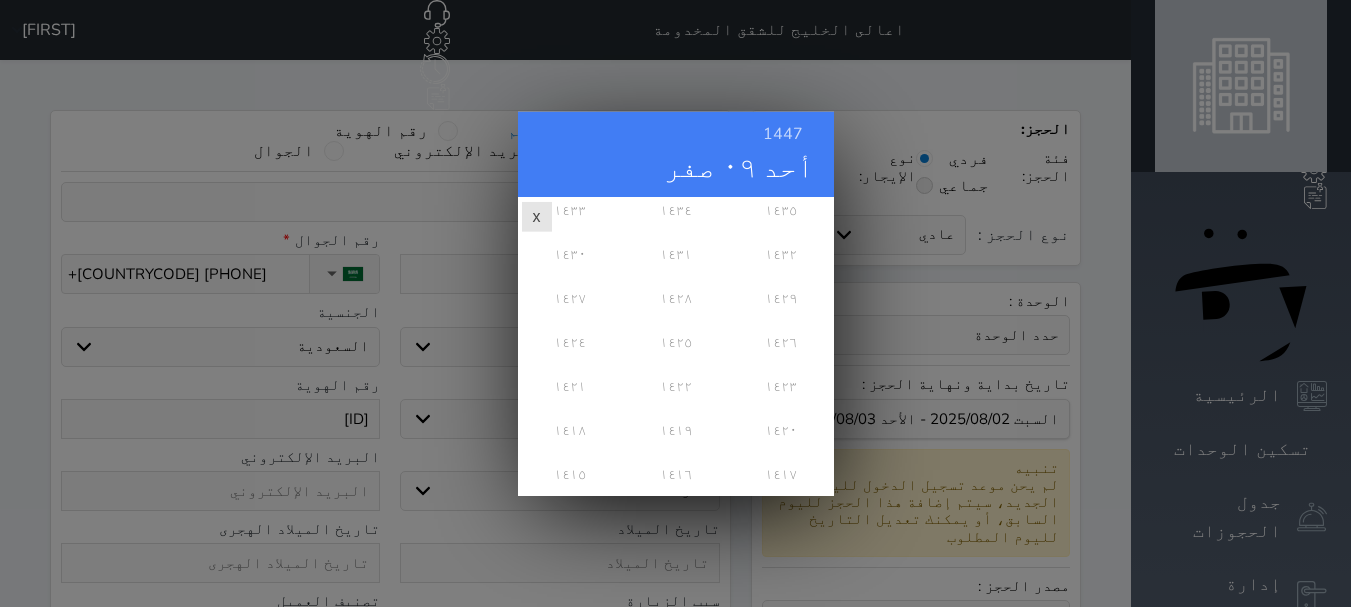 scroll, scrollTop: 200, scrollLeft: 0, axis: vertical 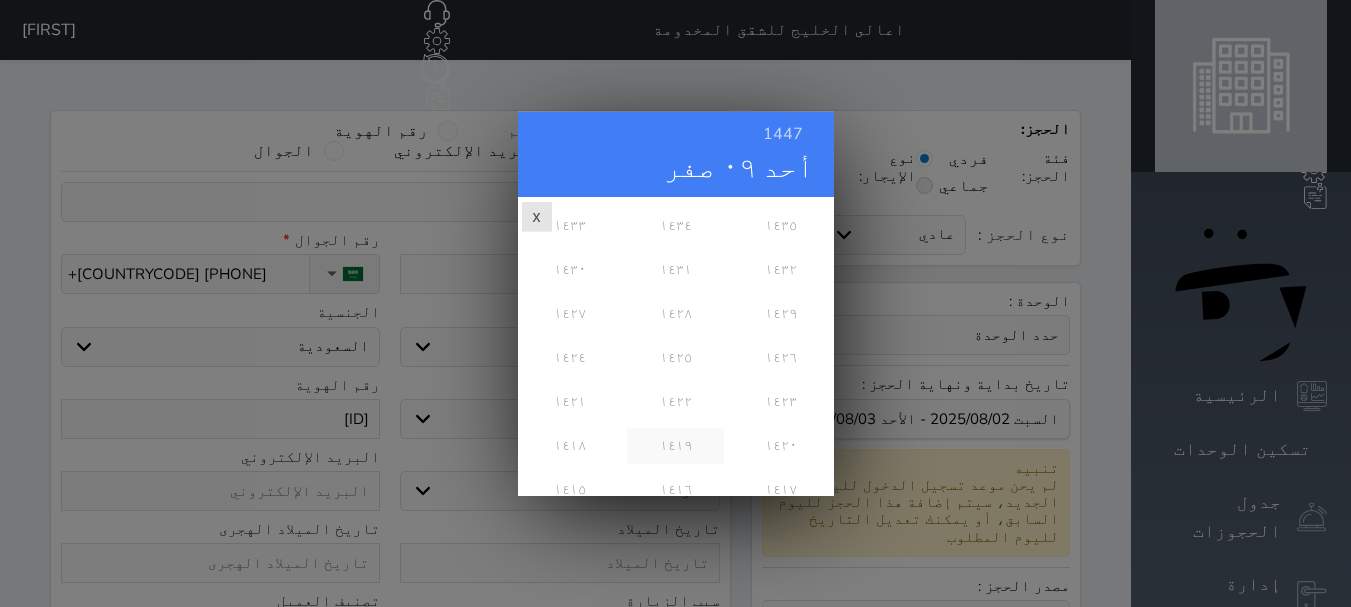 click on "١٤١٩" at bounding box center (675, 445) 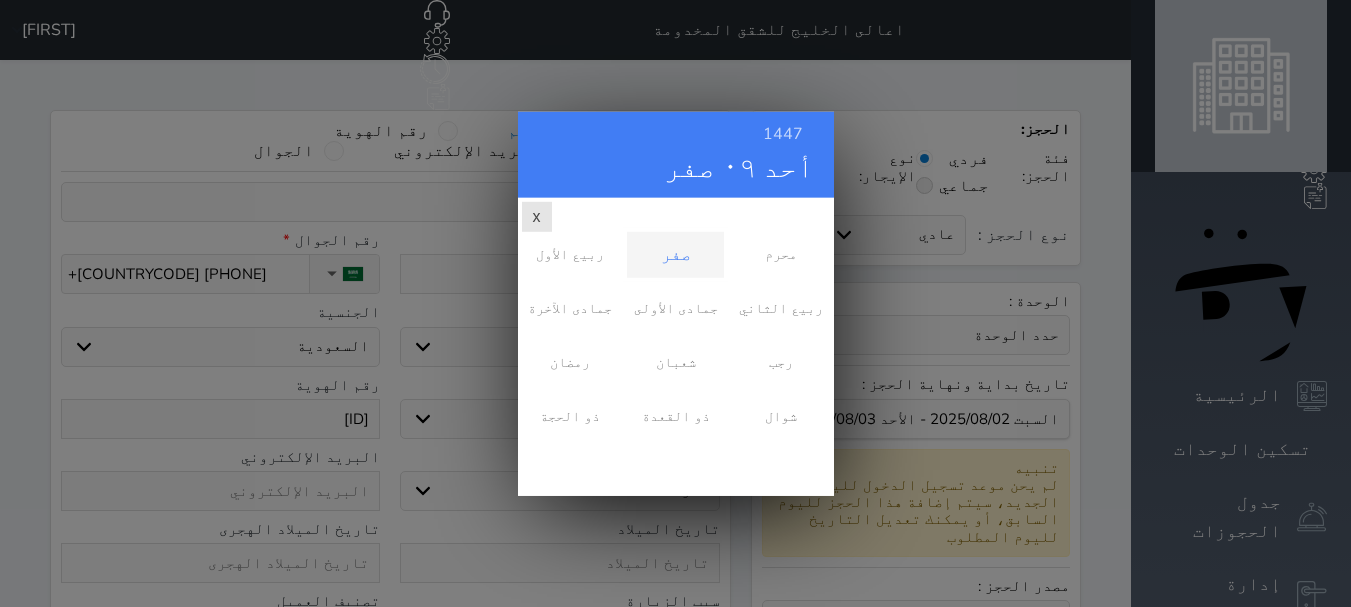 scroll, scrollTop: 0, scrollLeft: 0, axis: both 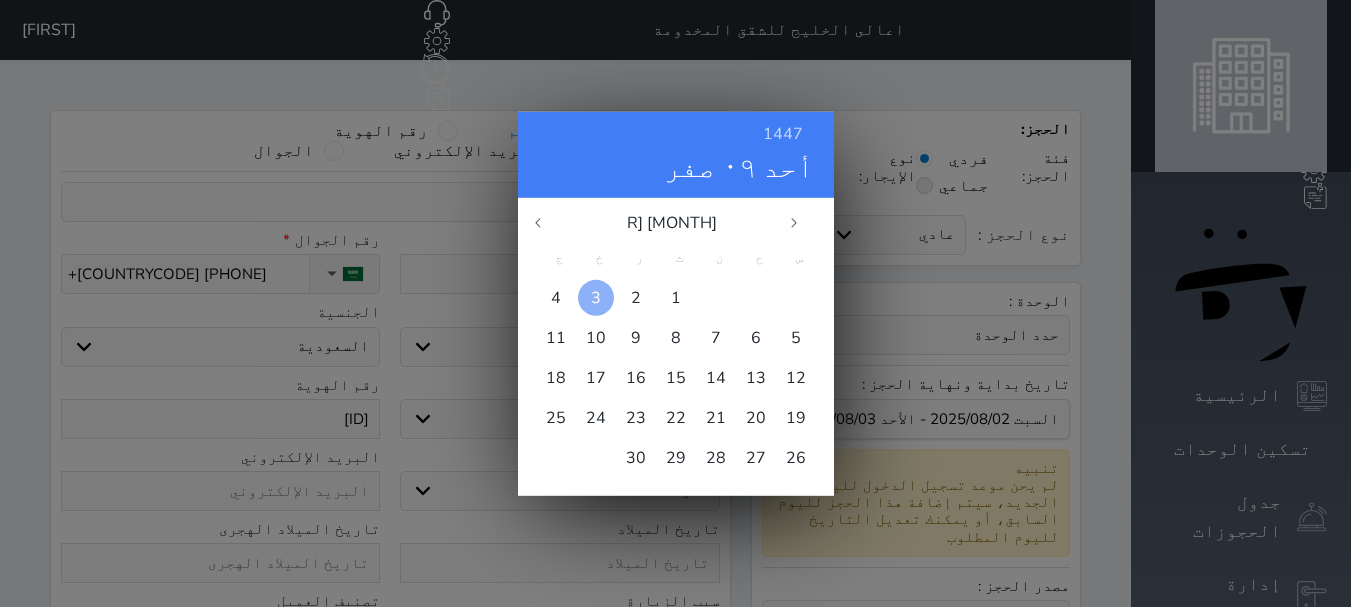 click on "3" at bounding box center (596, 297) 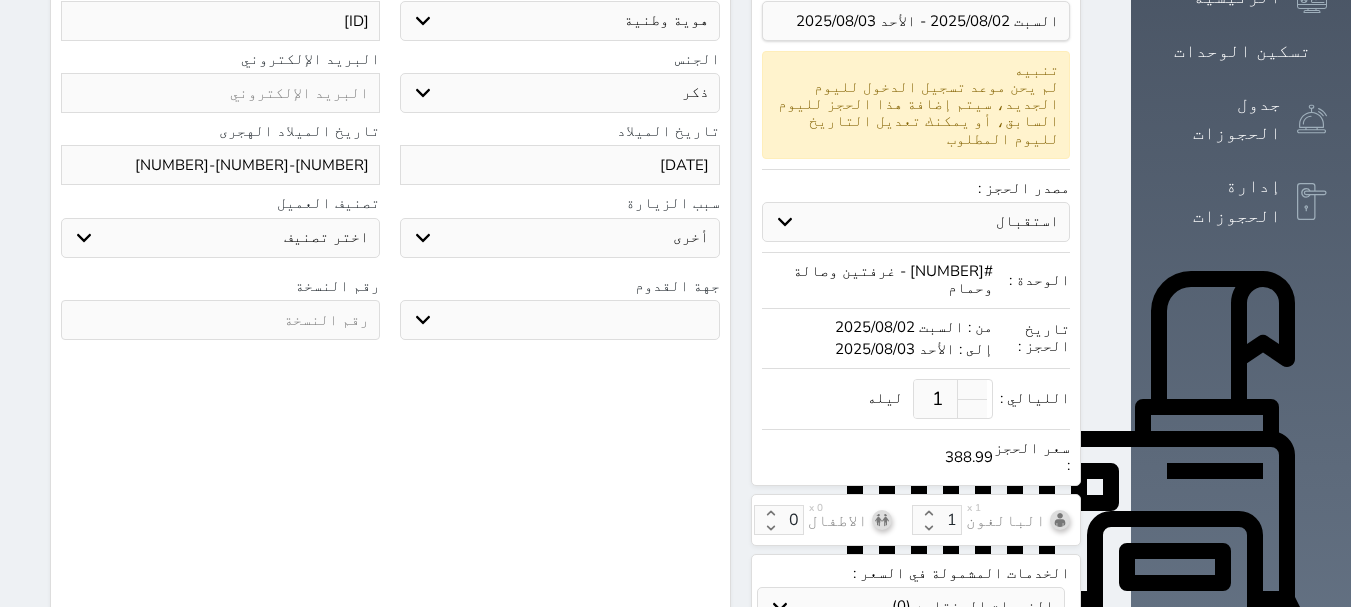 scroll, scrollTop: 400, scrollLeft: 0, axis: vertical 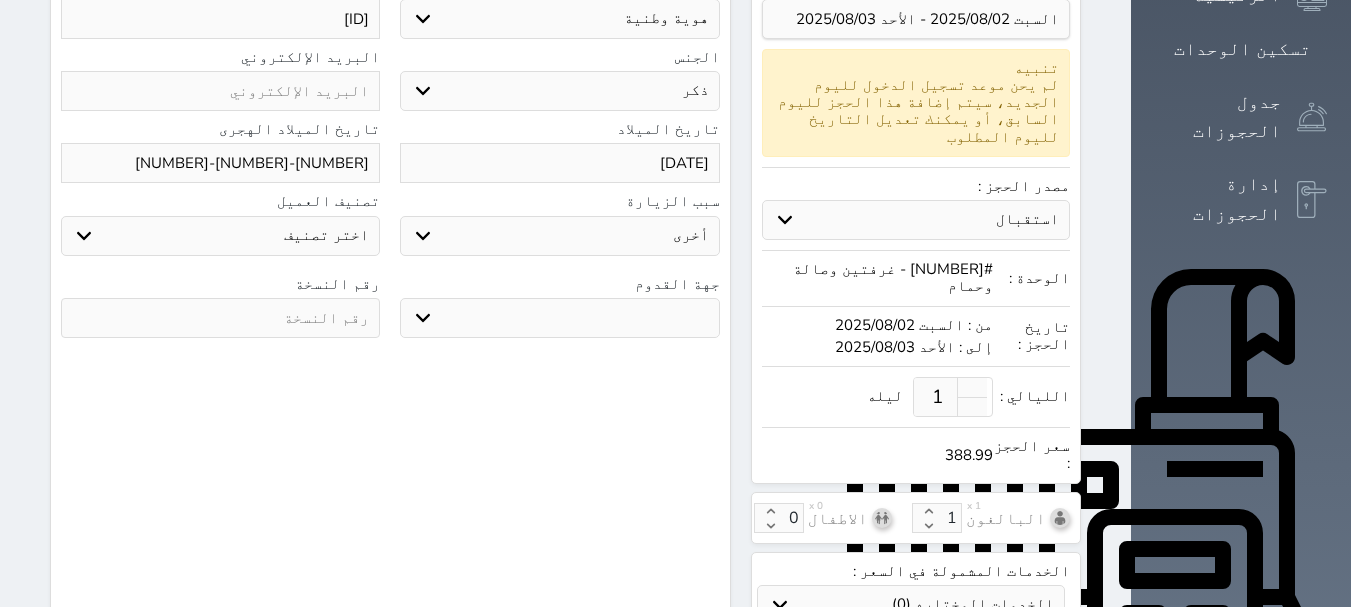click on "جو بحر ارض" at bounding box center [559, 318] 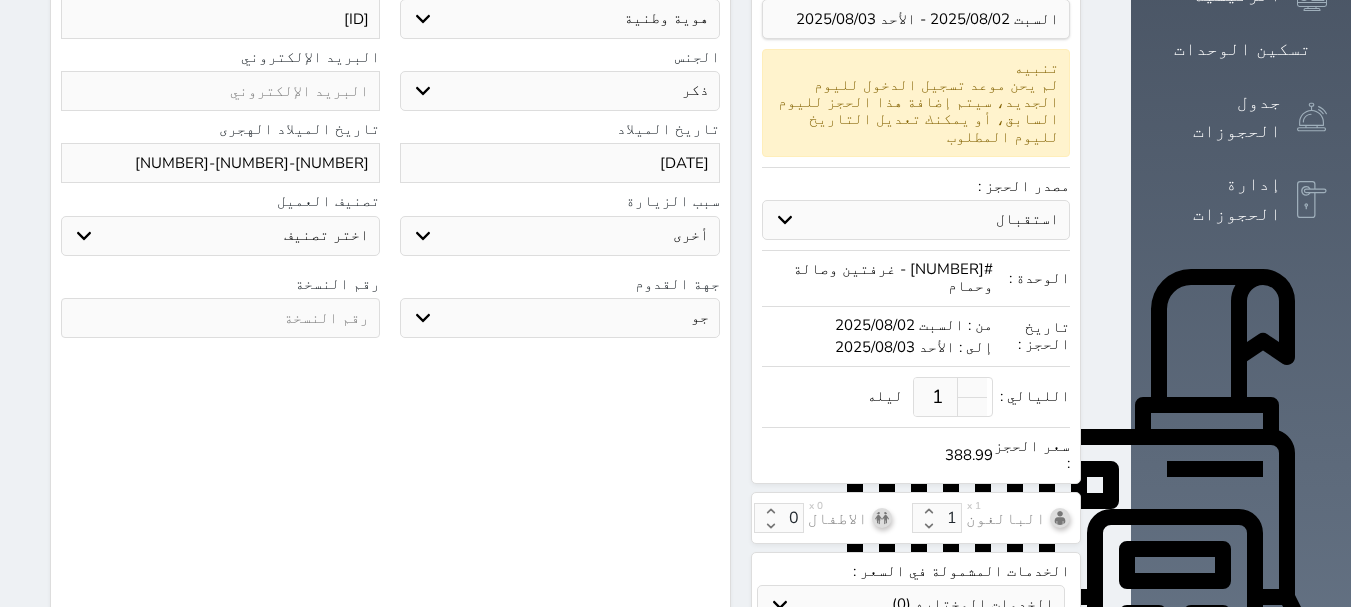 click on "جو بحر ارض" at bounding box center [559, 318] 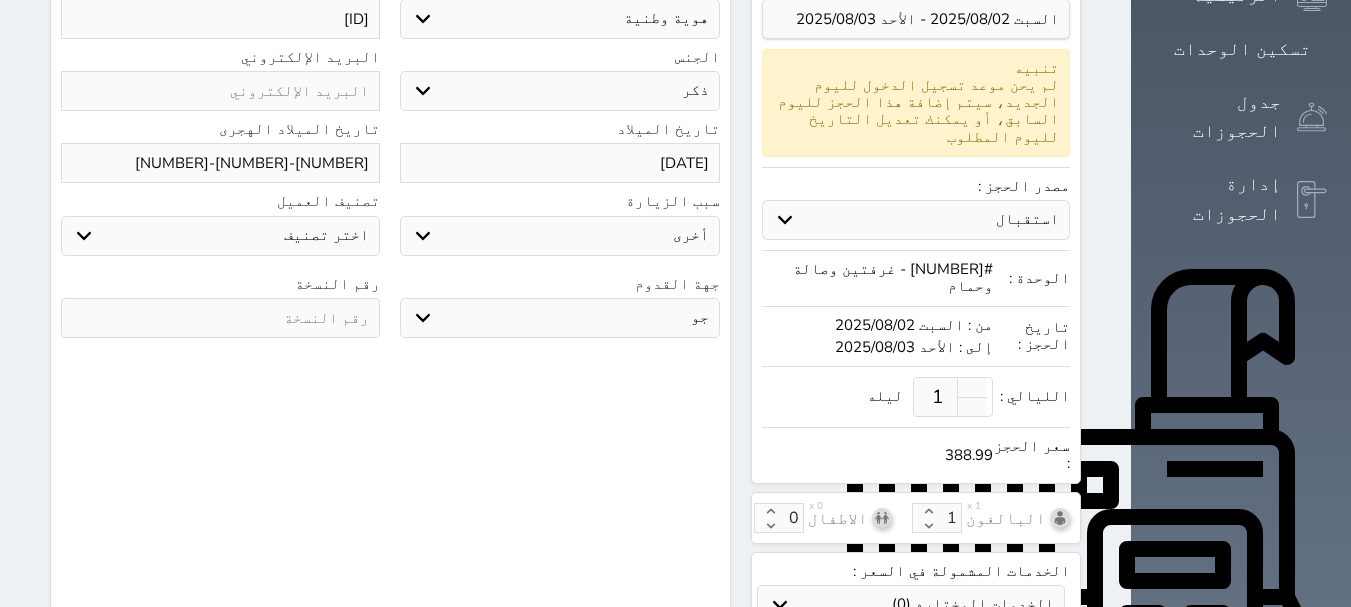click at bounding box center (220, 318) 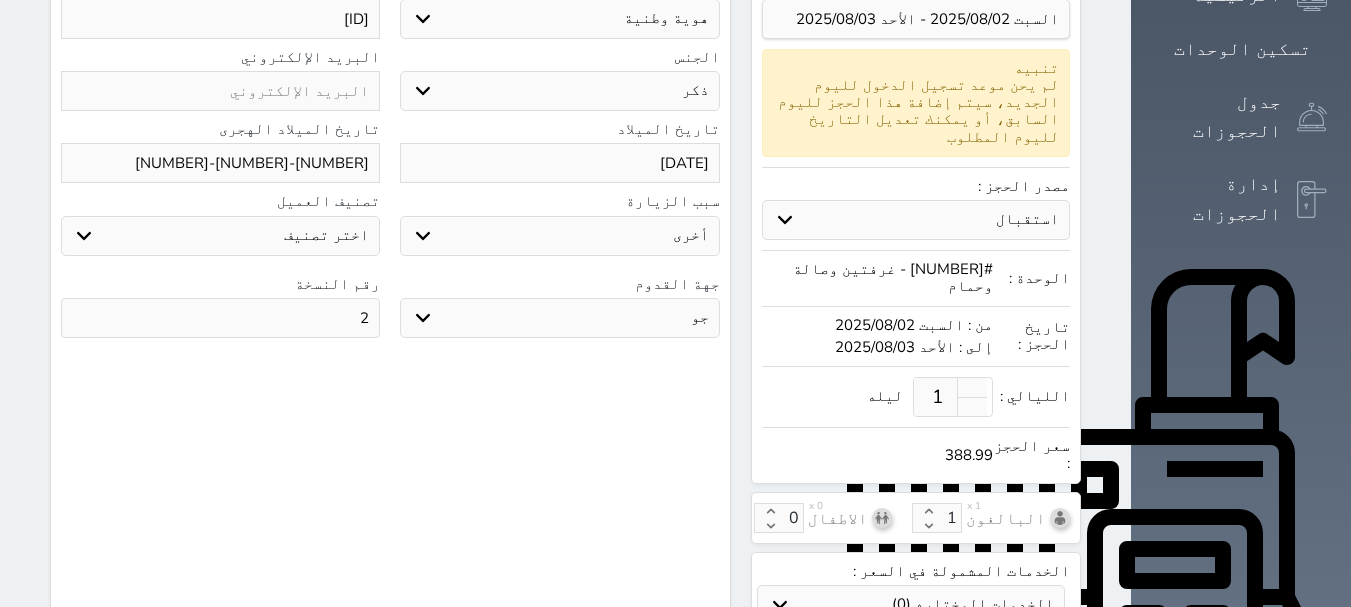 click on "2" at bounding box center [220, 318] 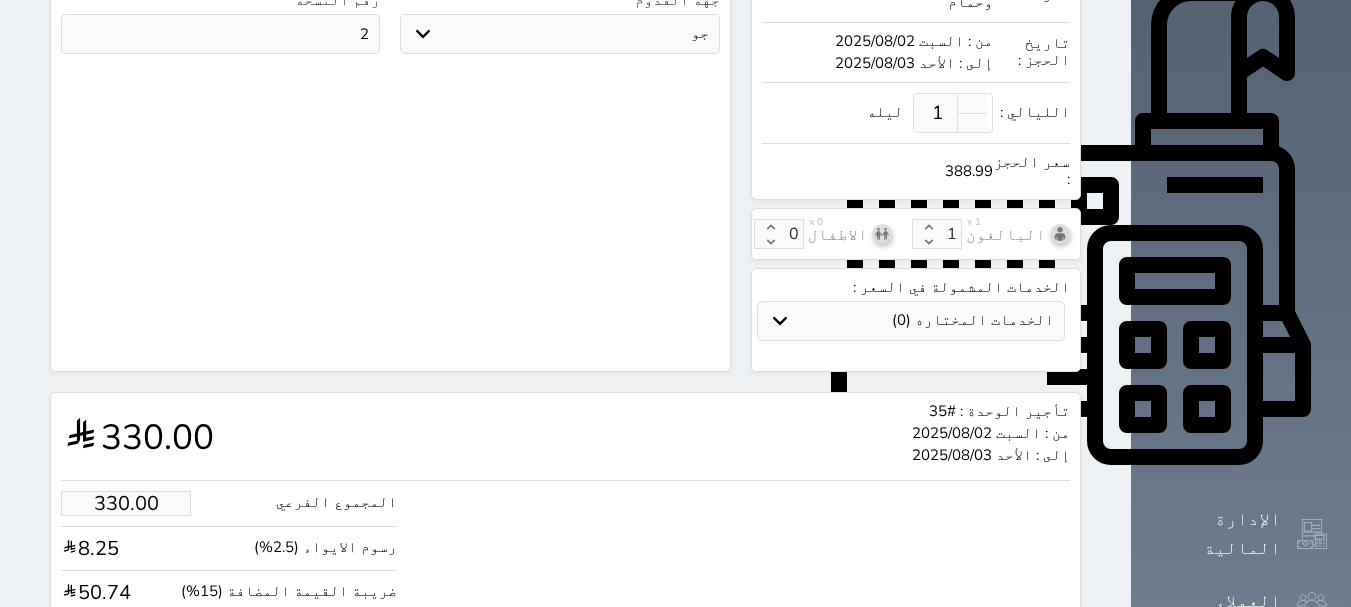 scroll, scrollTop: 710, scrollLeft: 0, axis: vertical 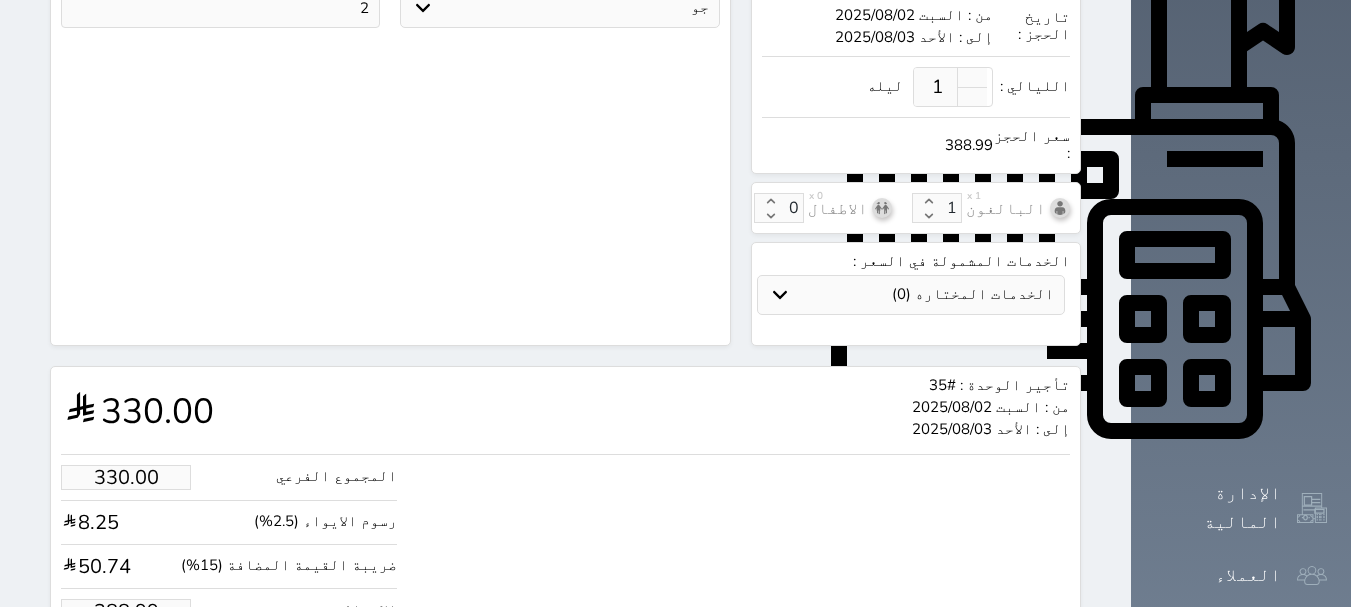 click on "حجز" at bounding box center (149, 672) 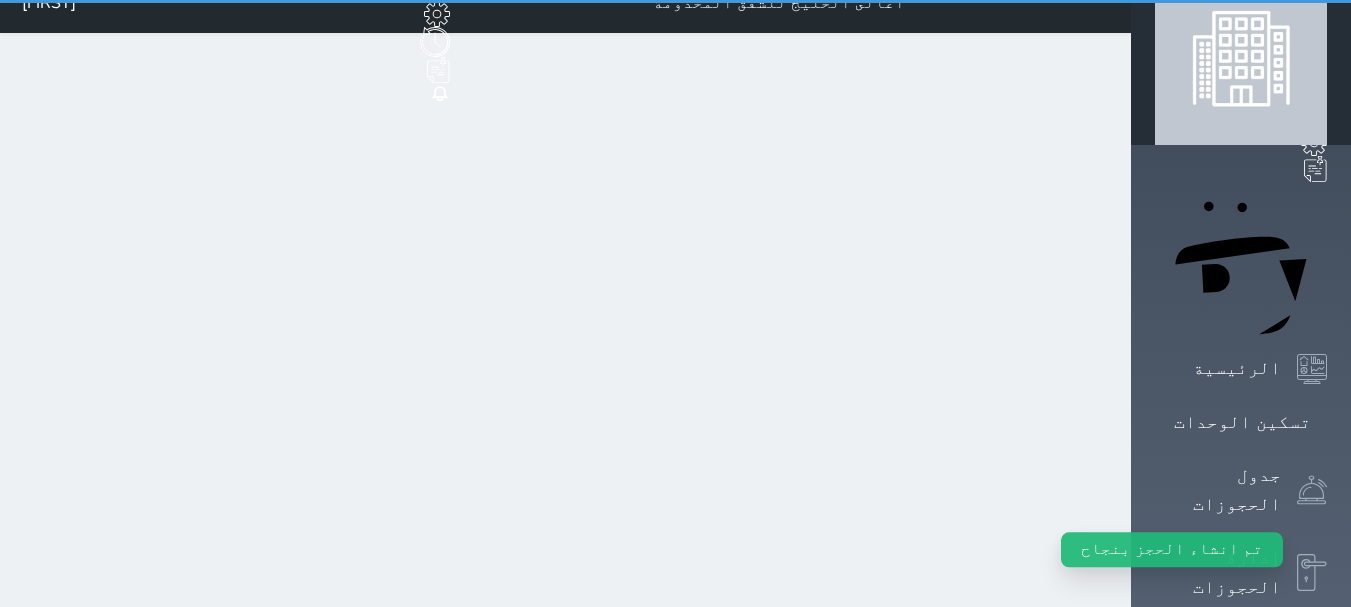 scroll, scrollTop: 0, scrollLeft: 0, axis: both 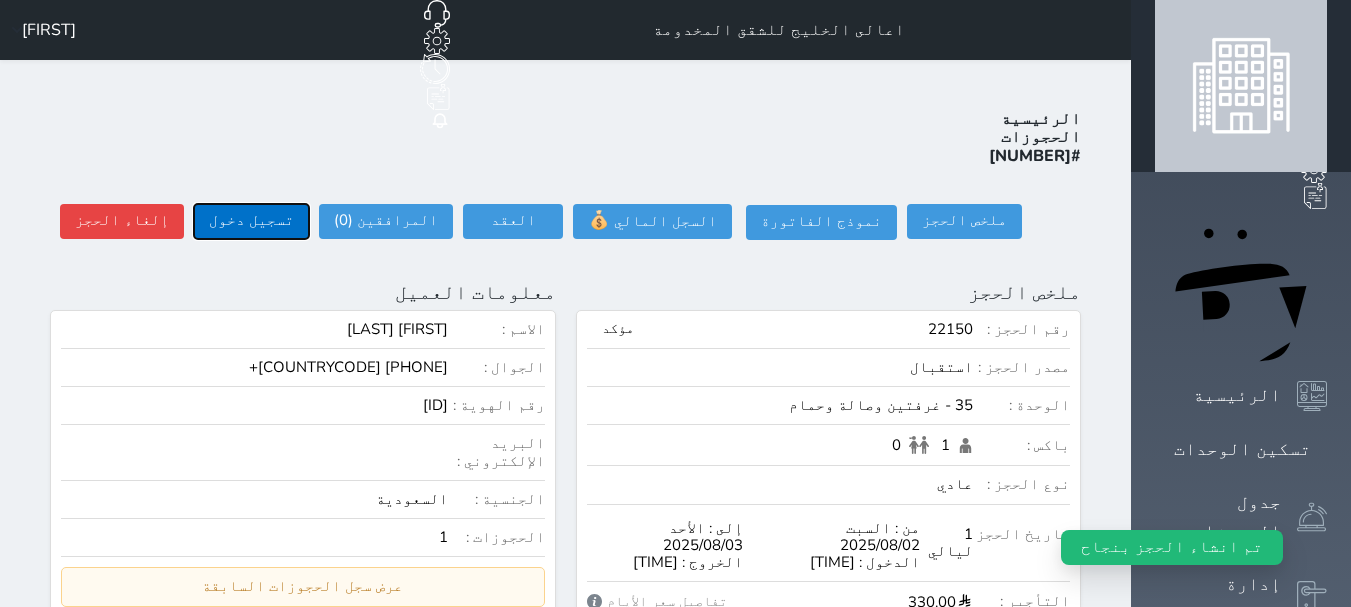 click on "تسجيل دخول" at bounding box center [251, 221] 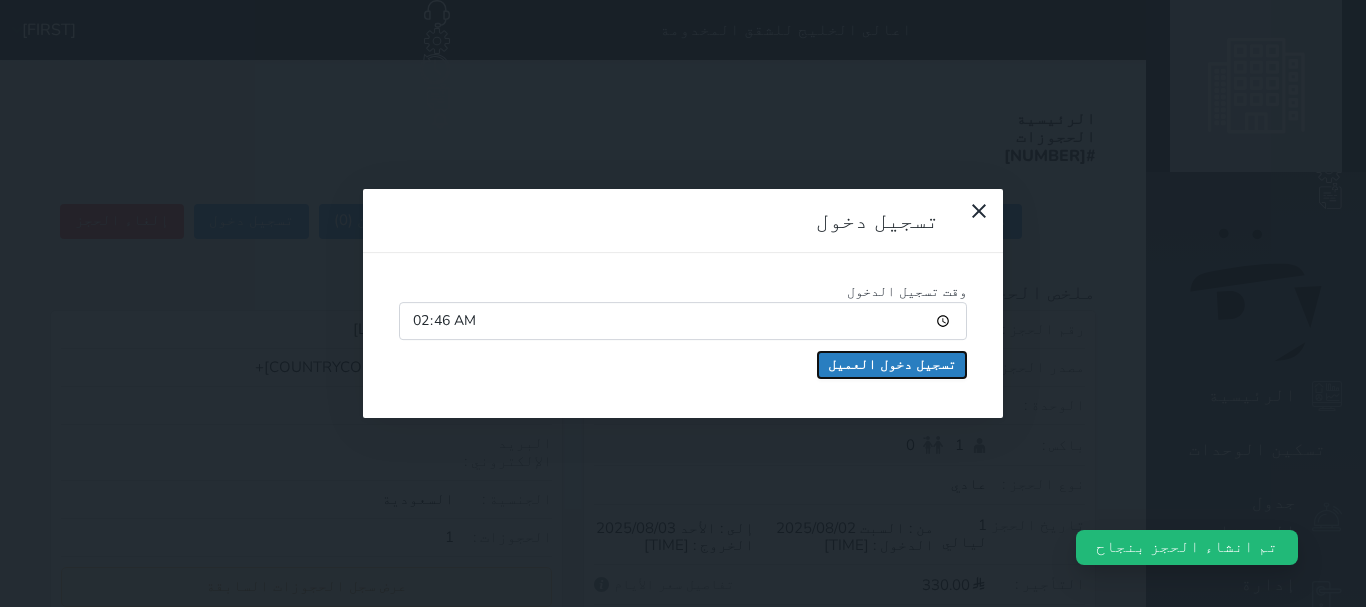 click on "تسجيل دخول العميل" at bounding box center [892, 365] 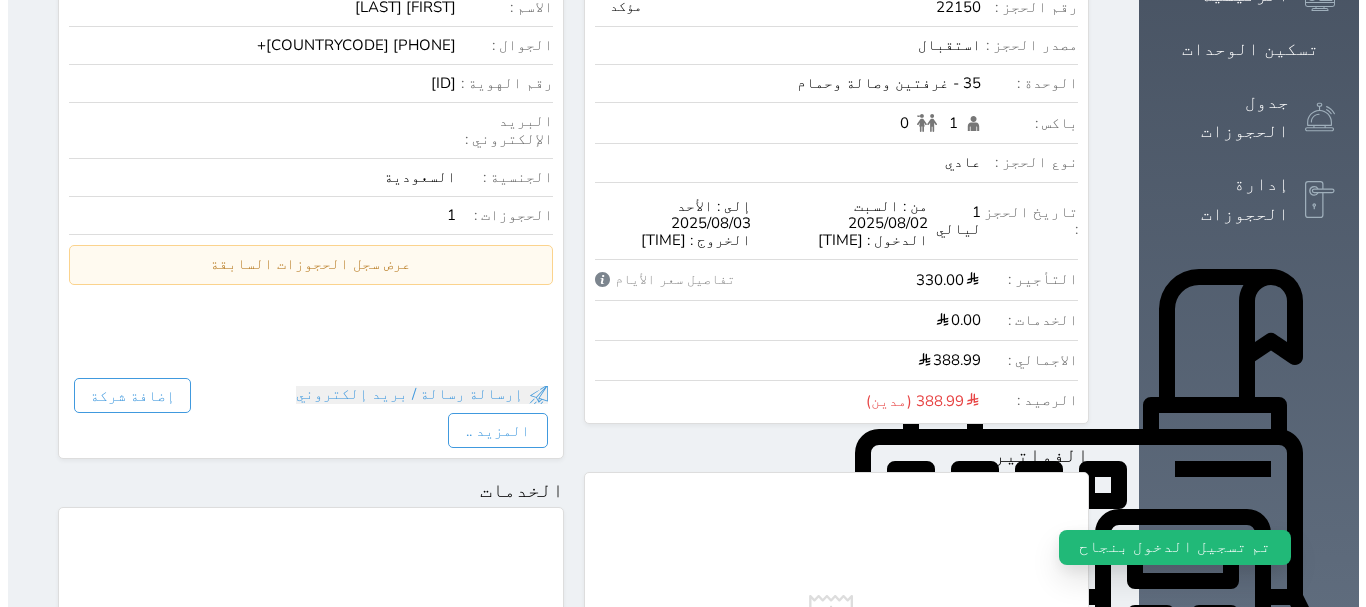 scroll, scrollTop: 700, scrollLeft: 0, axis: vertical 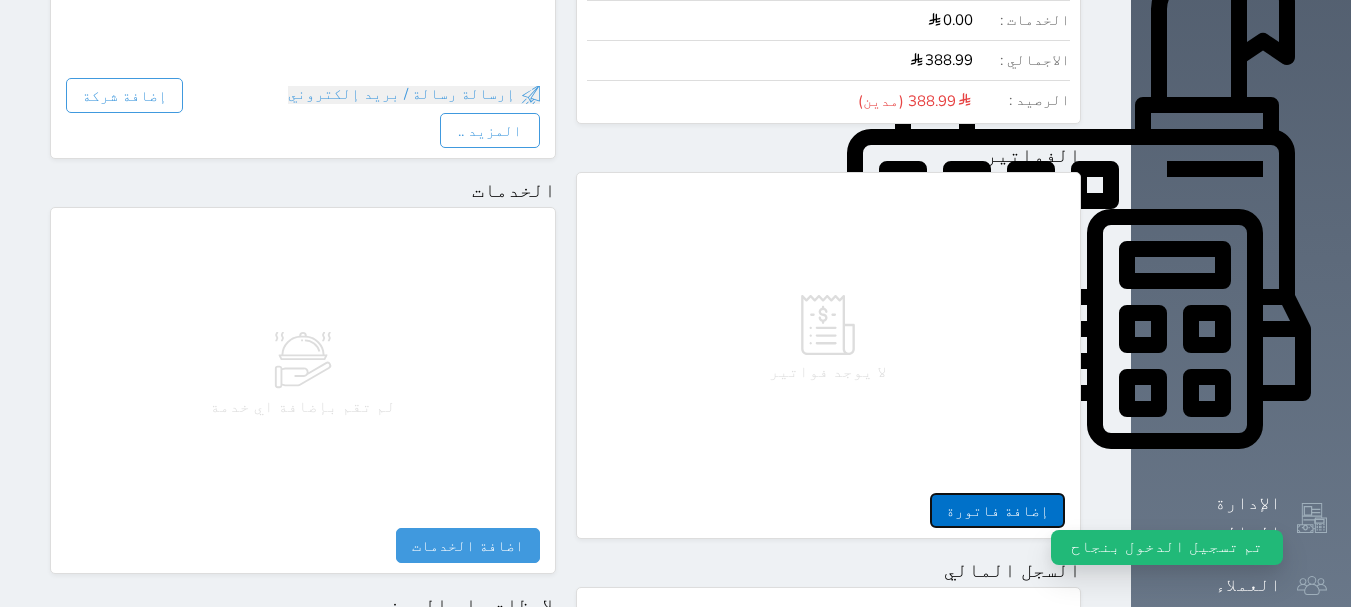 click on "إضافة فاتورة" at bounding box center (997, 510) 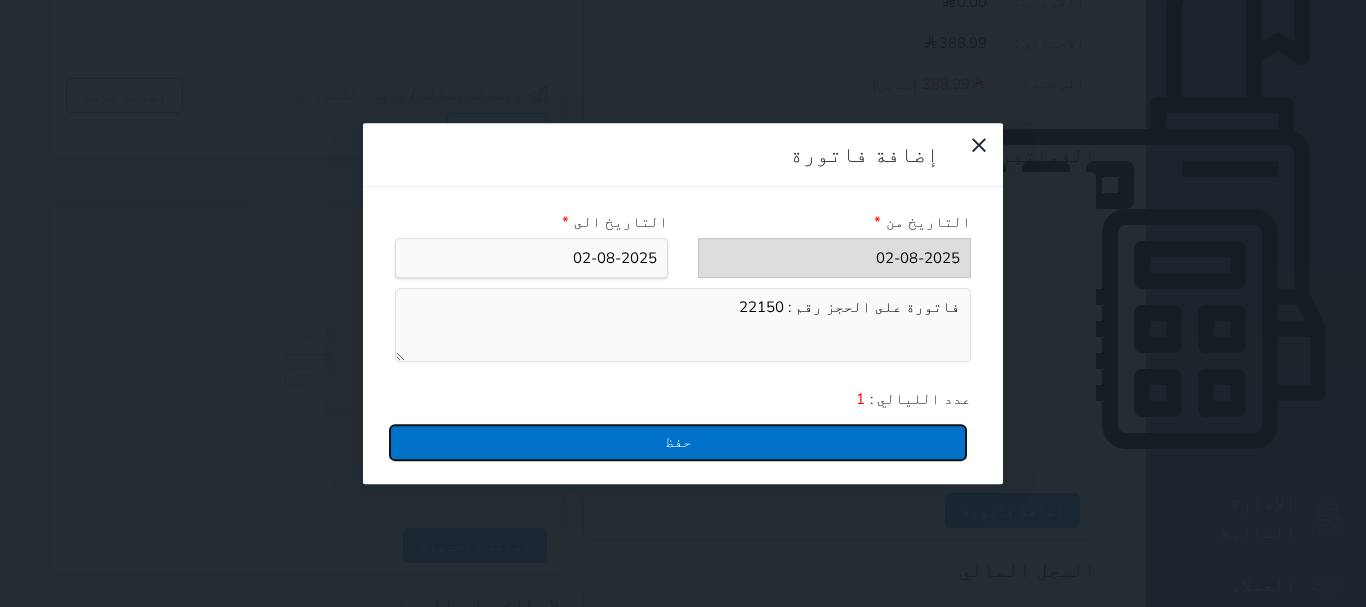 click on "حفظ" at bounding box center [678, 442] 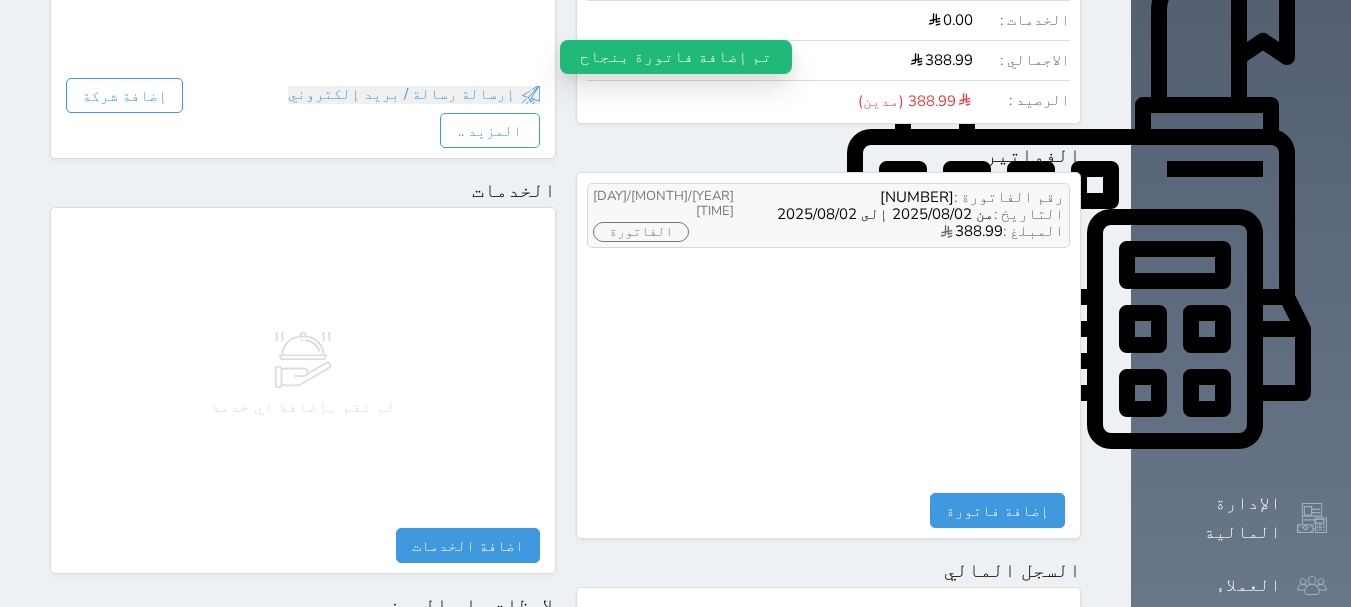 click on "الفاتورة" at bounding box center [641, 232] 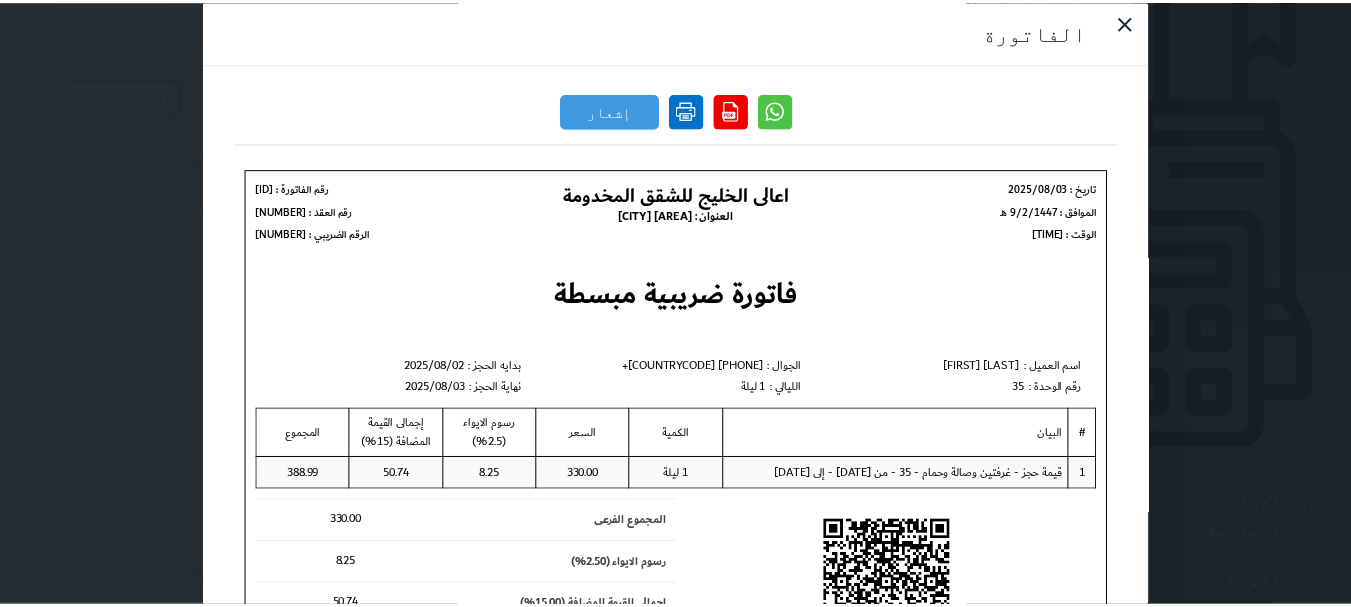 scroll, scrollTop: 0, scrollLeft: 0, axis: both 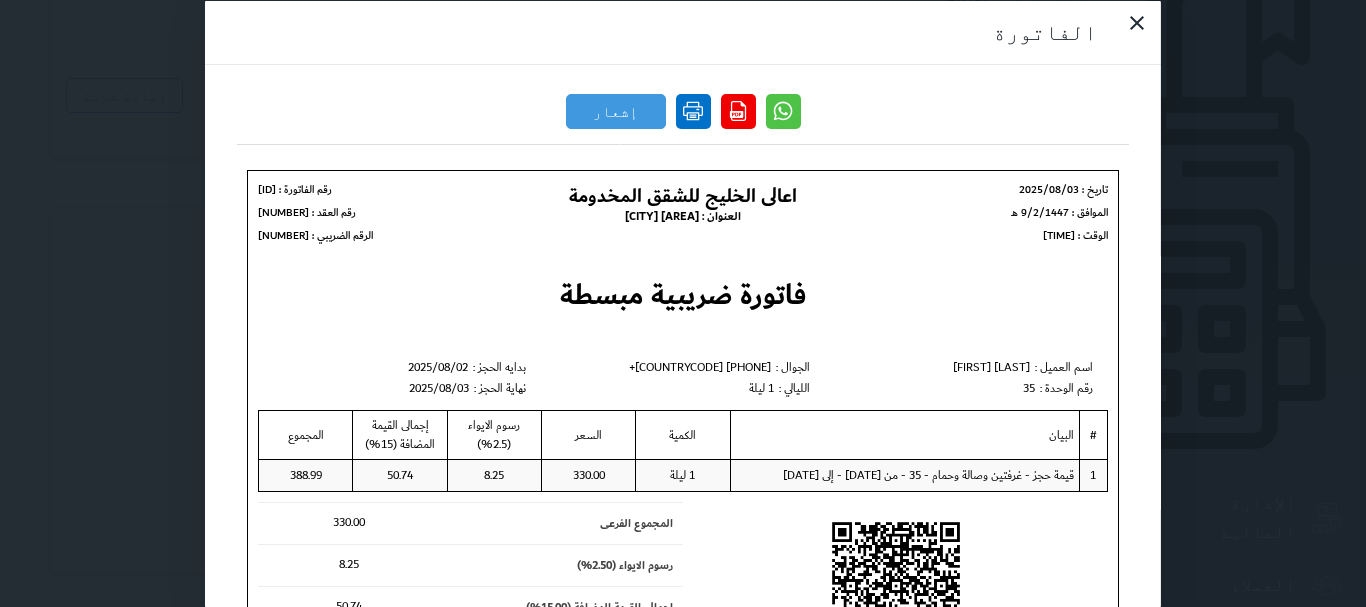click at bounding box center [693, 110] 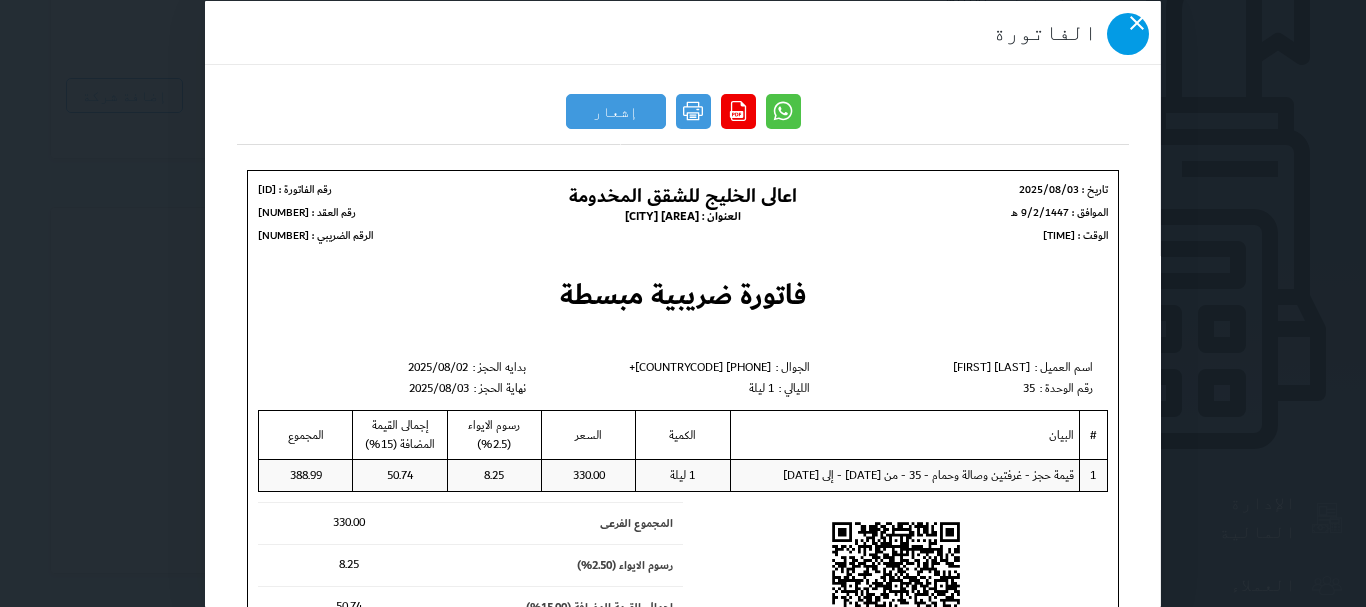 click 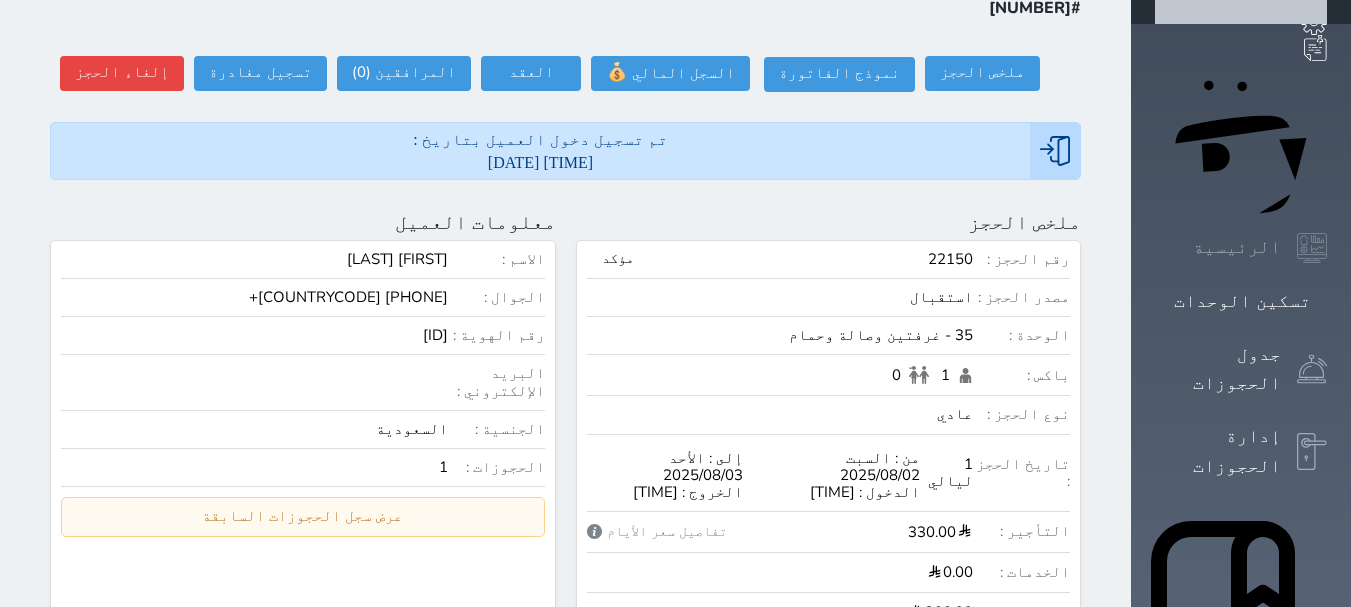 scroll, scrollTop: 0, scrollLeft: 0, axis: both 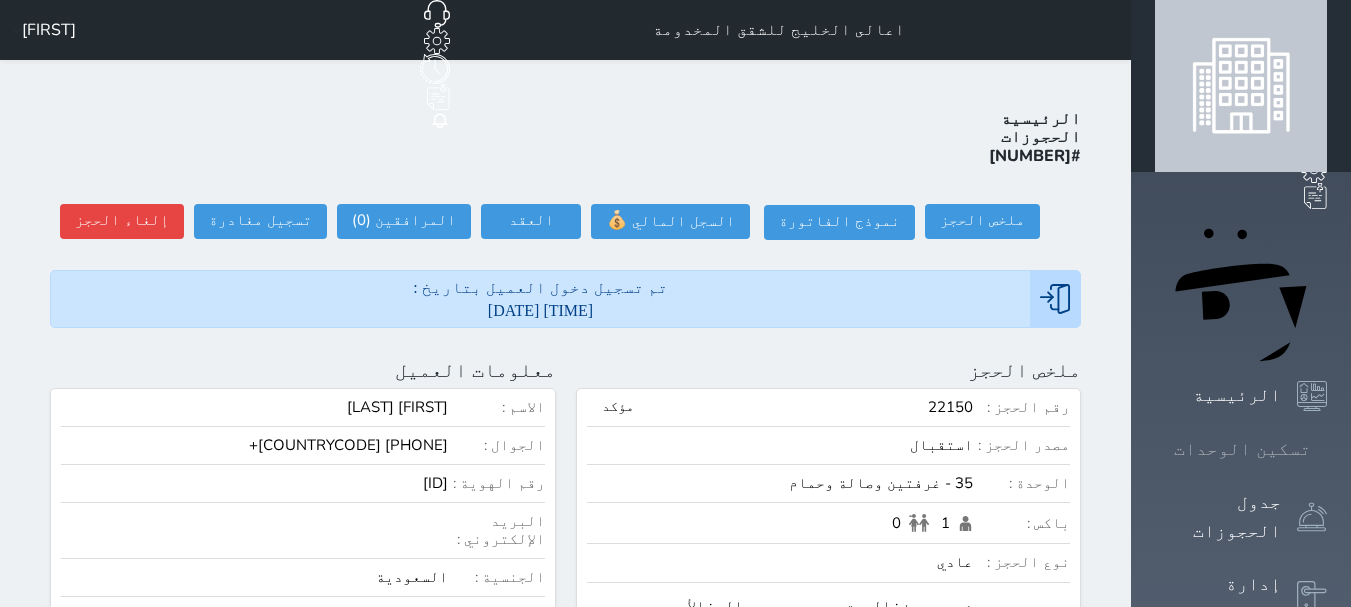 click 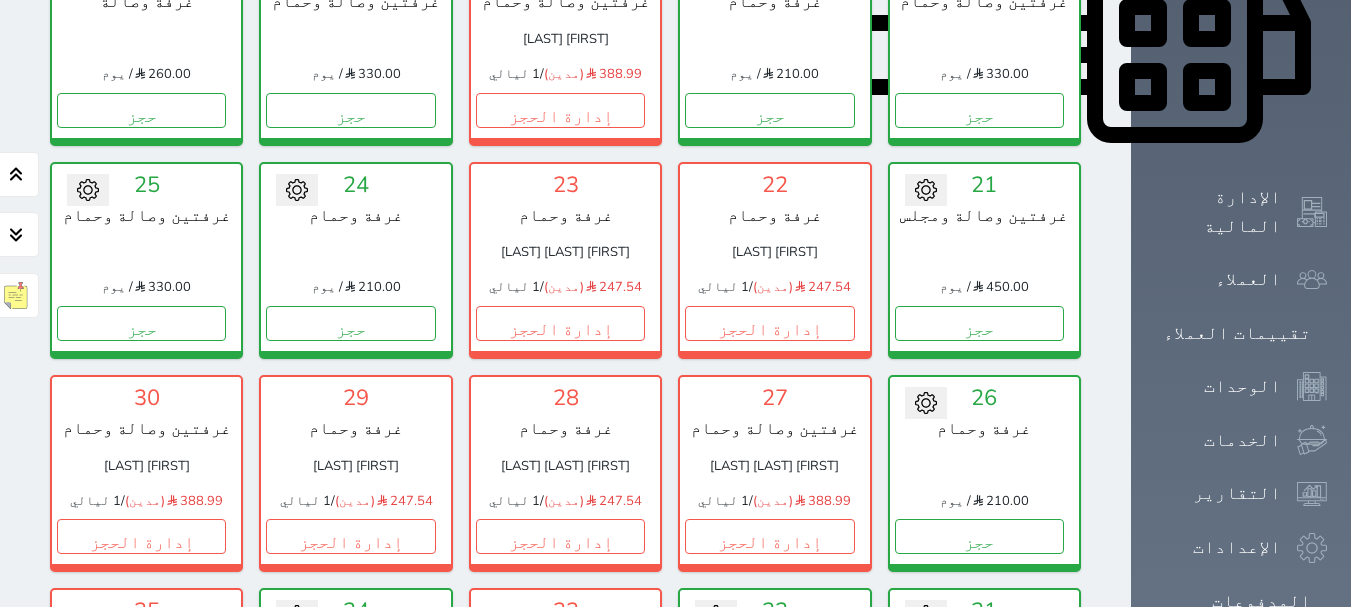 scroll, scrollTop: 978, scrollLeft: 0, axis: vertical 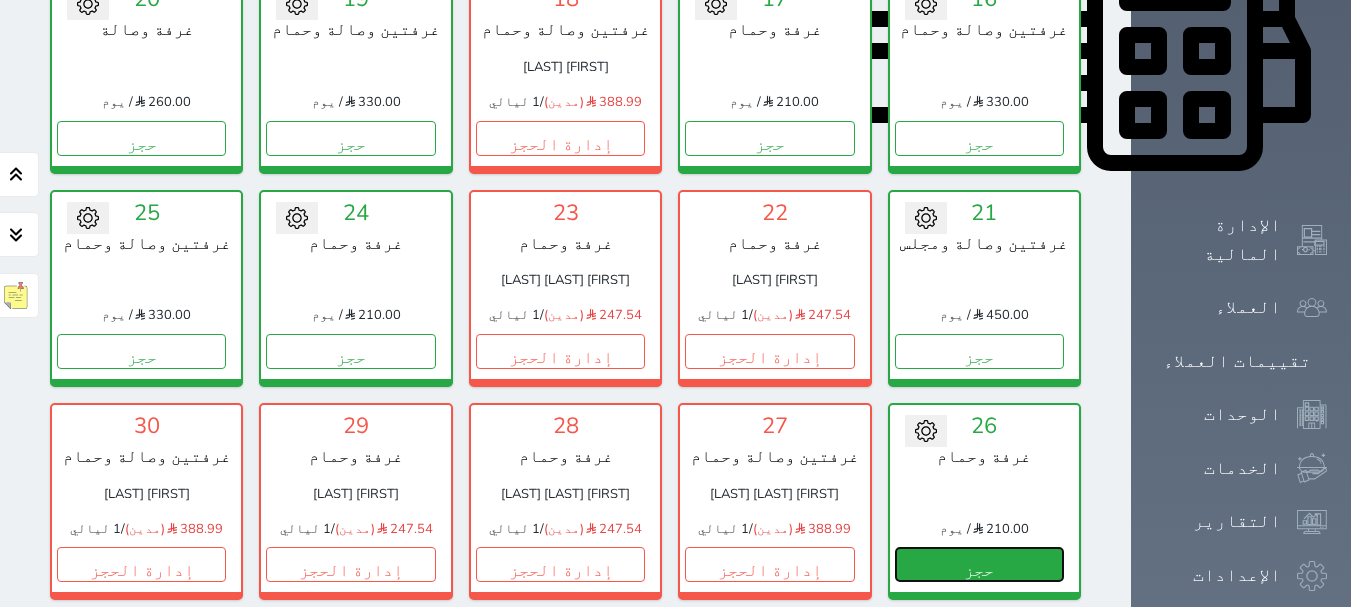 click on "حجز" at bounding box center (979, 564) 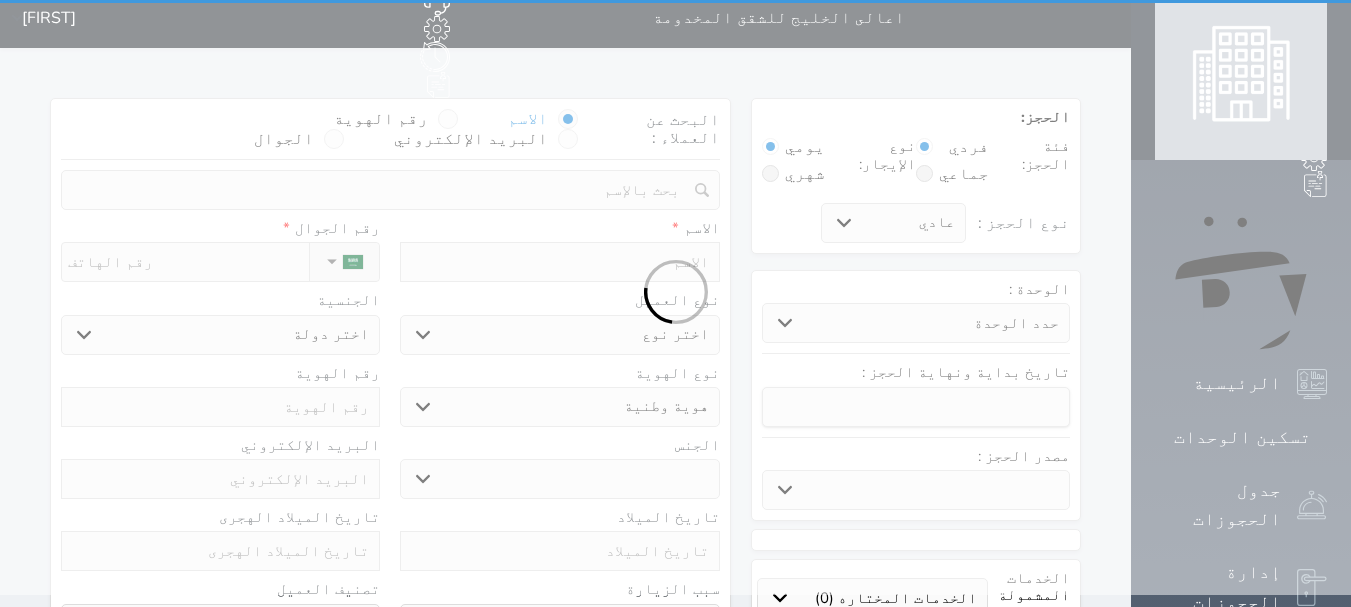scroll, scrollTop: 0, scrollLeft: 0, axis: both 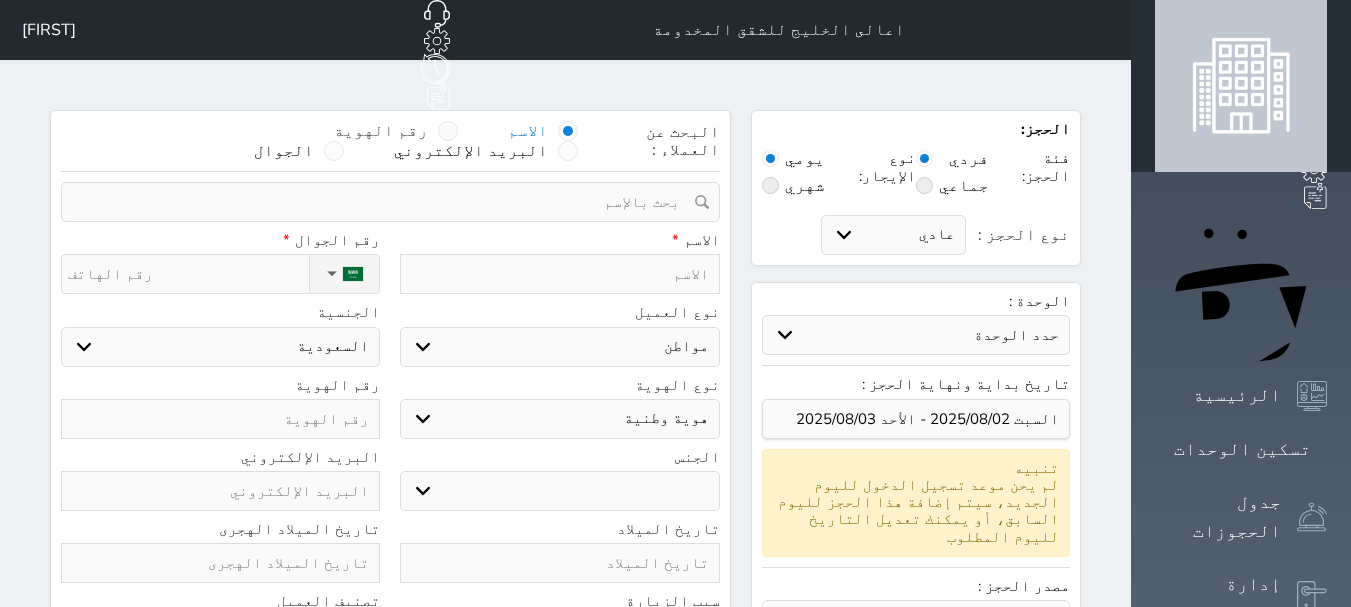 click at bounding box center [448, 131] 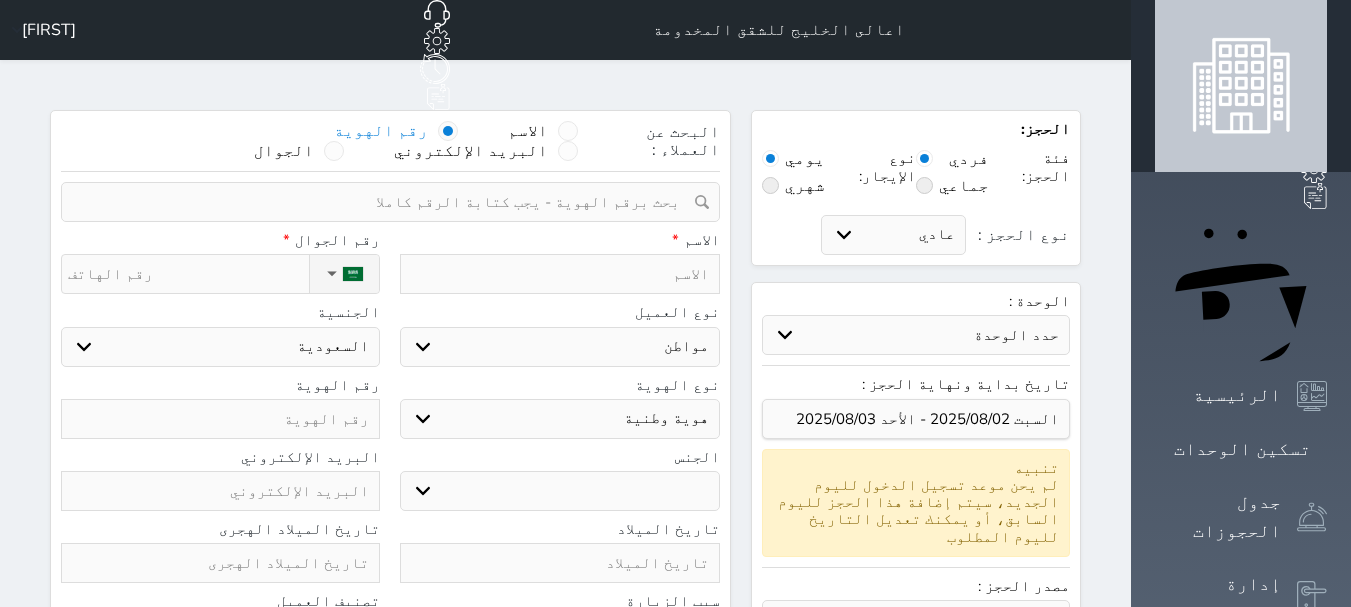 click at bounding box center [448, 131] 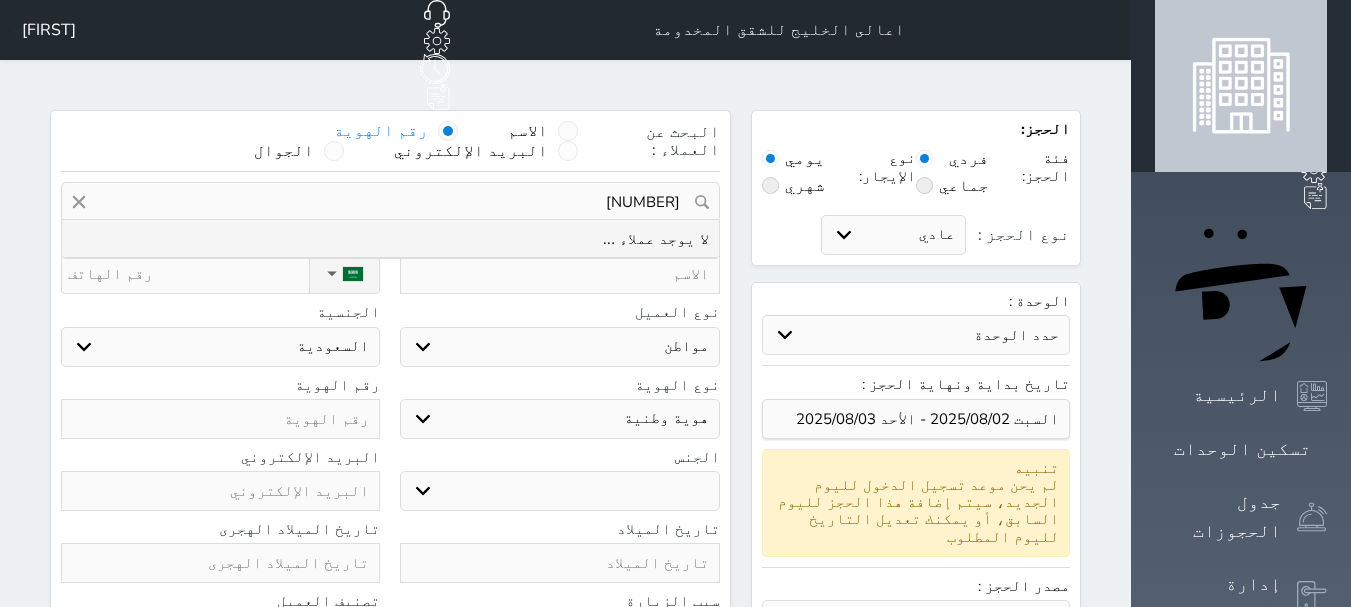 click on "[NUMBER]" at bounding box center [390, 202] 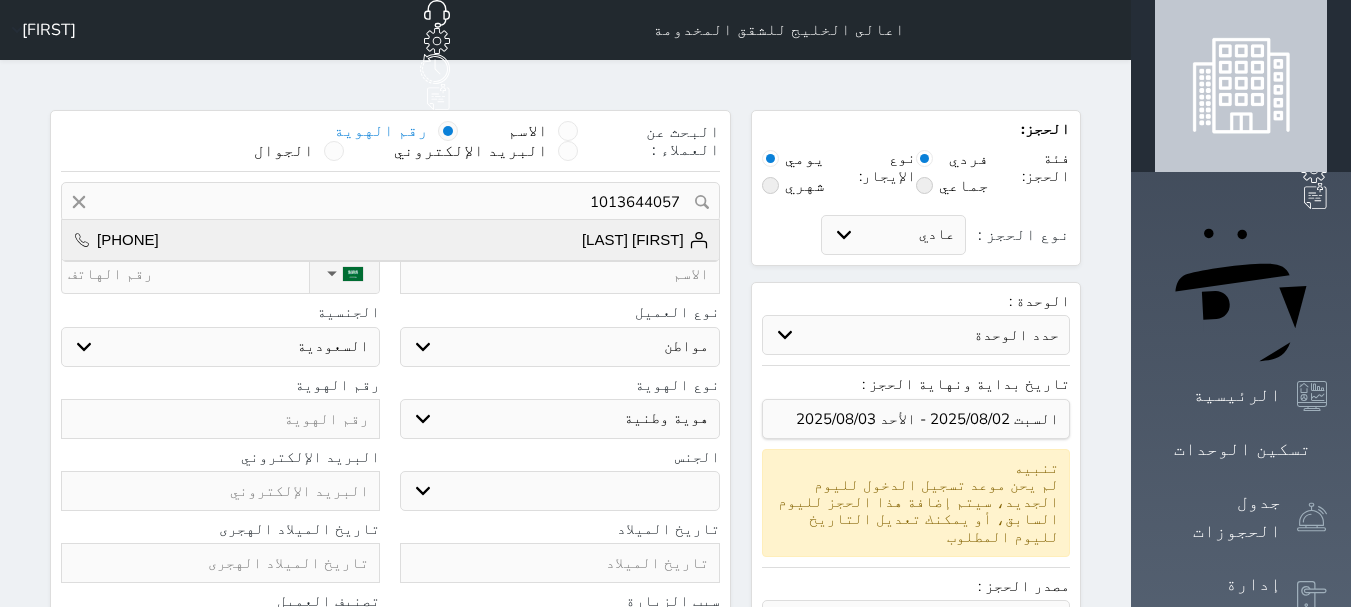 drag, startPoint x: 547, startPoint y: 146, endPoint x: 603, endPoint y: 176, distance: 63.529522 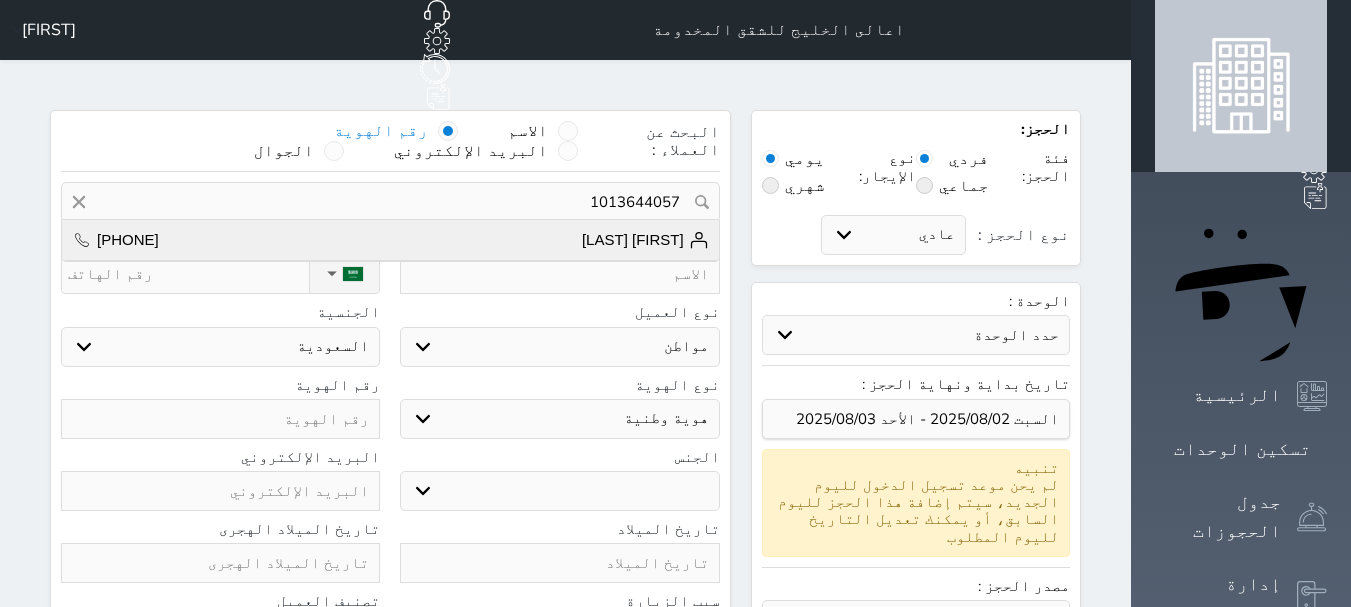 click on "[FIRST] [LAST]   [PHONE]" at bounding box center (390, 240) 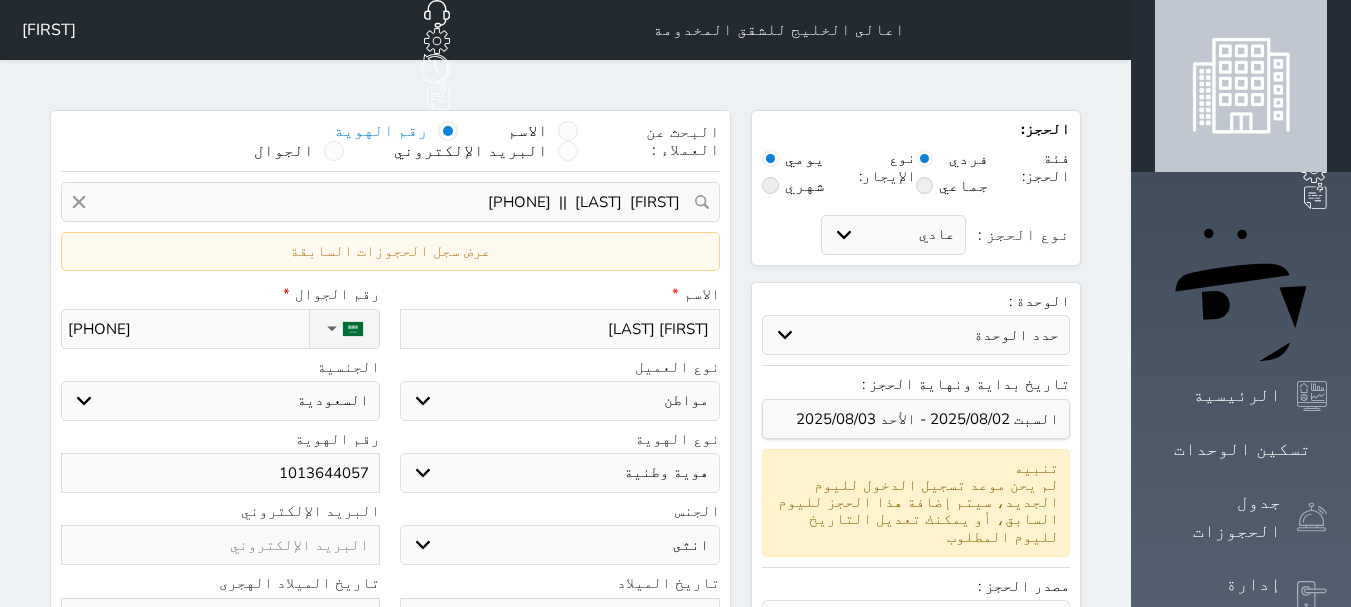 click on "[FIRST] [LAST]" at bounding box center (559, 329) 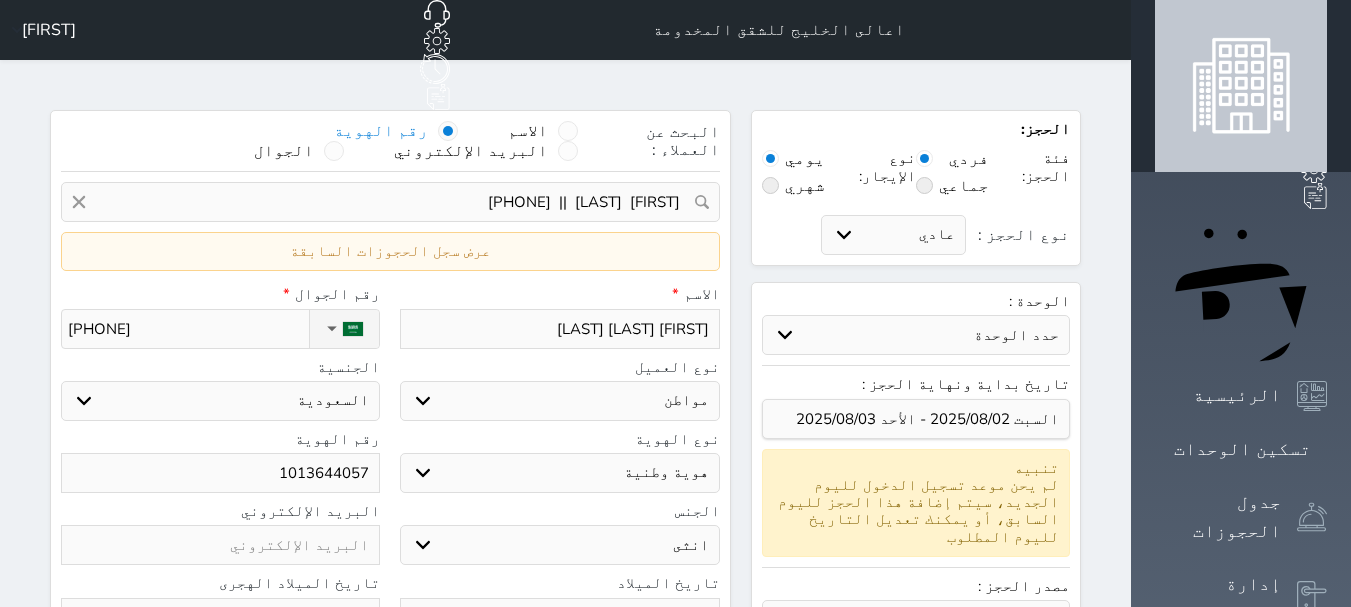 click on "[FIRST] [LAST] [LAST]" at bounding box center [559, 329] 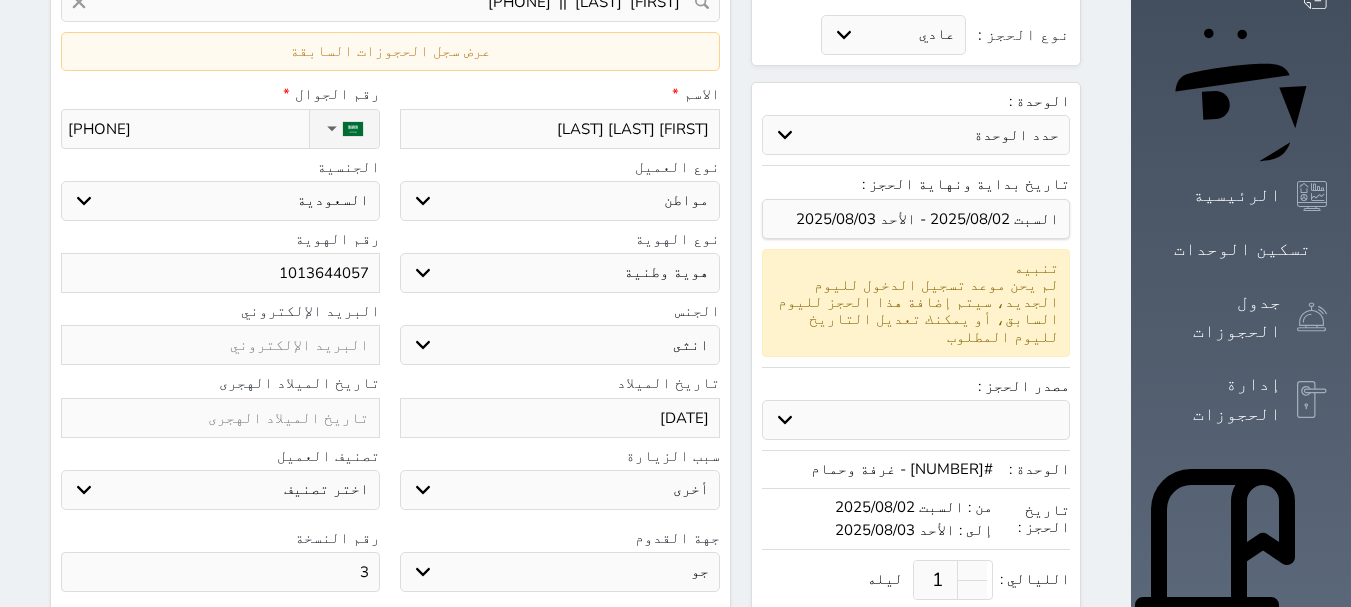 scroll, scrollTop: 0, scrollLeft: 0, axis: both 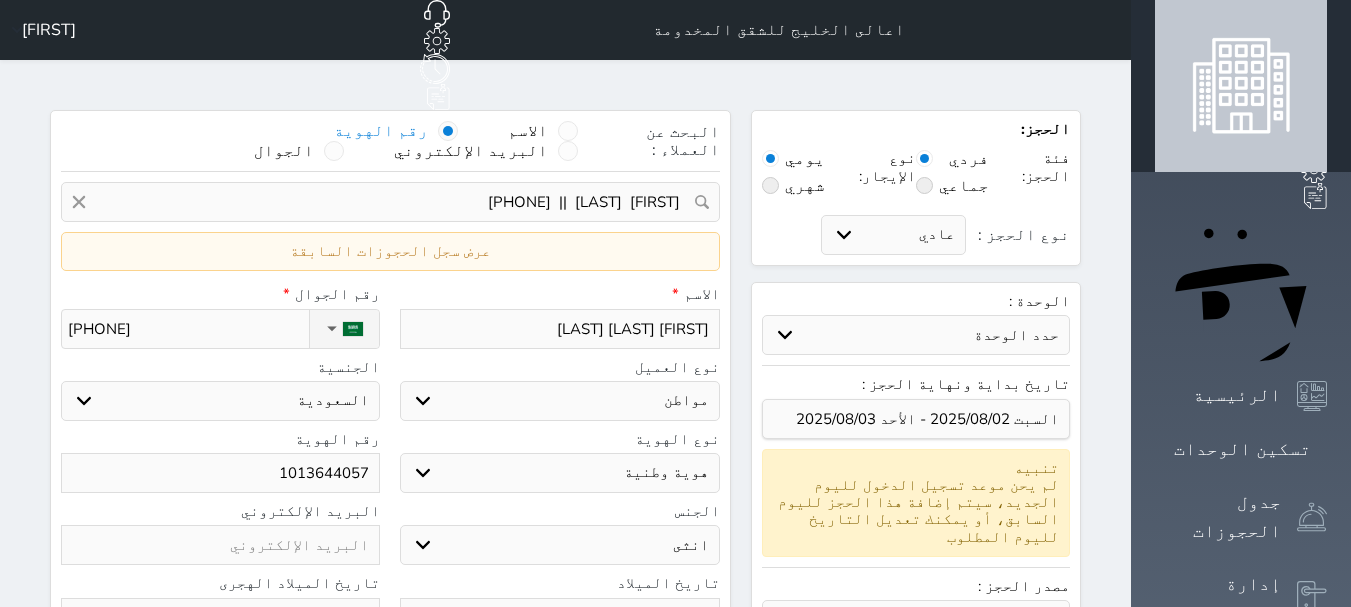 click on "[PHONE]" at bounding box center [188, 329] 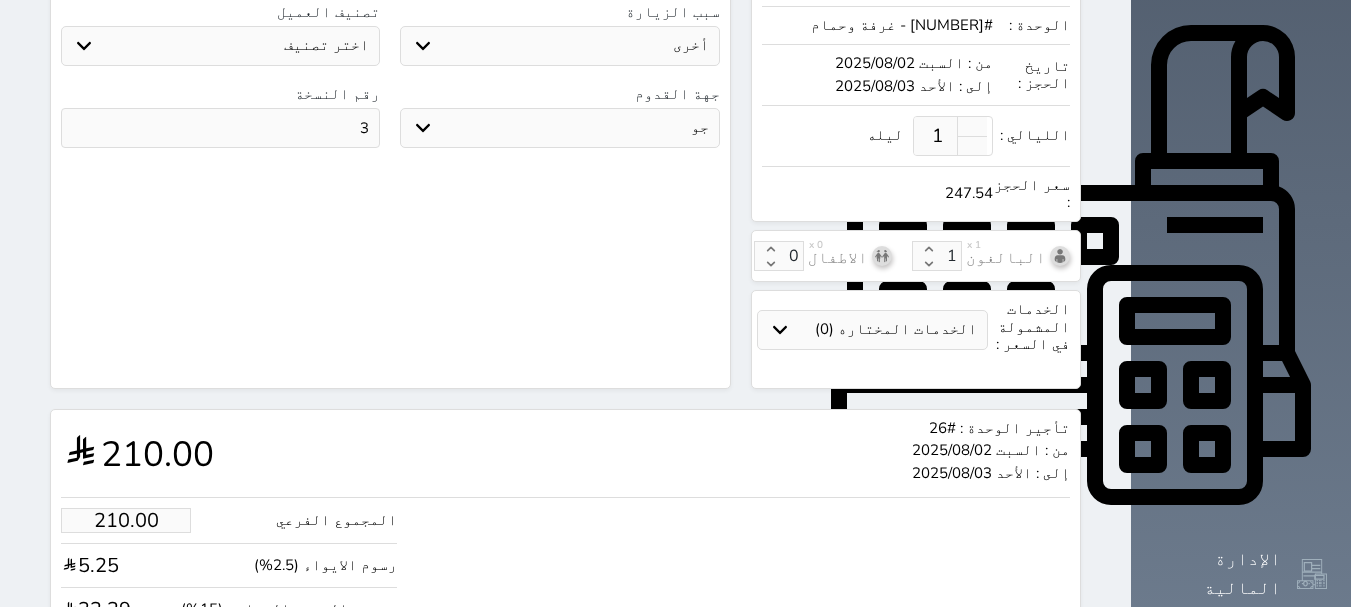 scroll, scrollTop: 704, scrollLeft: 0, axis: vertical 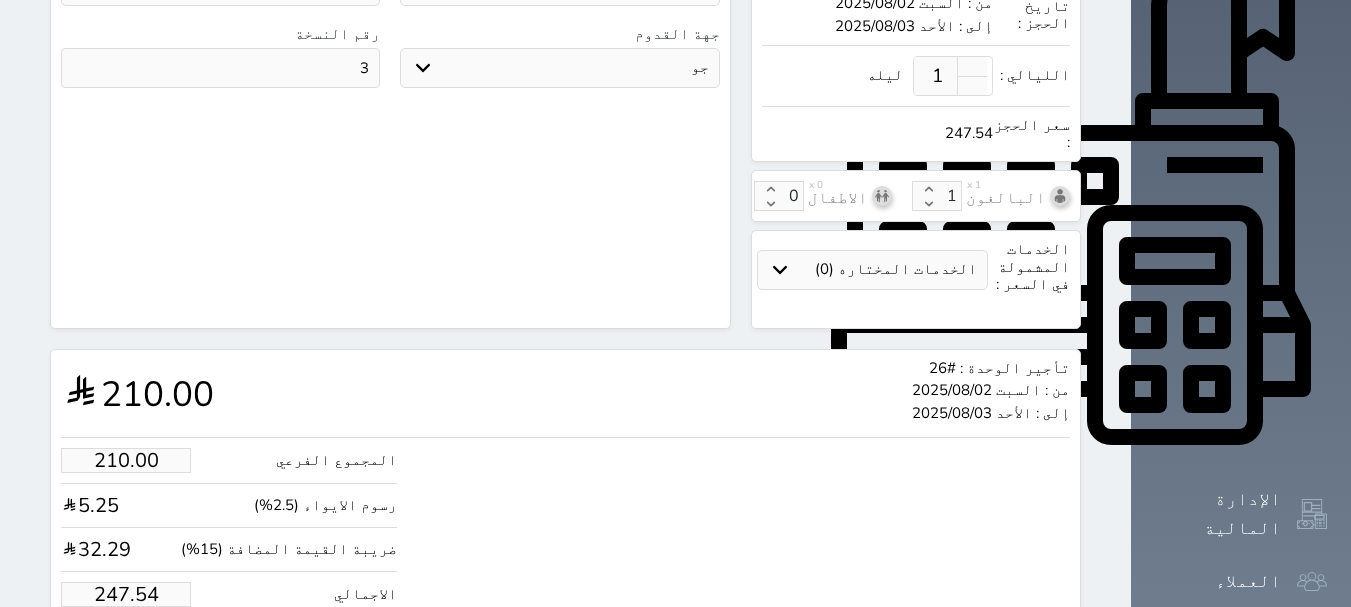 click on "حجز" at bounding box center (149, 655) 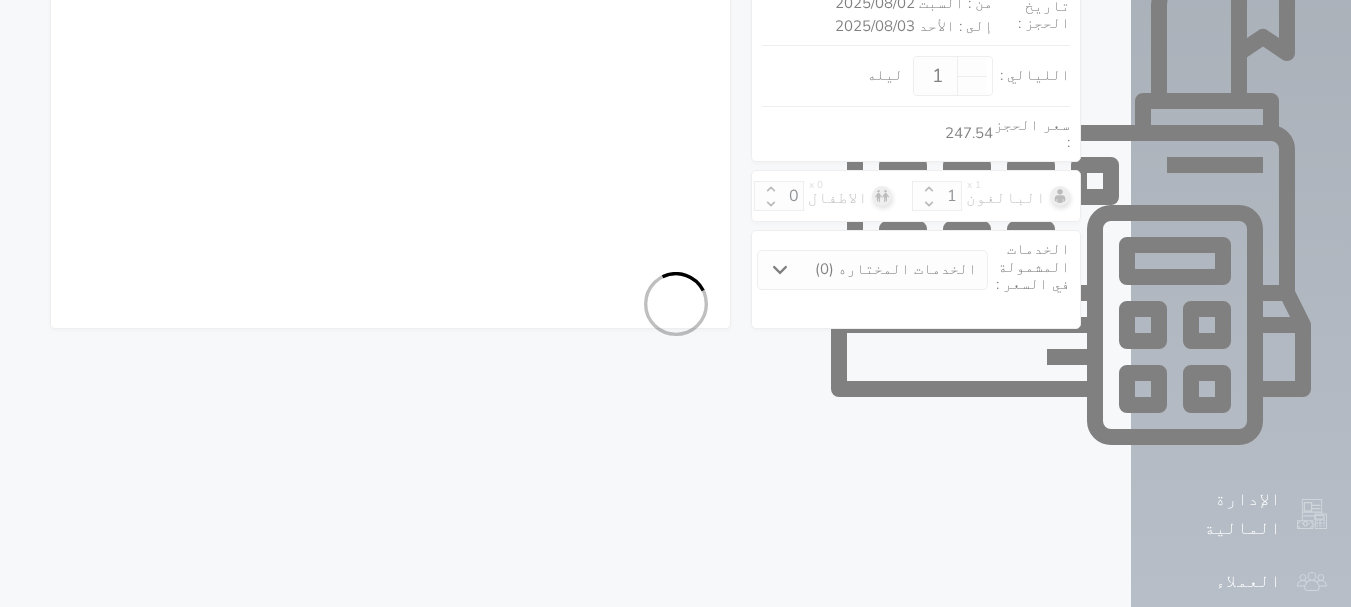 scroll, scrollTop: 702, scrollLeft: 0, axis: vertical 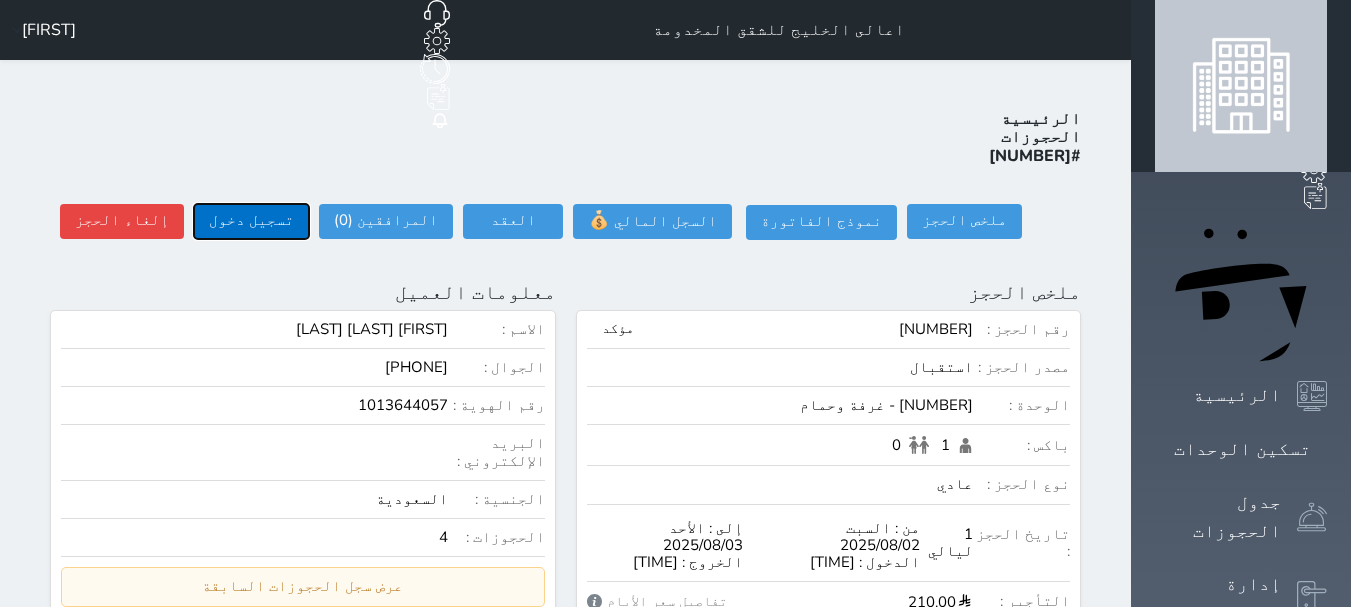 click on "تسجيل دخول" at bounding box center [251, 221] 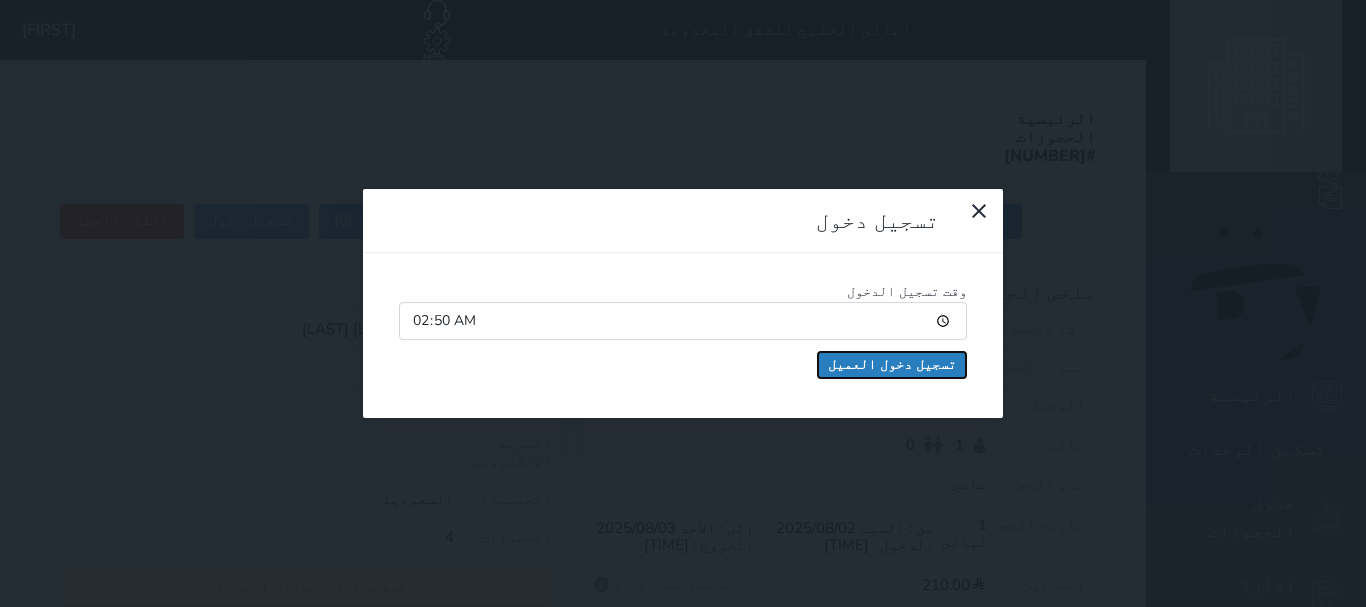 click on "تسجيل دخول العميل" at bounding box center [892, 365] 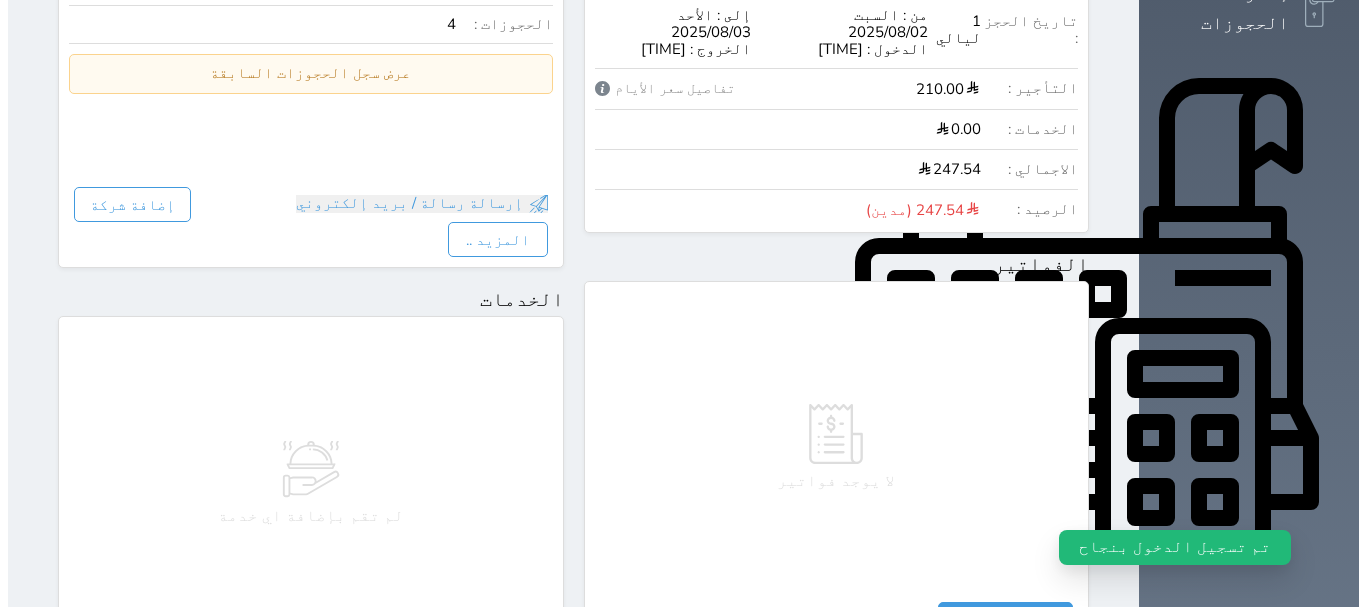 scroll, scrollTop: 600, scrollLeft: 0, axis: vertical 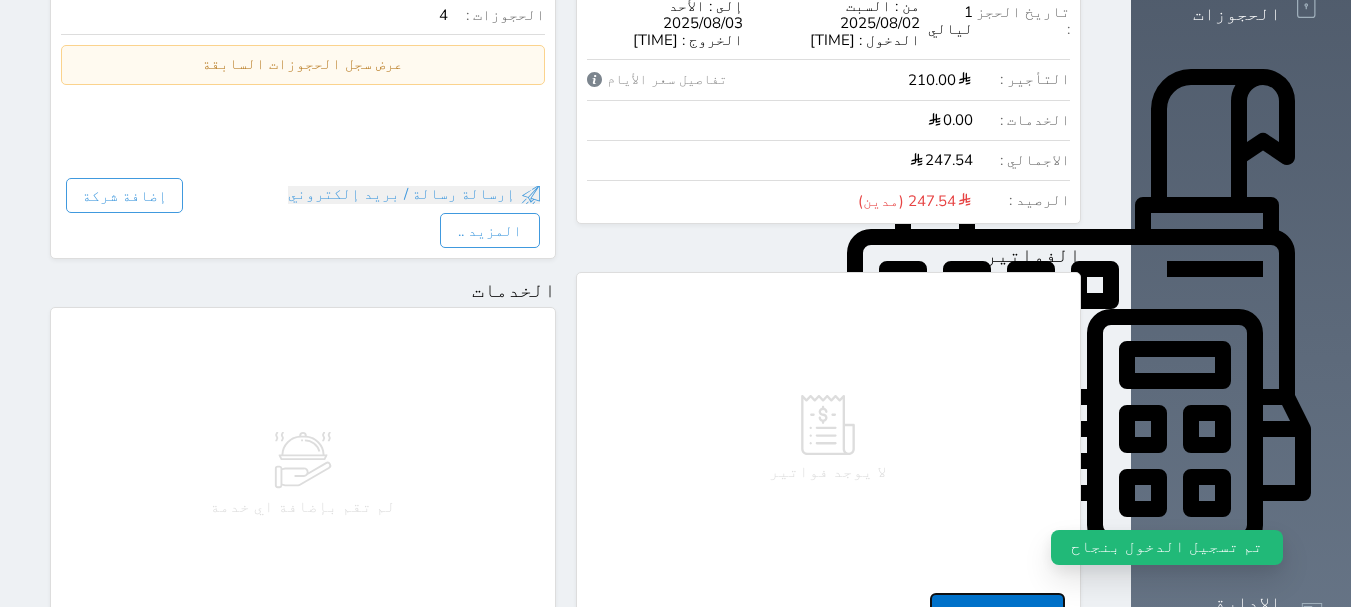 click on "إضافة فاتورة" at bounding box center [997, 610] 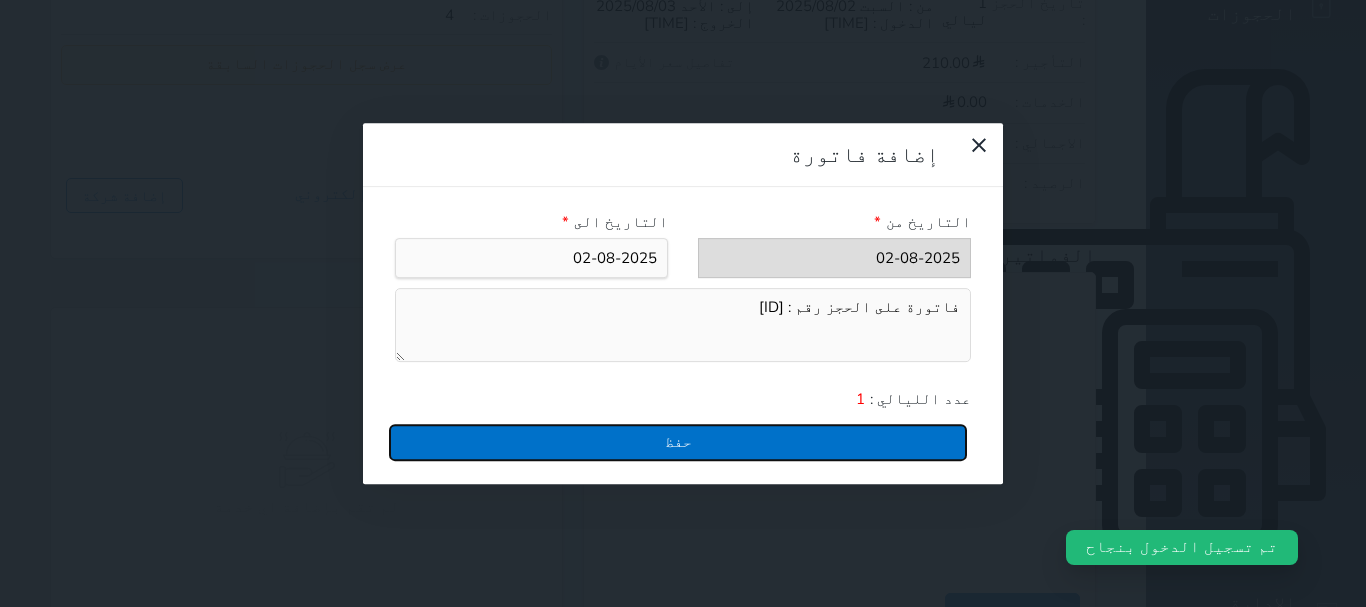 click on "حفظ" at bounding box center (678, 442) 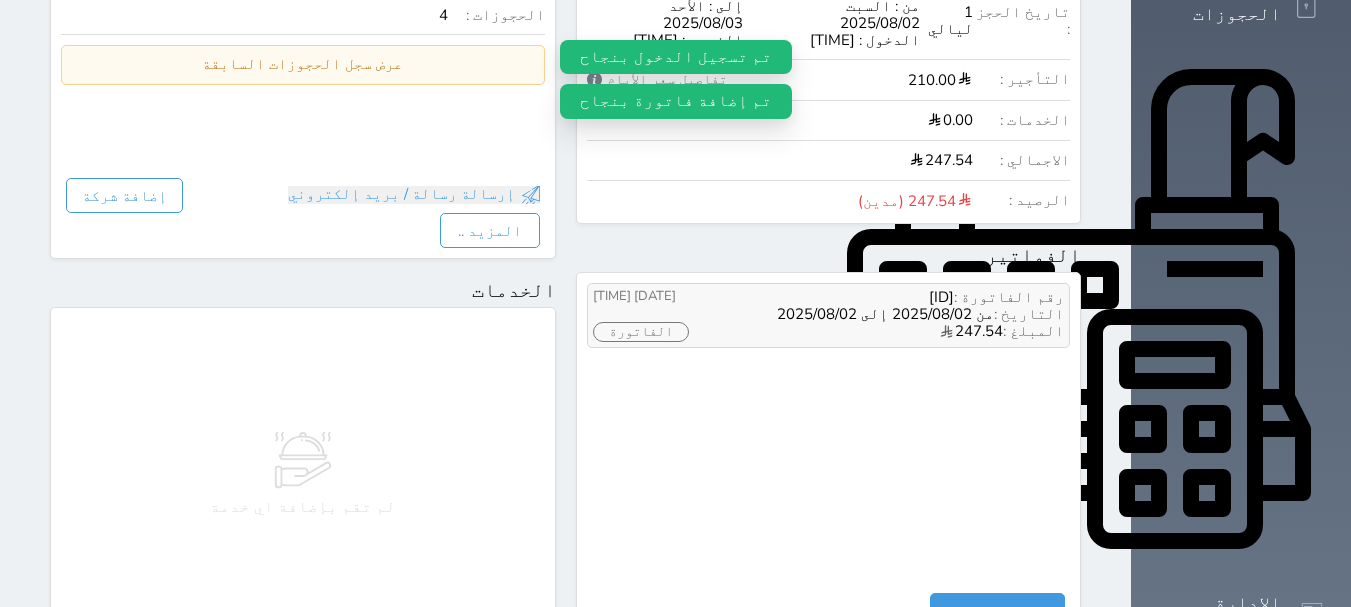 click on "الفاتورة" at bounding box center (641, 332) 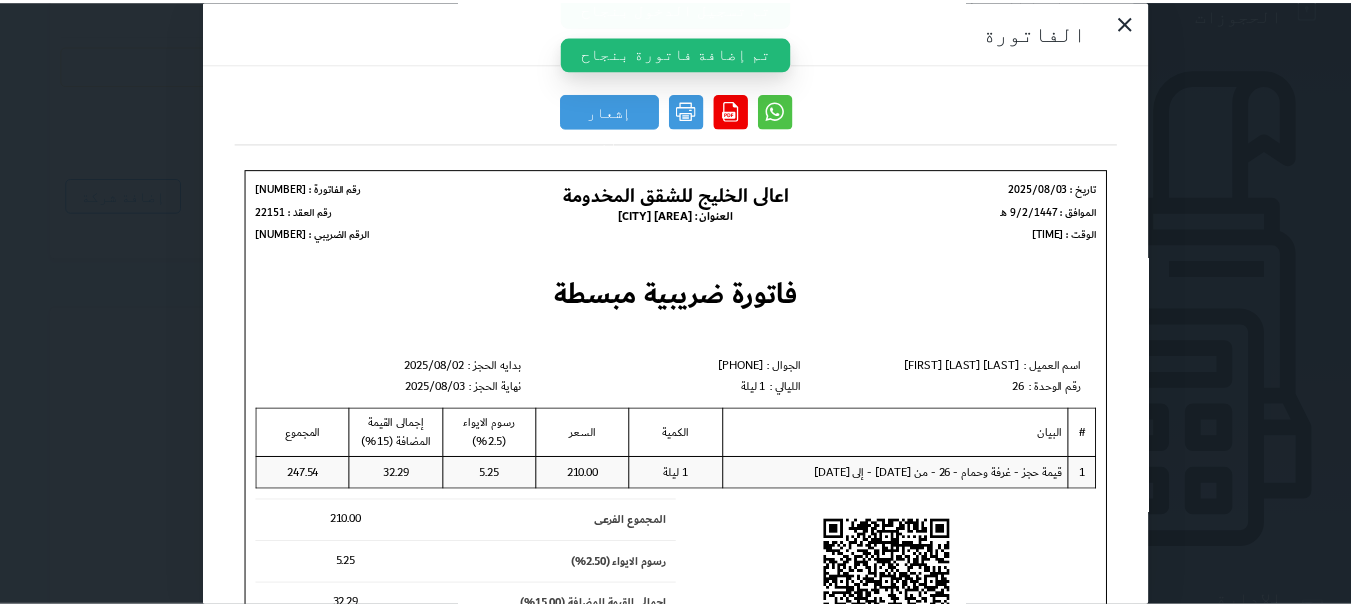 scroll, scrollTop: 0, scrollLeft: 0, axis: both 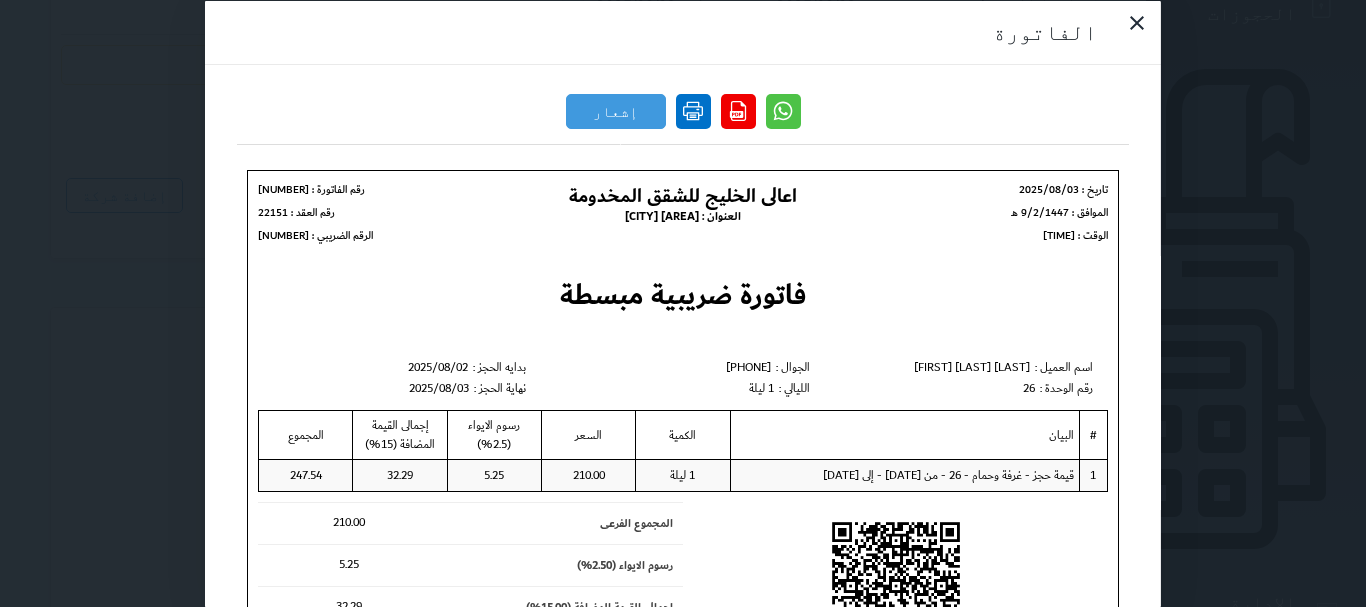 click at bounding box center (693, 110) 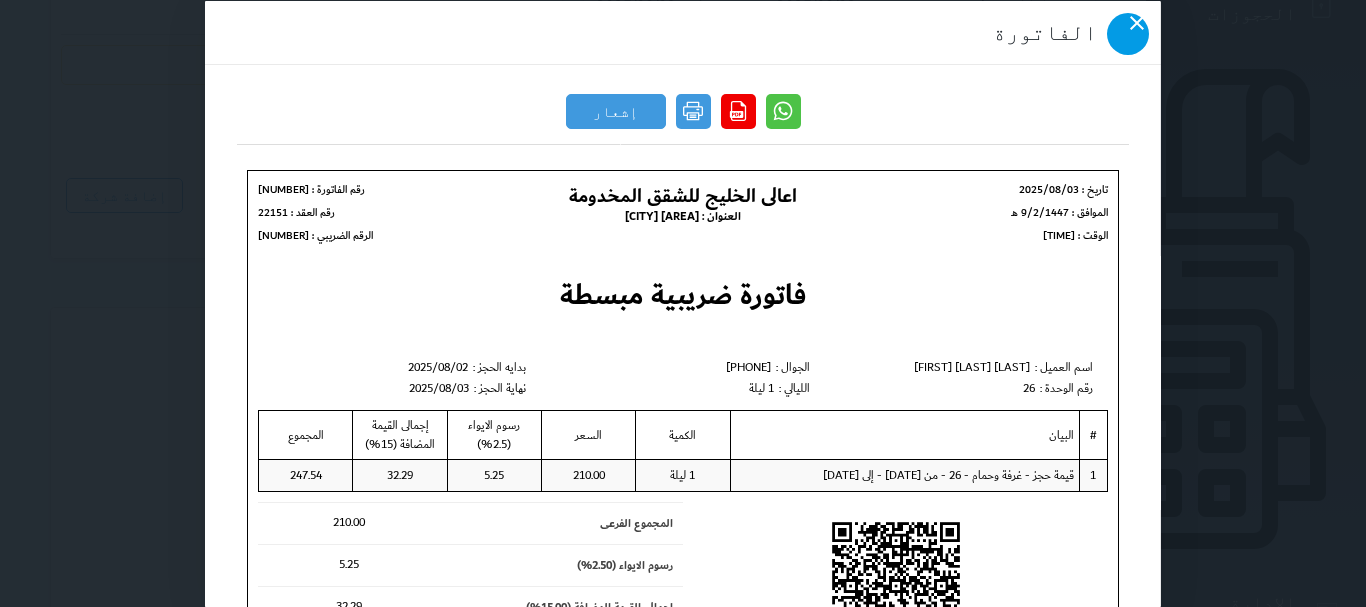 drag, startPoint x: 252, startPoint y: 45, endPoint x: 287, endPoint y: 57, distance: 37 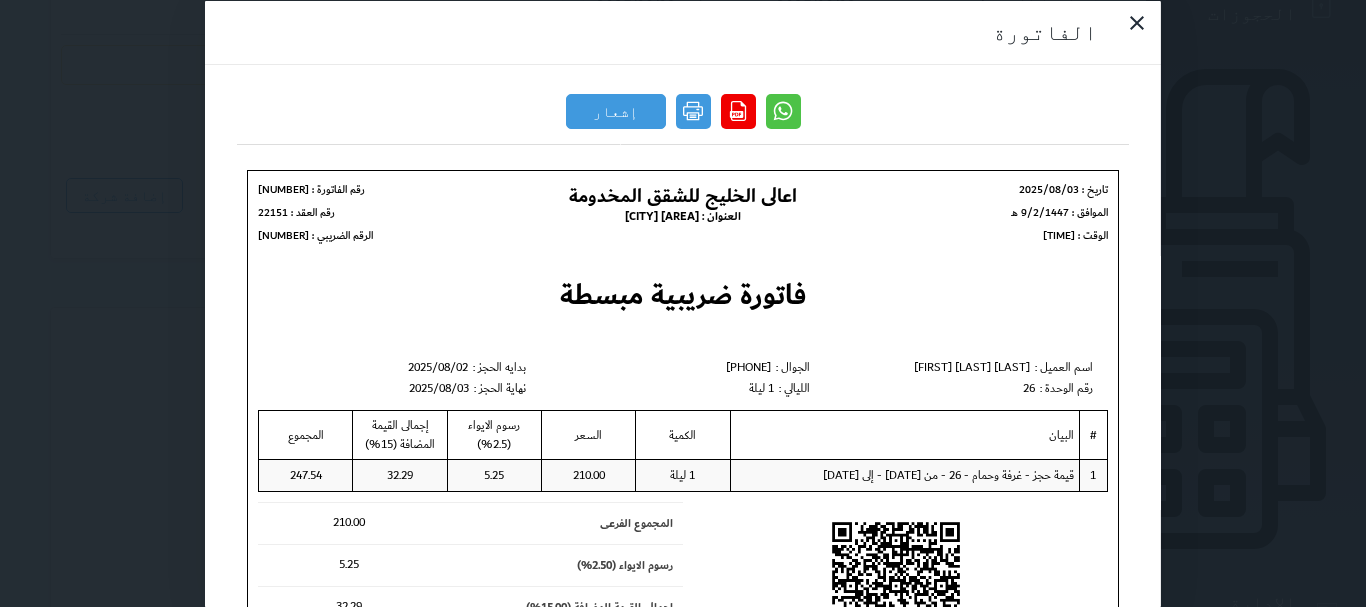 click 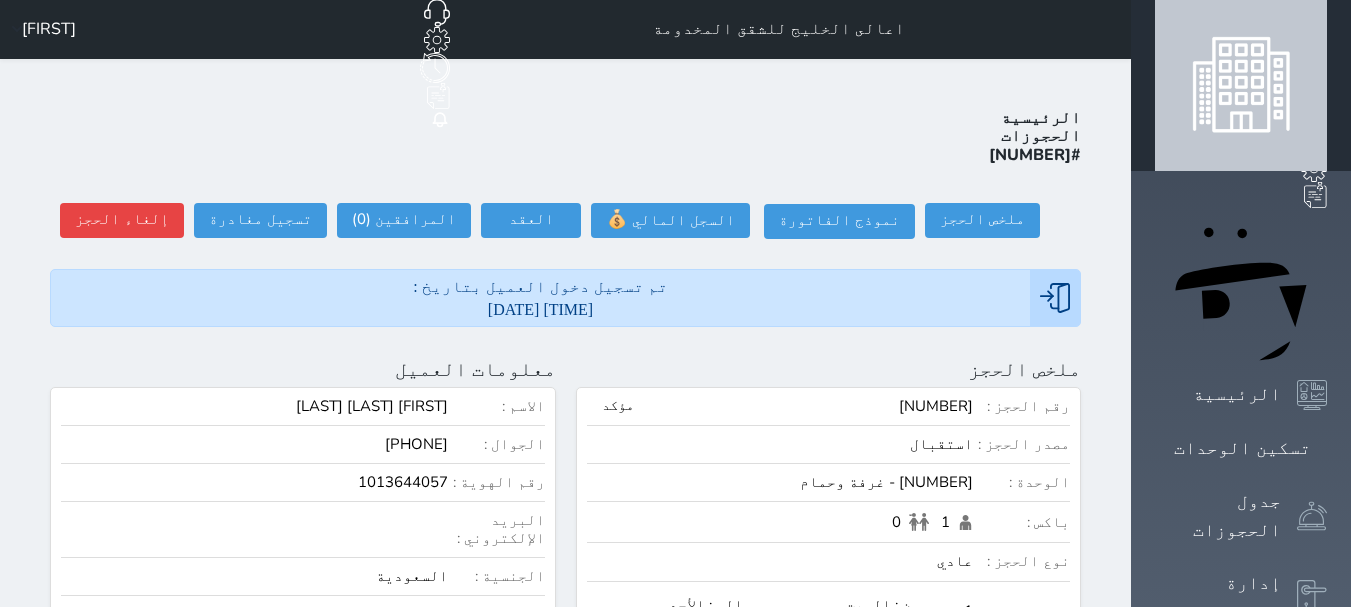 scroll, scrollTop: 0, scrollLeft: 0, axis: both 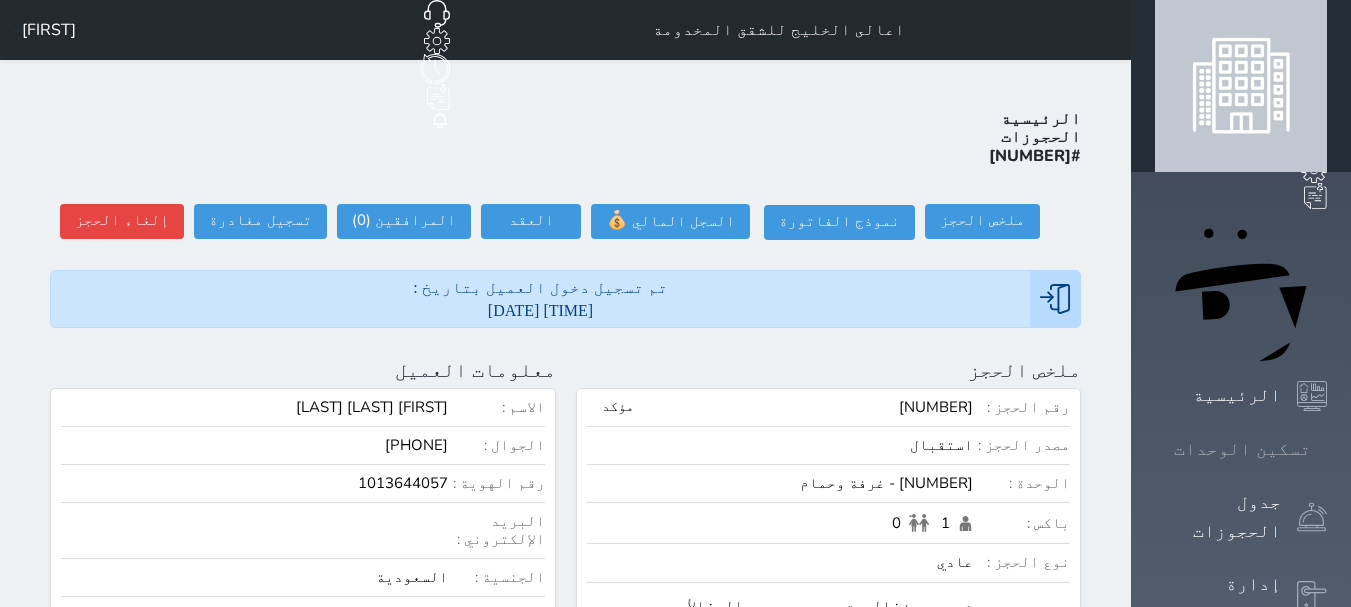 click 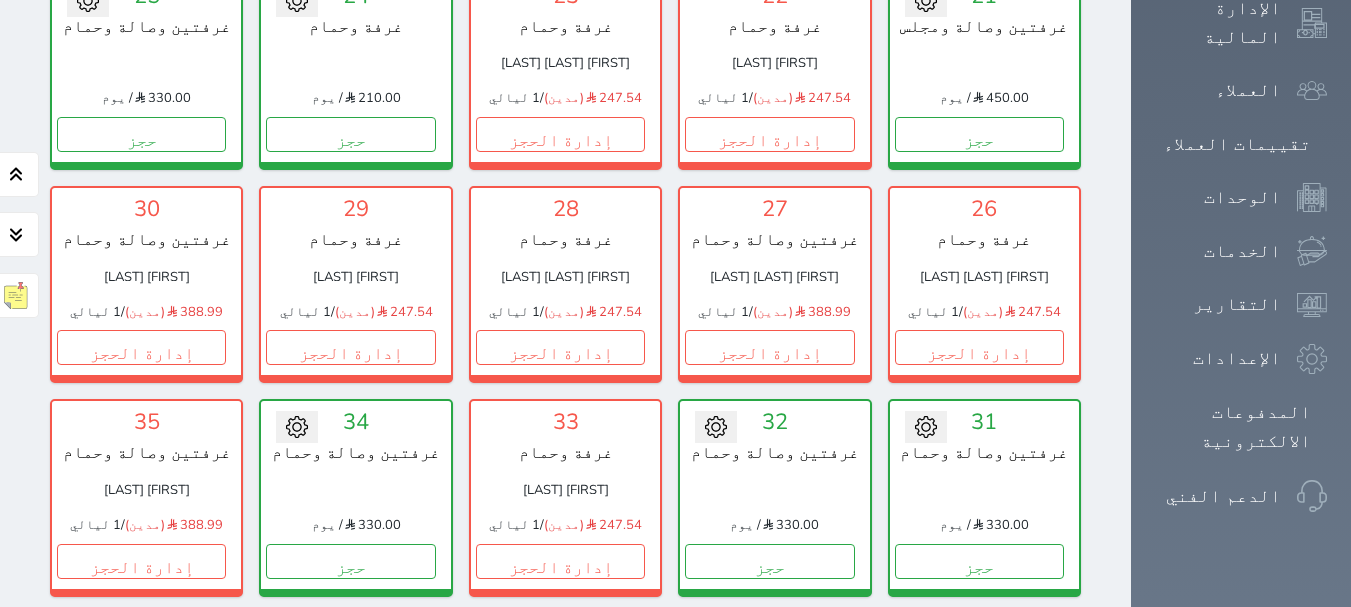 scroll, scrollTop: 1278, scrollLeft: 0, axis: vertical 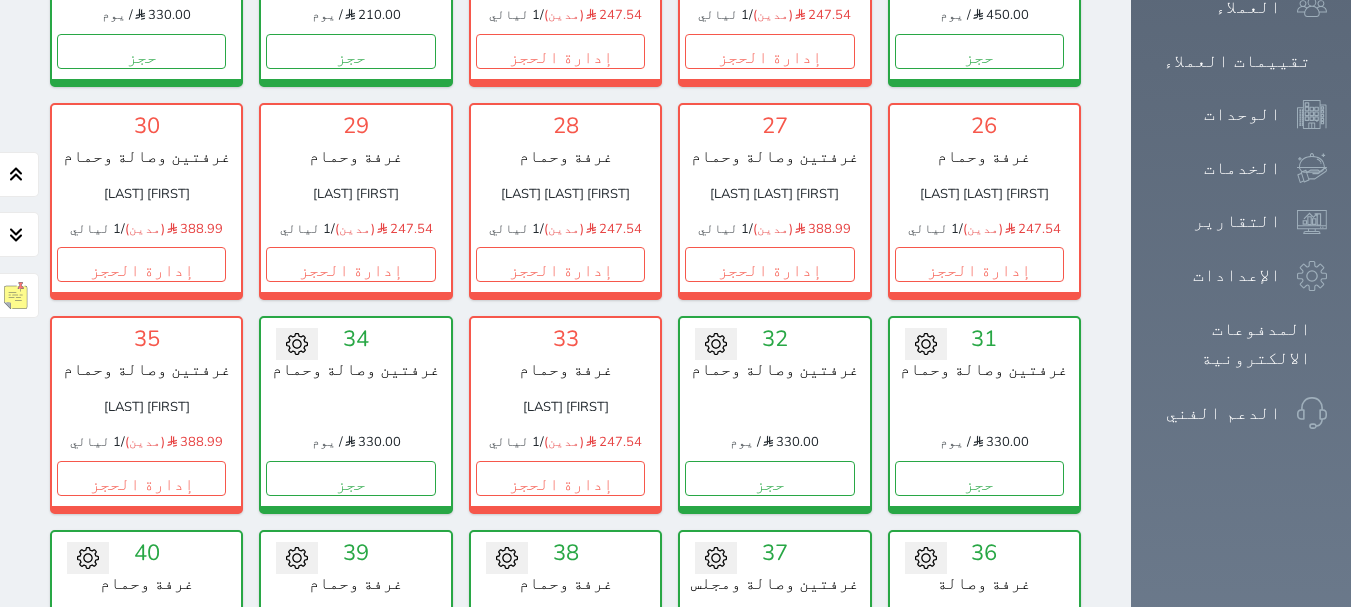 click on "حجز" at bounding box center [350, 691] 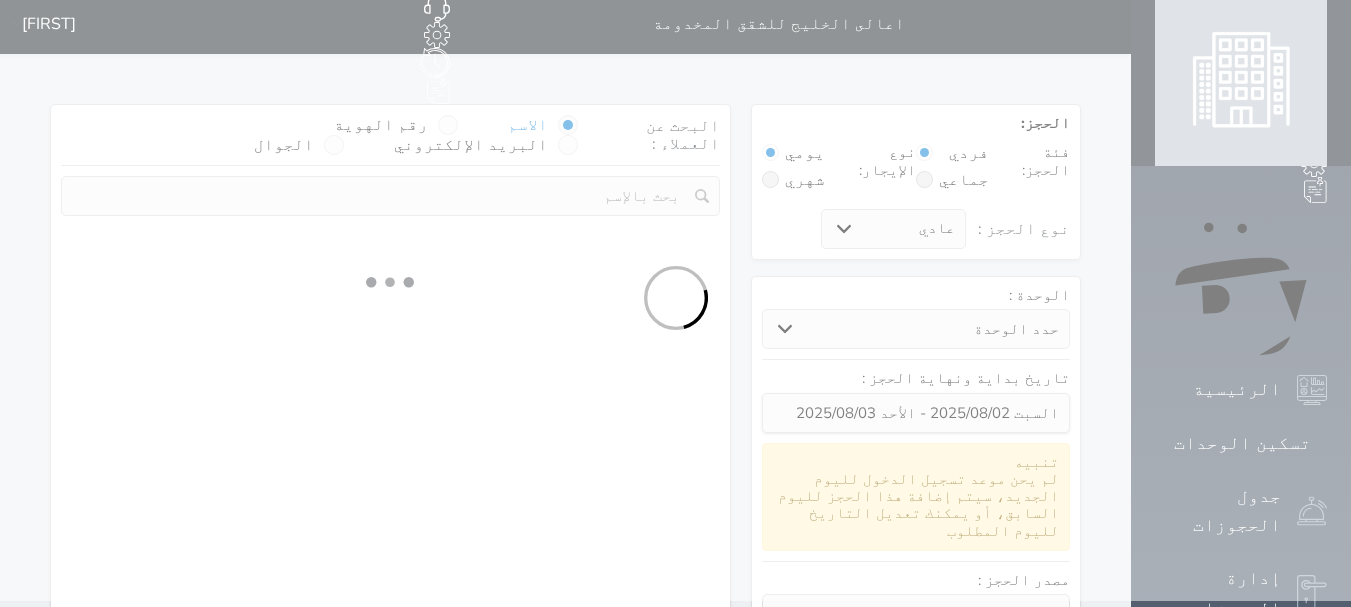 scroll, scrollTop: 0, scrollLeft: 0, axis: both 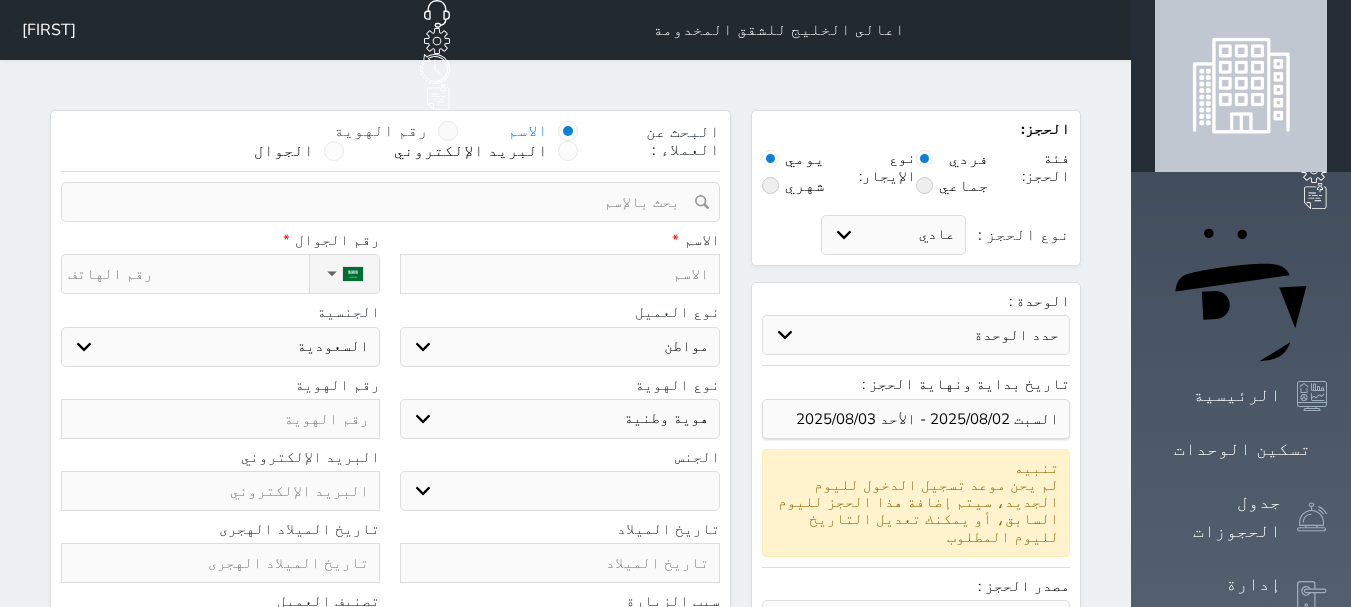 click at bounding box center [448, 131] 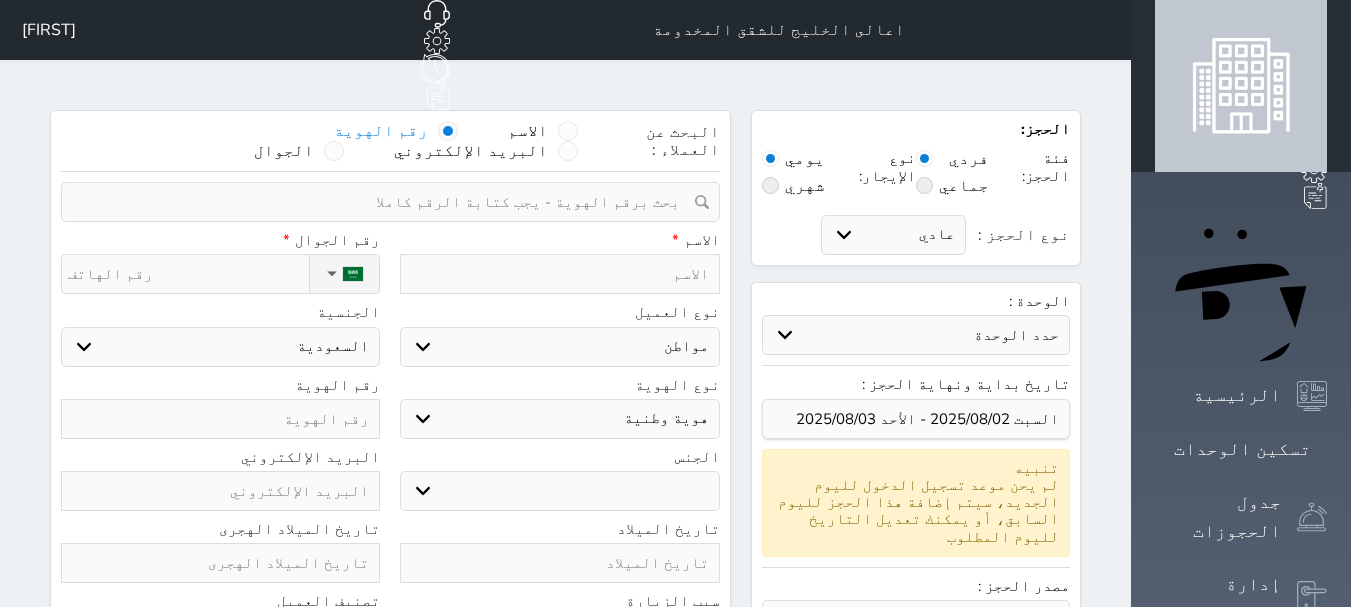 click at bounding box center [448, 131] 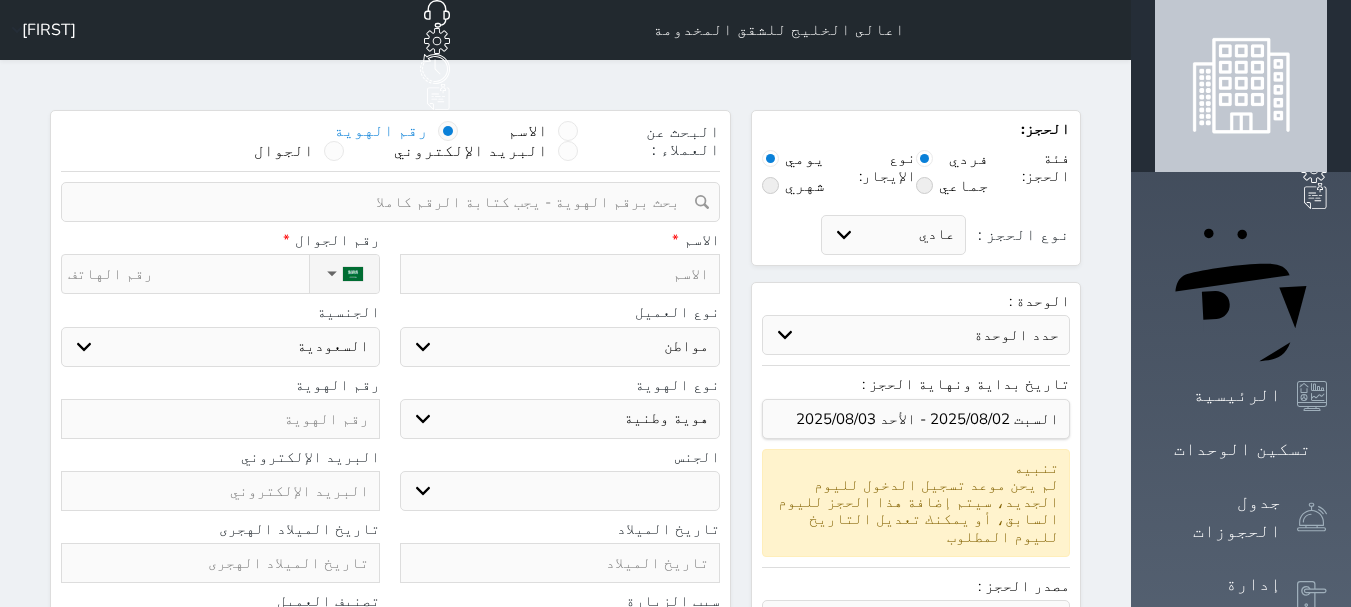 click on "رقم الهوية" at bounding box center [428, 141] 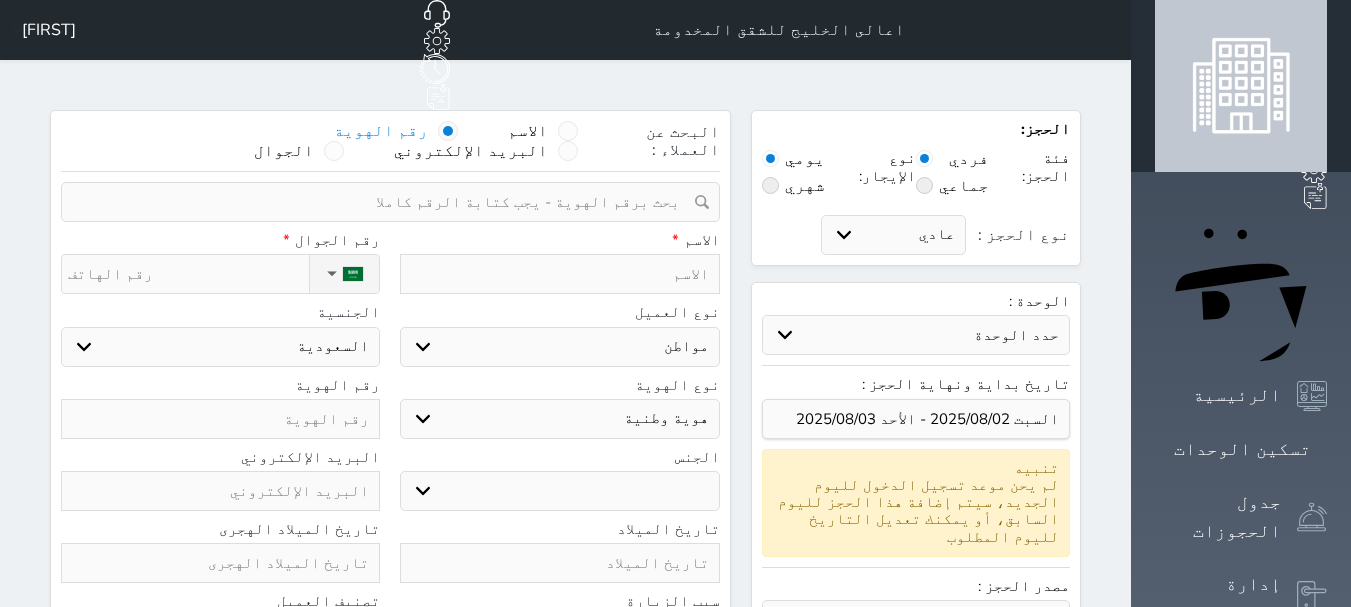 click at bounding box center (448, 131) 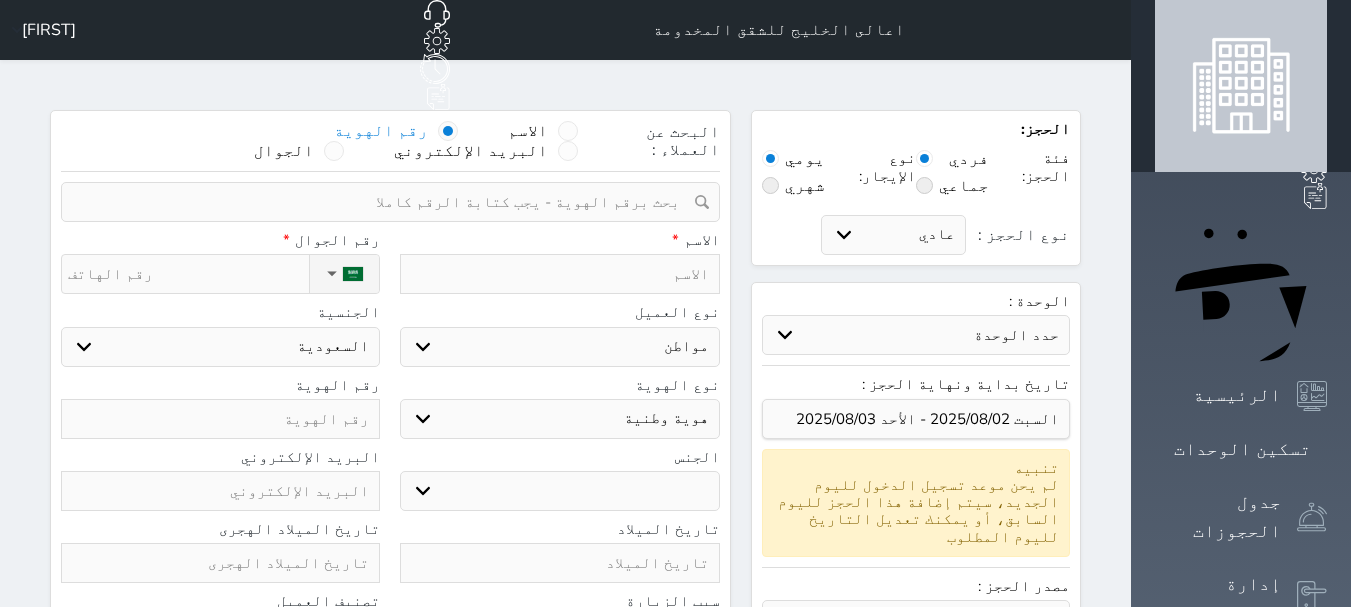 click at bounding box center (383, 202) 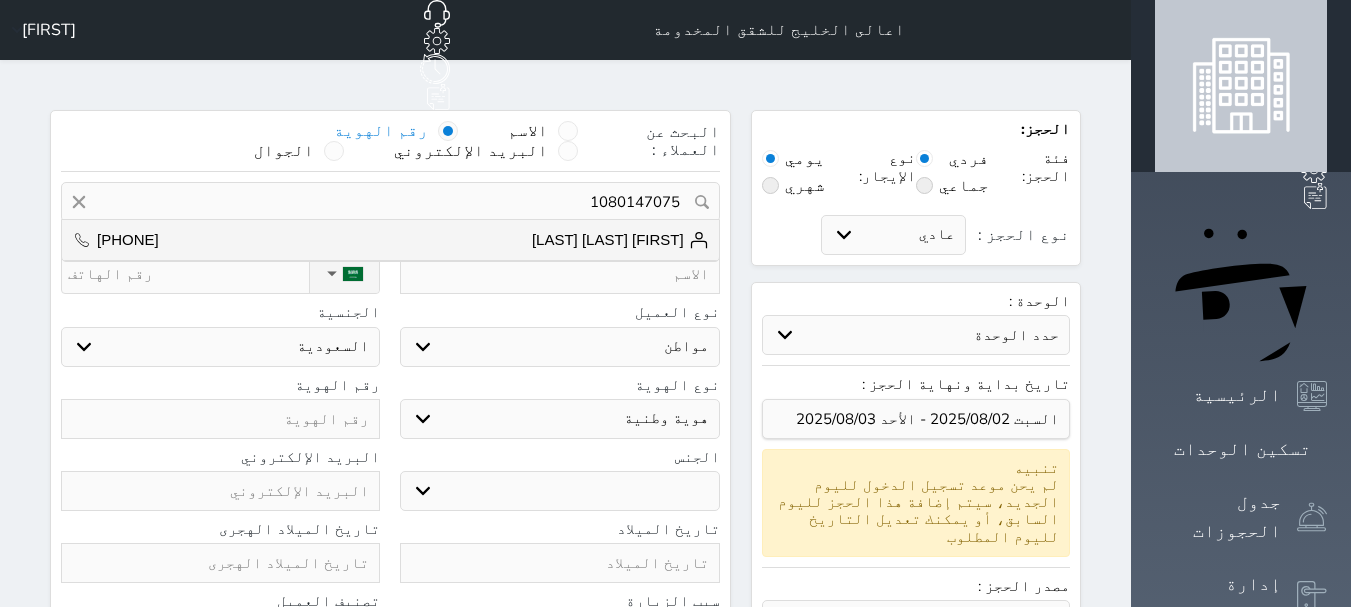 click on "1080147075" at bounding box center [390, 202] 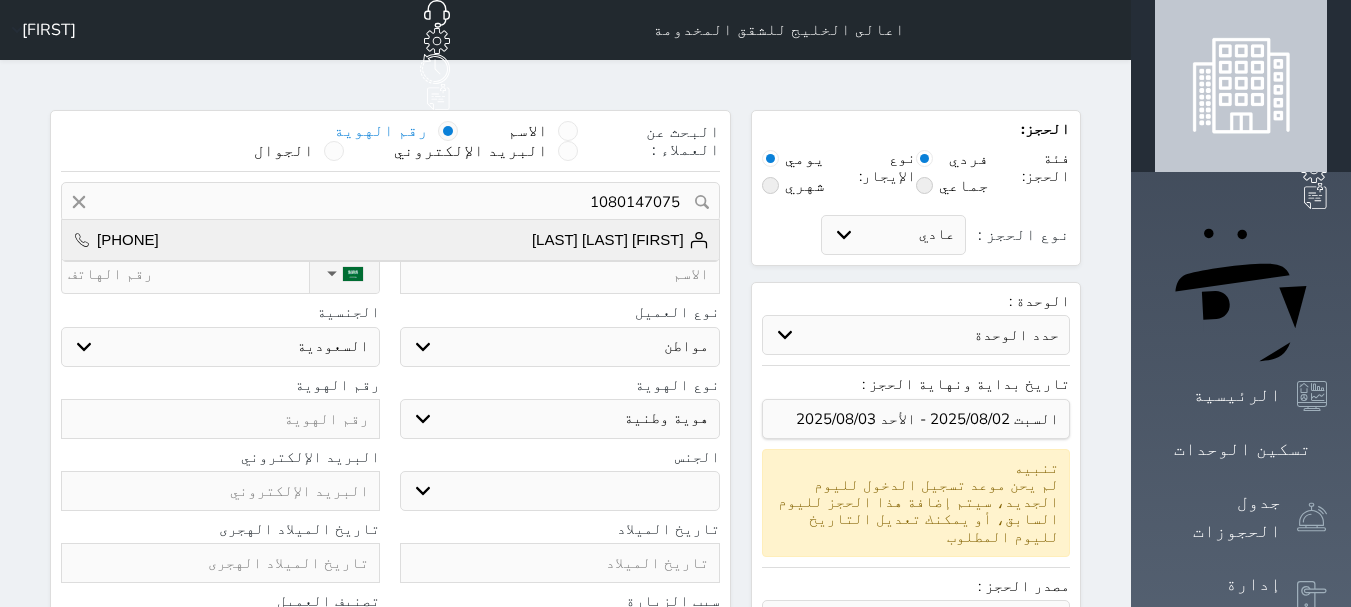 click on "[FIRST] [LAST] [LAST]   [PHONE]" at bounding box center (390, 240) 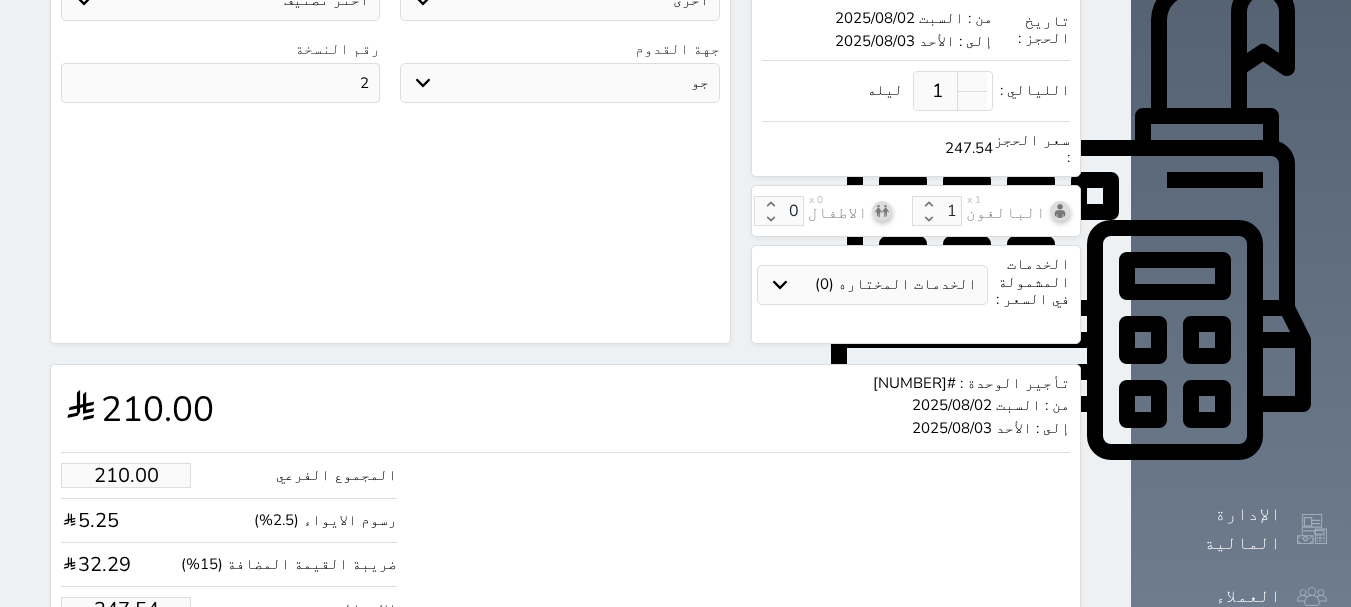 scroll, scrollTop: 700, scrollLeft: 0, axis: vertical 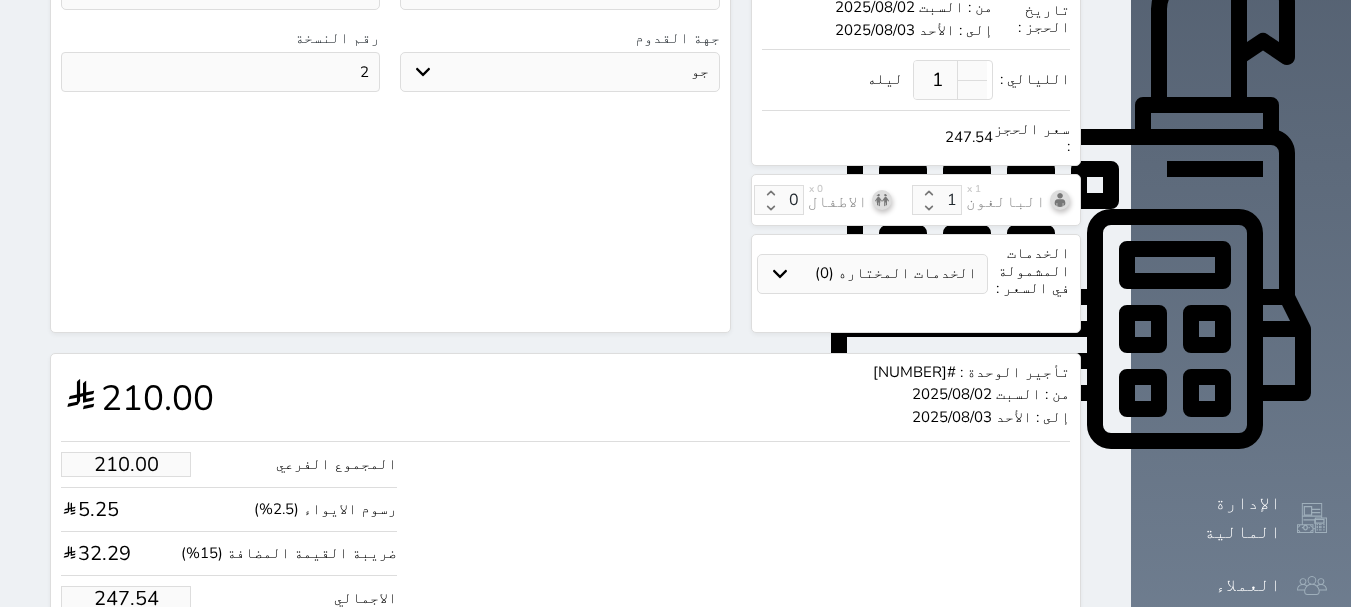 click on "247.54" at bounding box center (126, 598) 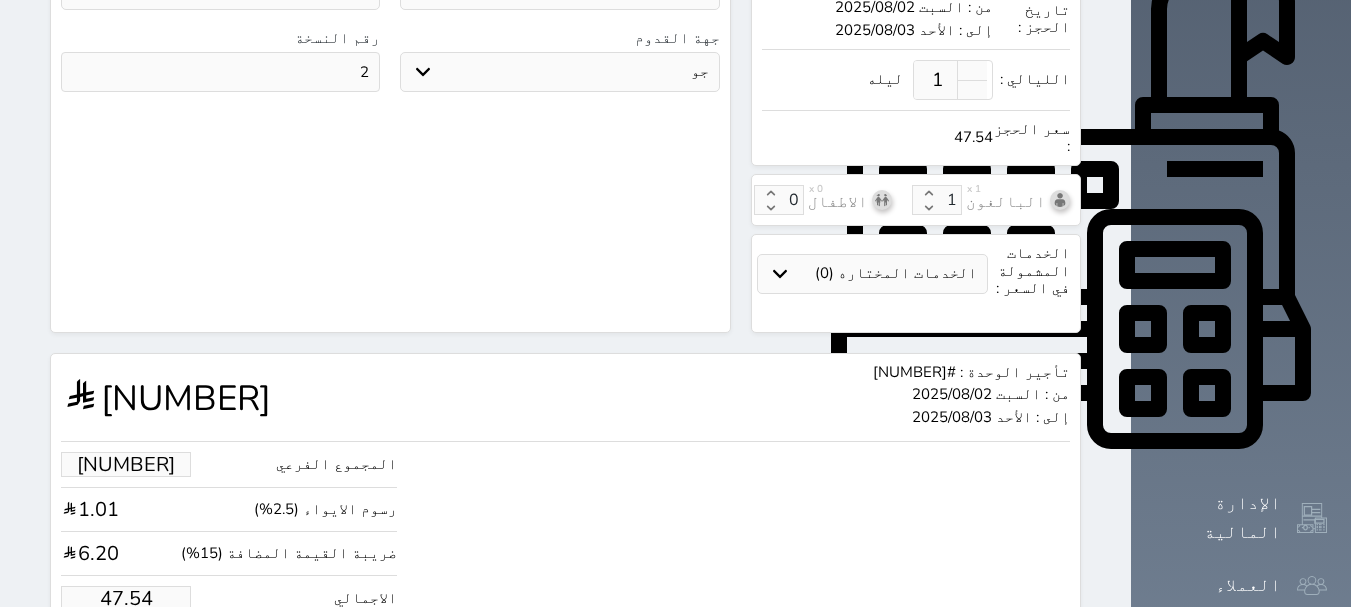 click on "تأجير الوحدة : #[NUMBER]   من : [DATE]   إلى : [DATE]    [NUMBER]       المجموع الفرعي   [NUMBER]   رسوم الايواء (2.5%)    [NUMBER]    ضريبة القيمة المضافة (15%)    [NUMBER]      الاجمالي   [NUMBER]         رفض حجز                 التاريخ:     قسم الوحدة:     أسباب رفض الحجز:     الوصف:
حفظ
رفض حجز
حجز" at bounding box center (565, 515) 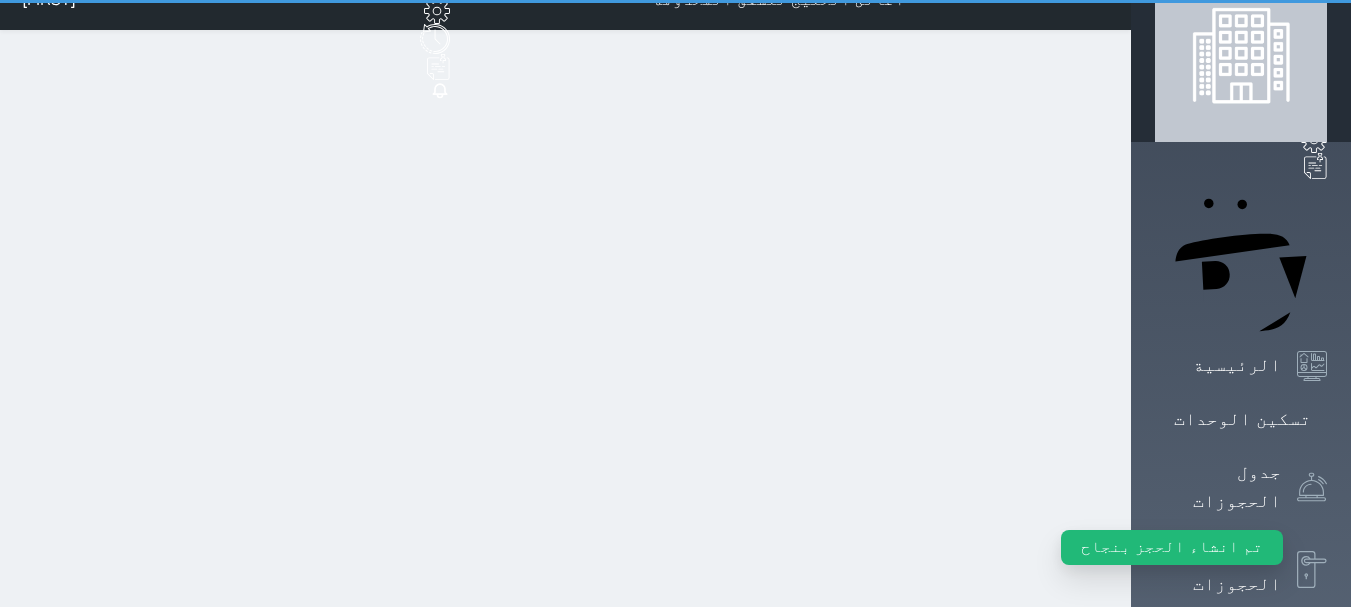 scroll, scrollTop: 0, scrollLeft: 0, axis: both 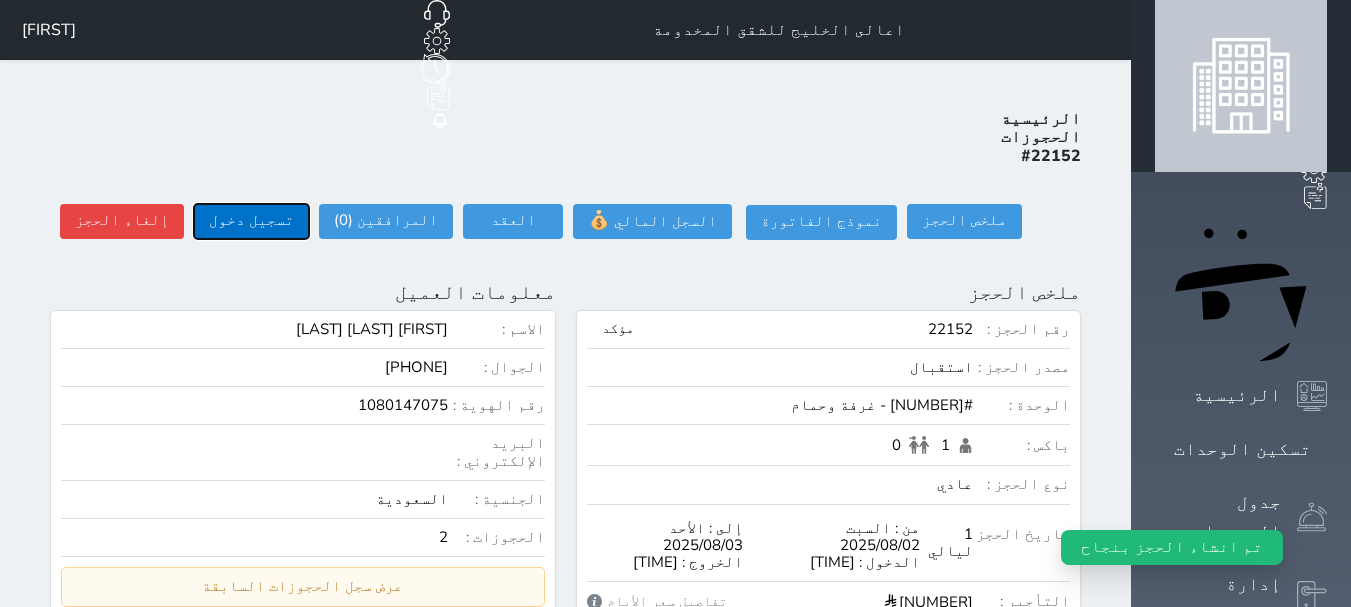 click on "تسجيل دخول" at bounding box center (251, 221) 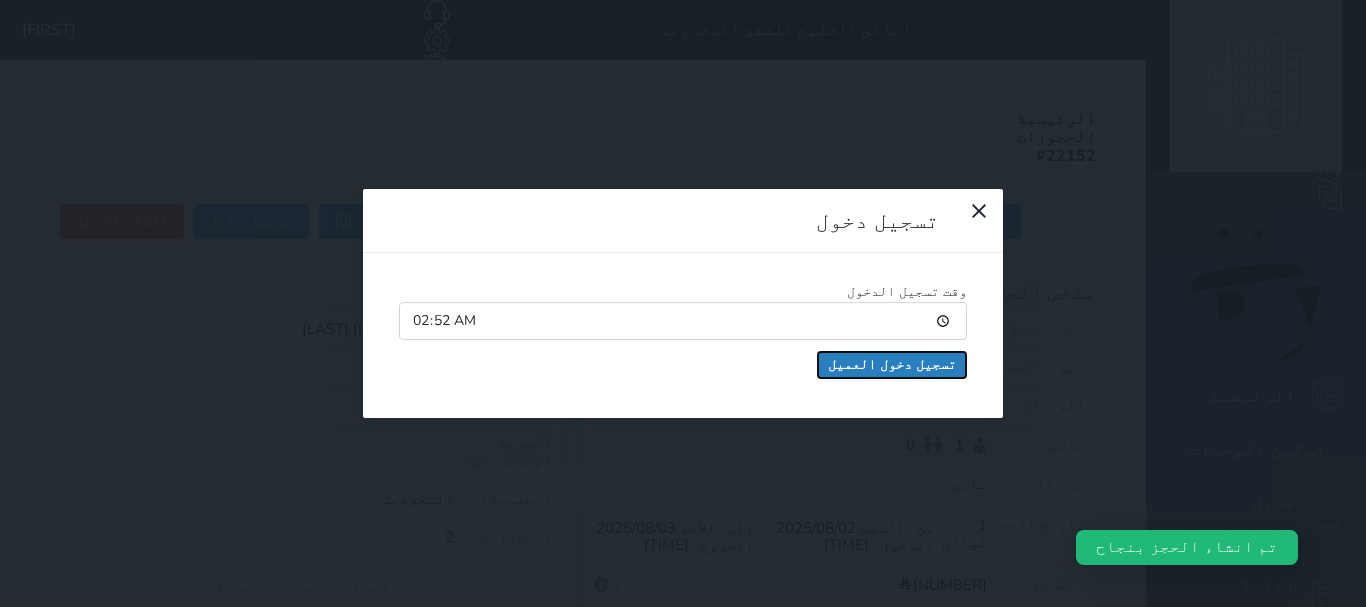 click on "تسجيل دخول العميل" at bounding box center (892, 365) 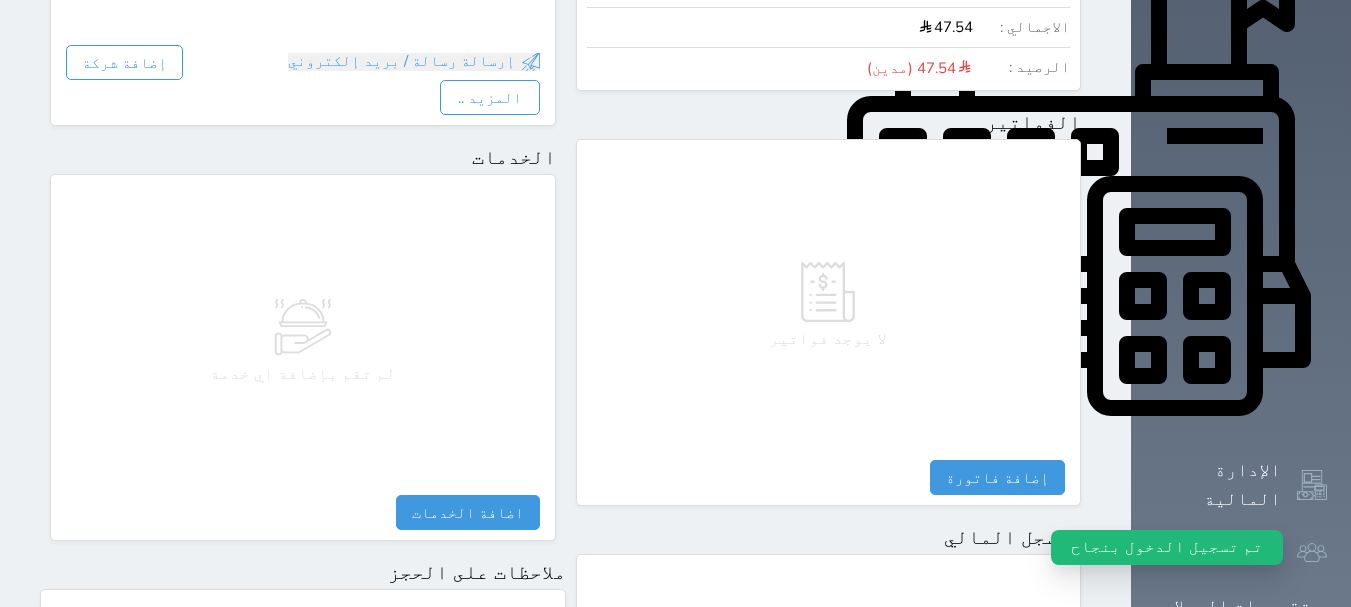 scroll, scrollTop: 800, scrollLeft: 0, axis: vertical 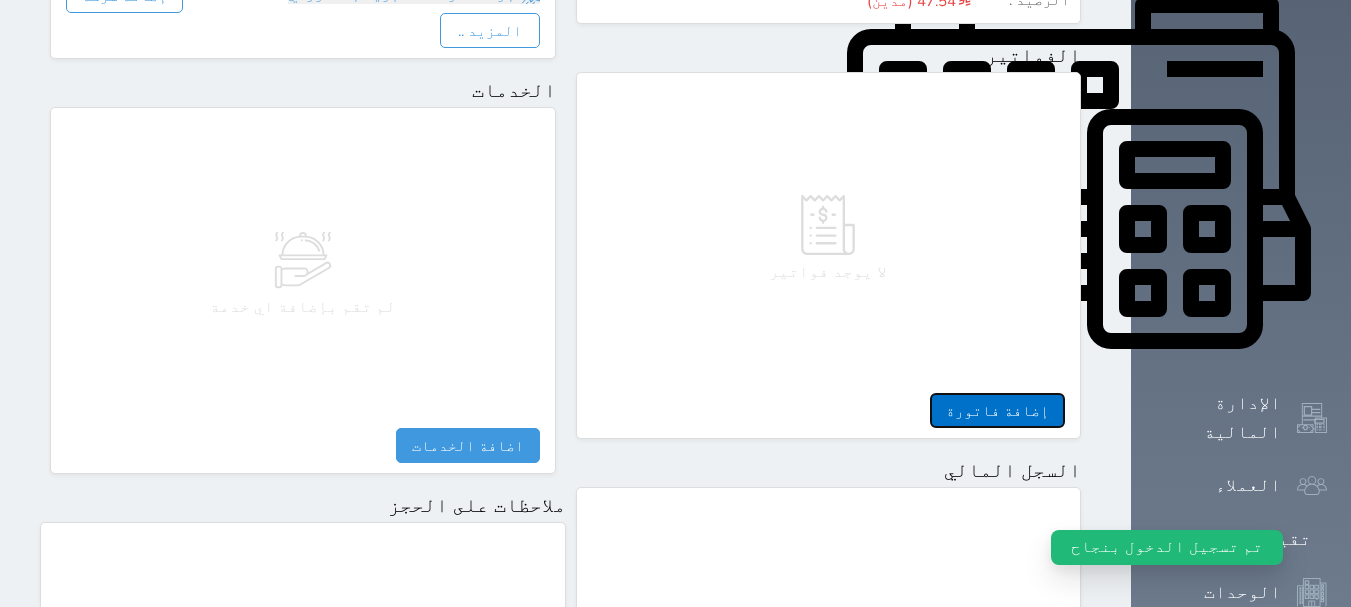 click on "إضافة فاتورة" at bounding box center [997, 410] 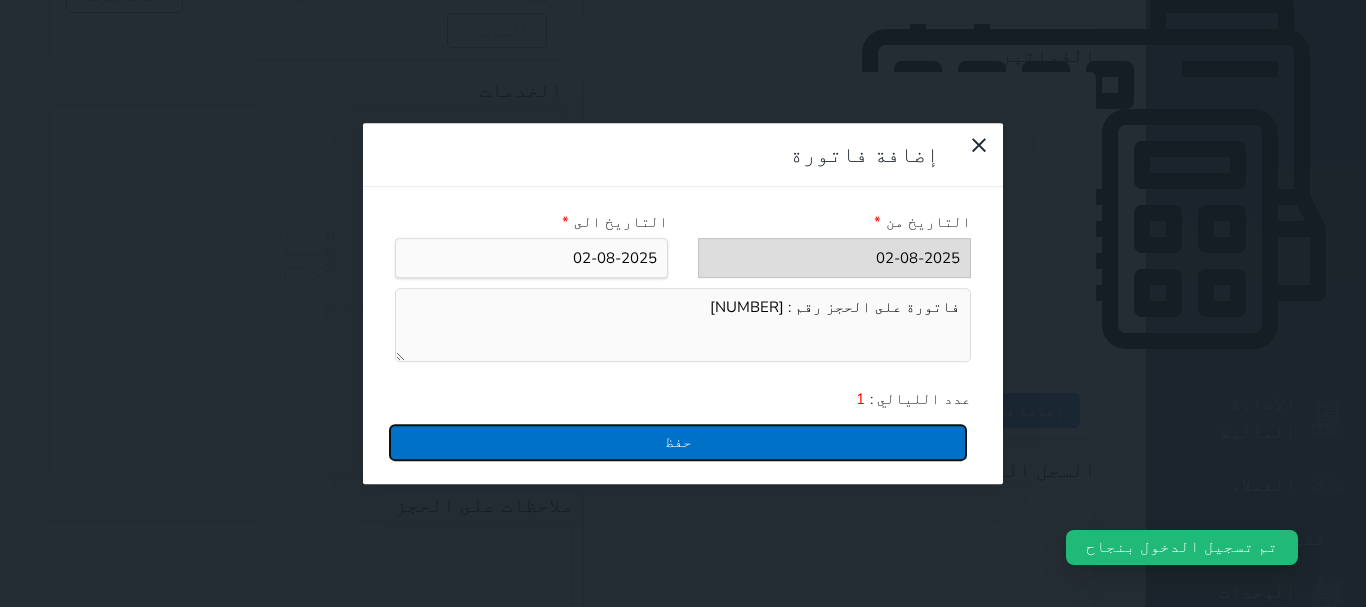 click on "حفظ" at bounding box center (678, 442) 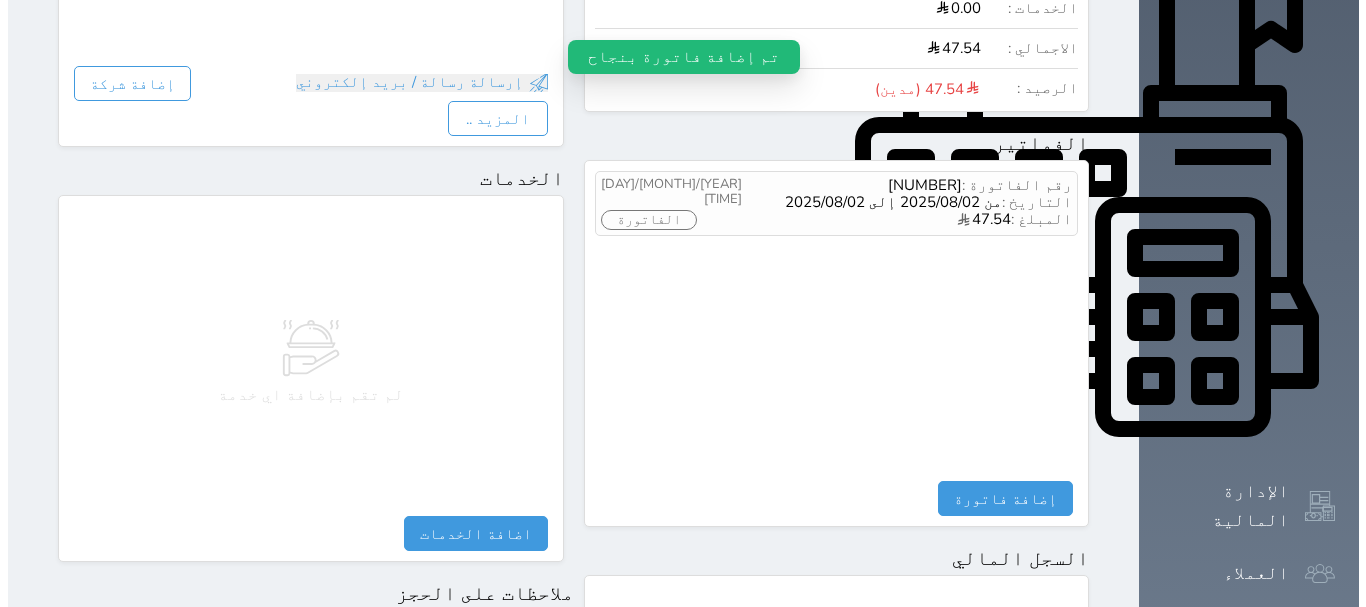 scroll, scrollTop: 600, scrollLeft: 0, axis: vertical 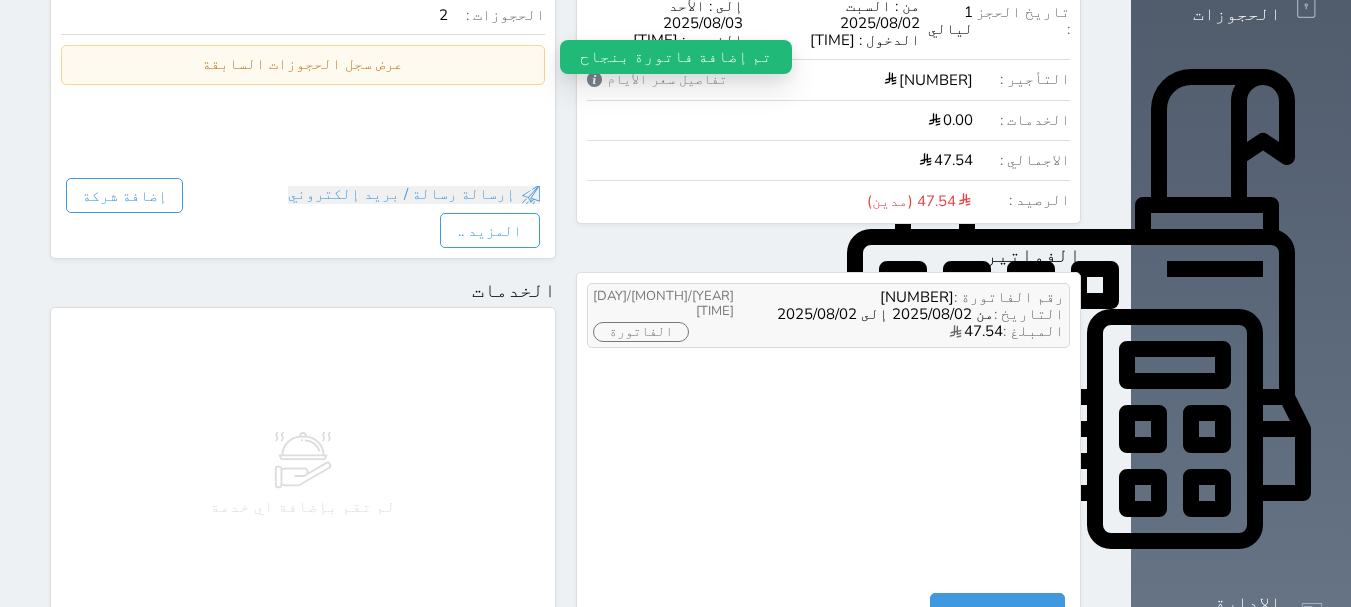 click on "الفاتورة" at bounding box center [641, 332] 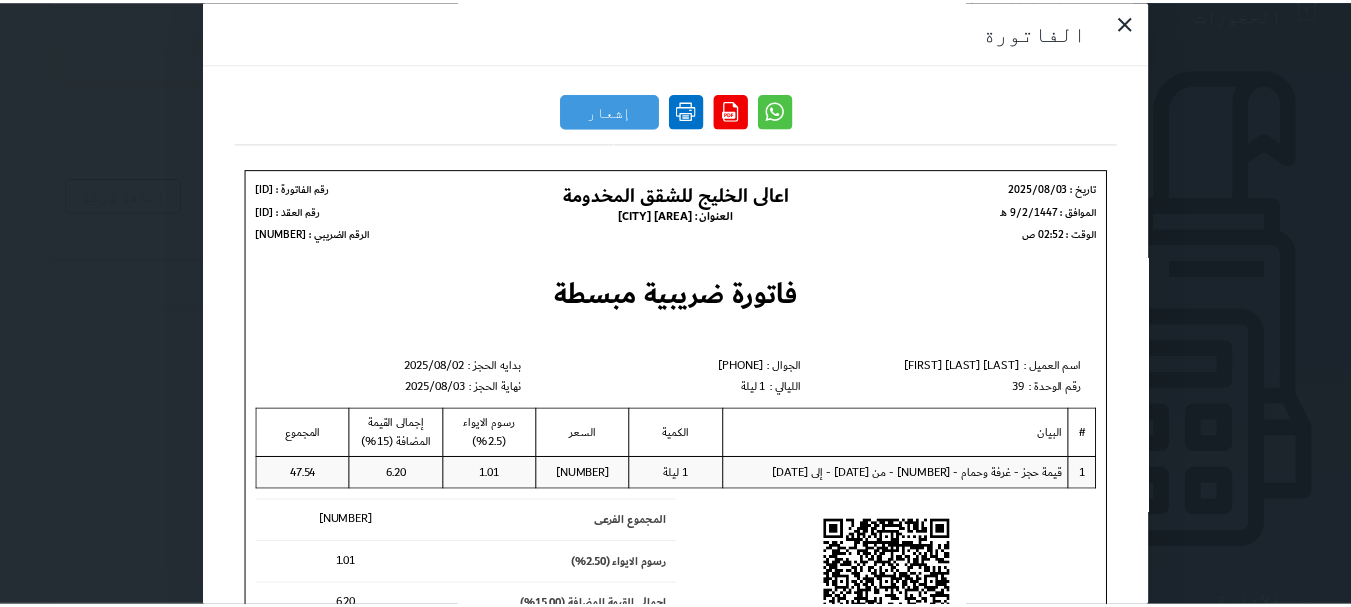 scroll, scrollTop: 0, scrollLeft: 0, axis: both 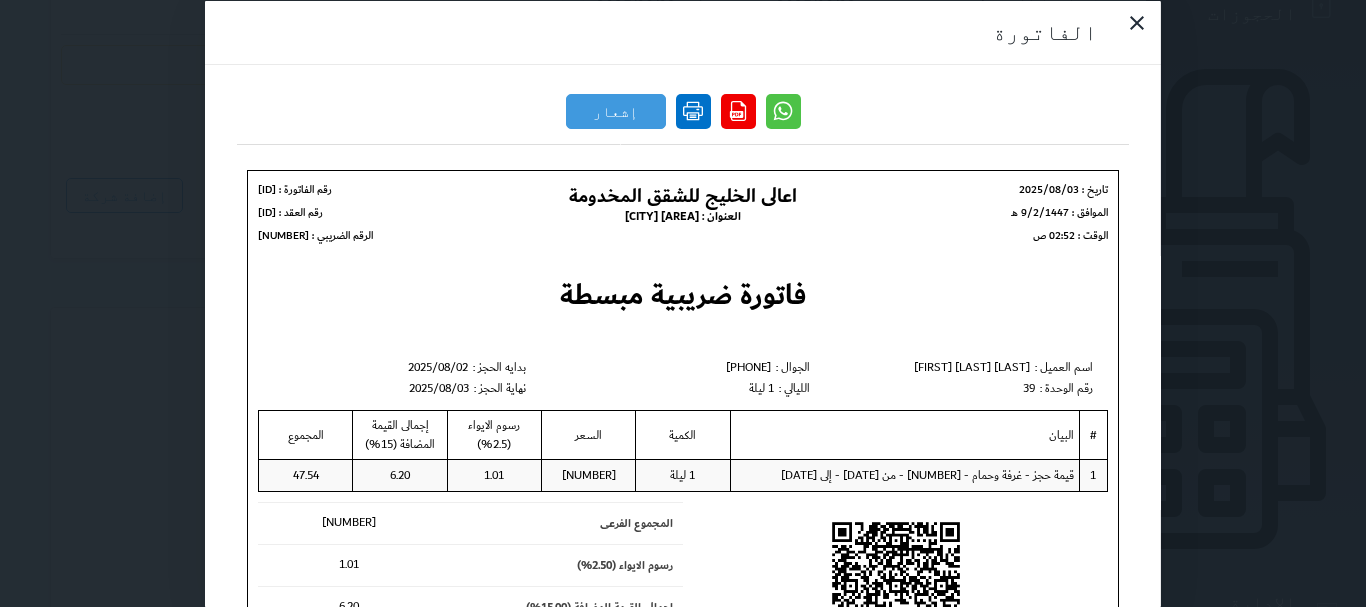 click at bounding box center [693, 110] 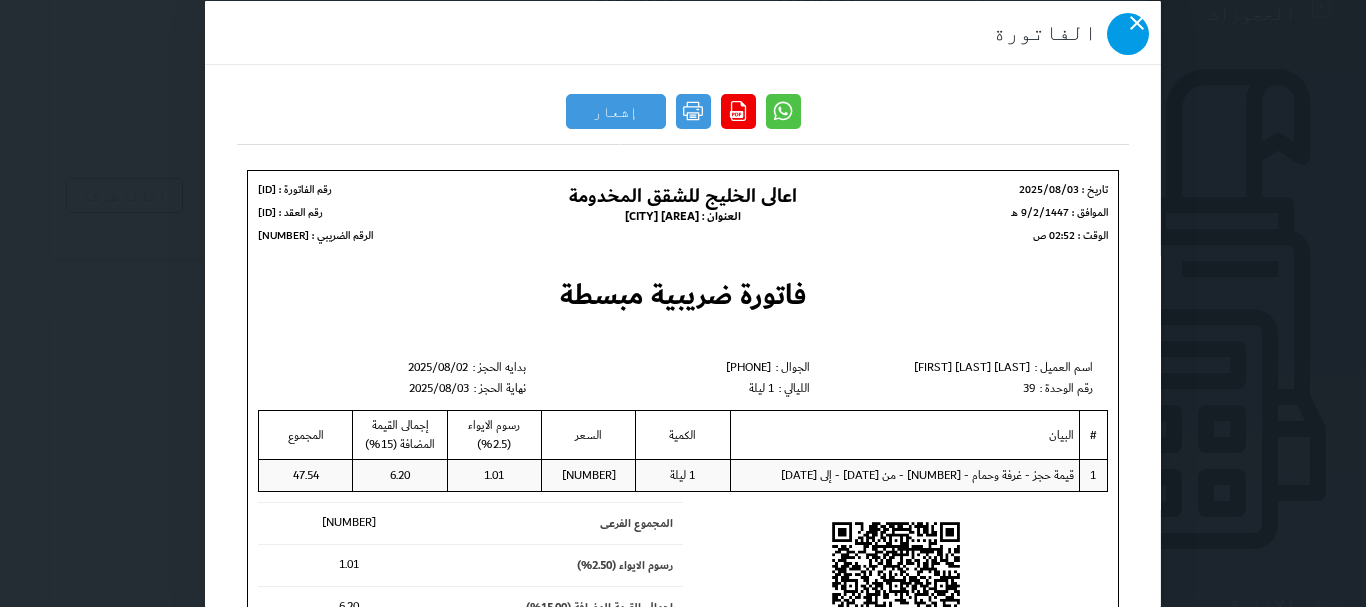 click 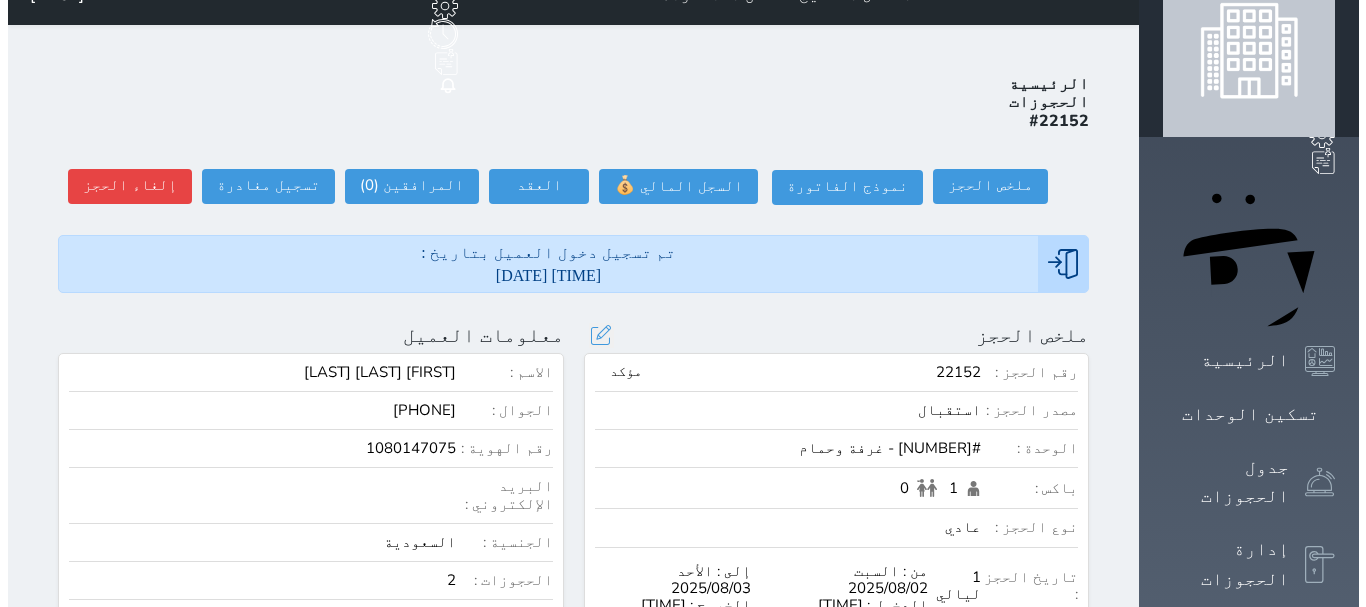 scroll, scrollTop: 0, scrollLeft: 0, axis: both 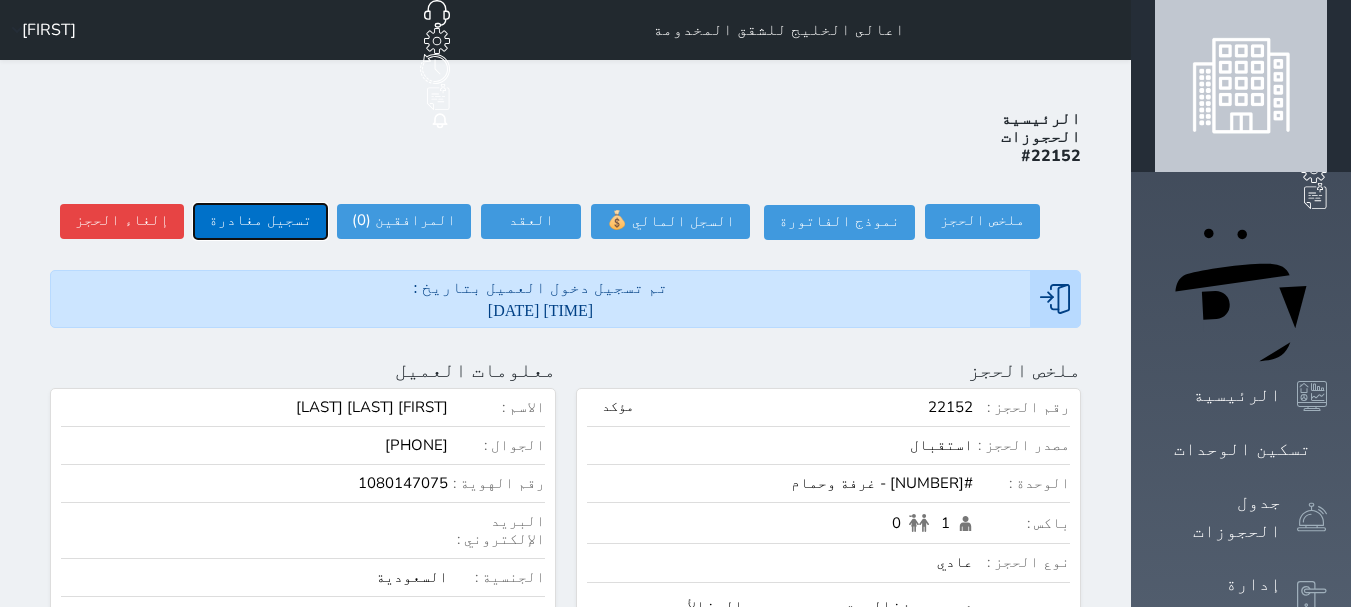click on "تسجيل مغادرة" at bounding box center (260, 221) 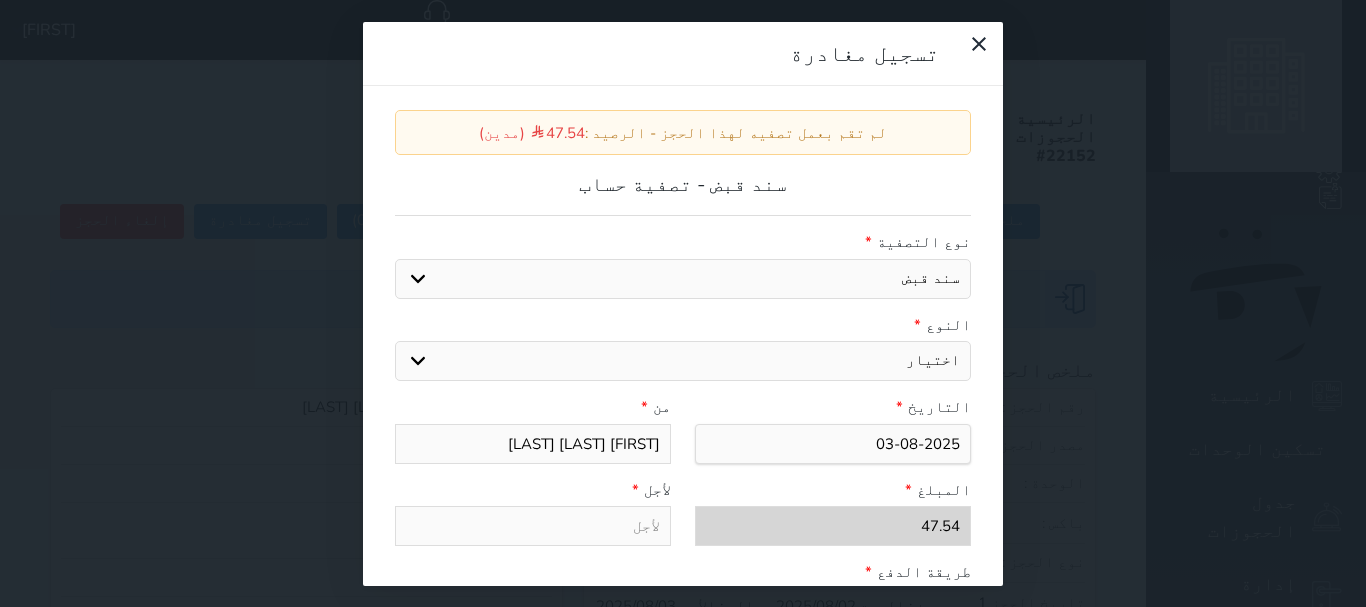 click on "اختيار   مقبوضات عامة
قيمة إيجار
فواتير
عربون
لا ينطبق
آخر
مغسلة
واي فاي - الإنترنت
مواقف السيارات
طعام
الأغذية والمشروبات
مشروبات
المشروبات الباردة
المشروبات الساخنة
الإفطار
غداء
عشاء
مخبز و كعك
حمام سباحة
الصالة الرياضية
سبا و خدمات الجمال
اختيار وإسقاط (خدمات النقل)
ميني بار
كابل - تلفزيون
سرير إضافي
تصفيف الشعر
التسوق" at bounding box center [683, 361] 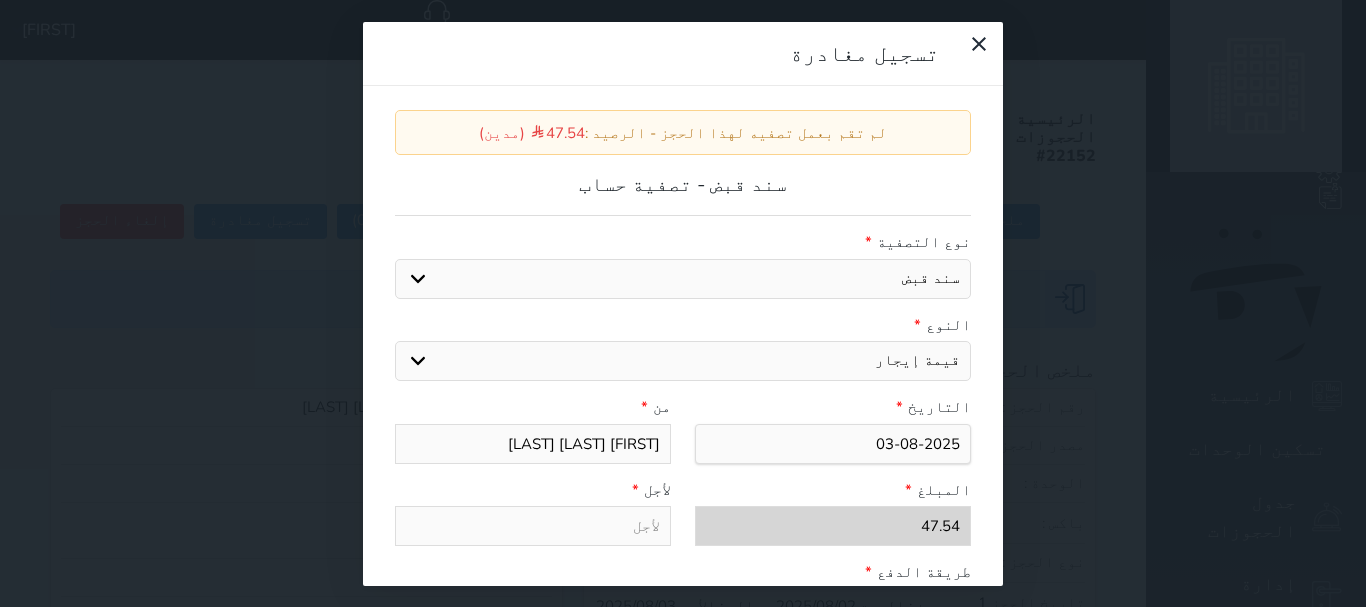 click on "اختيار   مقبوضات عامة
قيمة إيجار
فواتير
عربون
لا ينطبق
آخر
مغسلة
واي فاي - الإنترنت
مواقف السيارات
طعام
الأغذية والمشروبات
مشروبات
المشروبات الباردة
المشروبات الساخنة
الإفطار
غداء
عشاء
مخبز و كعك
حمام سباحة
الصالة الرياضية
سبا و خدمات الجمال
اختيار وإسقاط (خدمات النقل)
ميني بار
كابل - تلفزيون
سرير إضافي
تصفيف الشعر
التسوق" at bounding box center [683, 361] 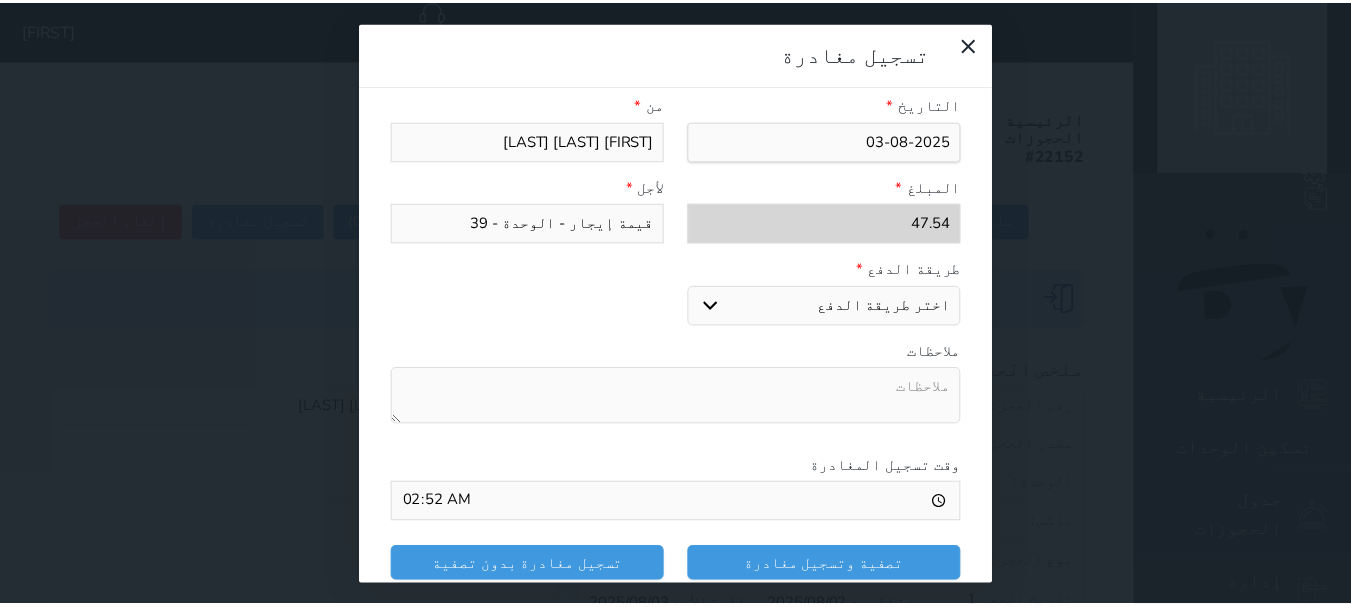 scroll, scrollTop: 309, scrollLeft: 0, axis: vertical 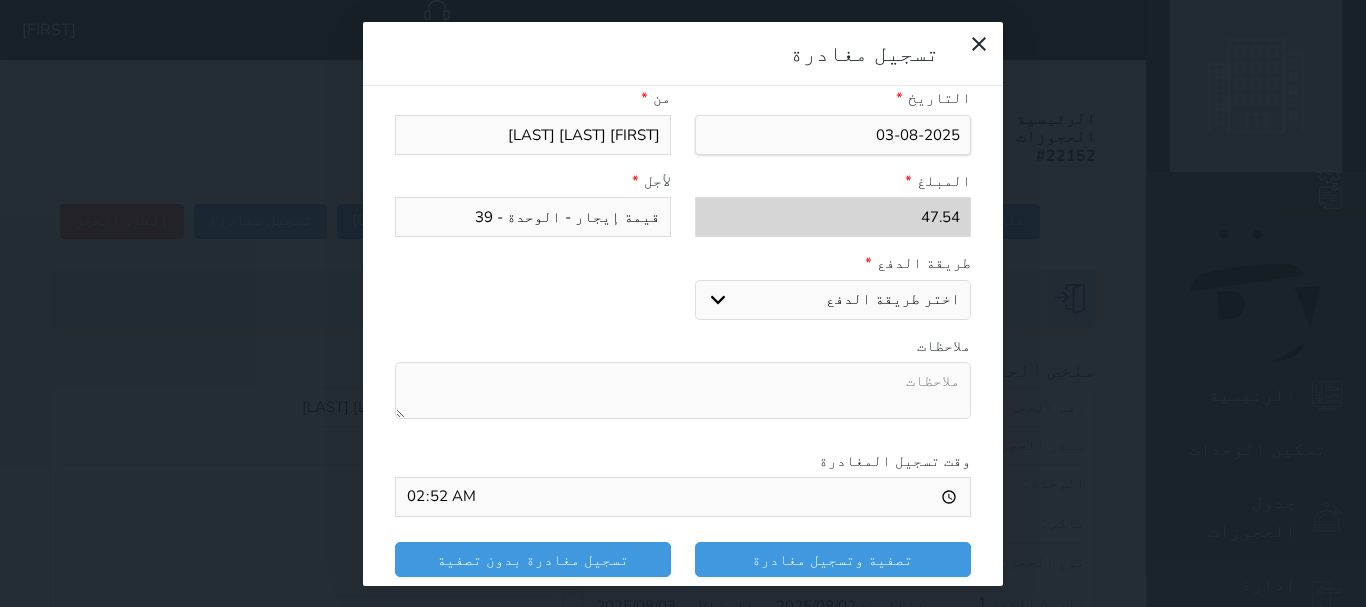 click on "اختر طريقة الدفع   دفع نقدى   تحويل بنكى   مدى   بطاقة ائتمان" at bounding box center (833, 300) 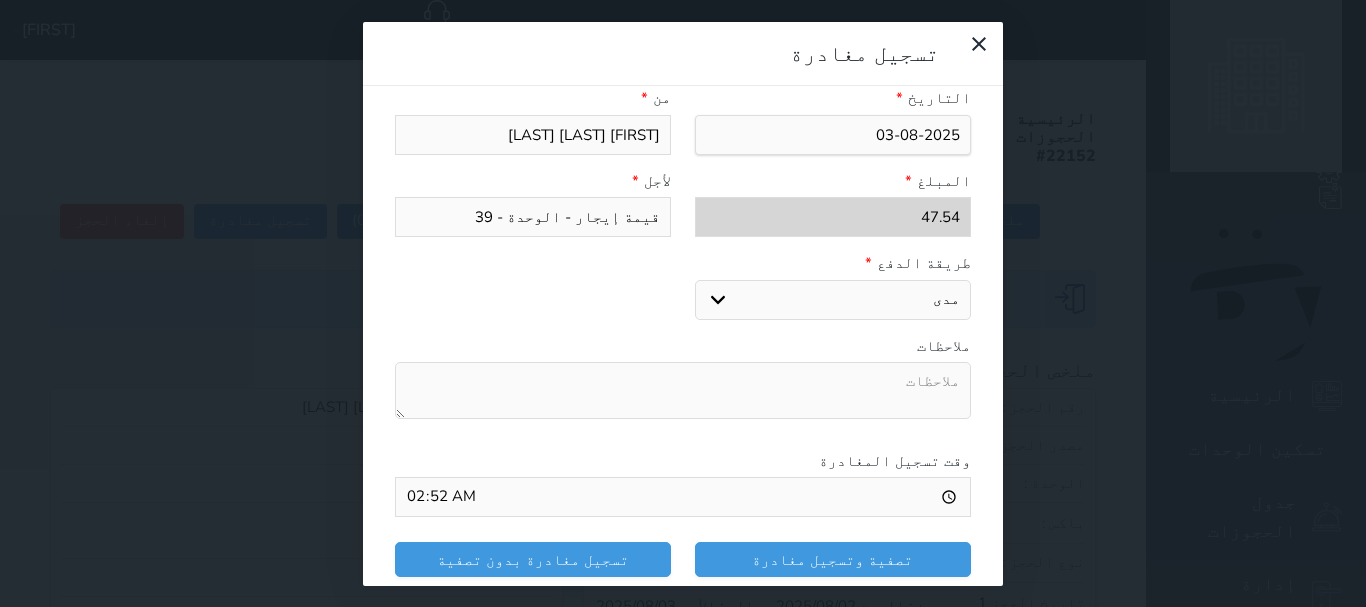 click on "اختر طريقة الدفع   دفع نقدى   تحويل بنكى   مدى   بطاقة ائتمان" at bounding box center (833, 300) 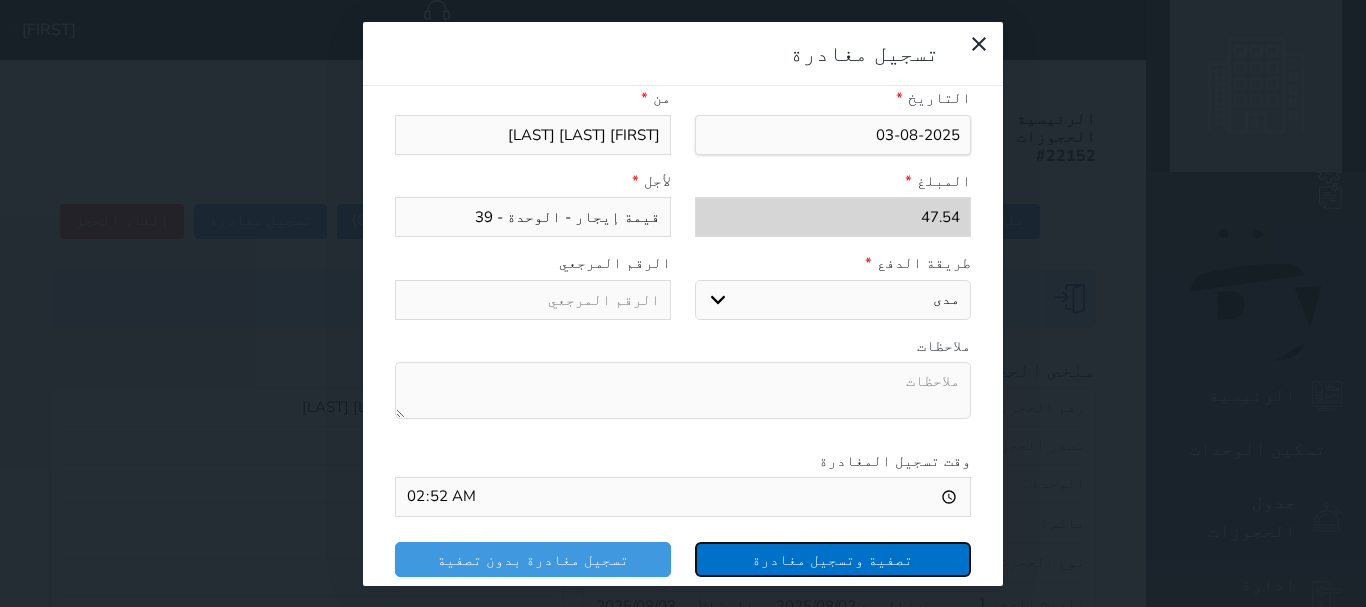 click on "تصفية وتسجيل مغادرة" at bounding box center (833, 559) 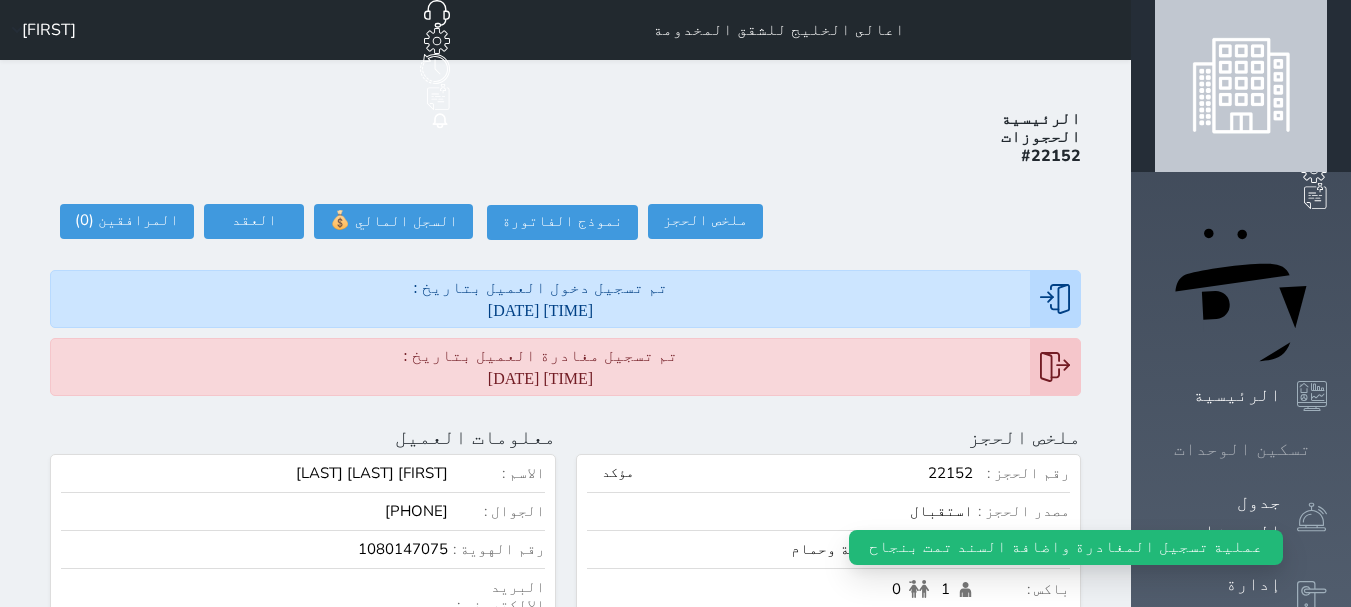 click 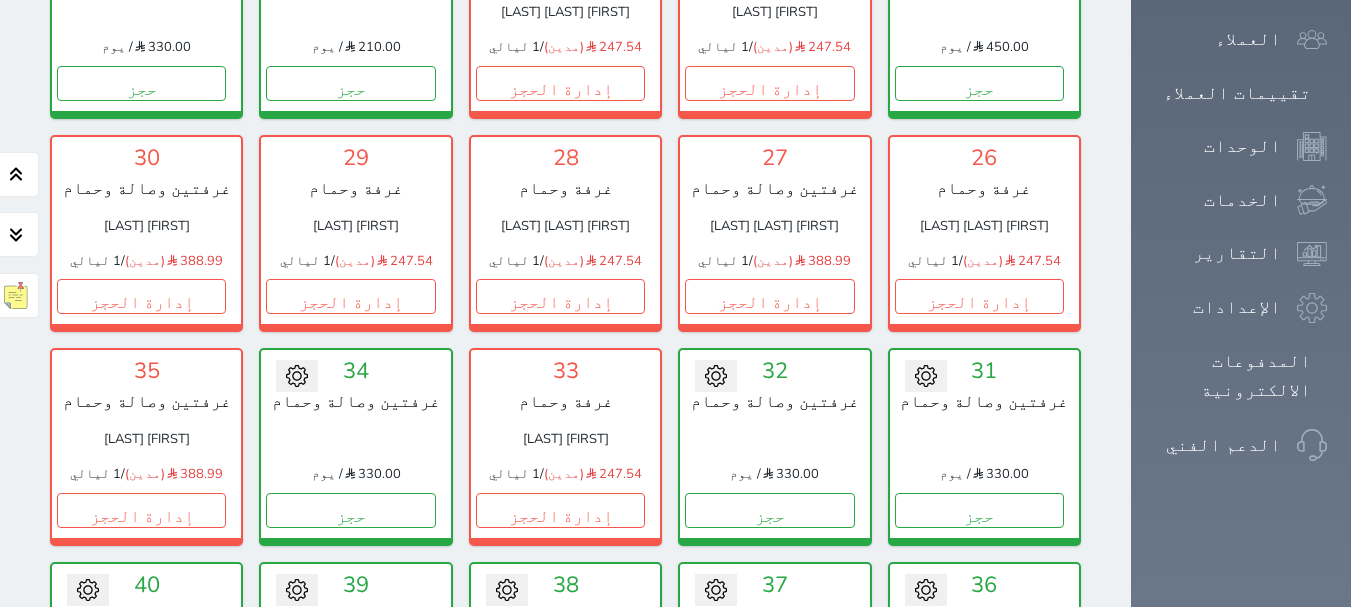 scroll, scrollTop: 1378, scrollLeft: 0, axis: vertical 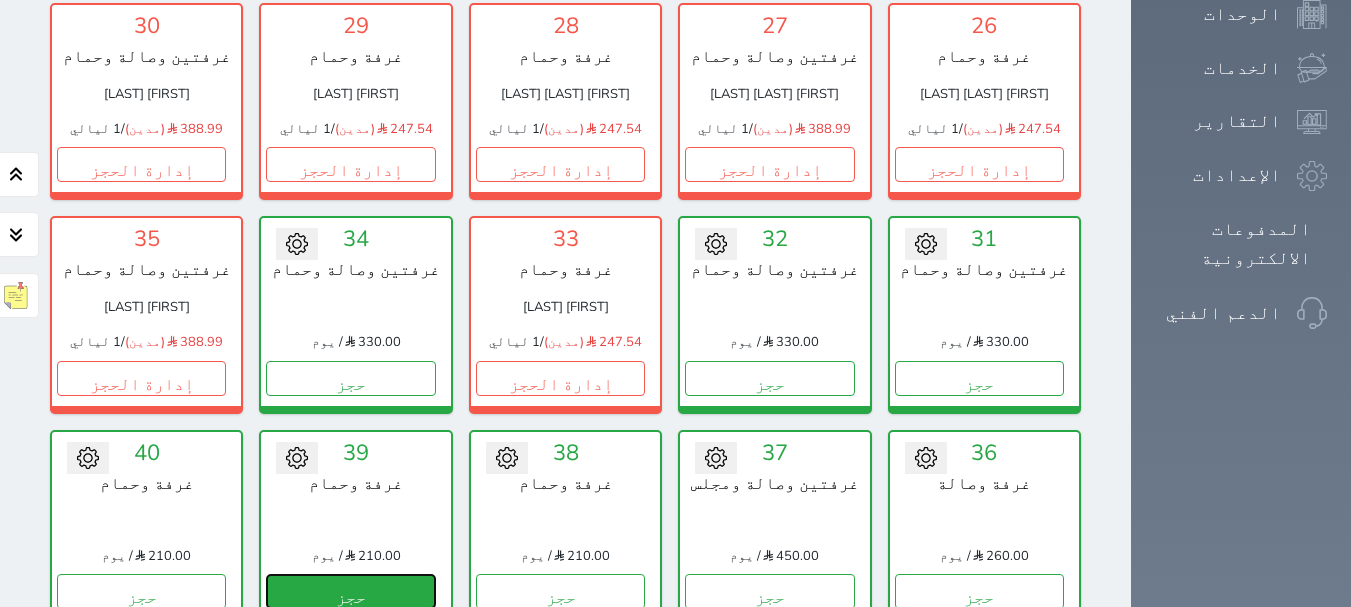click on "حجز" at bounding box center (350, 591) 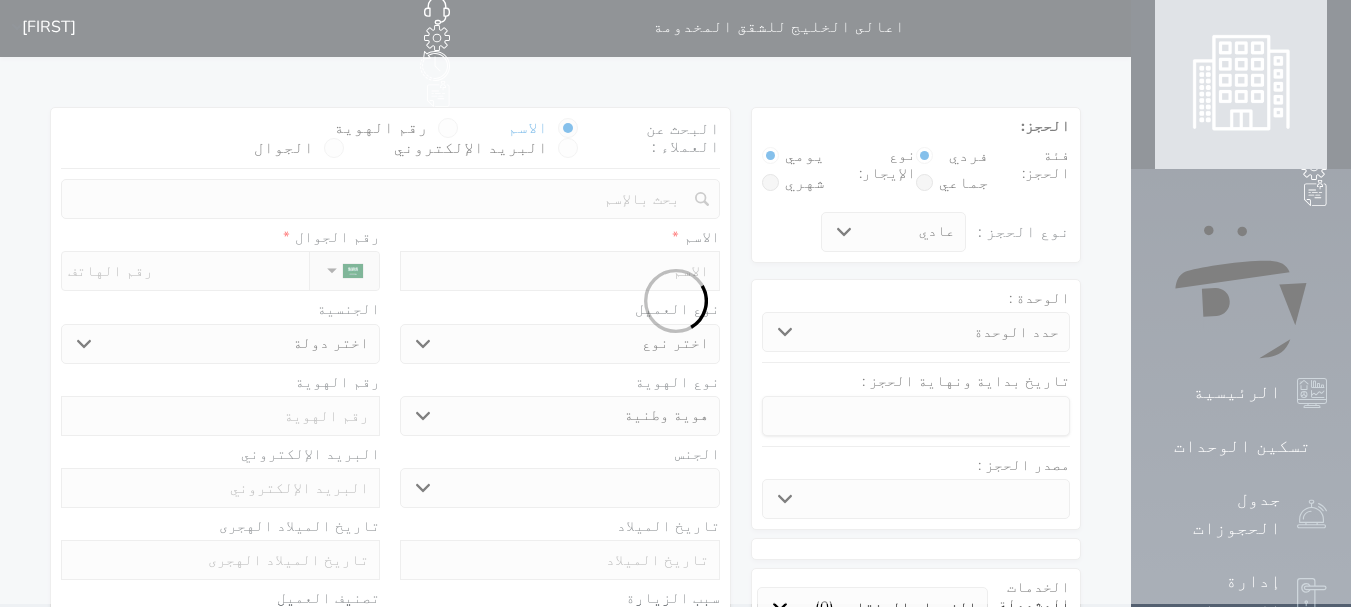 scroll, scrollTop: 0, scrollLeft: 0, axis: both 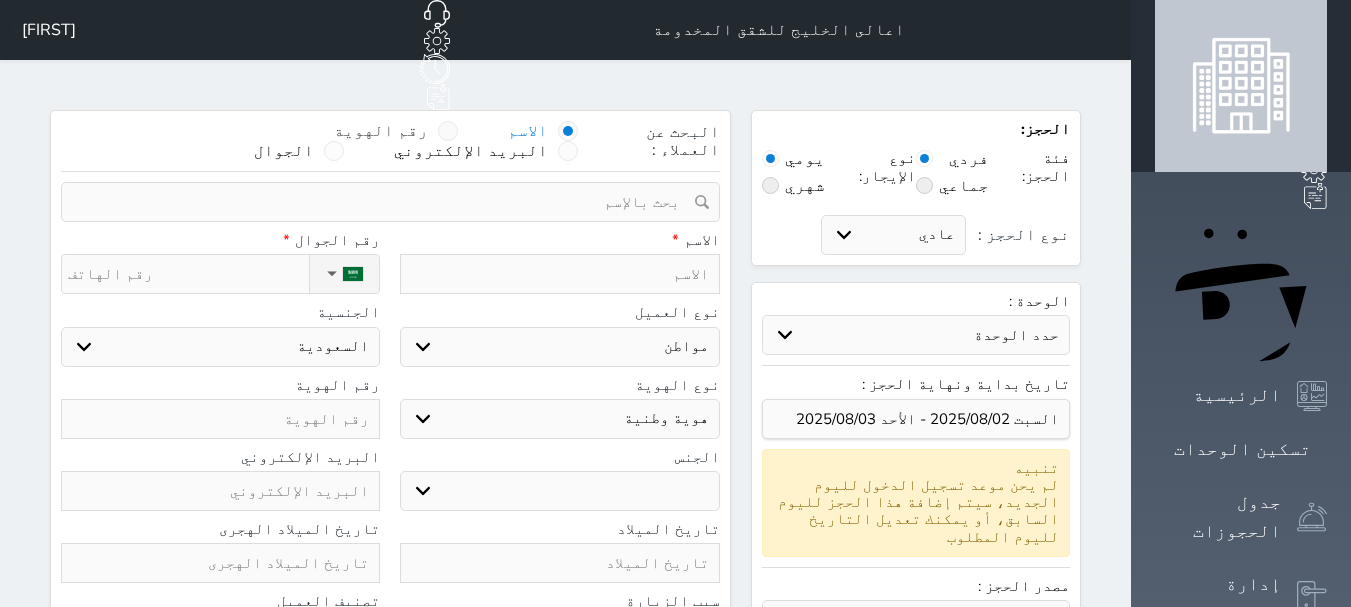 click at bounding box center [448, 131] 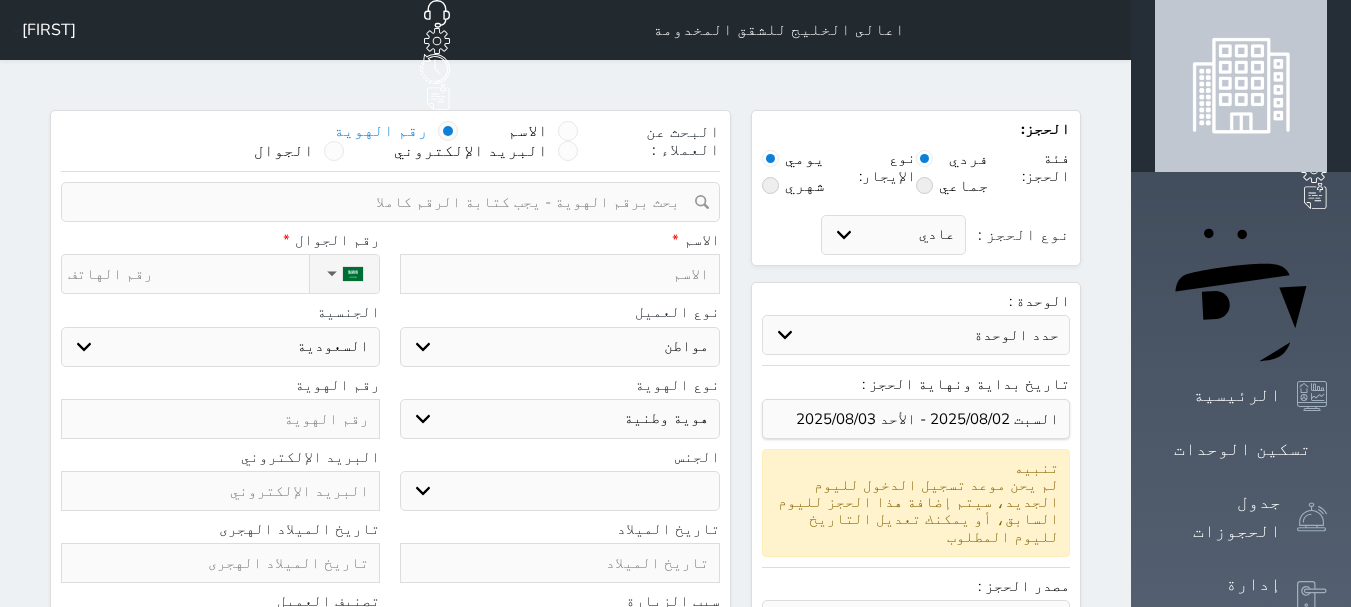 click at bounding box center (448, 131) 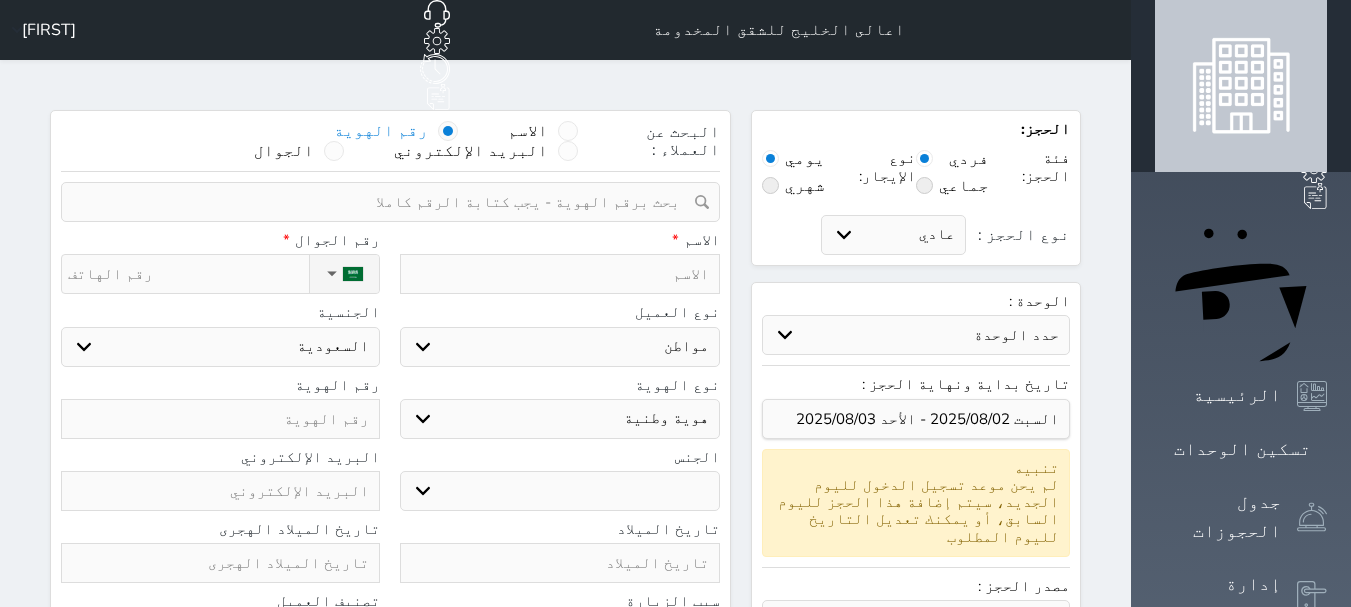 click on "رقم الهوية" at bounding box center [428, 141] 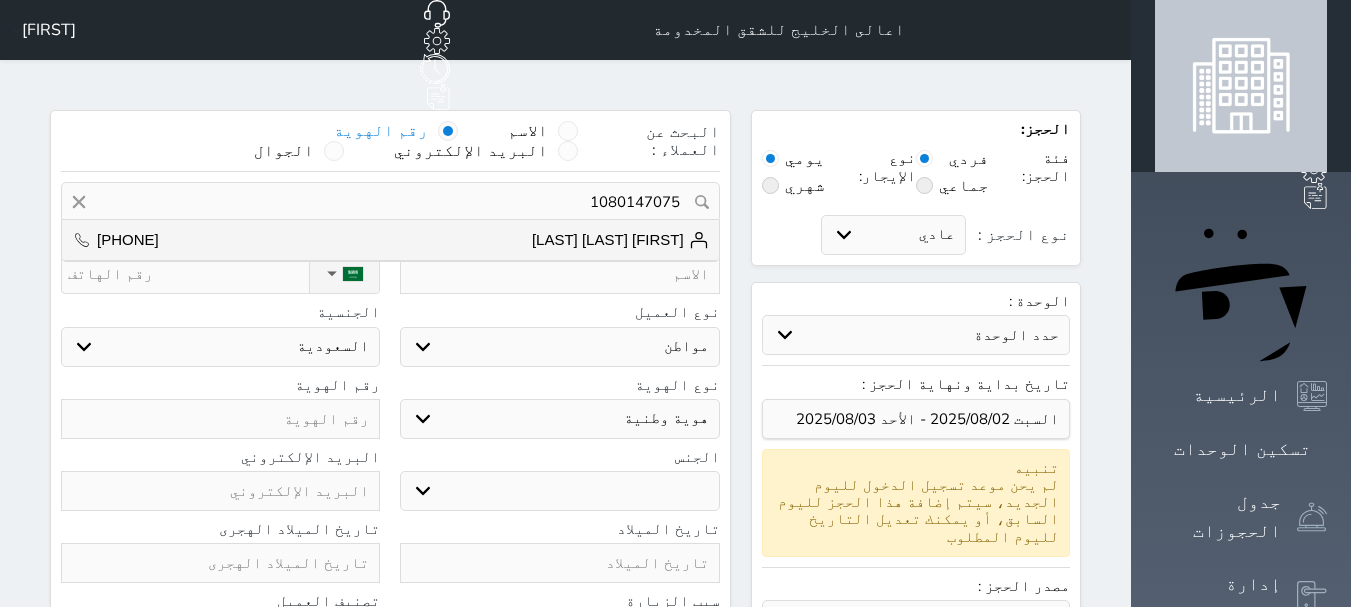 click on "1080147075" at bounding box center (390, 202) 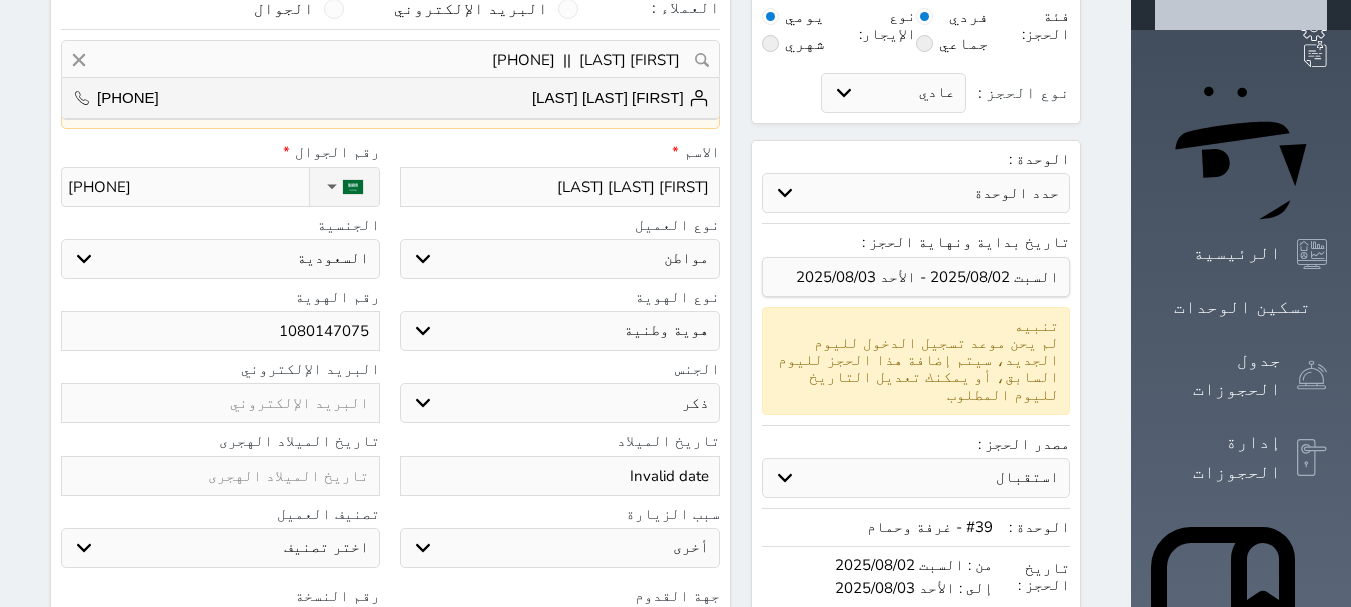 scroll, scrollTop: 100, scrollLeft: 0, axis: vertical 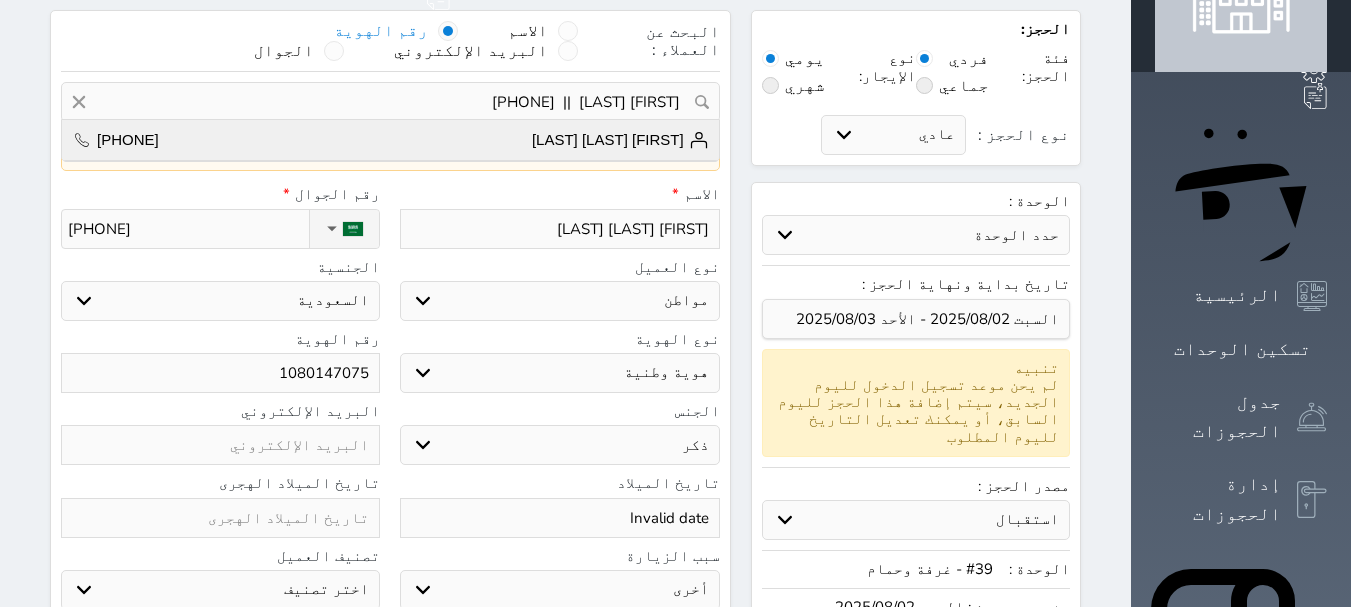 click on "[FIRST] [LAST] [LAST]   [PHONE]" at bounding box center (390, 140) 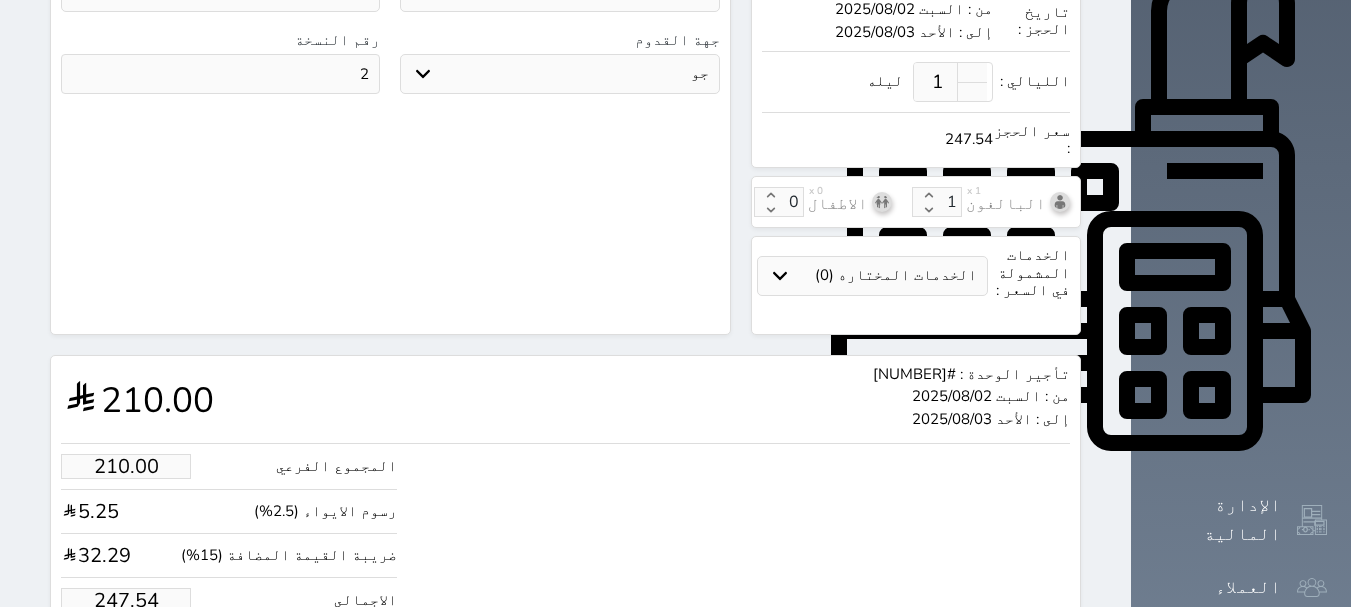 scroll, scrollTop: 704, scrollLeft: 0, axis: vertical 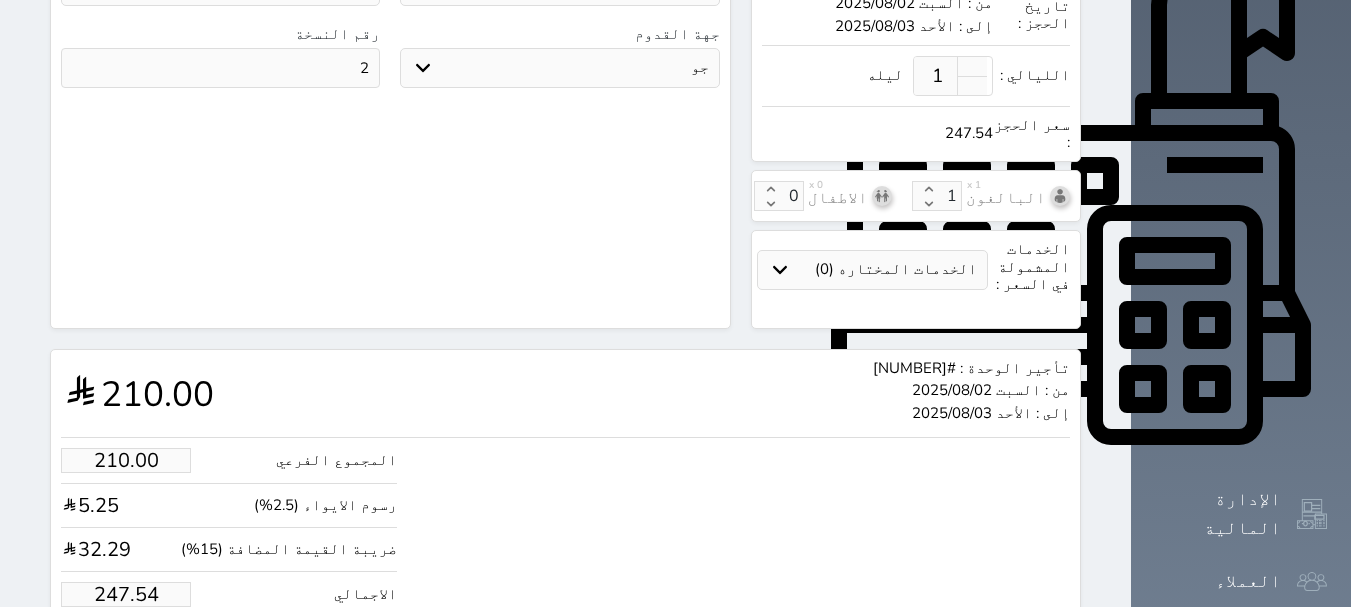 click on "247.54" at bounding box center [126, 594] 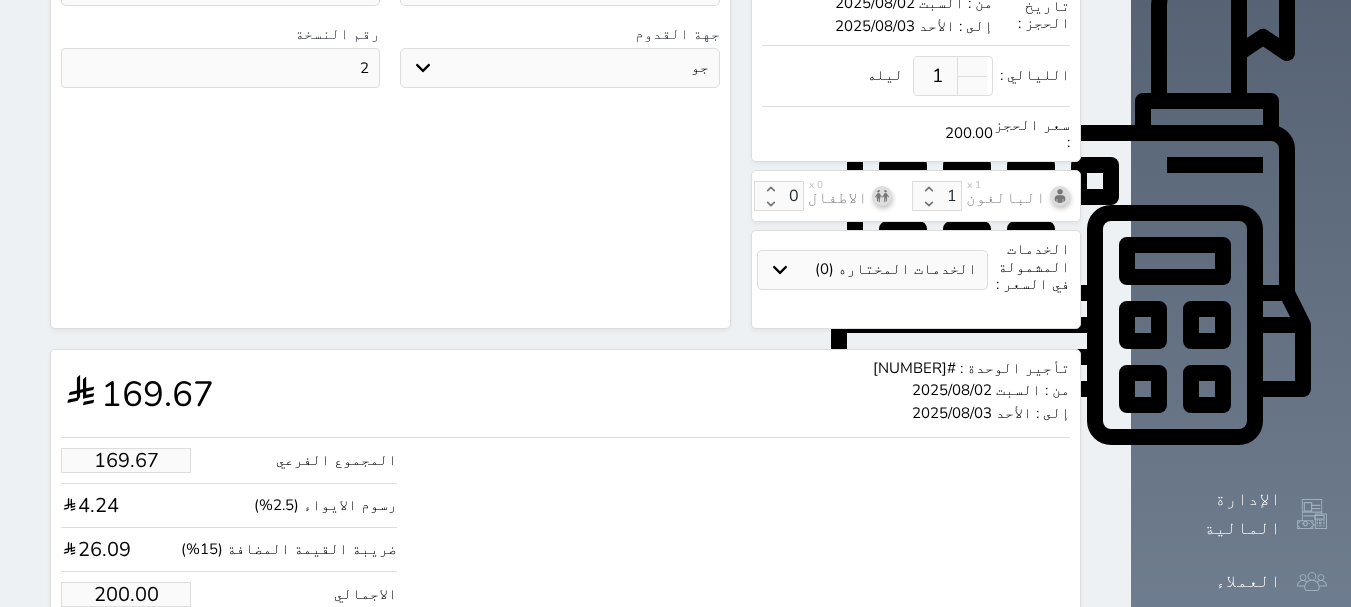 click on "حجز" at bounding box center [149, 655] 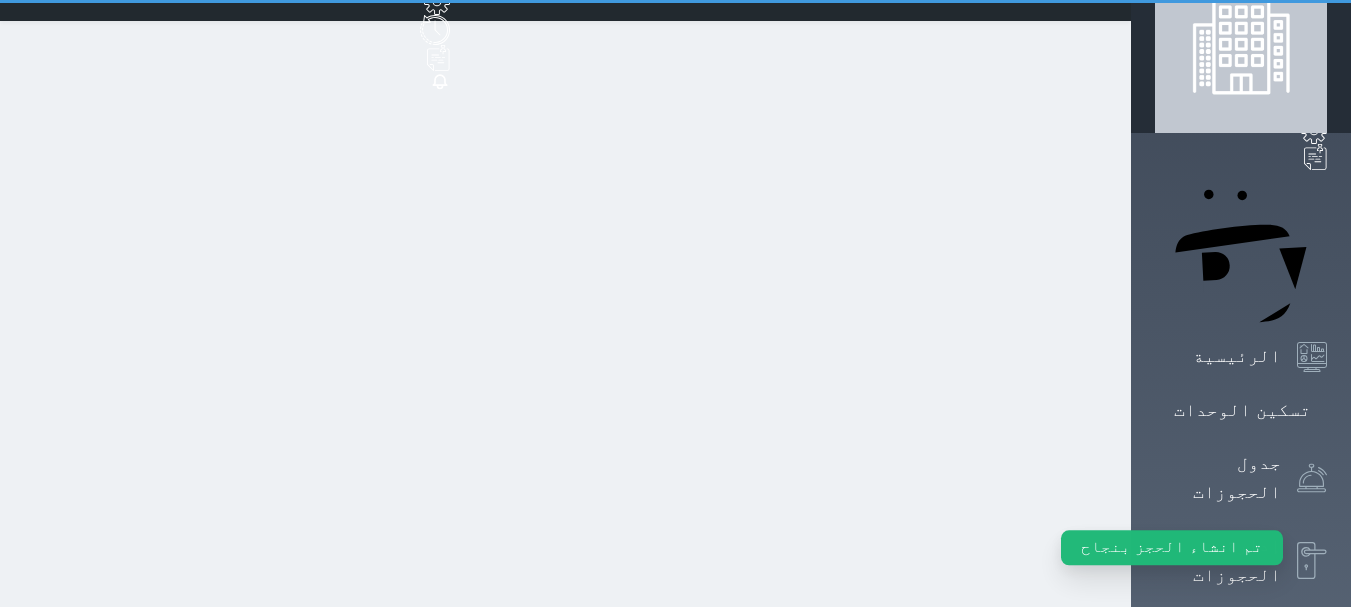 scroll, scrollTop: 0, scrollLeft: 0, axis: both 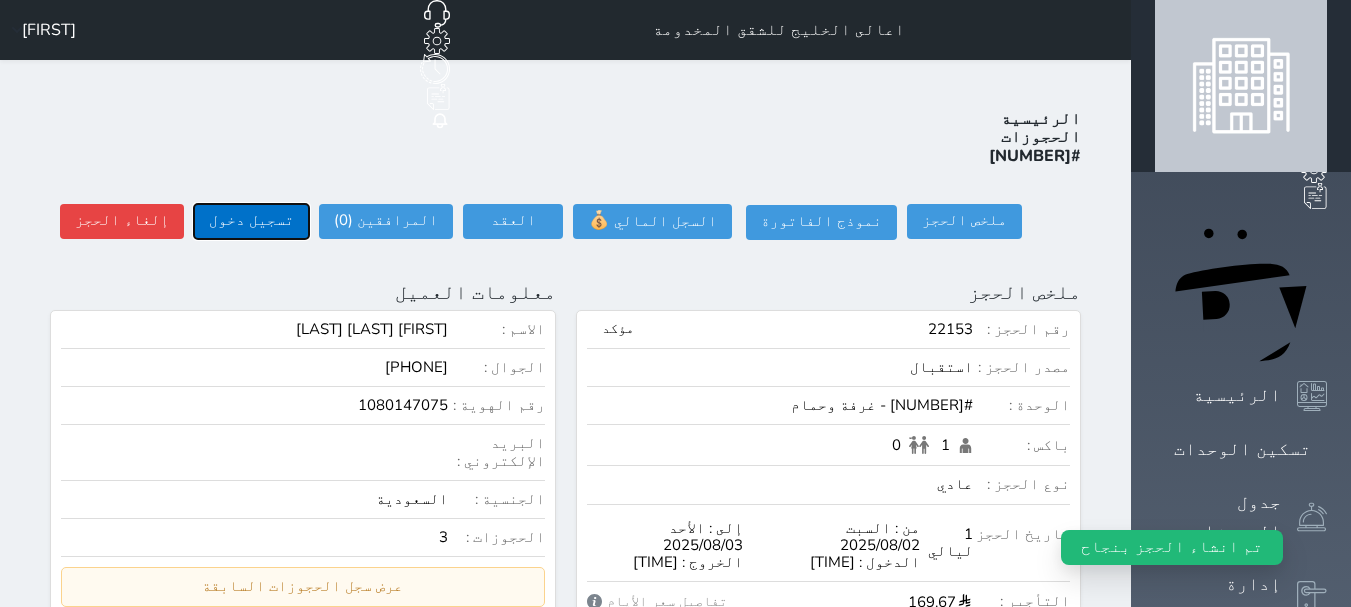 click on "تسجيل دخول" at bounding box center (251, 221) 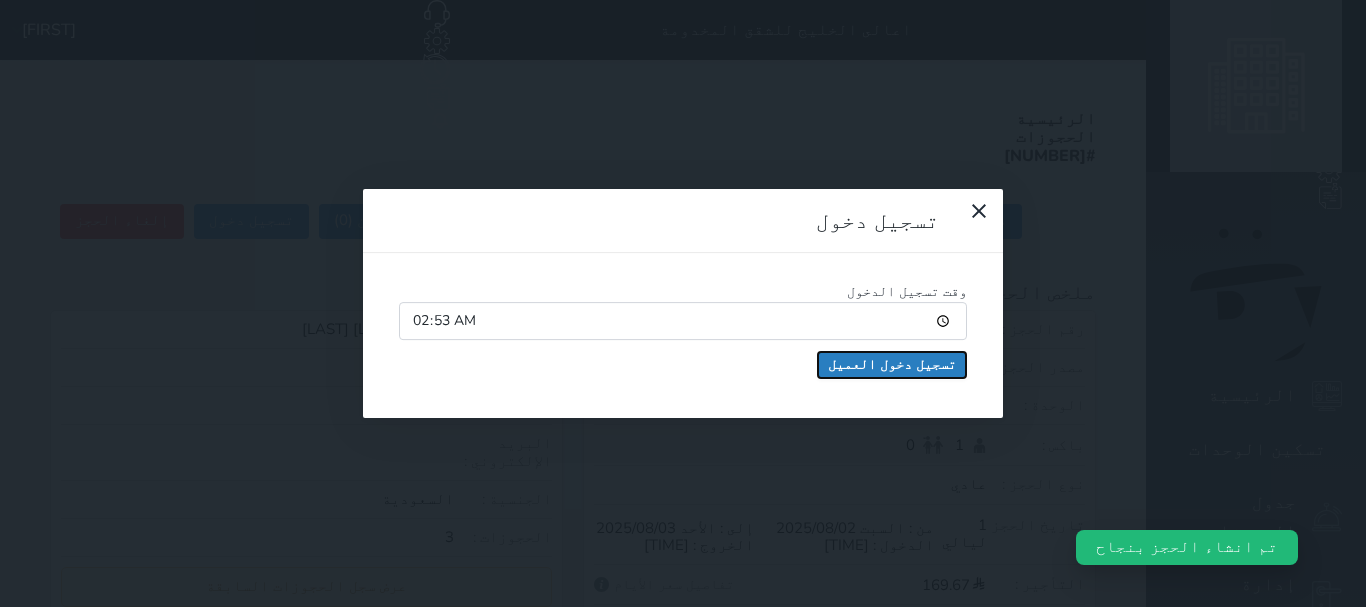 click on "تسجيل دخول العميل" at bounding box center [892, 365] 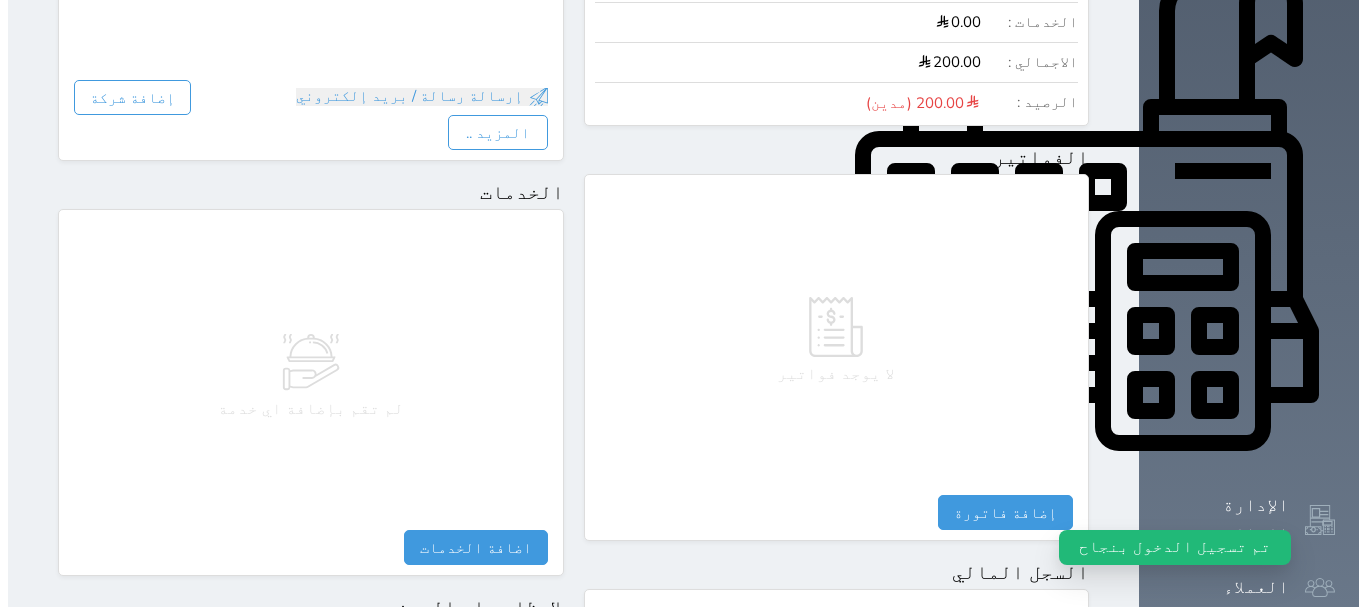 scroll, scrollTop: 700, scrollLeft: 0, axis: vertical 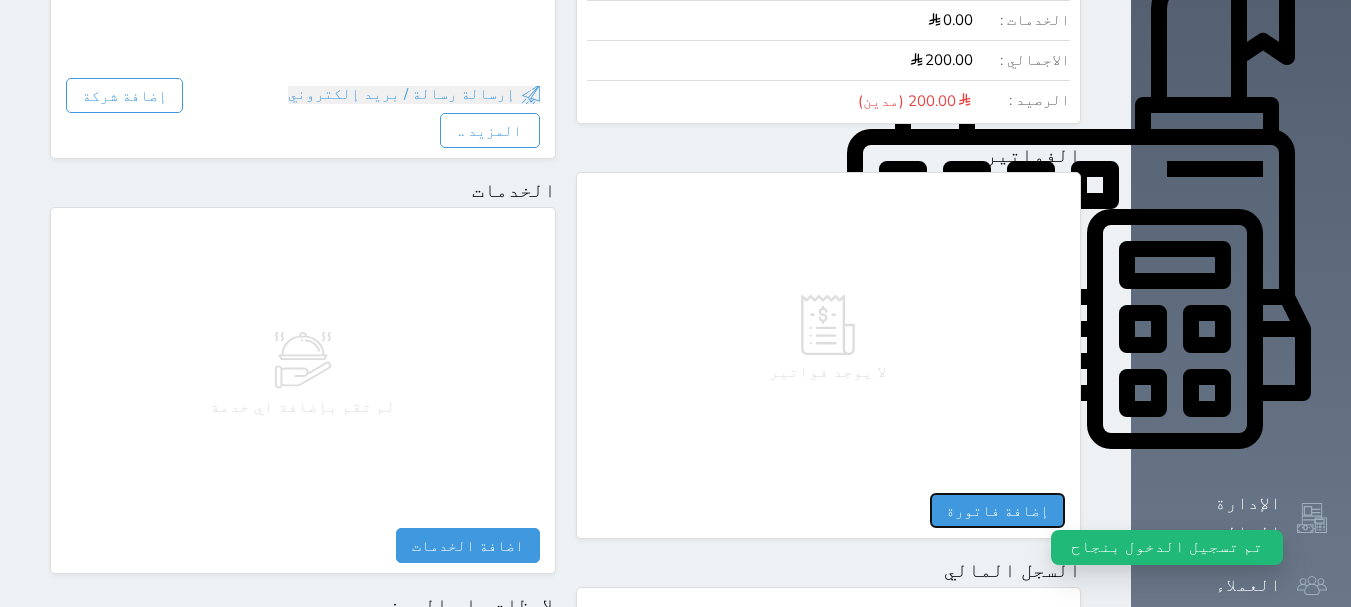 click on "إضافة فاتورة" at bounding box center [997, 510] 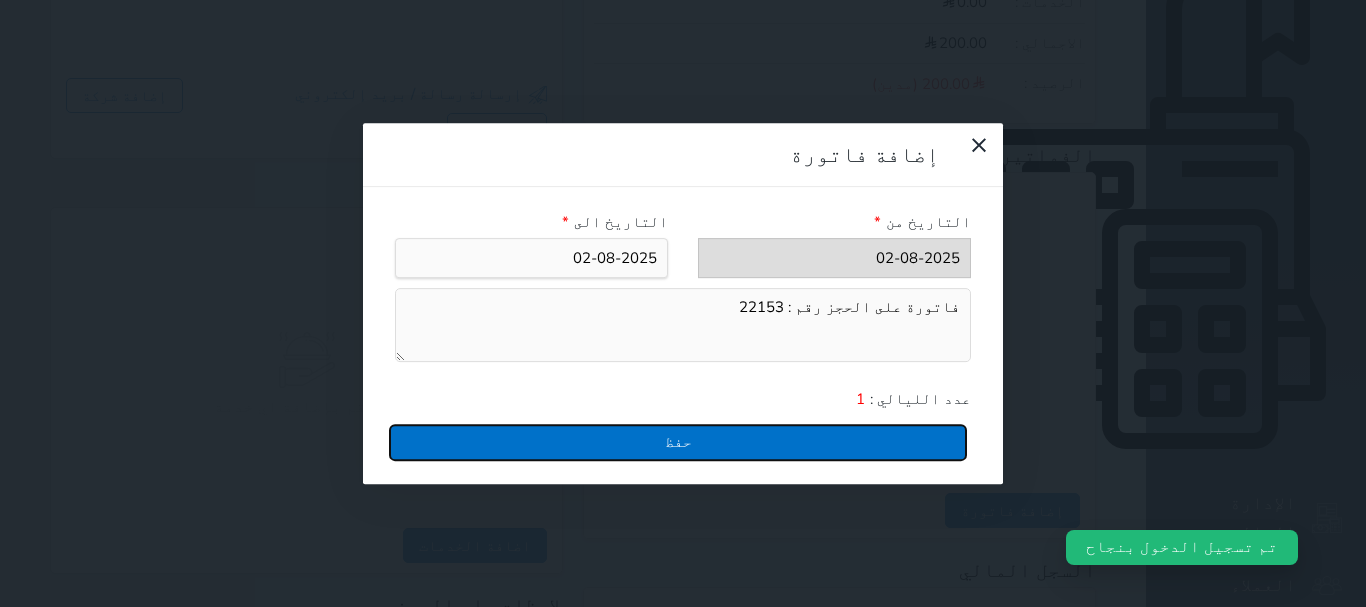 click on "حفظ" at bounding box center (678, 442) 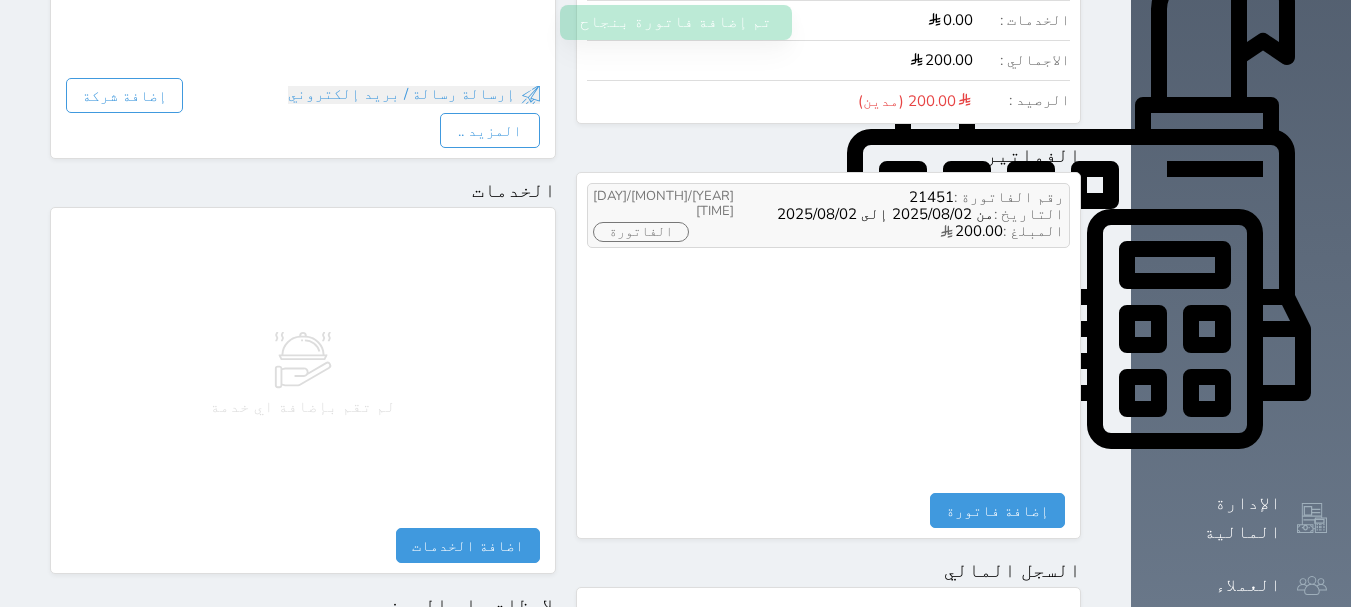 click on "الفاتورة" at bounding box center (641, 232) 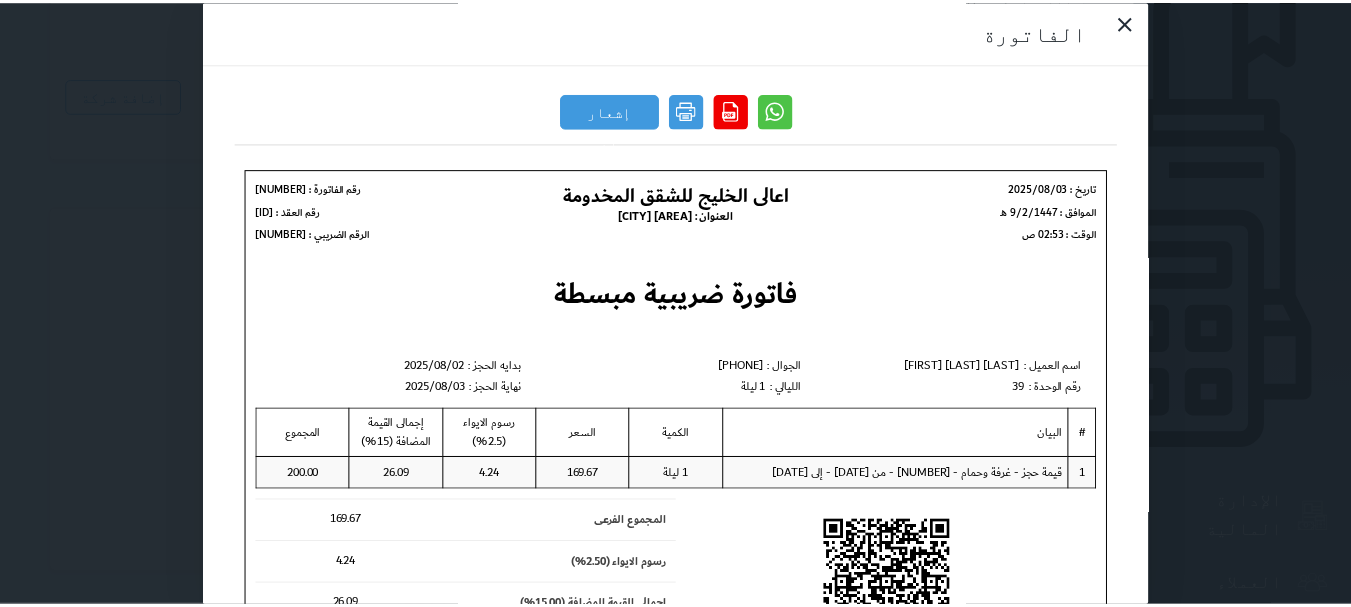 scroll, scrollTop: 0, scrollLeft: 0, axis: both 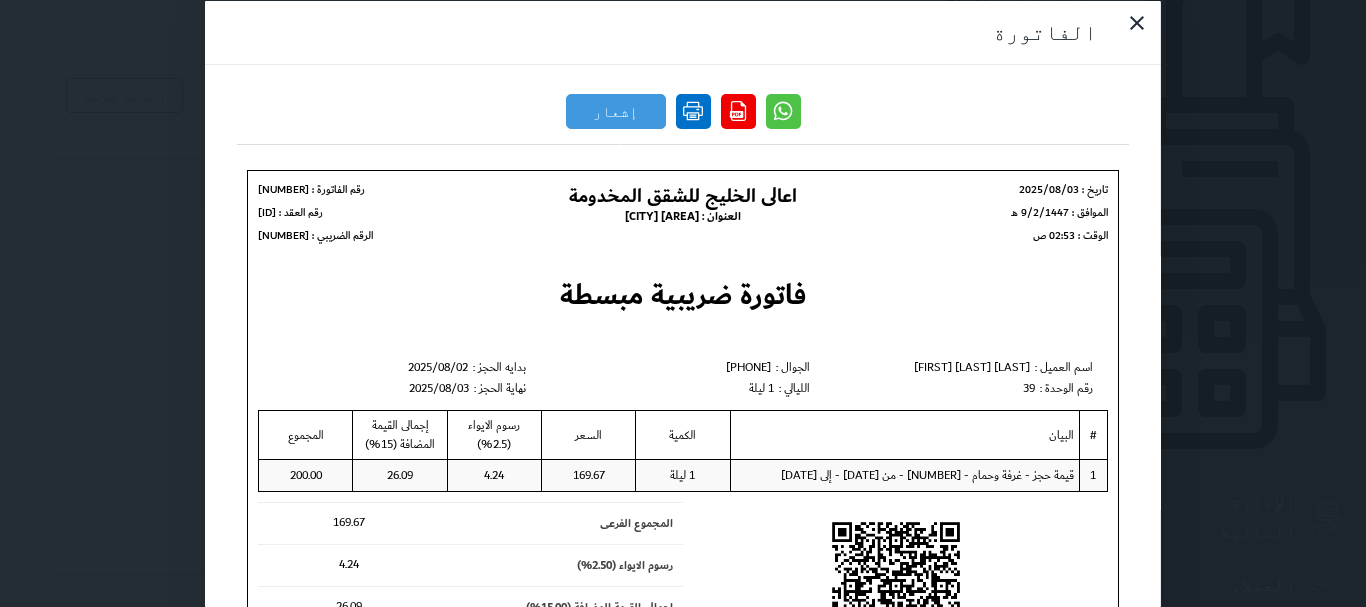 click at bounding box center [693, 110] 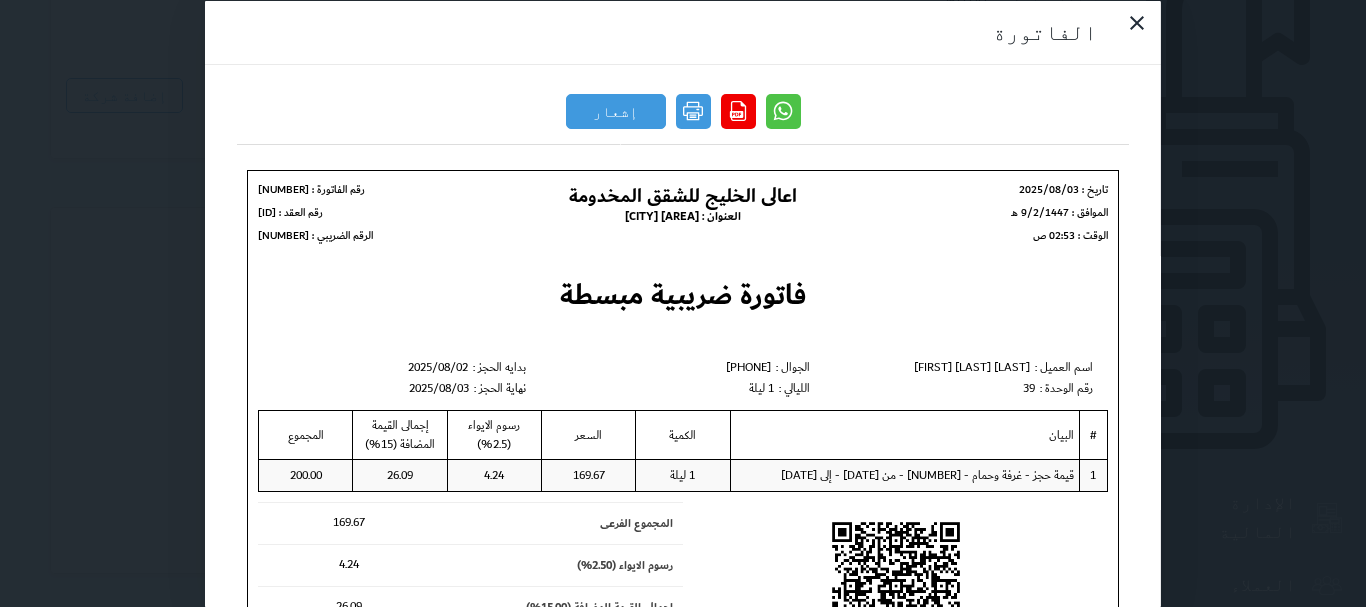 drag, startPoint x: 258, startPoint y: 52, endPoint x: 609, endPoint y: 131, distance: 359.7805 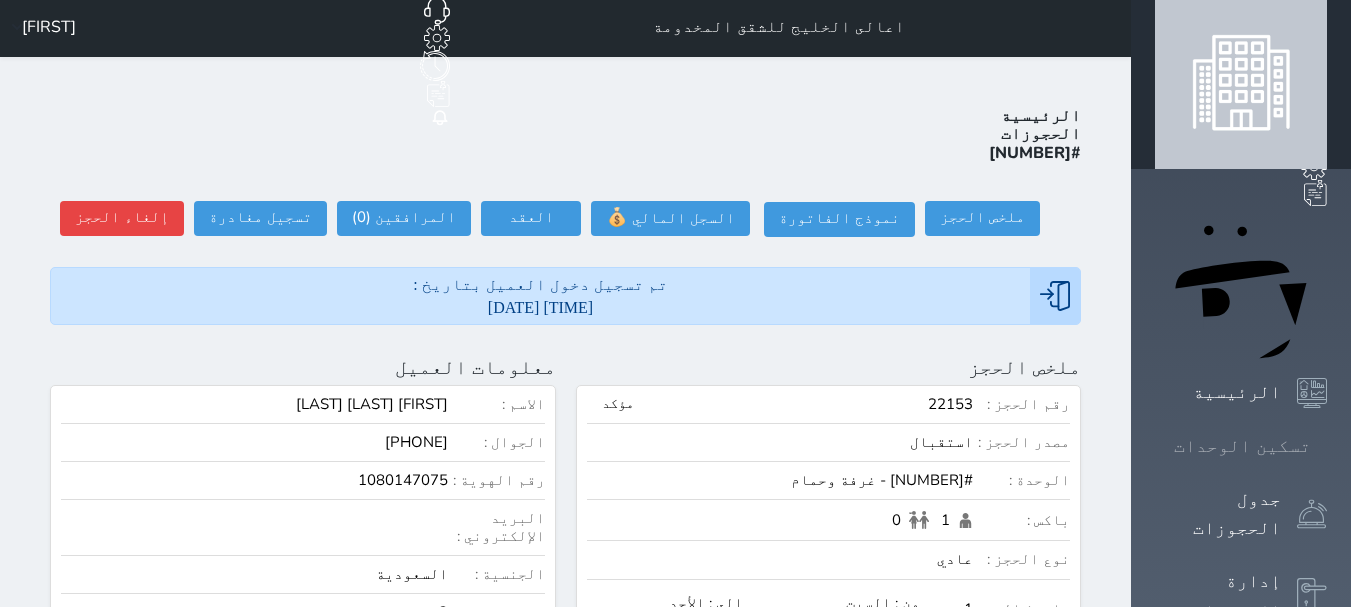 scroll, scrollTop: 0, scrollLeft: 0, axis: both 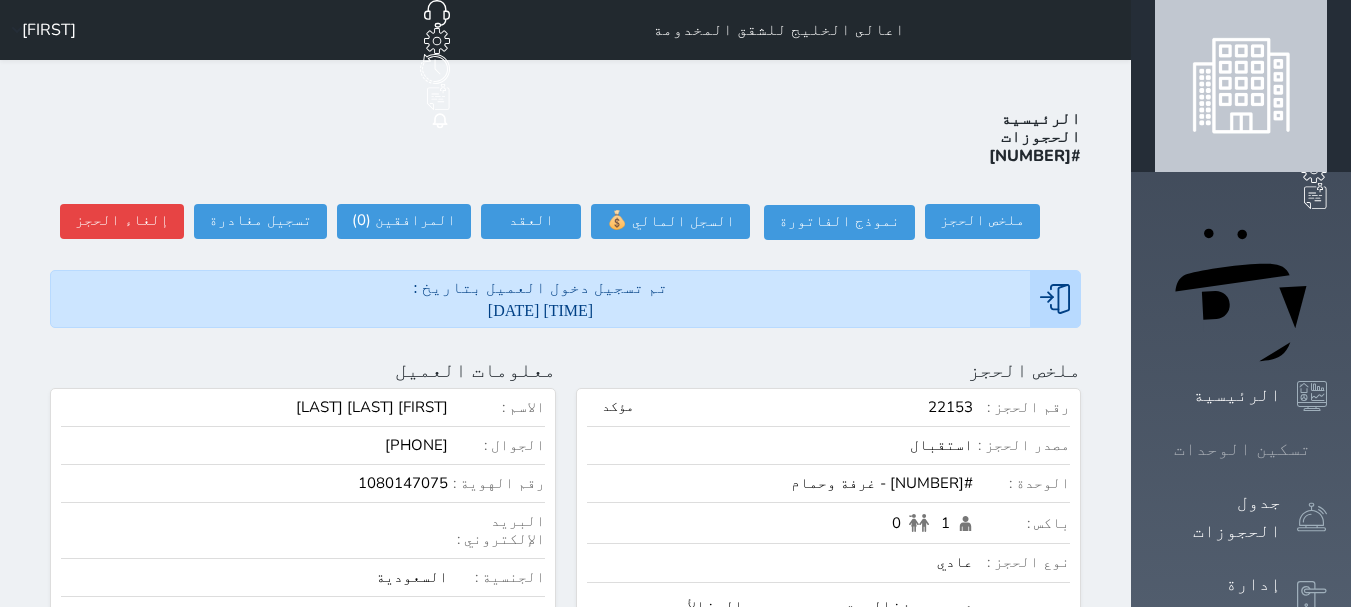 click 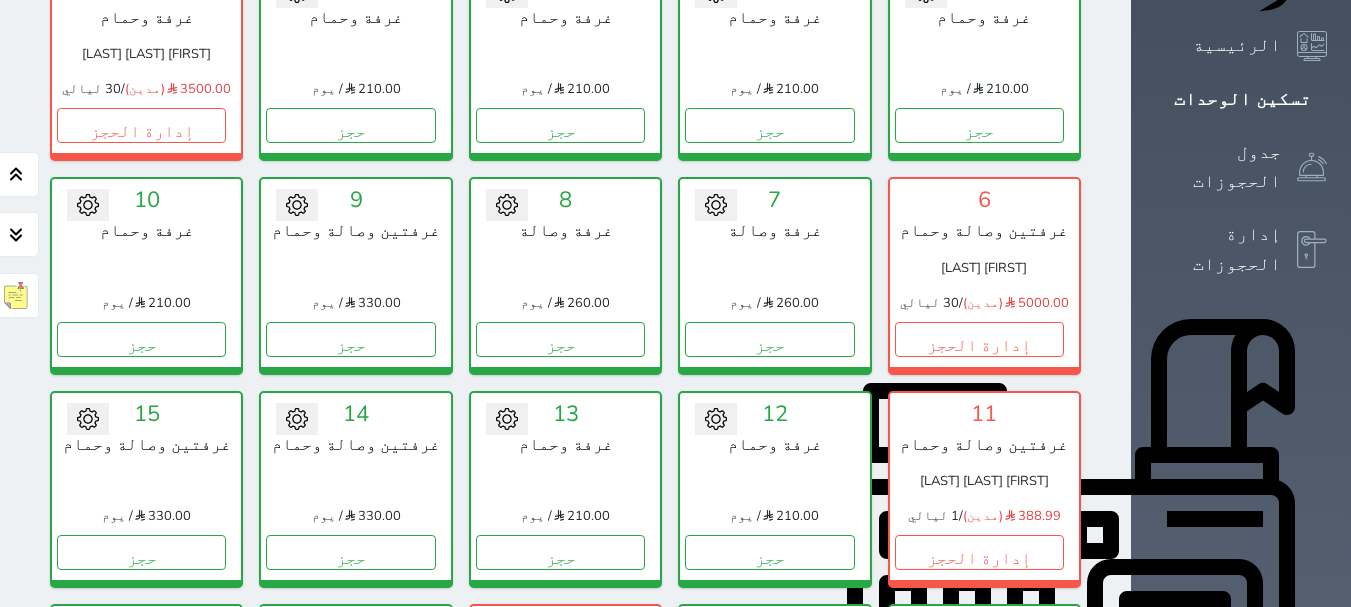 scroll, scrollTop: 478, scrollLeft: 0, axis: vertical 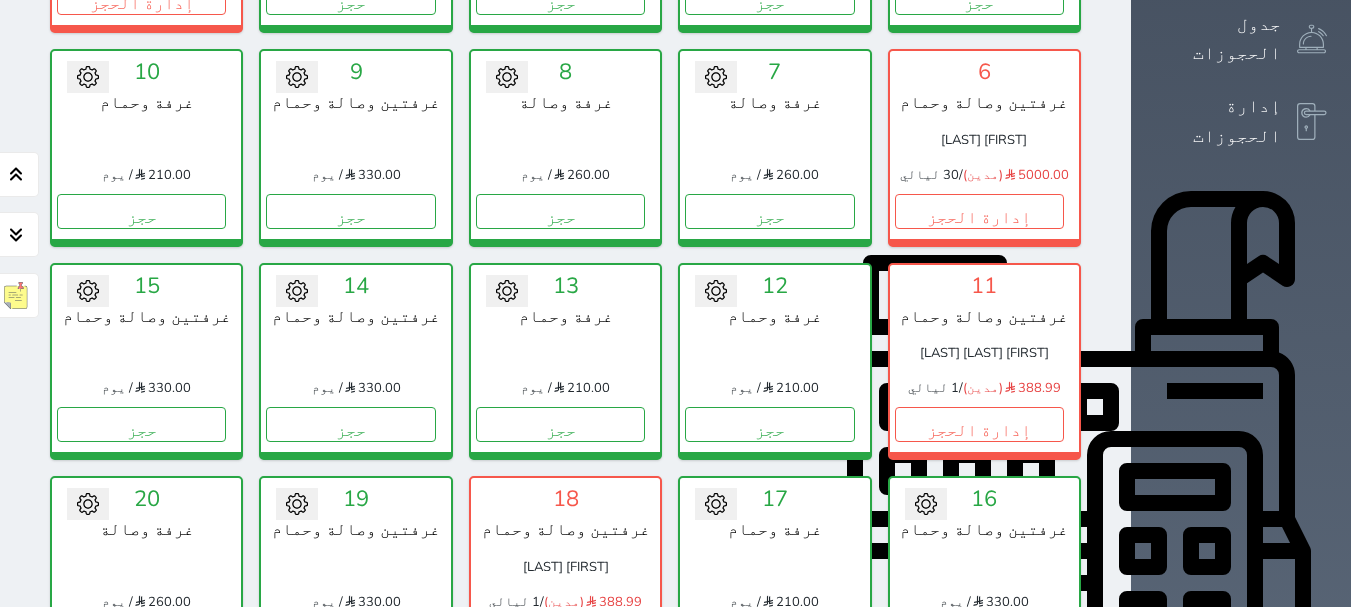click on "حجز" at bounding box center [769, 638] 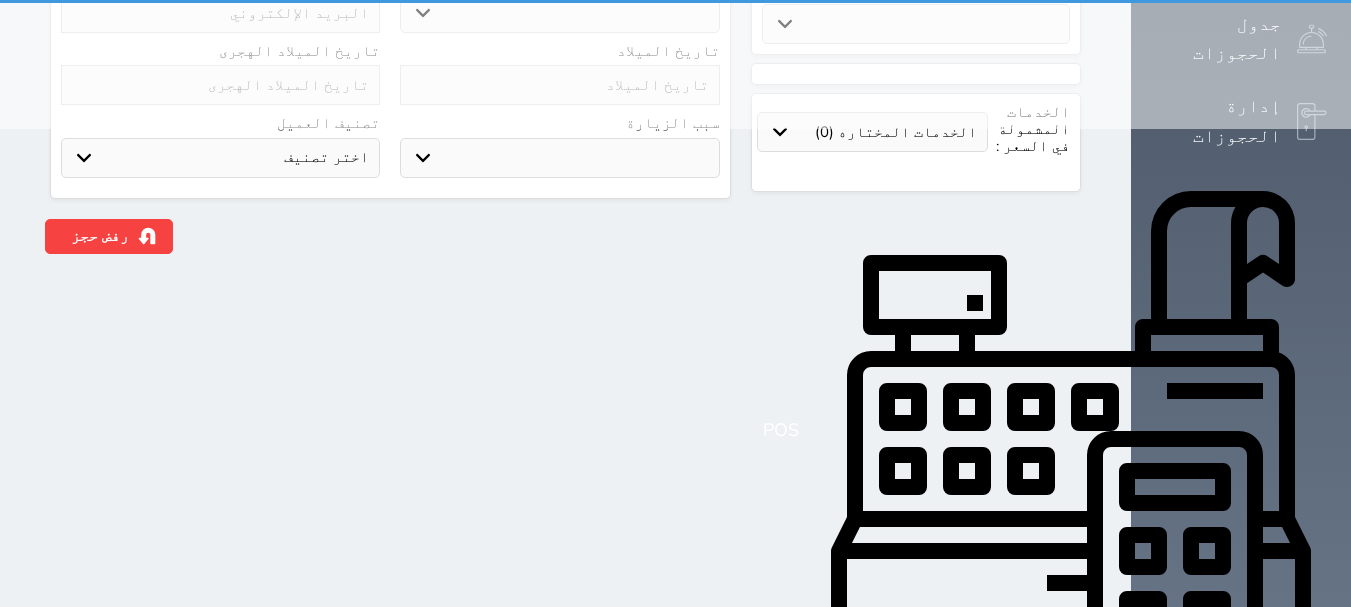 scroll, scrollTop: 0, scrollLeft: 0, axis: both 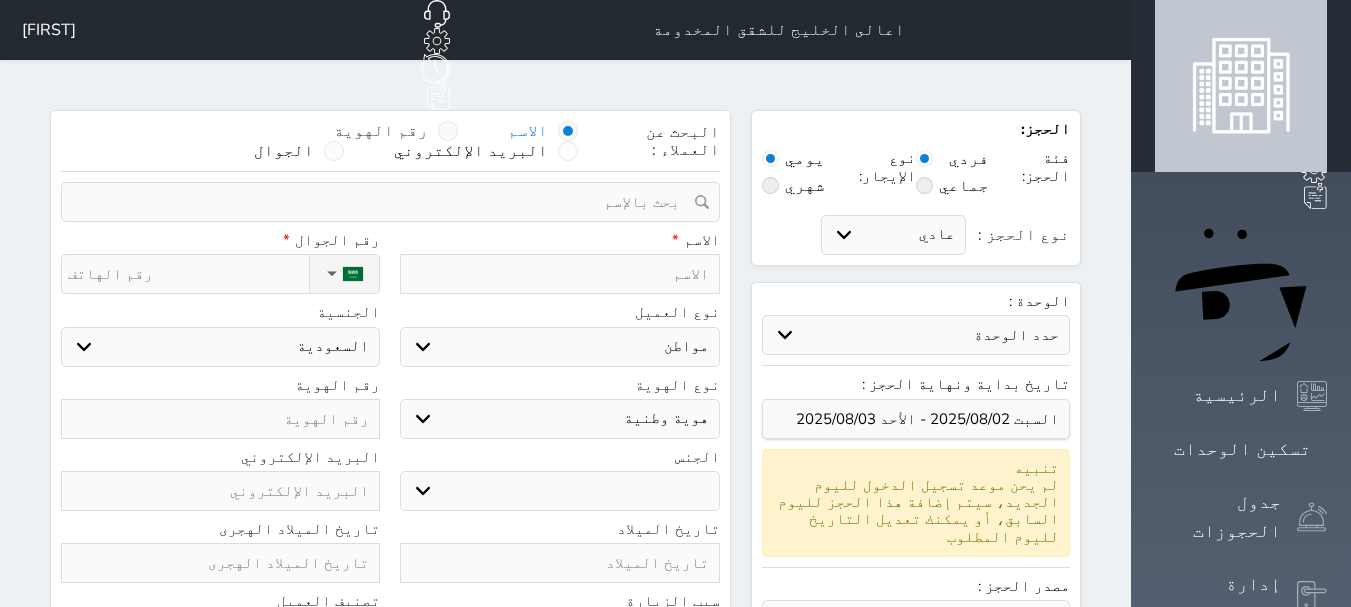 click at bounding box center [448, 131] 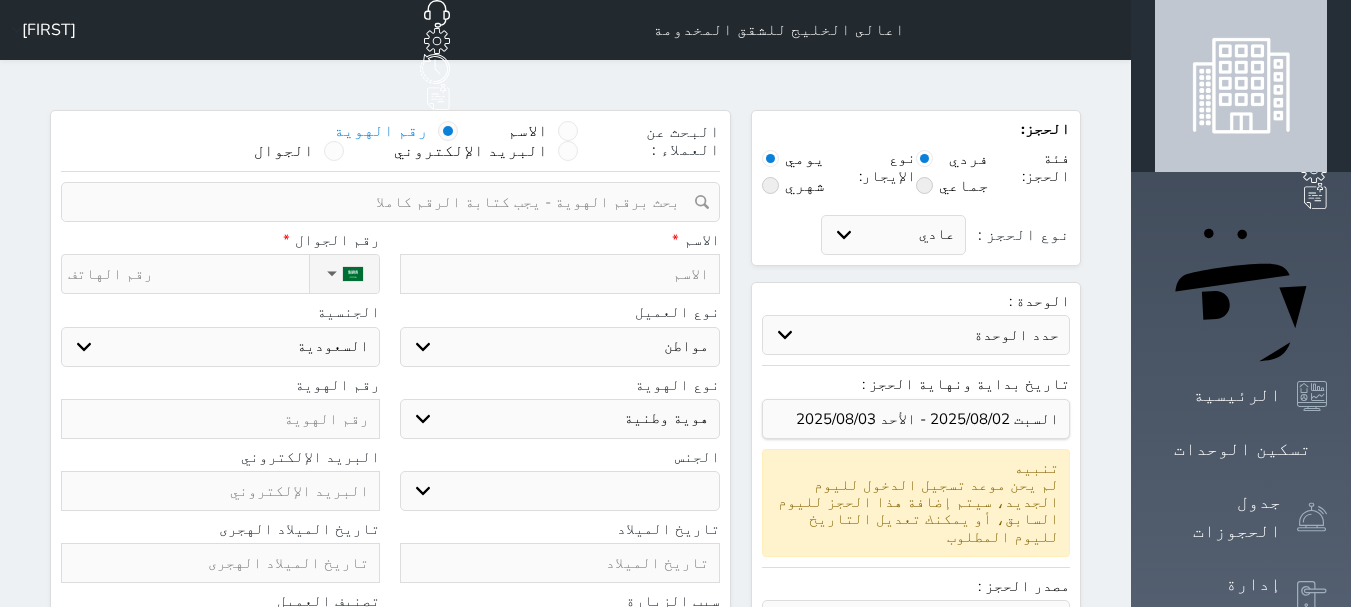 click at bounding box center (448, 131) 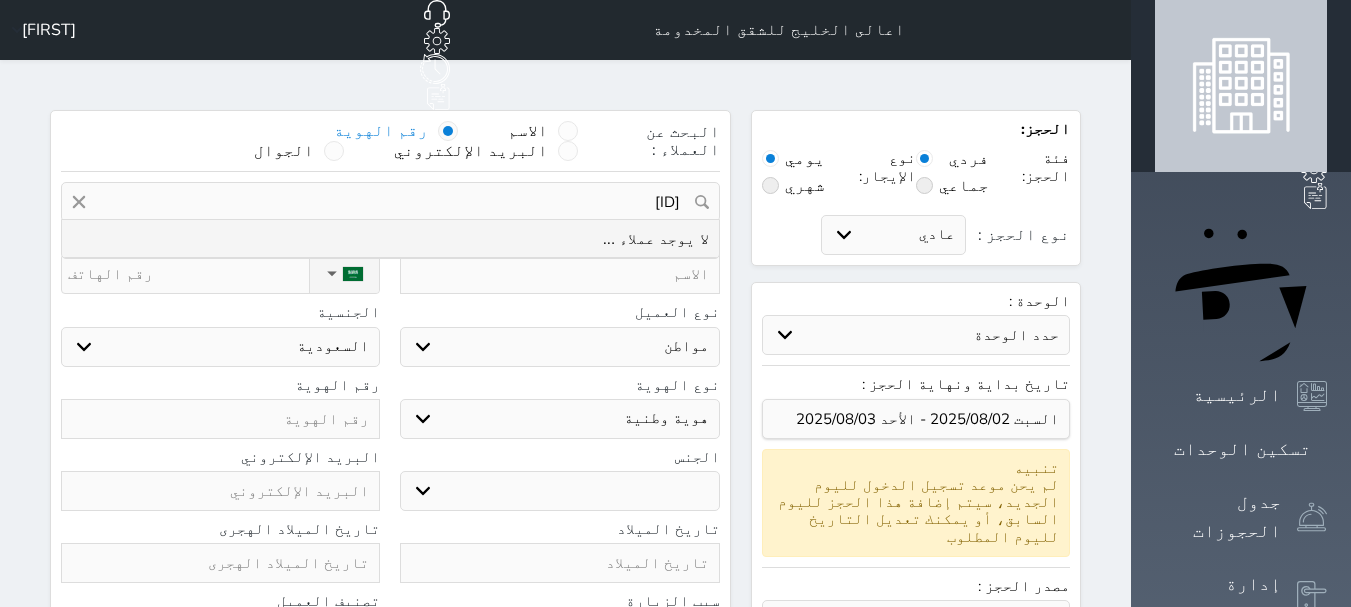 drag, startPoint x: 433, startPoint y: 149, endPoint x: 475, endPoint y: 149, distance: 42 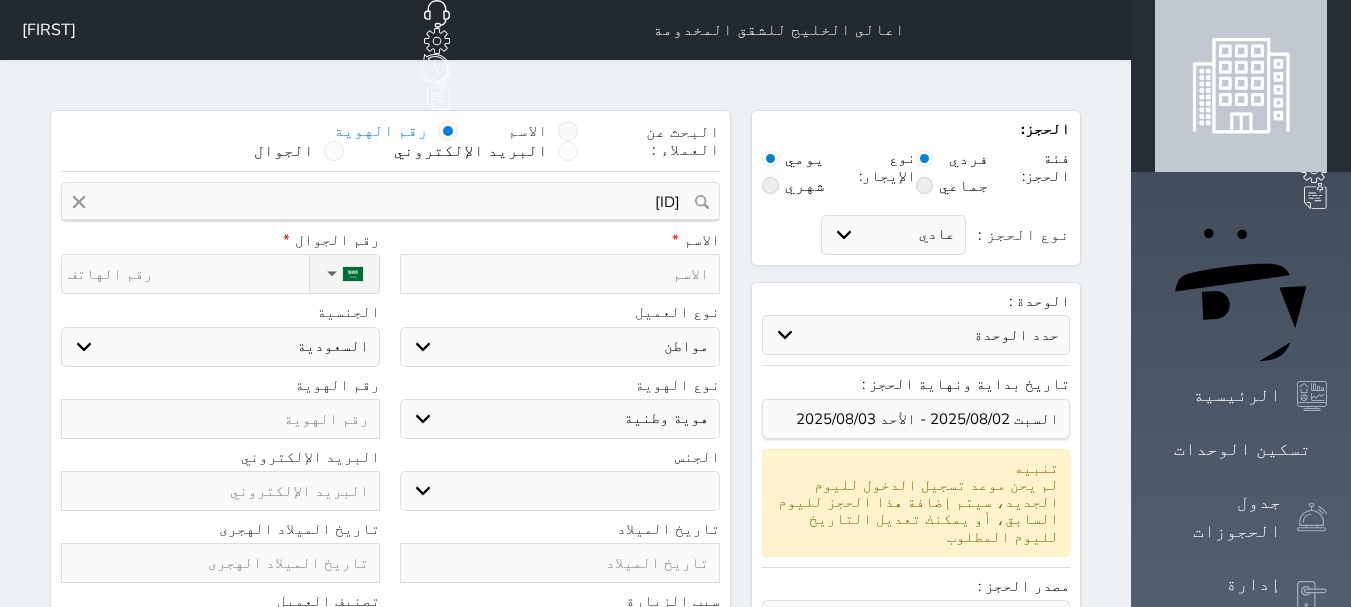 click at bounding box center [568, 131] 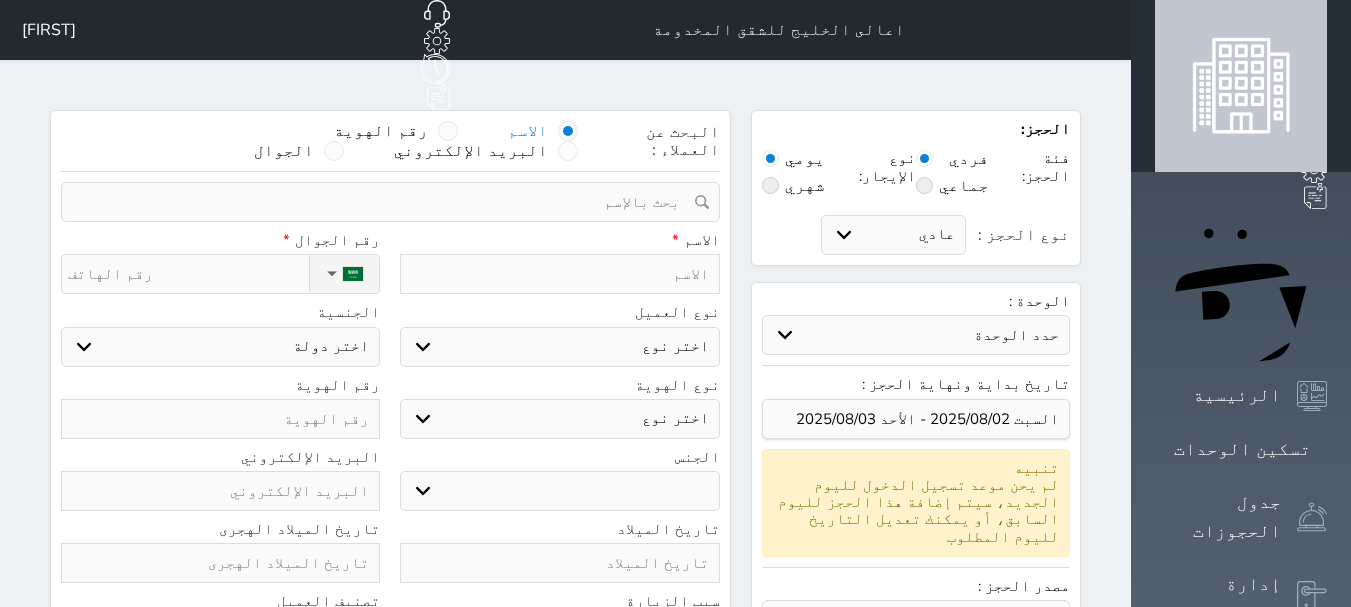 click at bounding box center [568, 131] 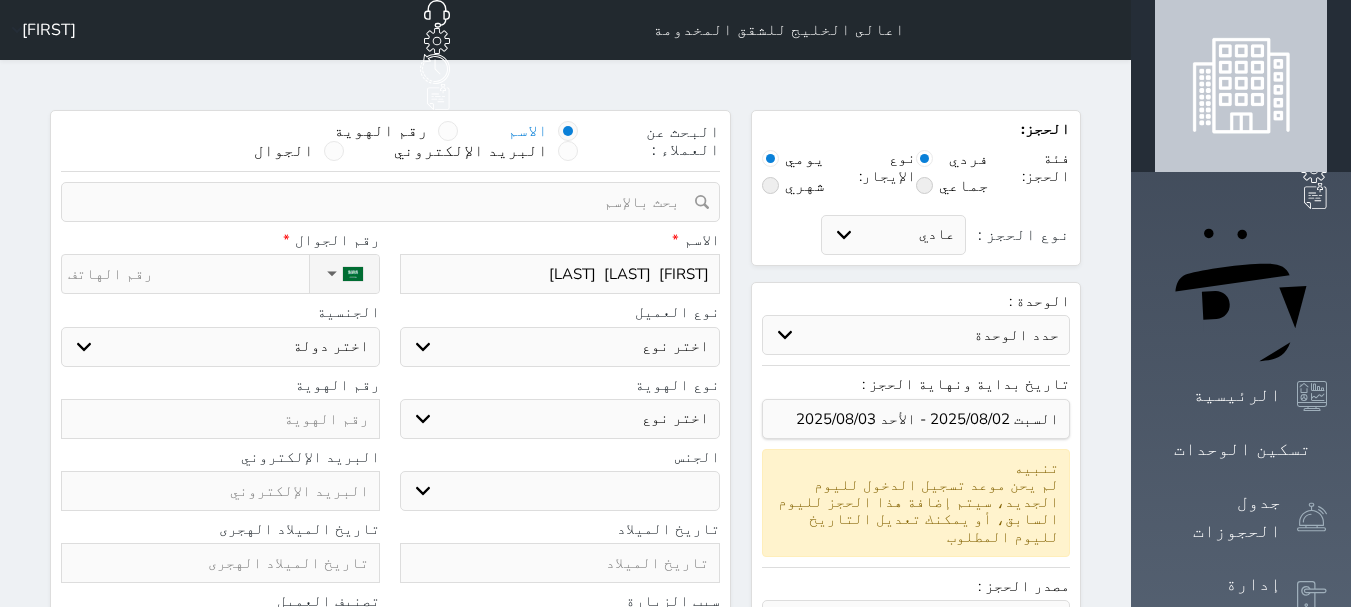click on "[FIRST]  [LAST]  [LAST]" at bounding box center [559, 274] 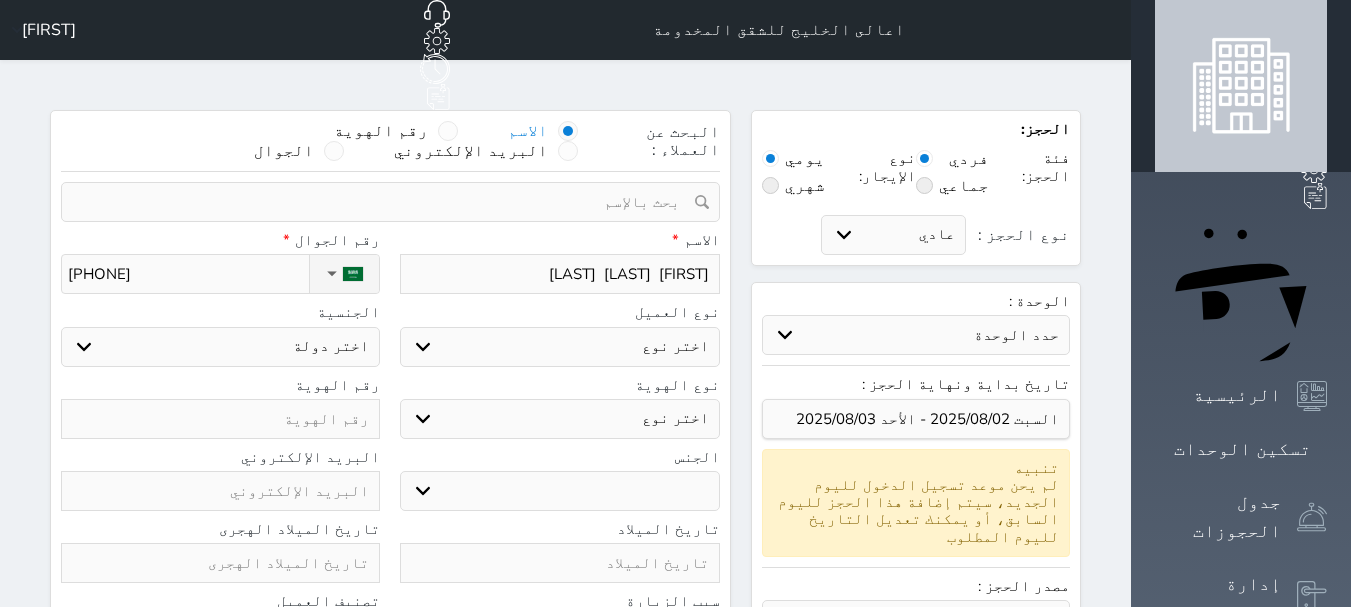 drag, startPoint x: 202, startPoint y: 222, endPoint x: 222, endPoint y: 284, distance: 65.14599 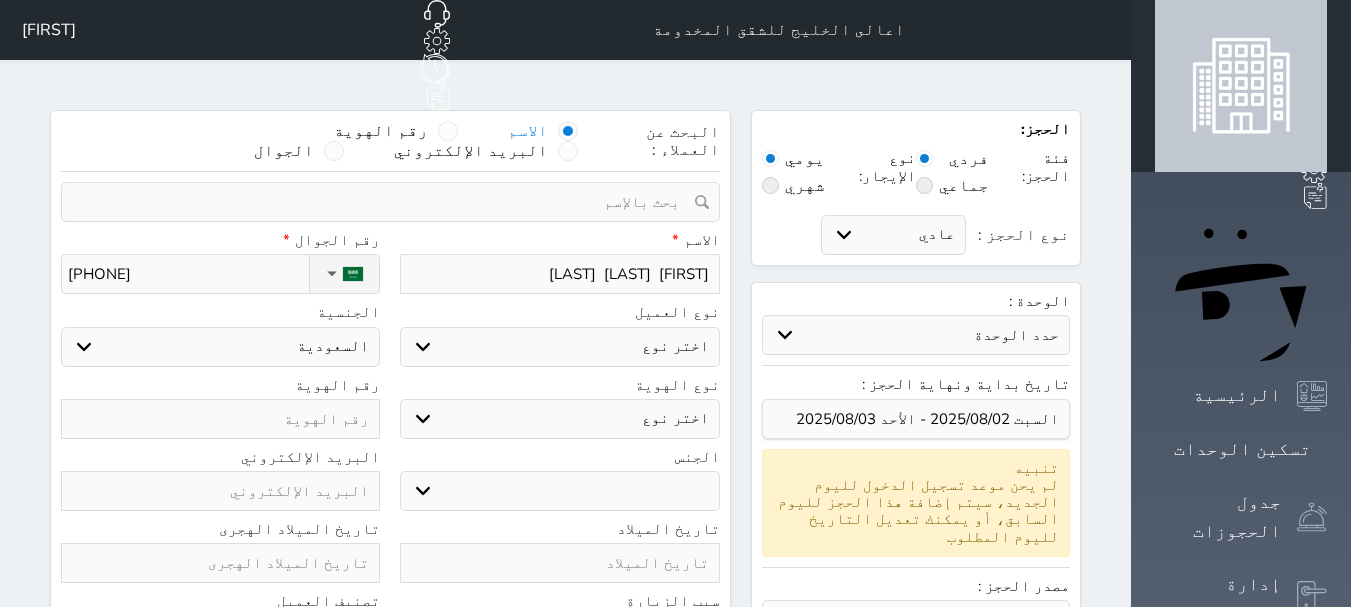 click on "اختر دولة
السعودية" at bounding box center [220, 347] 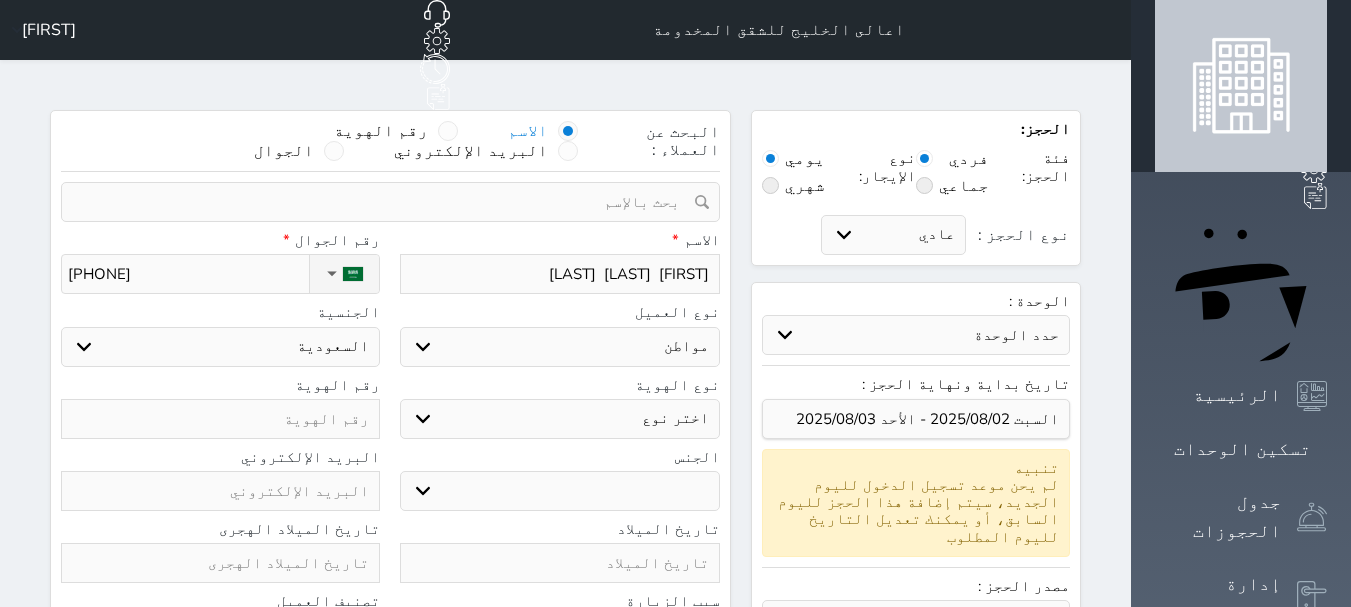click on "اختر نوع   مواطن مواطن خليجي زائر مقيم" at bounding box center (559, 347) 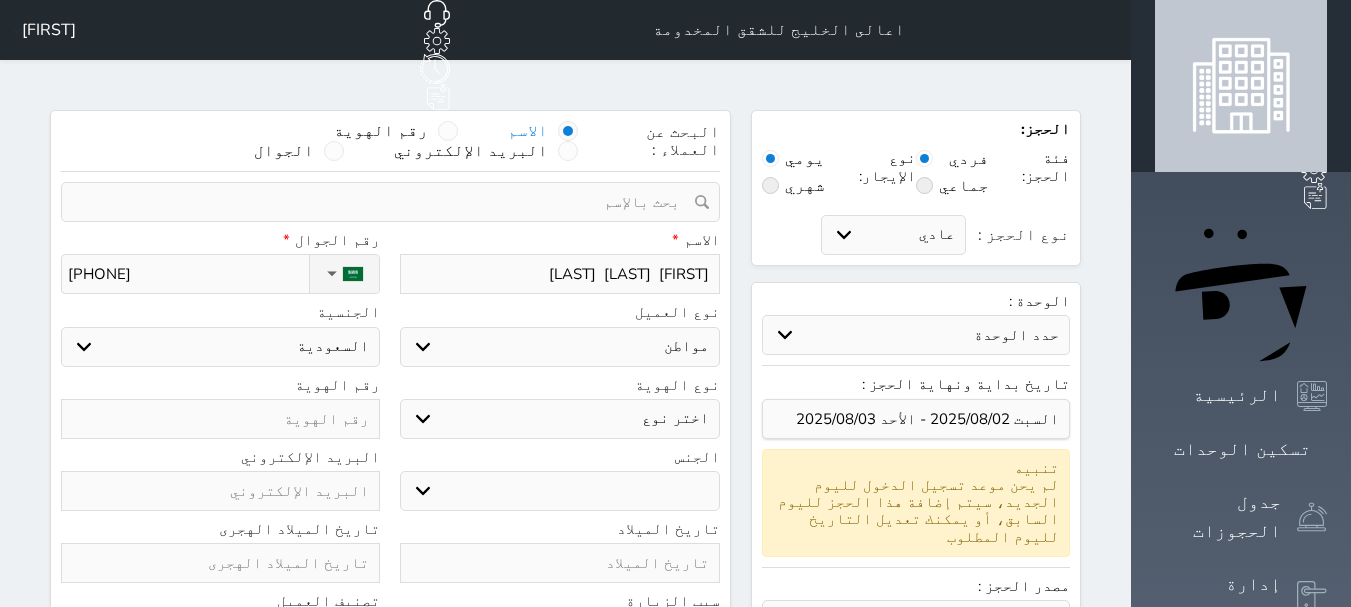 click on "اختر نوع   هوية وطنية هوية عائلية جواز السفر" at bounding box center (559, 419) 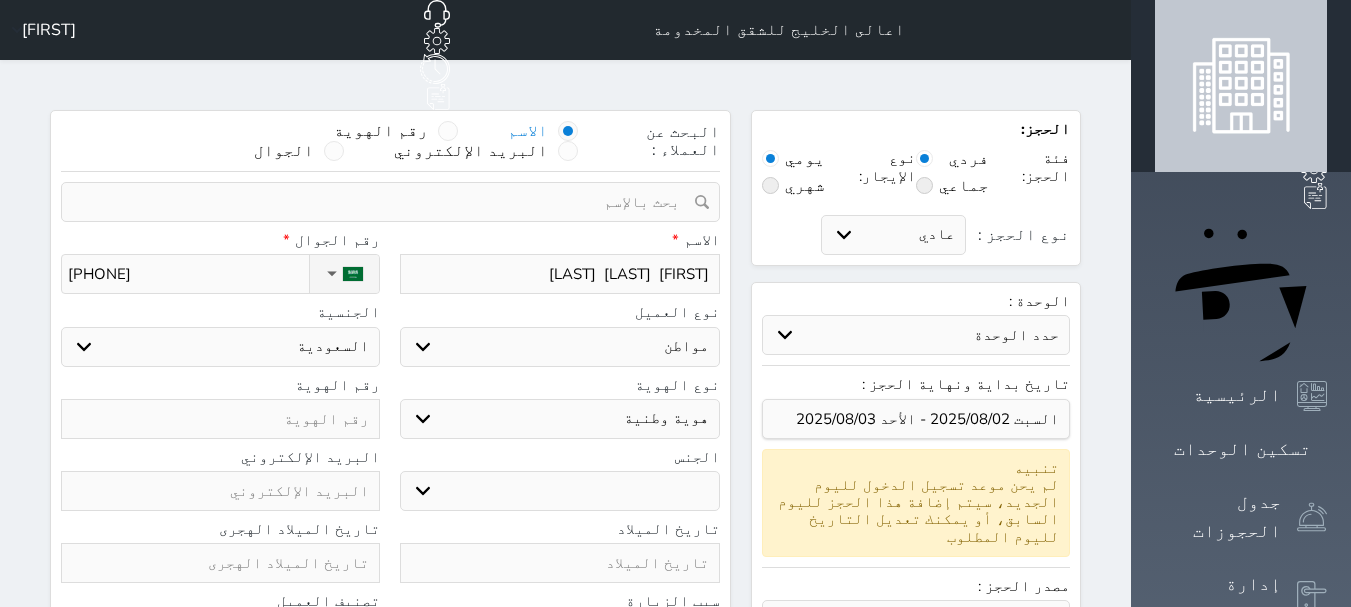 click on "اختر نوع   هوية وطنية هوية عائلية جواز السفر" at bounding box center (559, 419) 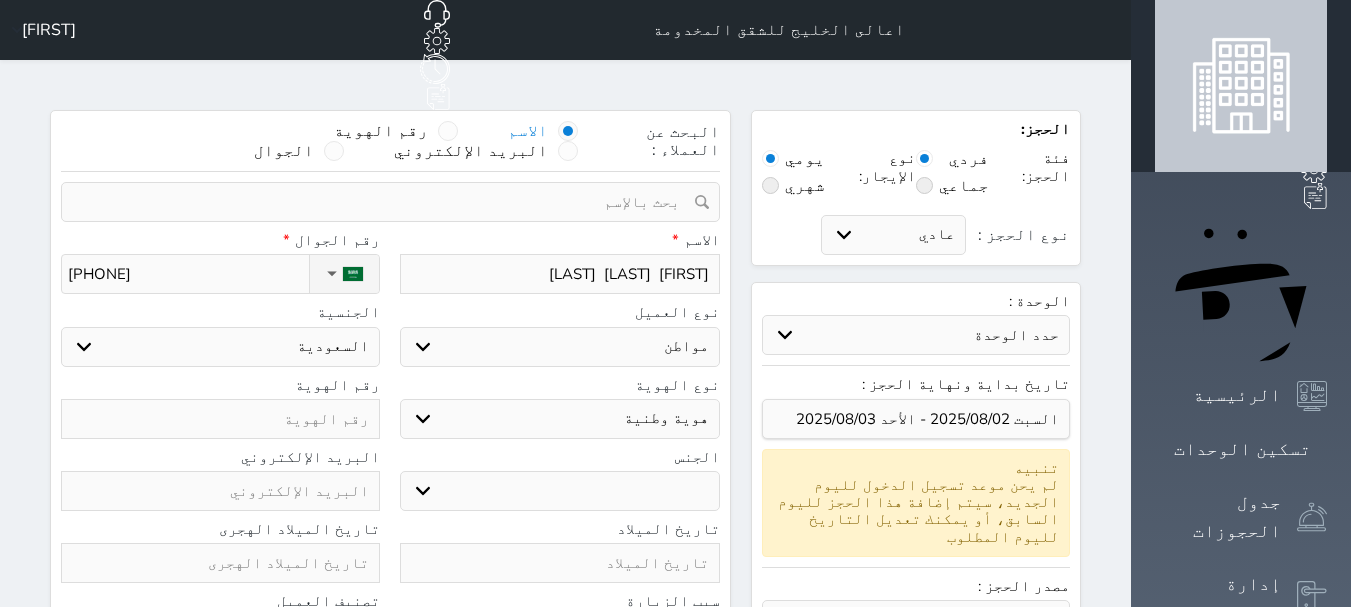click on "ذكر   انثى" at bounding box center [559, 491] 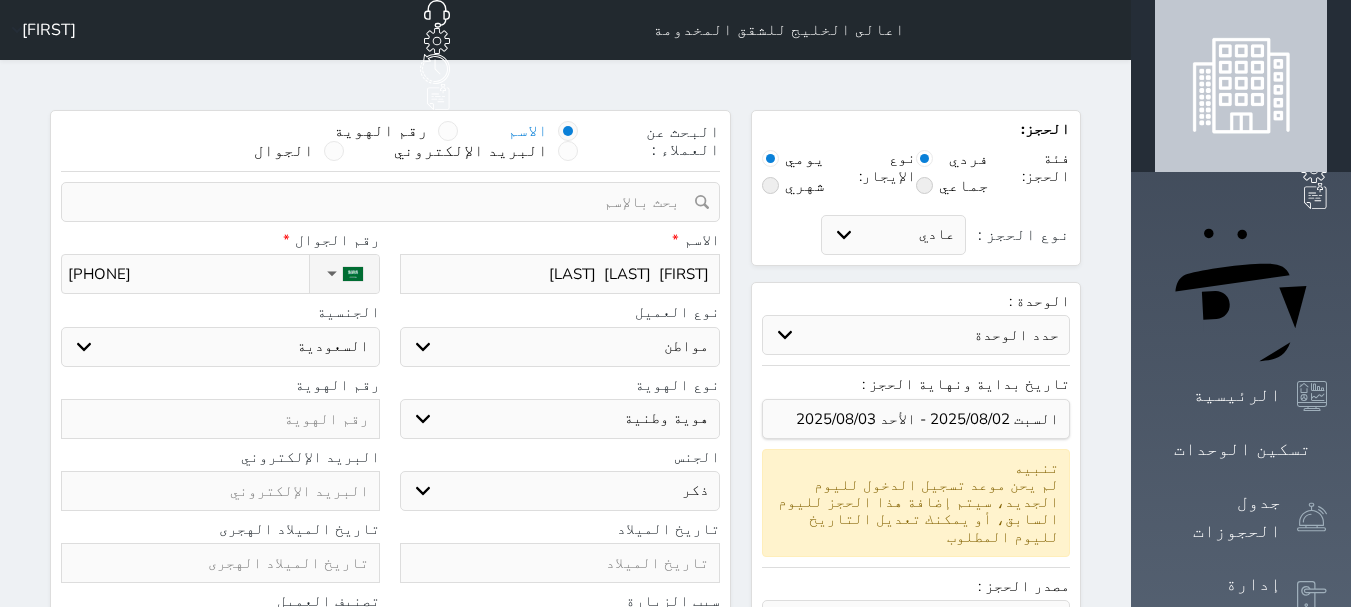 click on "ذكر   انثى" at bounding box center (559, 491) 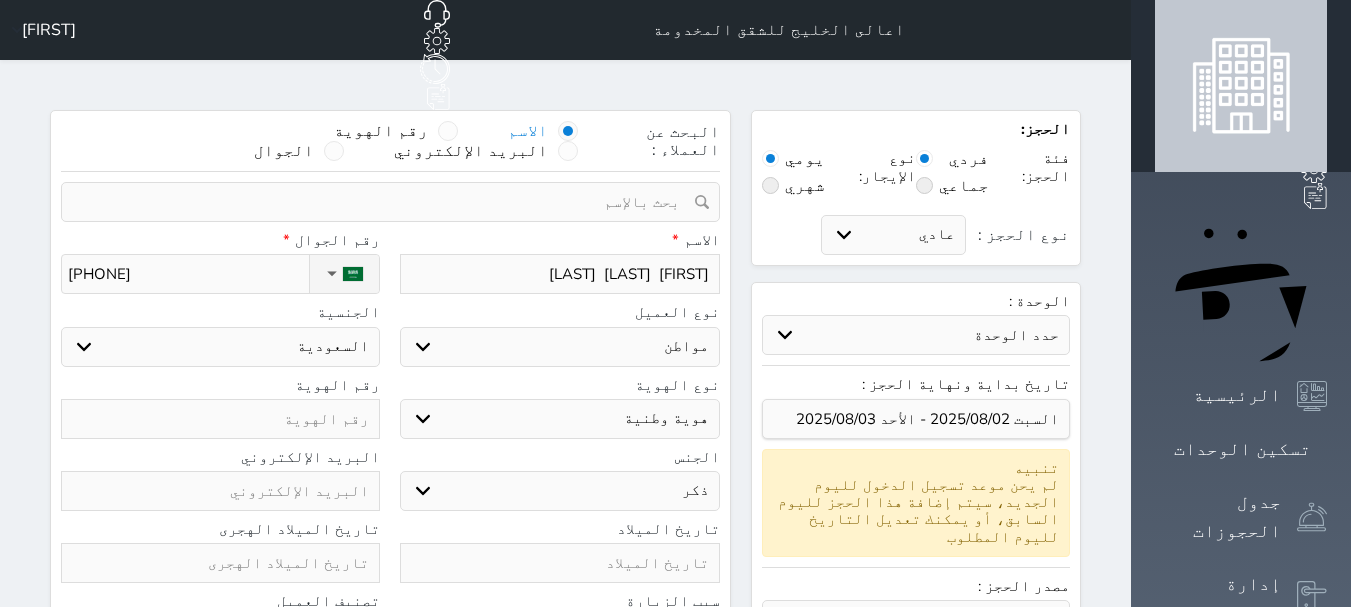 click at bounding box center [220, 419] 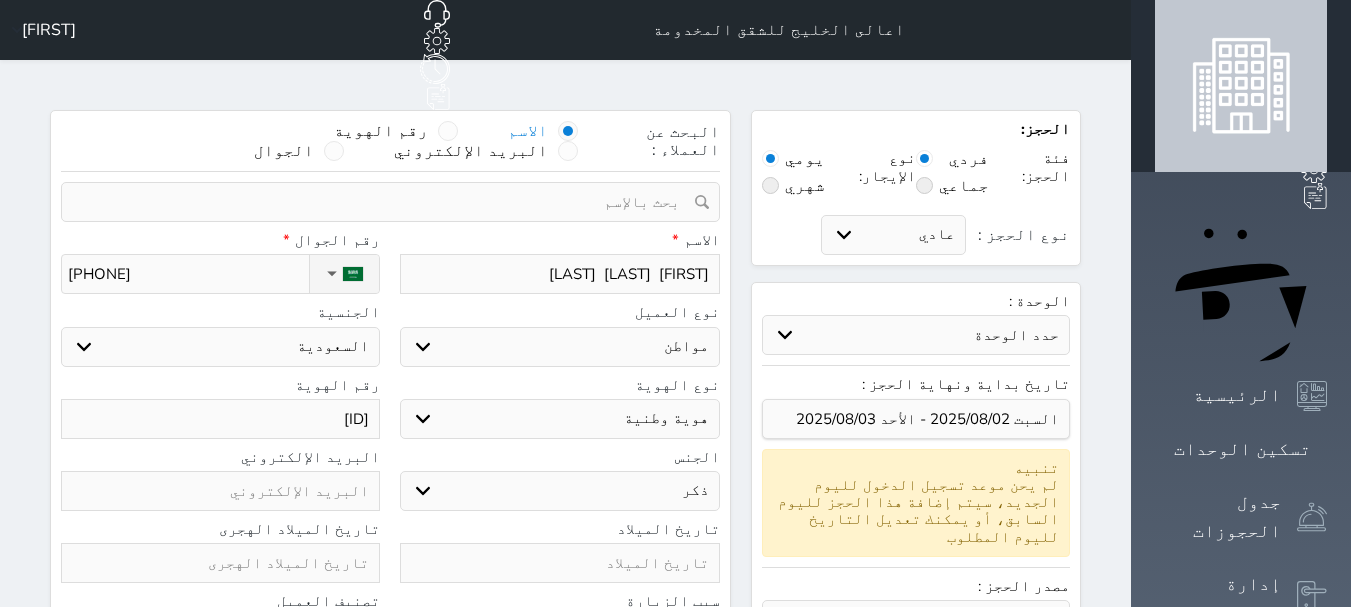 click on "[ID]" at bounding box center (220, 419) 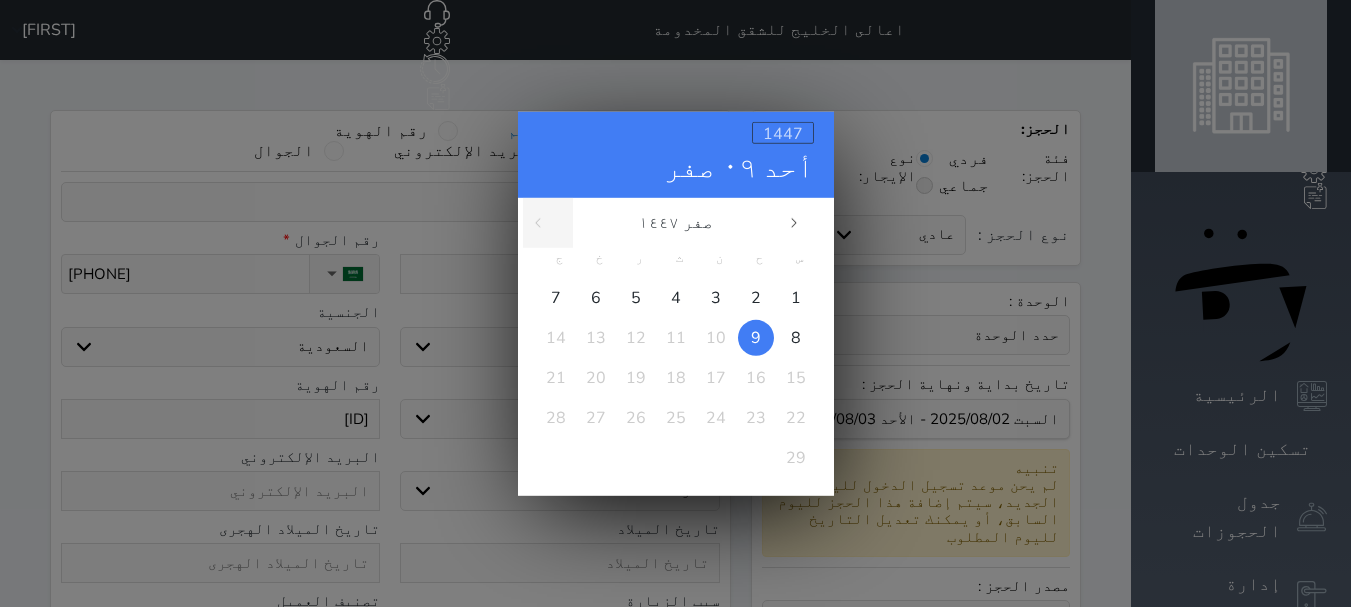 click on "1447" at bounding box center (783, 133) 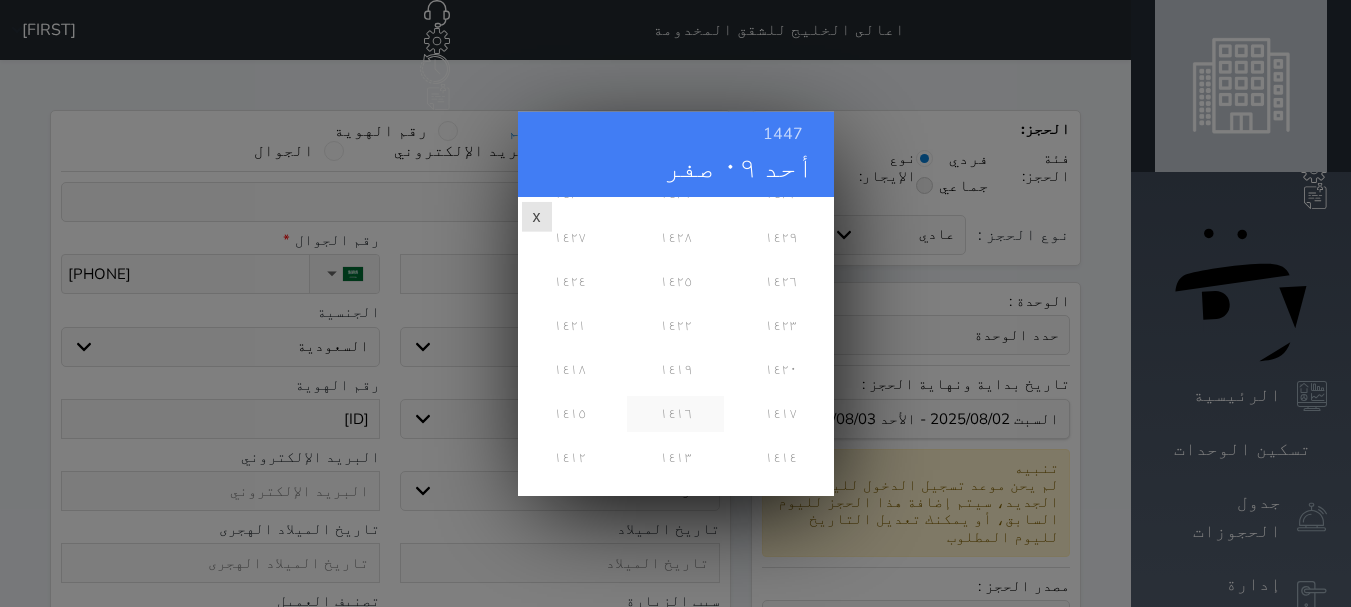 scroll, scrollTop: 300, scrollLeft: 0, axis: vertical 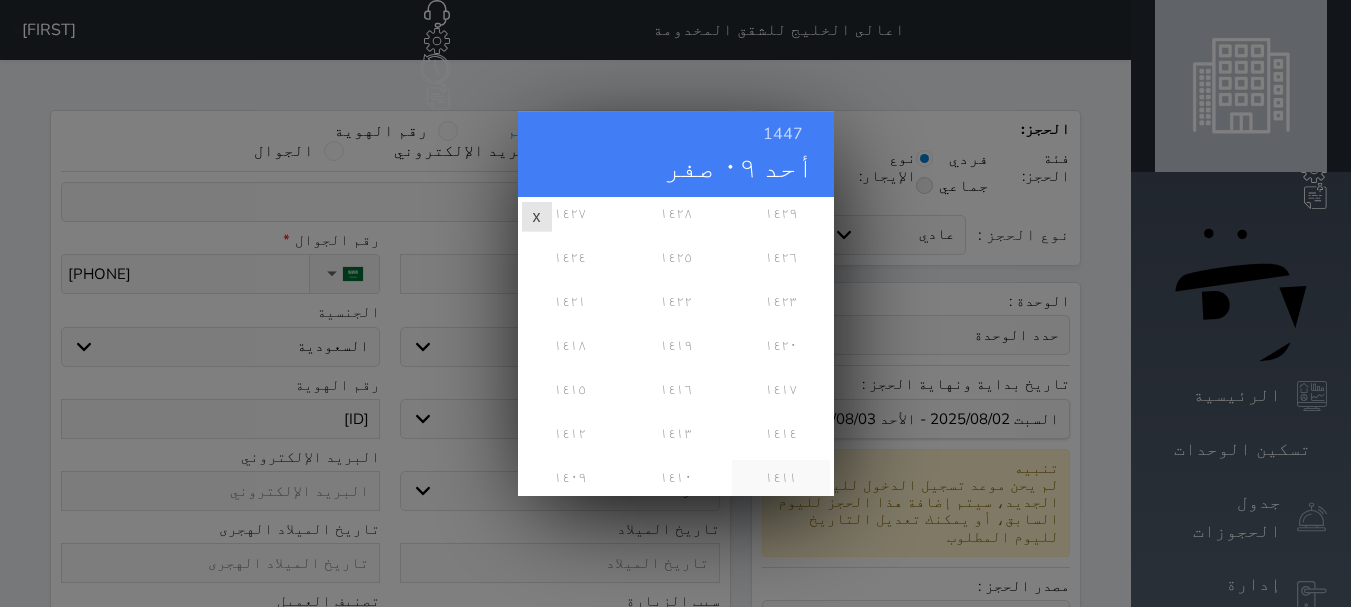 click on "١٤١١" at bounding box center (780, 477) 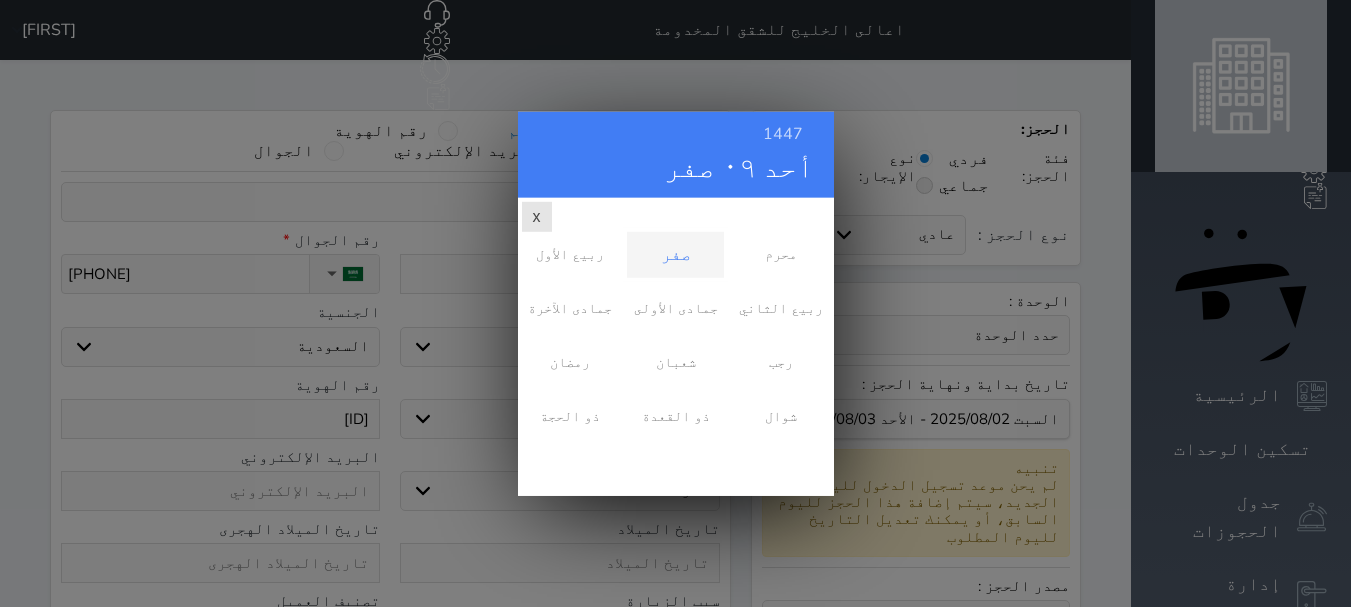 scroll, scrollTop: 0, scrollLeft: 0, axis: both 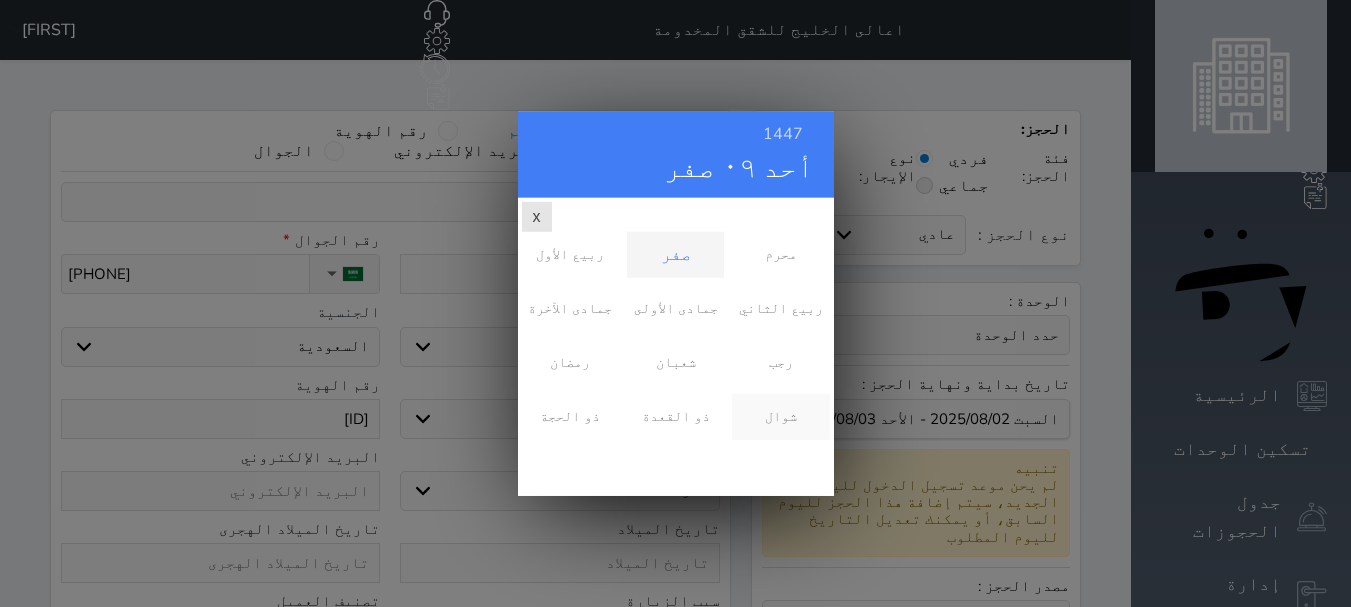 click on "شوال" at bounding box center [780, 416] 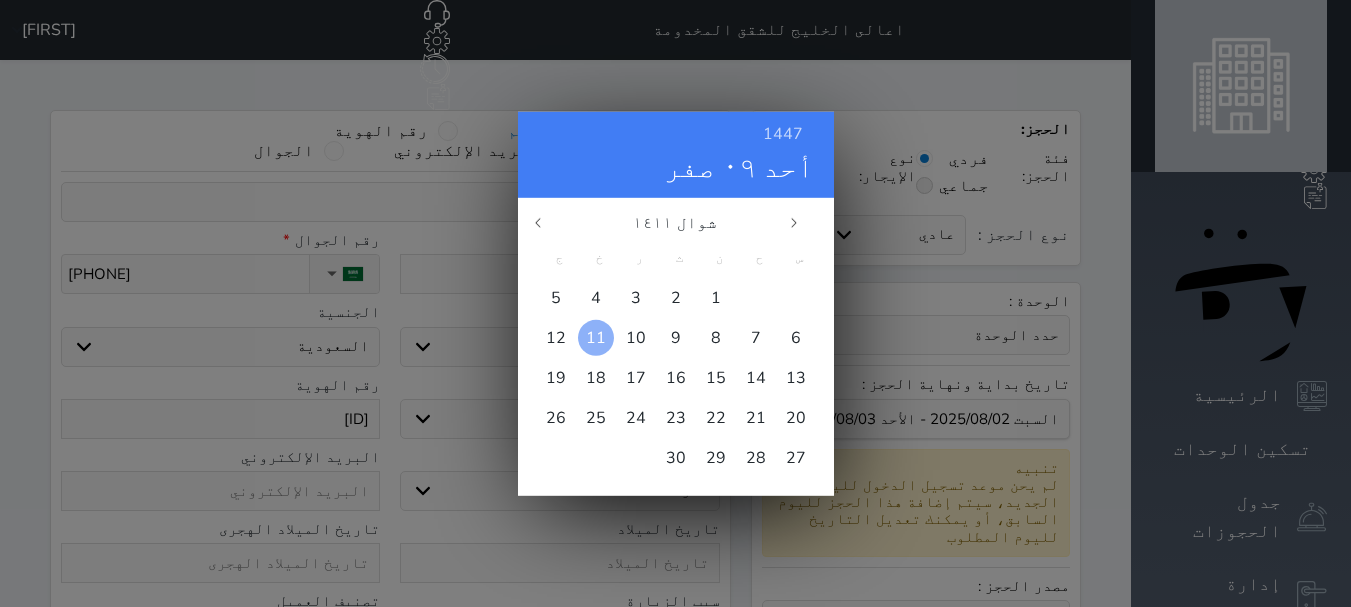 click on "11" at bounding box center [596, 337] 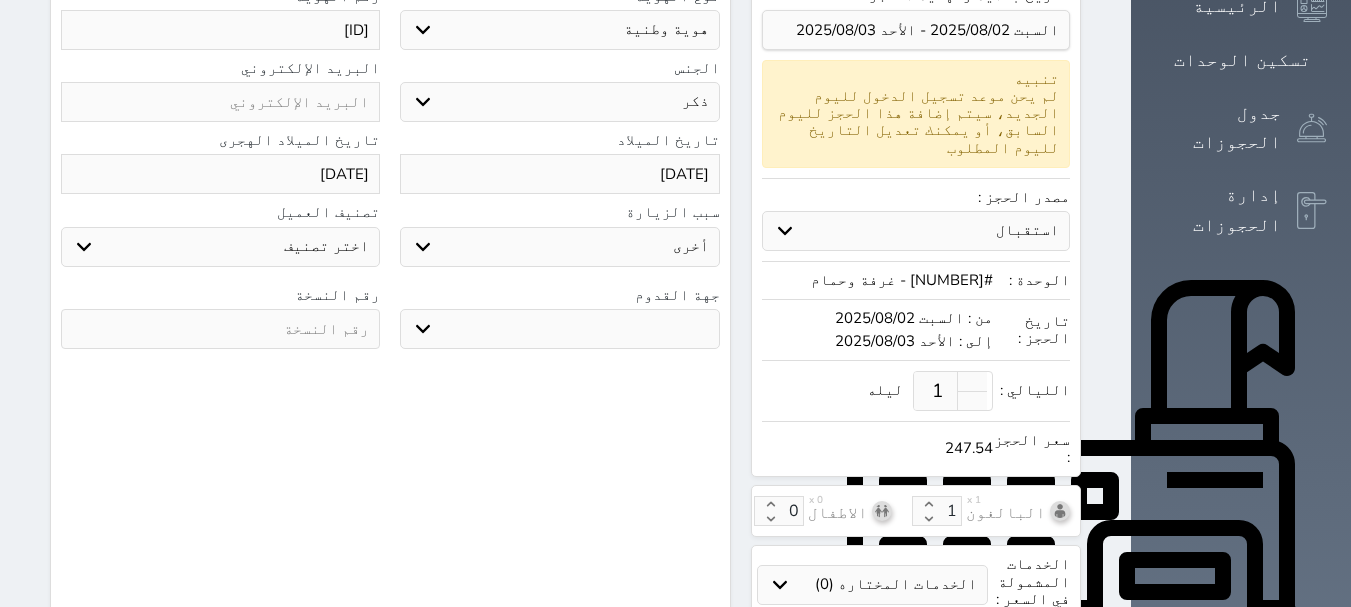 scroll, scrollTop: 400, scrollLeft: 0, axis: vertical 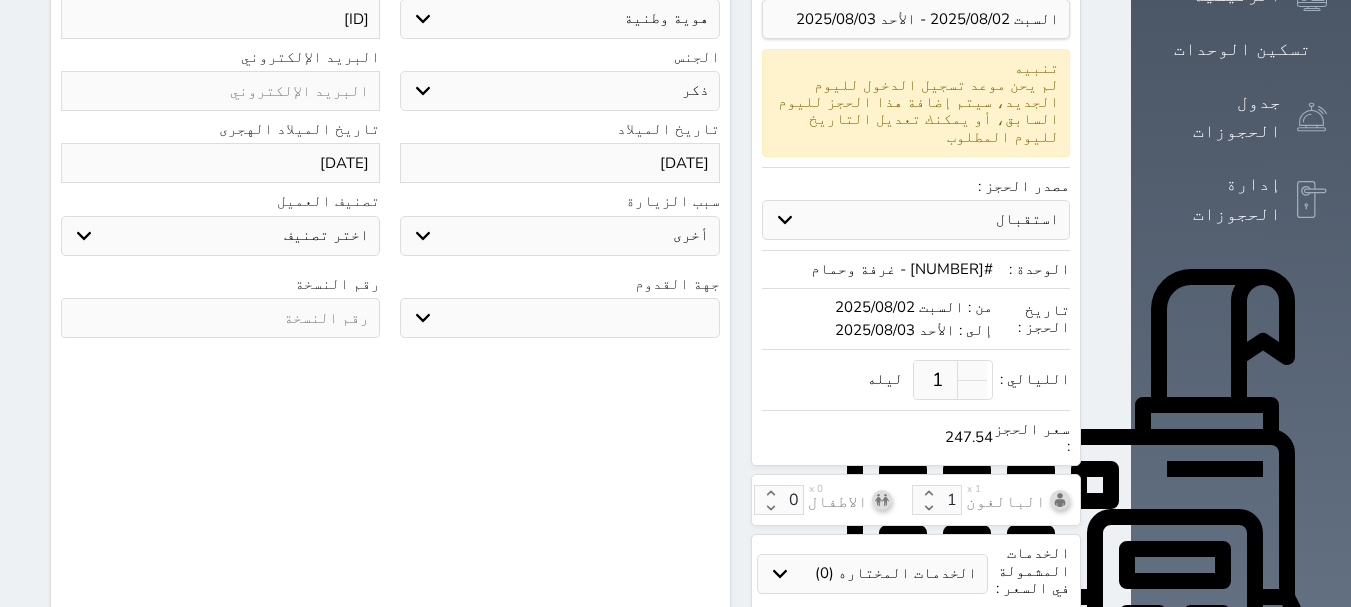 click on "جو بحر ارض" at bounding box center (559, 318) 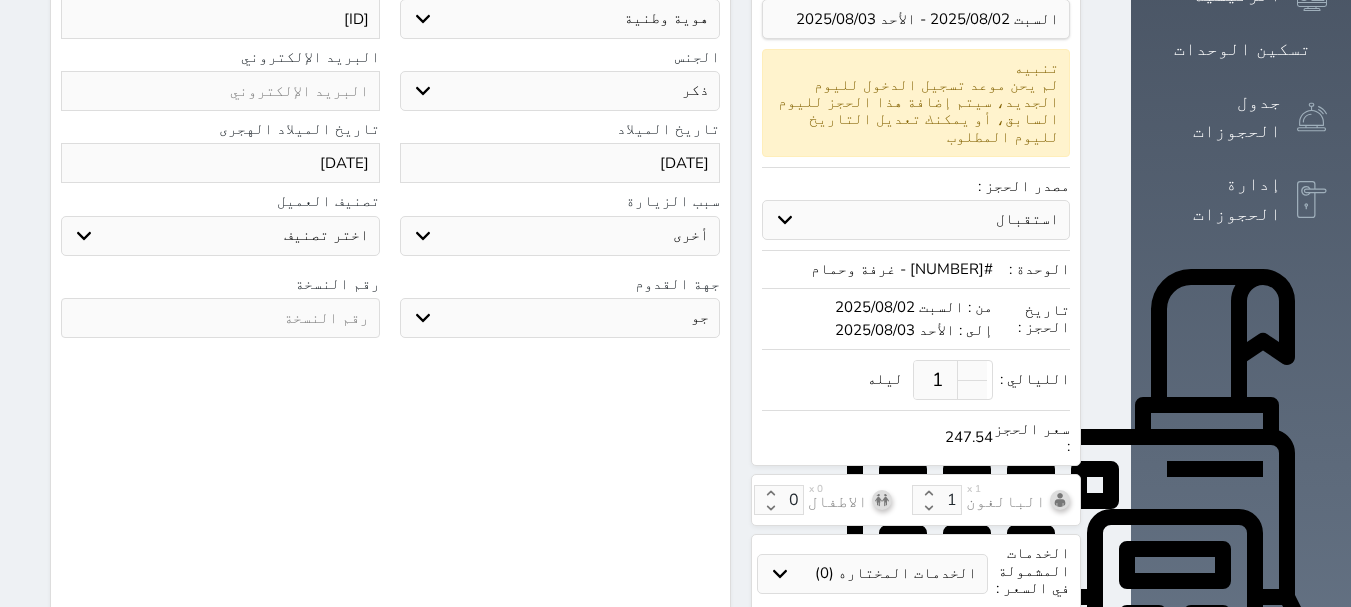 click on "جو بحر ارض" at bounding box center (559, 318) 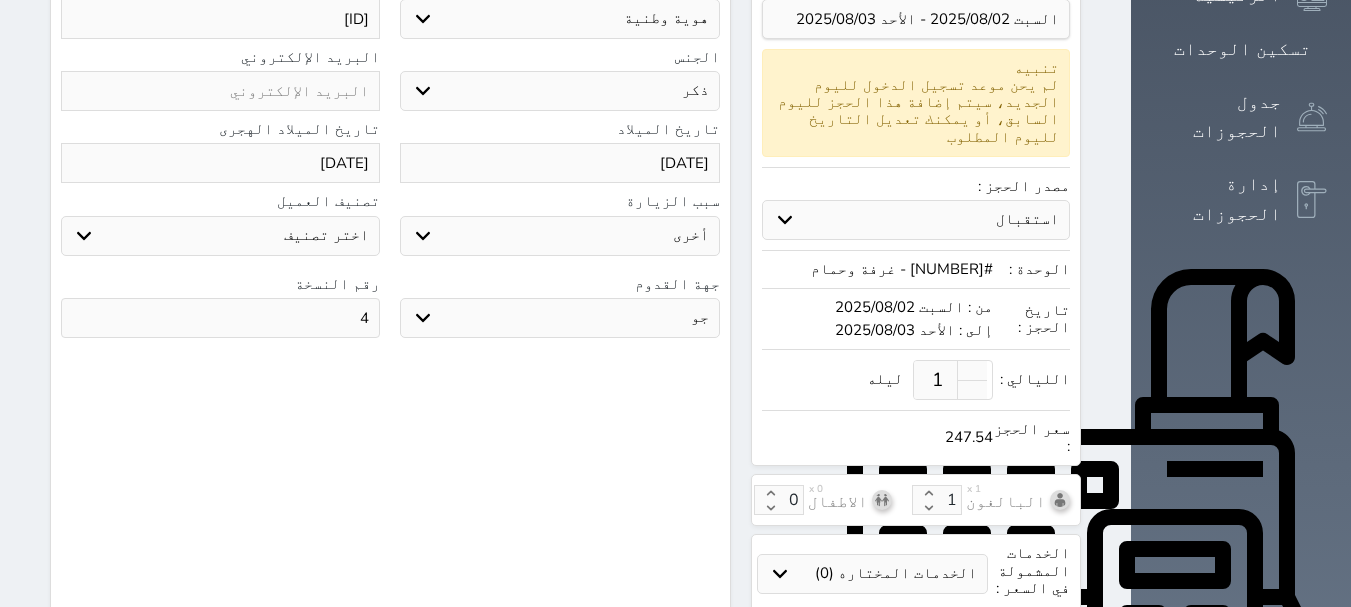 click on "4" at bounding box center [220, 318] 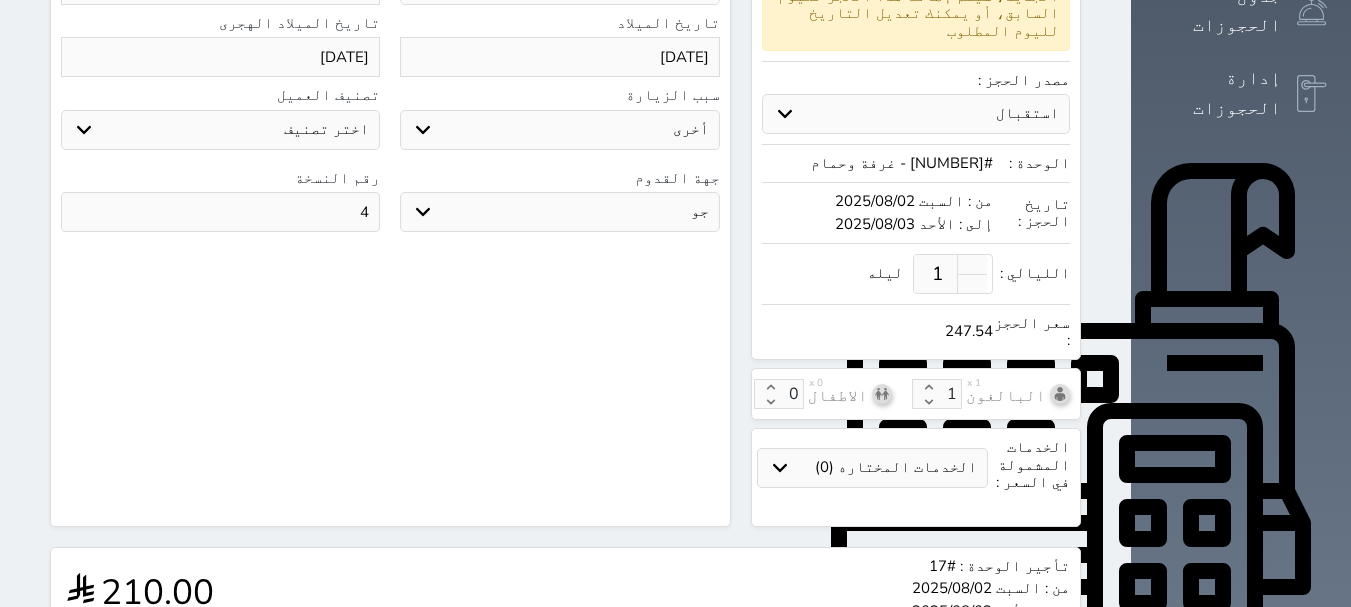 scroll, scrollTop: 704, scrollLeft: 0, axis: vertical 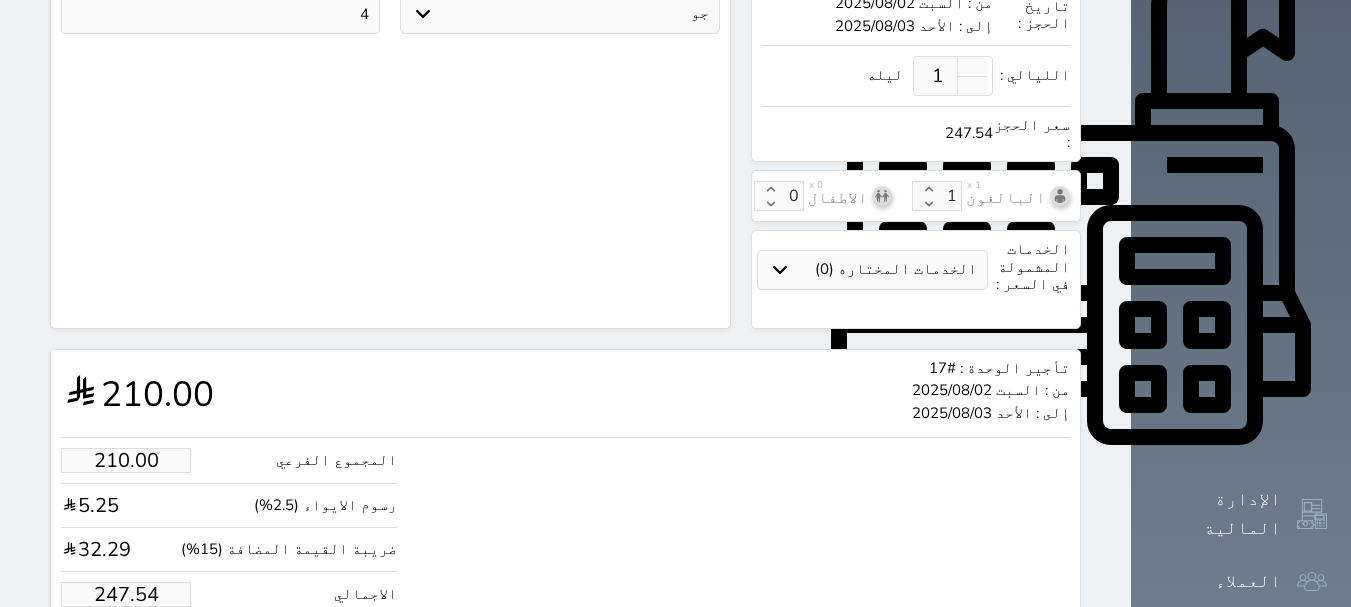 click on "حجز" at bounding box center [149, 655] 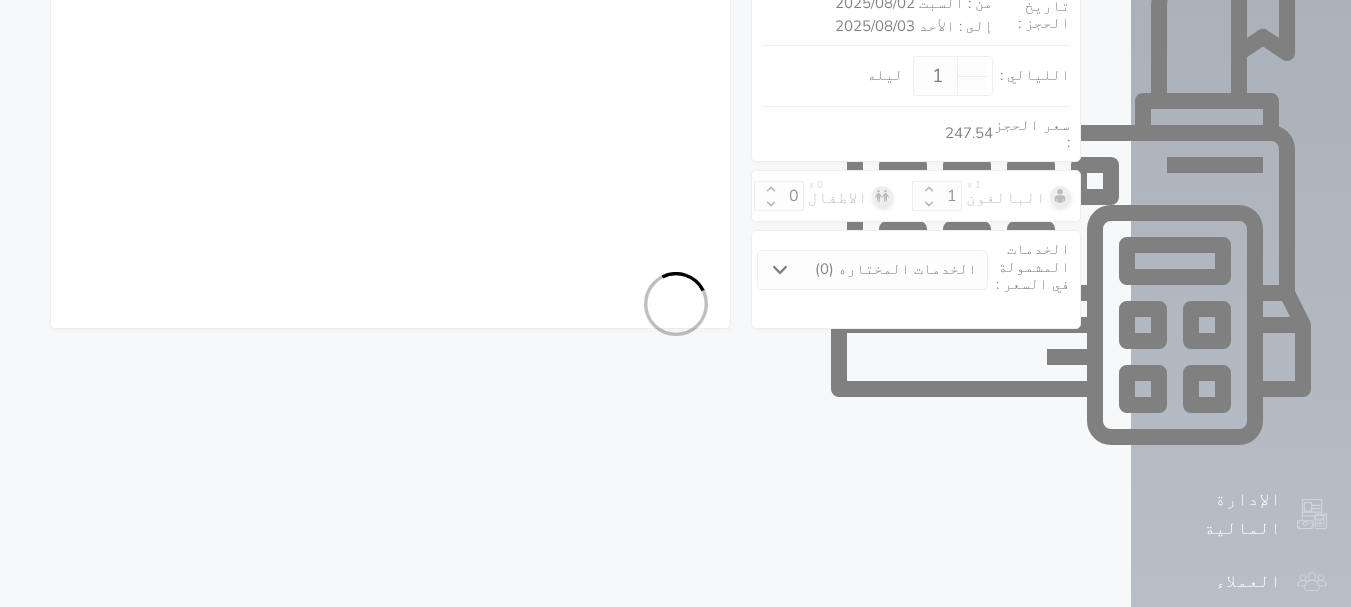 scroll, scrollTop: 702, scrollLeft: 0, axis: vertical 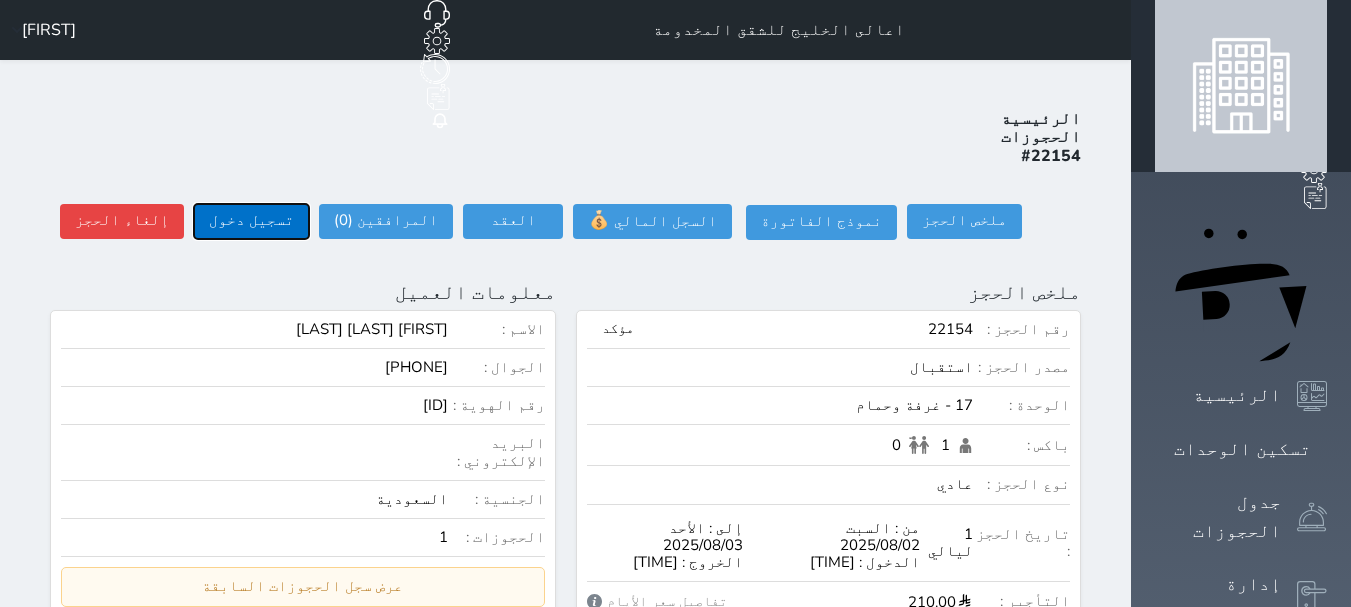 click on "تسجيل دخول" at bounding box center (251, 221) 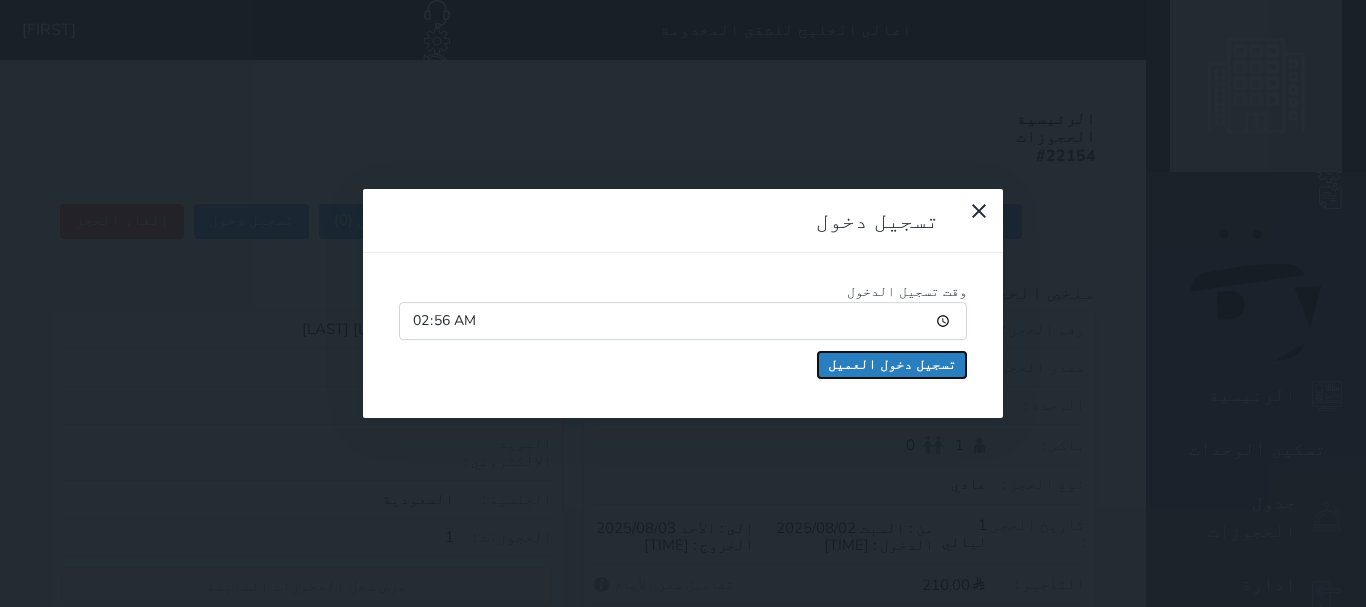 click on "تسجيل دخول العميل" at bounding box center (892, 365) 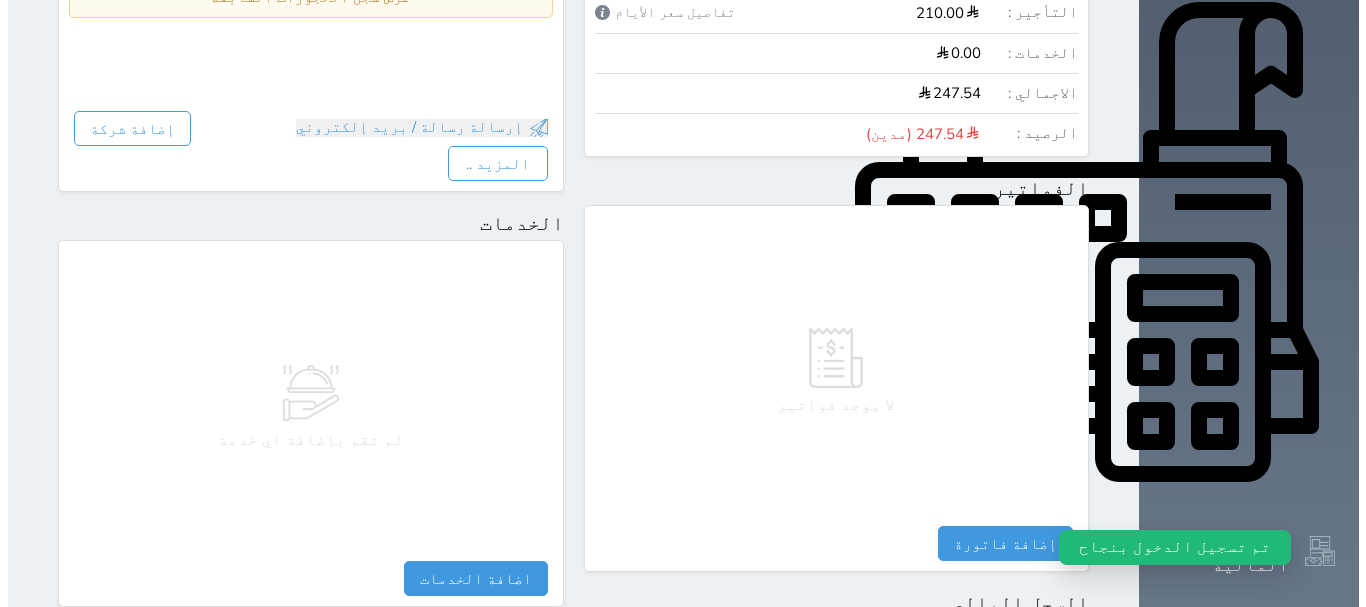scroll, scrollTop: 700, scrollLeft: 0, axis: vertical 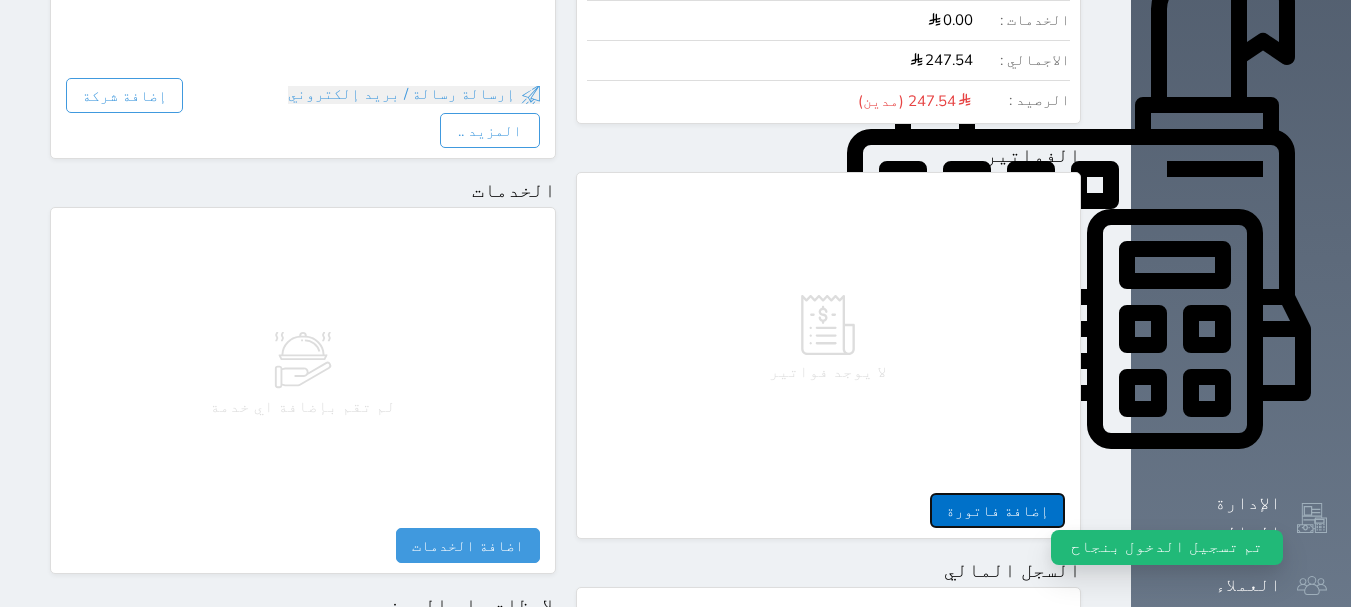 click on "إضافة فاتورة" at bounding box center [997, 510] 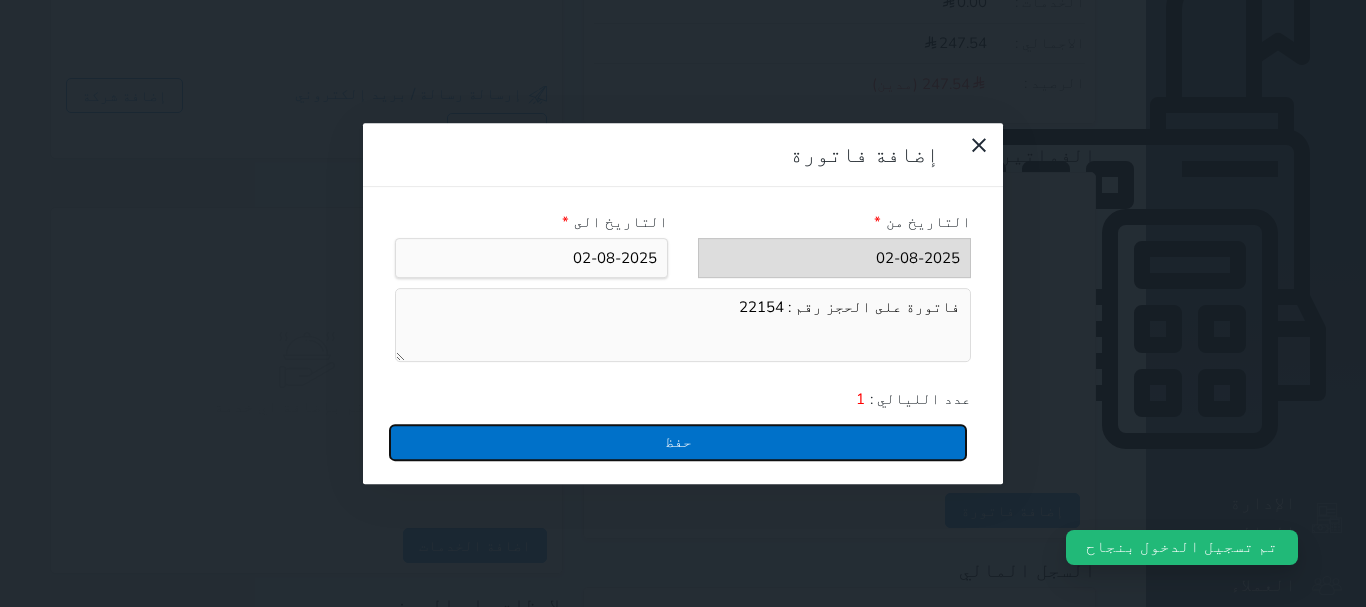 click on "حفظ" at bounding box center [678, 442] 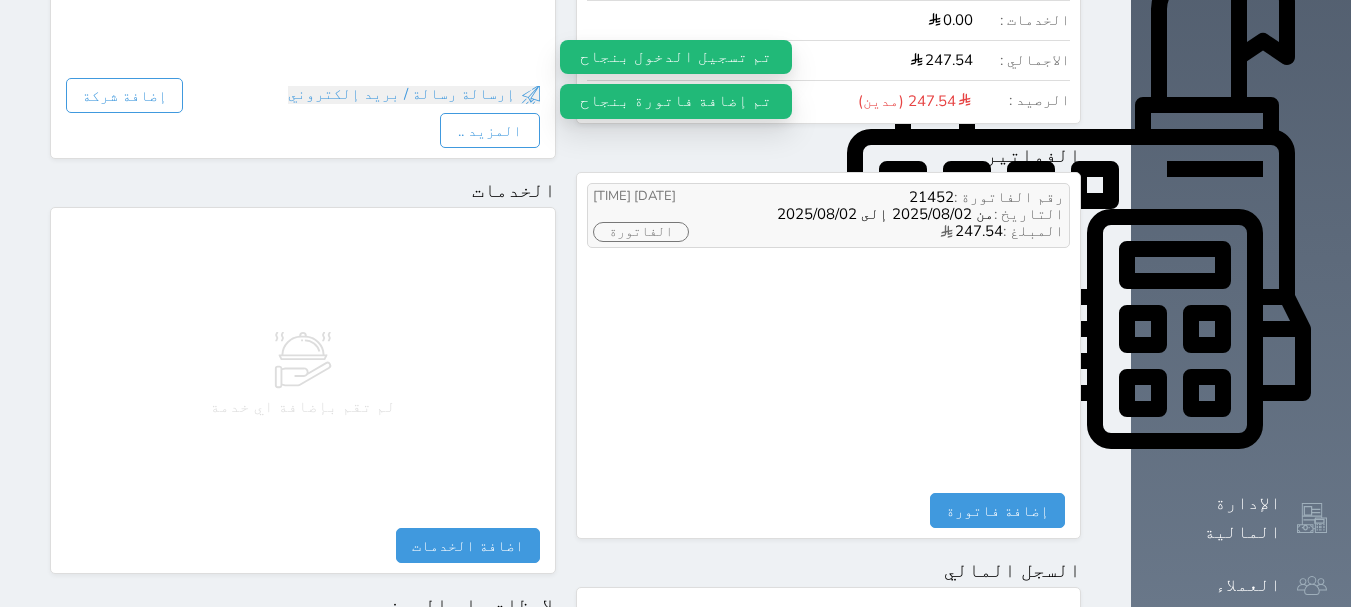 click on "الفاتورة" at bounding box center [641, 232] 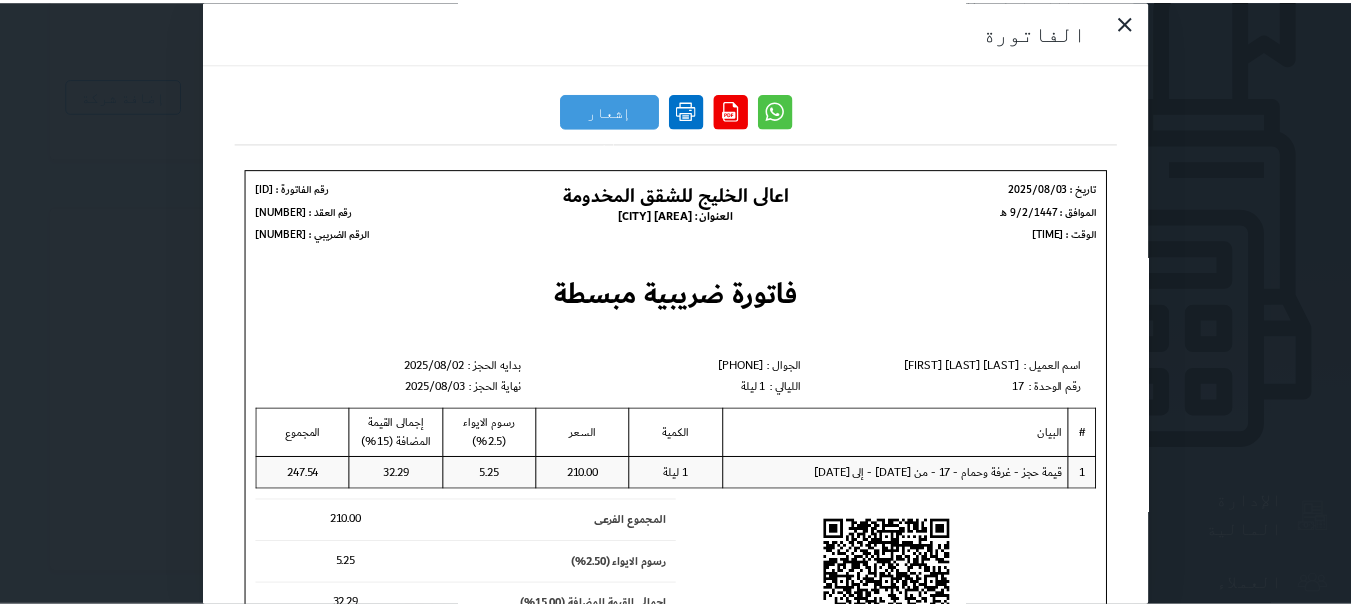 scroll, scrollTop: 0, scrollLeft: 0, axis: both 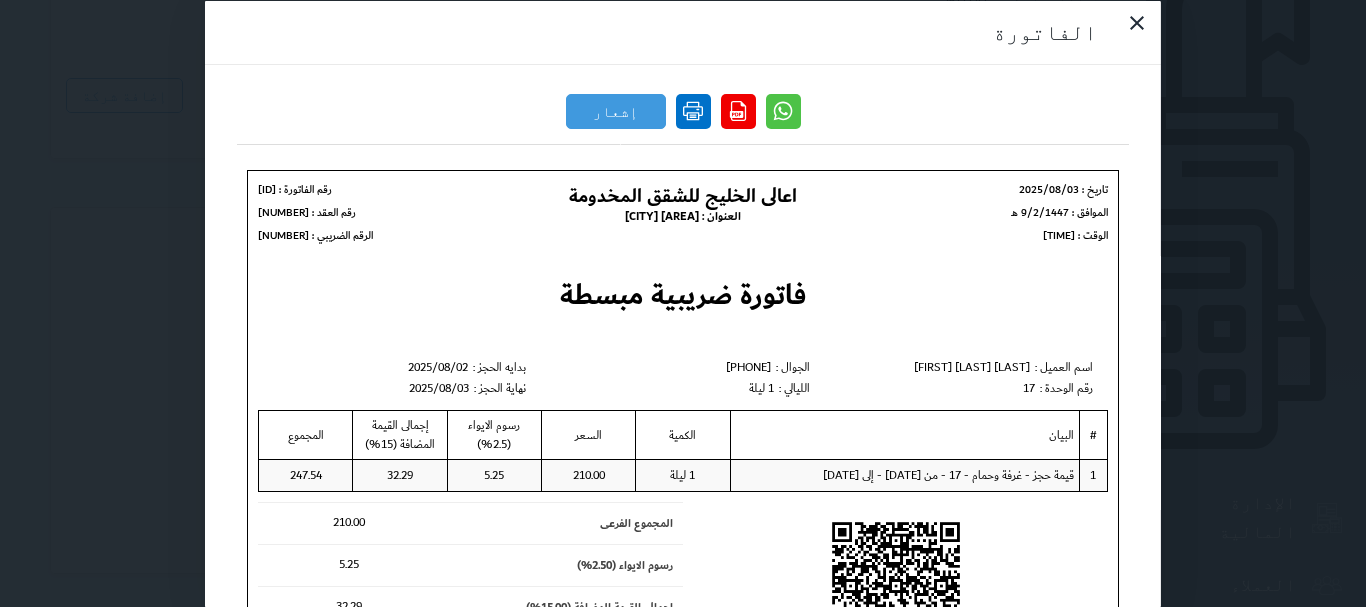 click at bounding box center [693, 110] 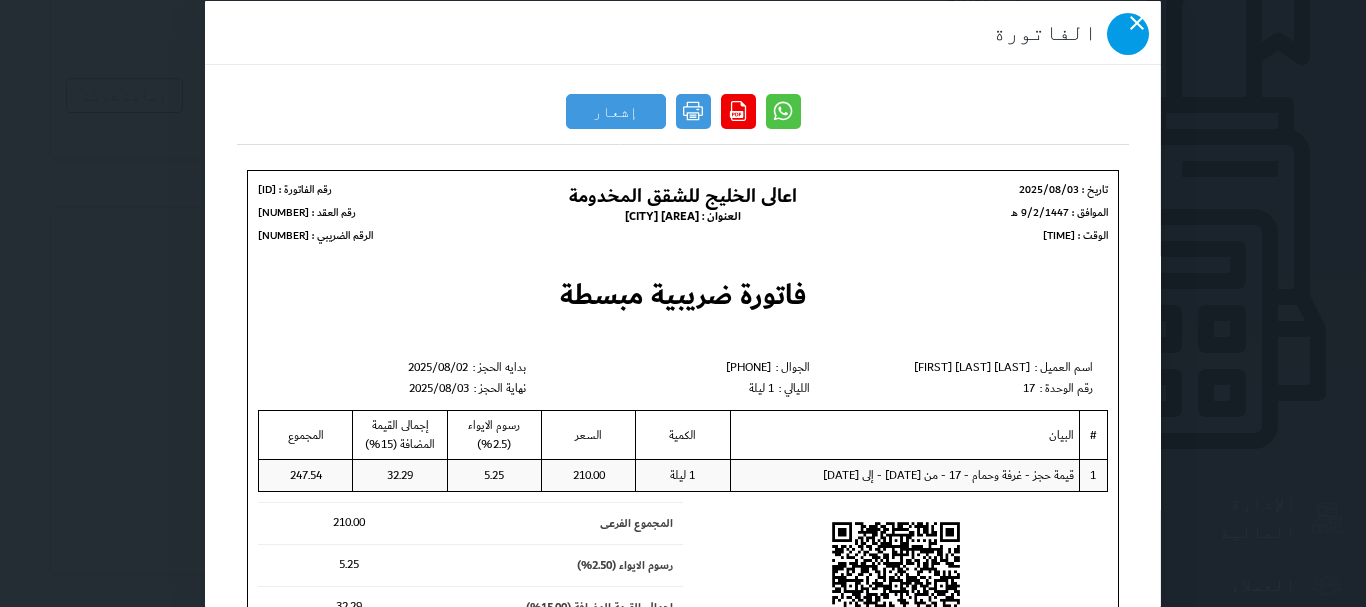 click 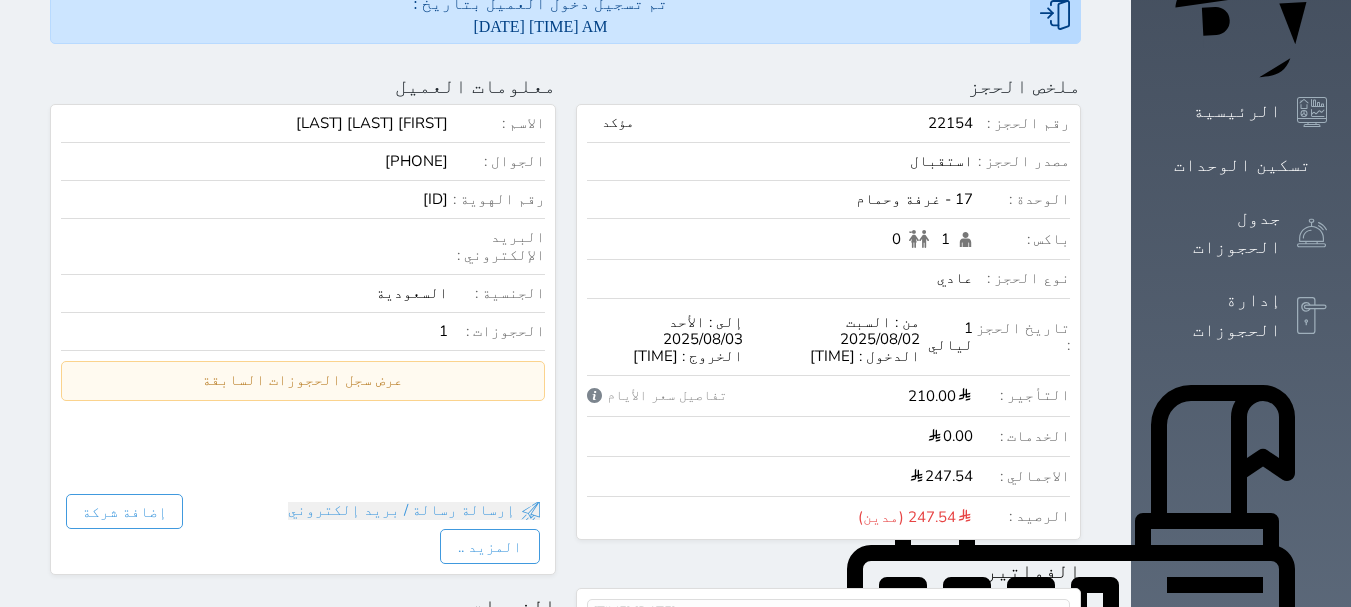 scroll, scrollTop: 100, scrollLeft: 0, axis: vertical 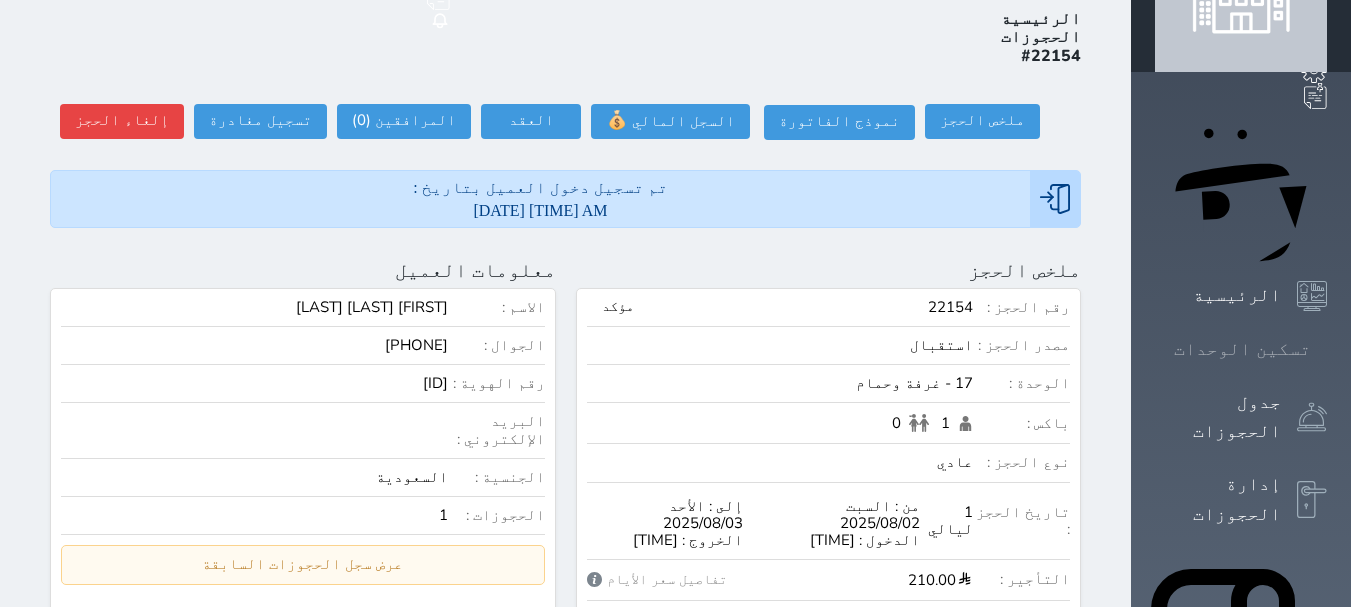 click 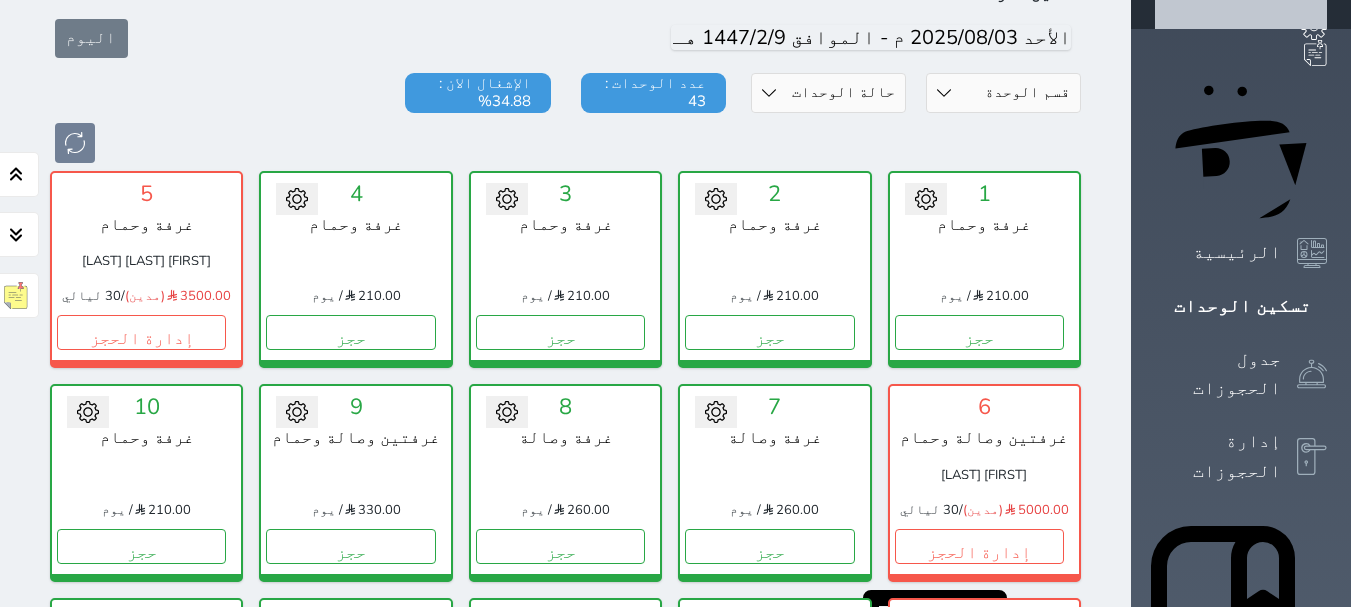 scroll, scrollTop: 178, scrollLeft: 0, axis: vertical 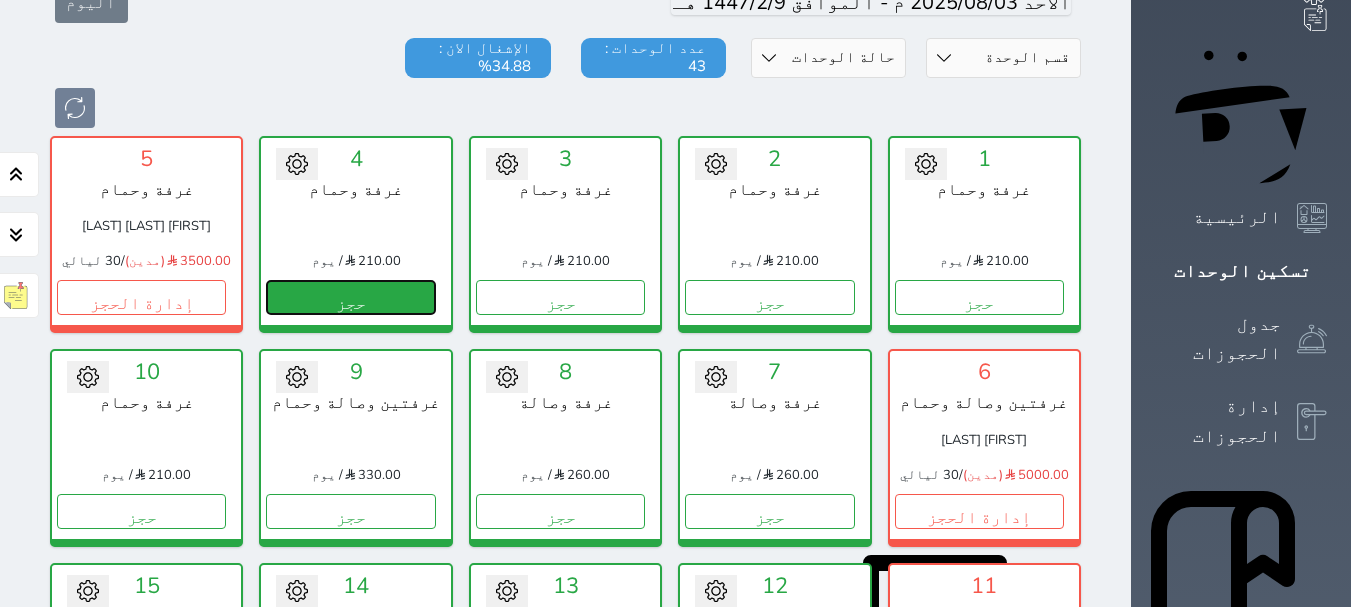 click on "حجز" at bounding box center [350, 297] 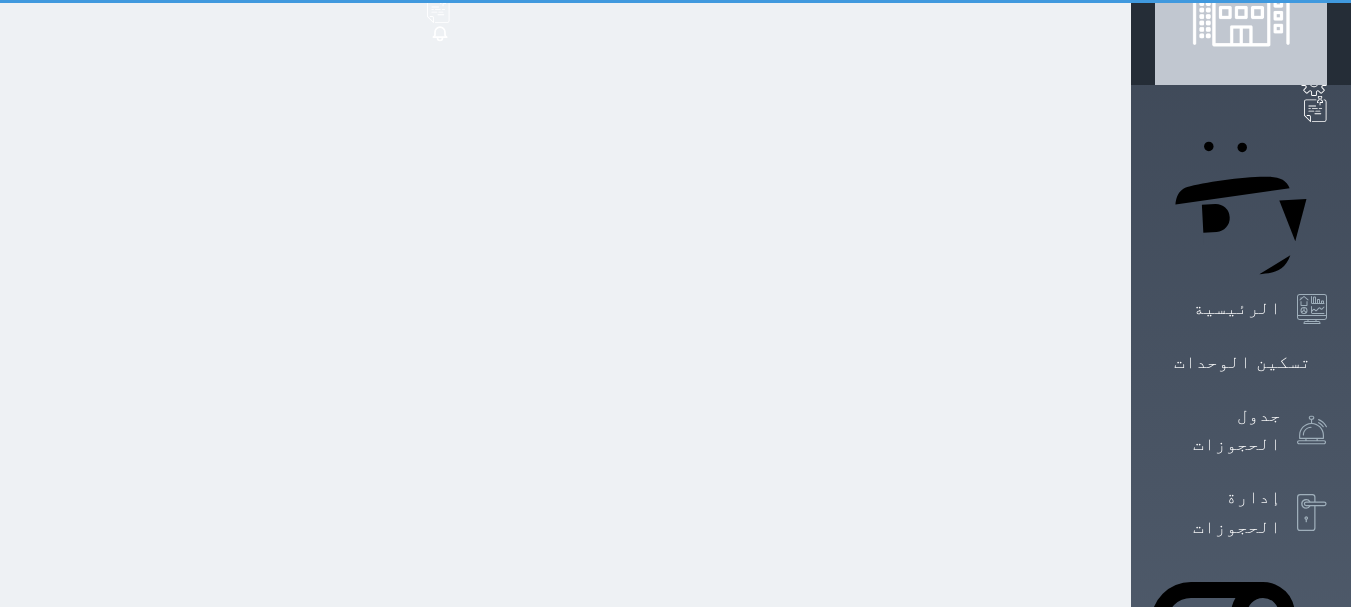 scroll, scrollTop: 0, scrollLeft: 0, axis: both 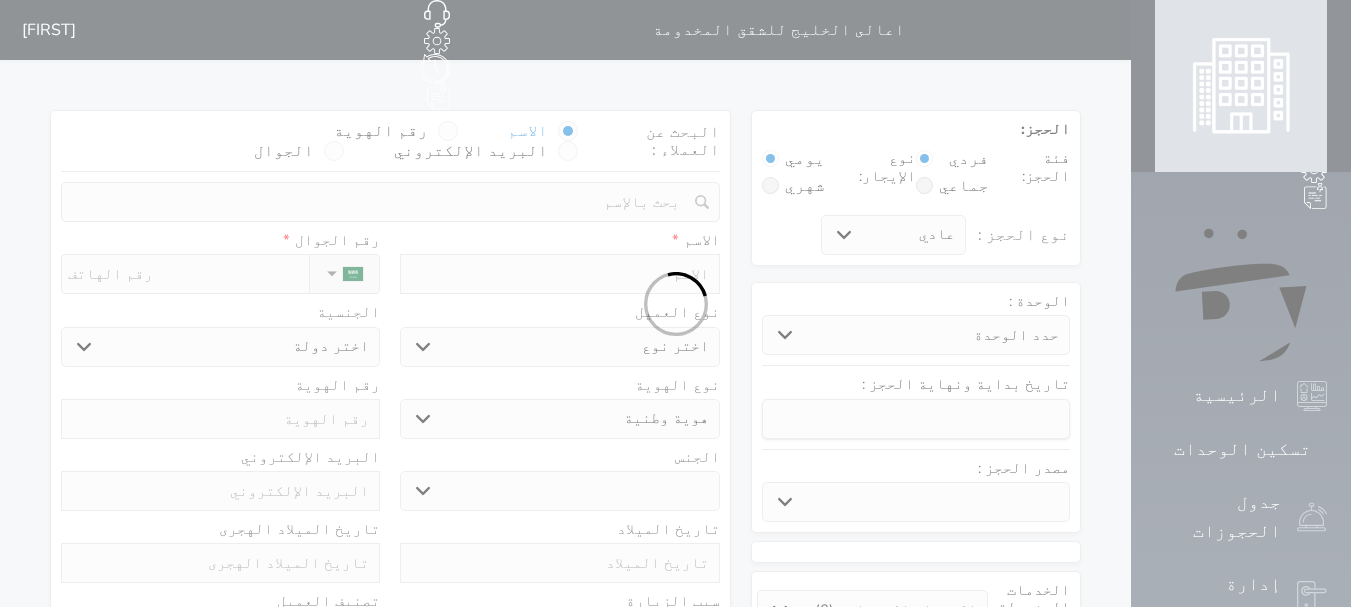 click at bounding box center [675, 303] 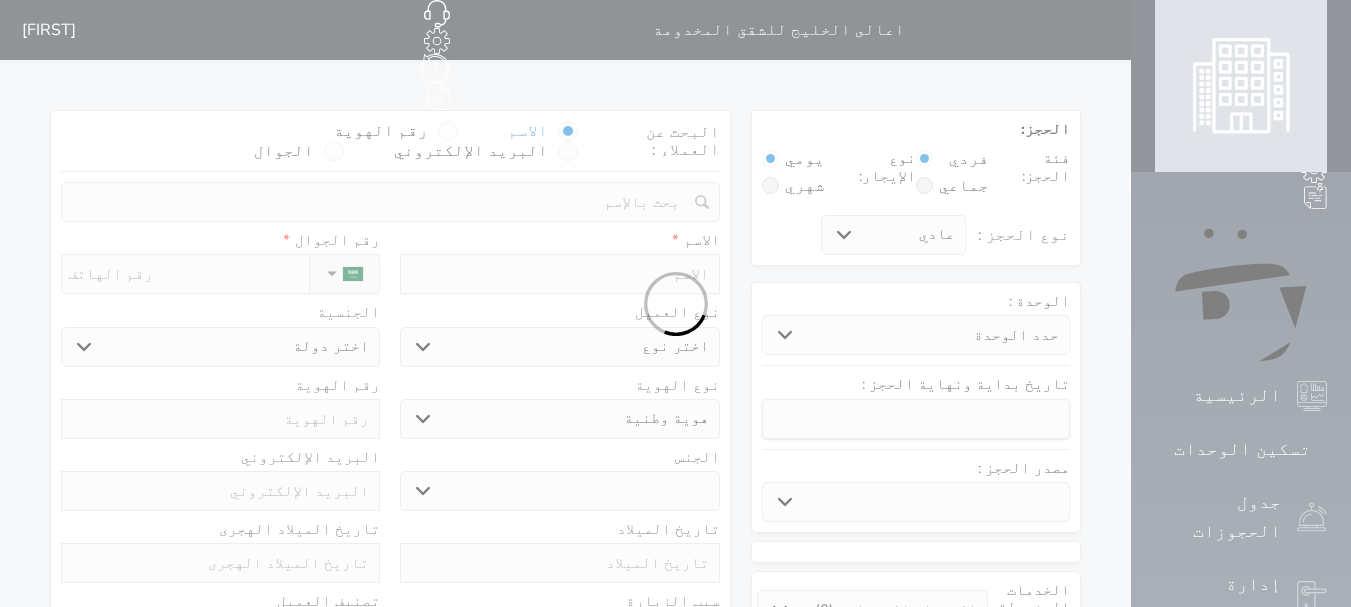 click at bounding box center (675, 303) 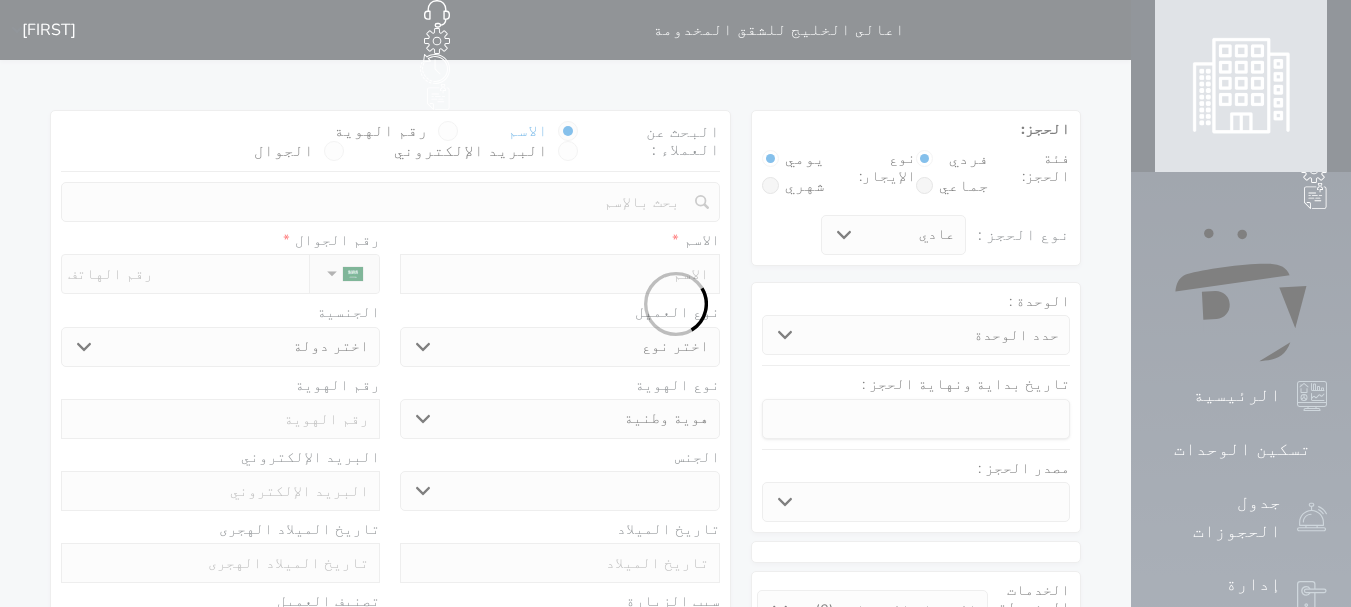 click at bounding box center (675, 303) 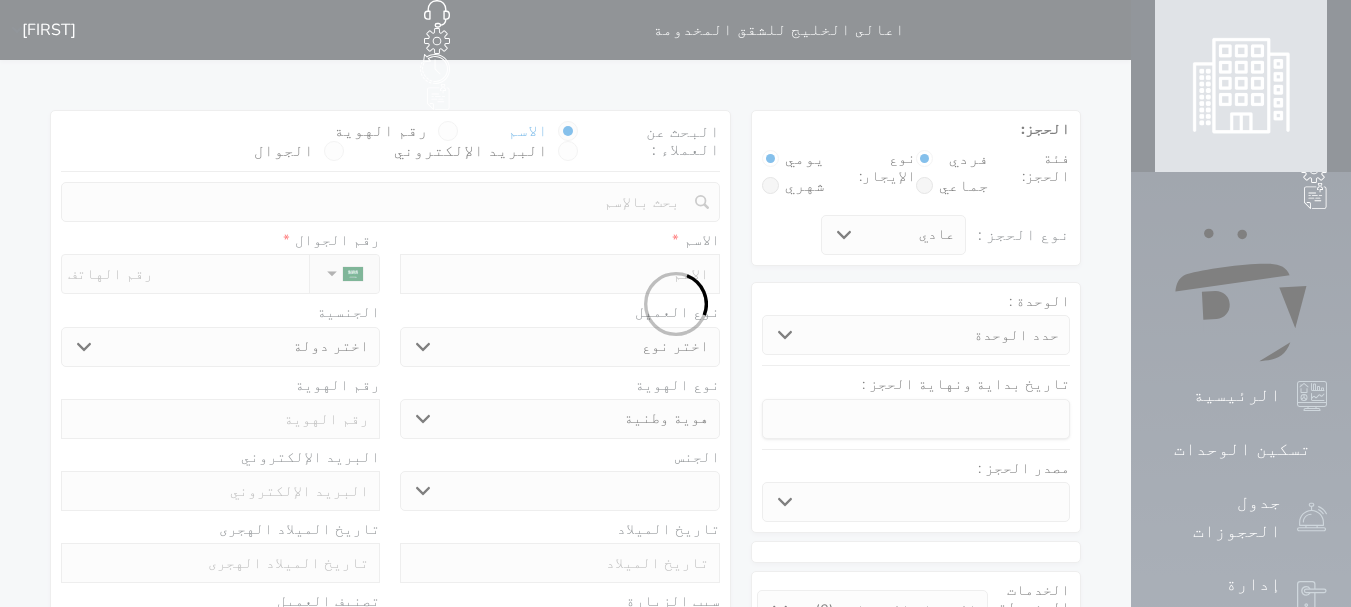 click at bounding box center (675, 303) 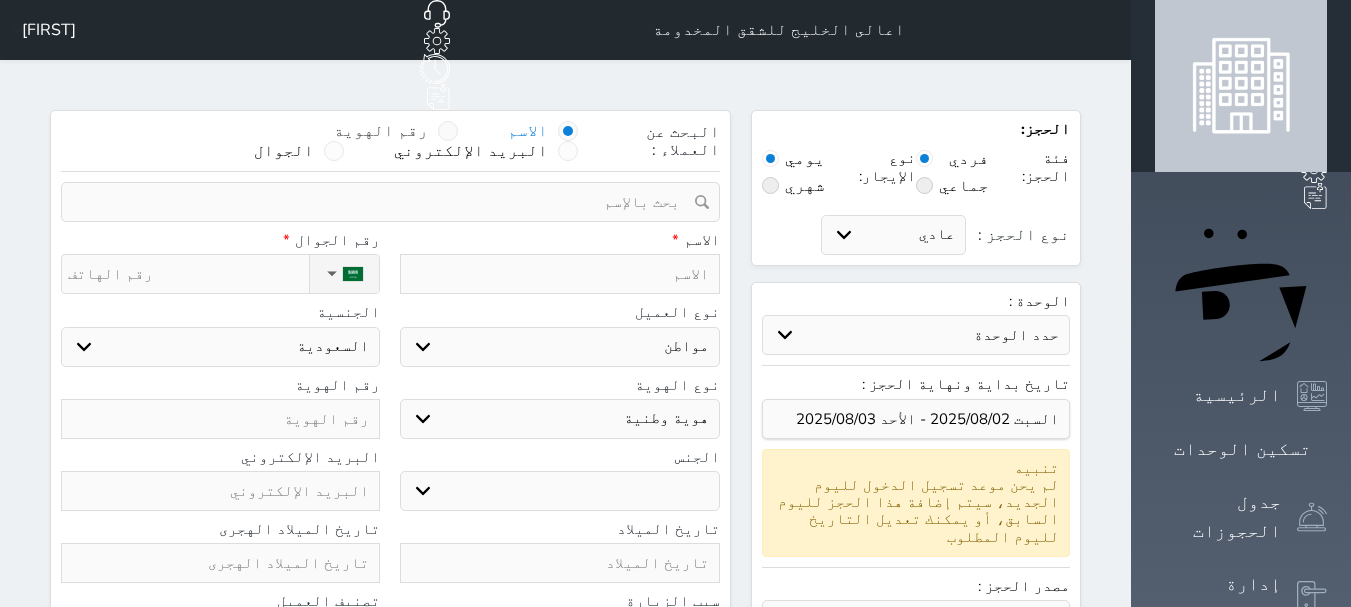 click at bounding box center (448, 131) 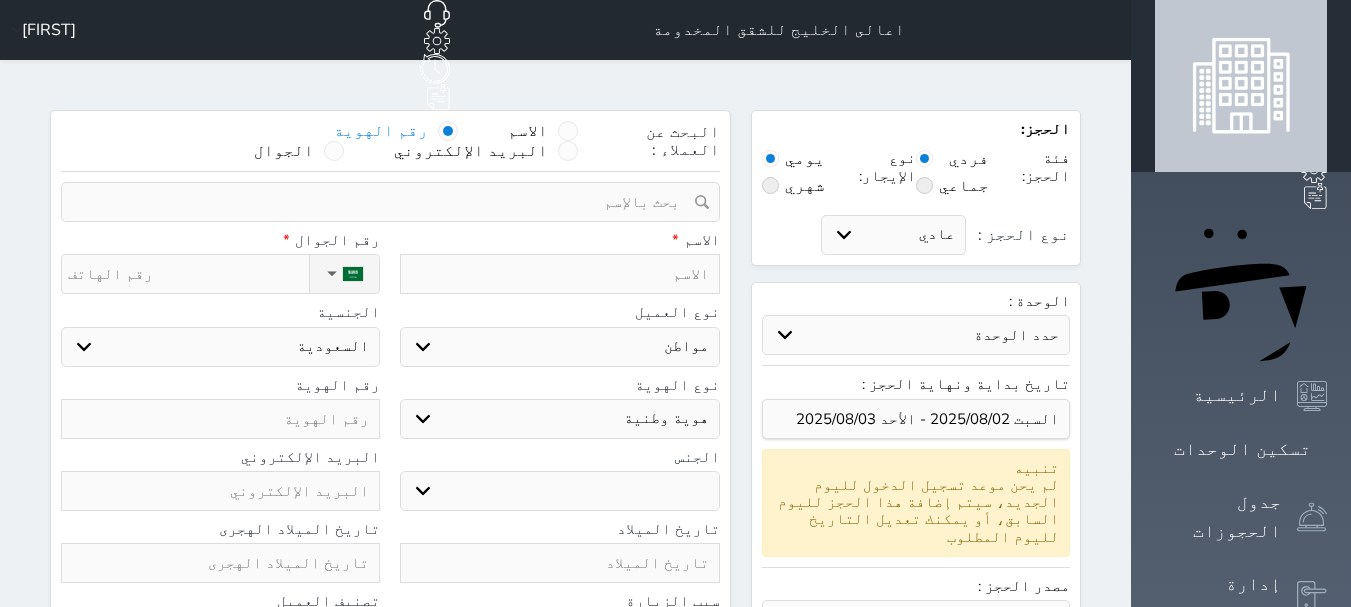 click at bounding box center (448, 131) 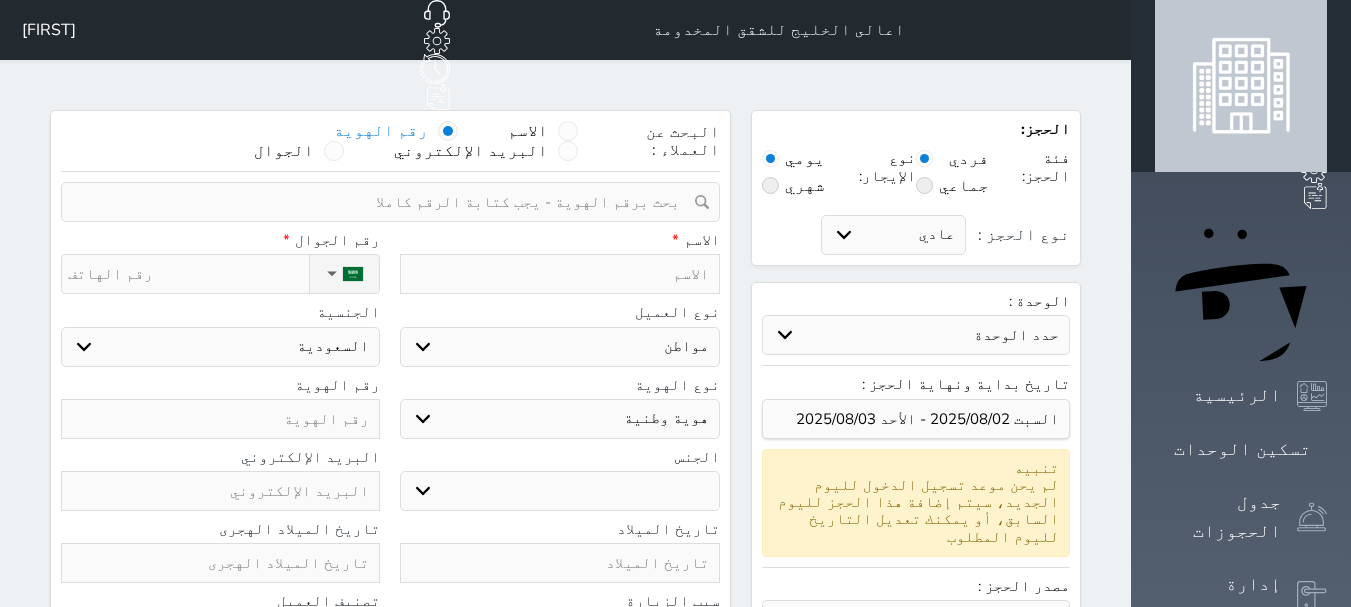 click at bounding box center (448, 131) 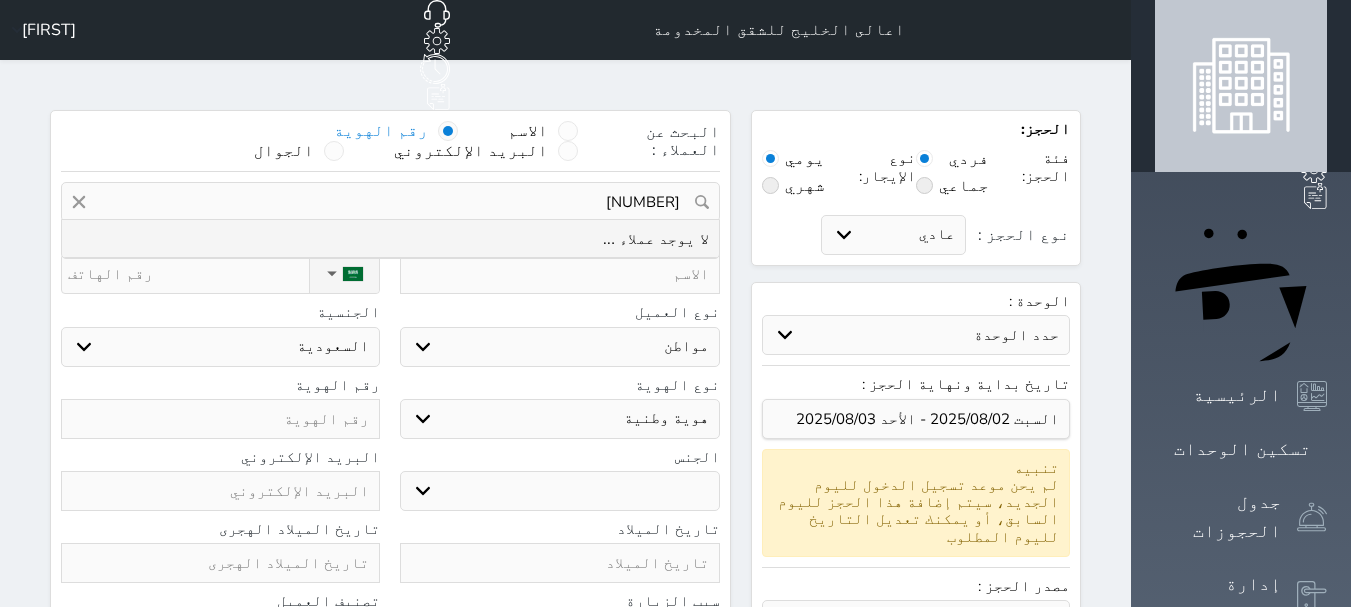 click on "[NUMBER]" at bounding box center (390, 202) 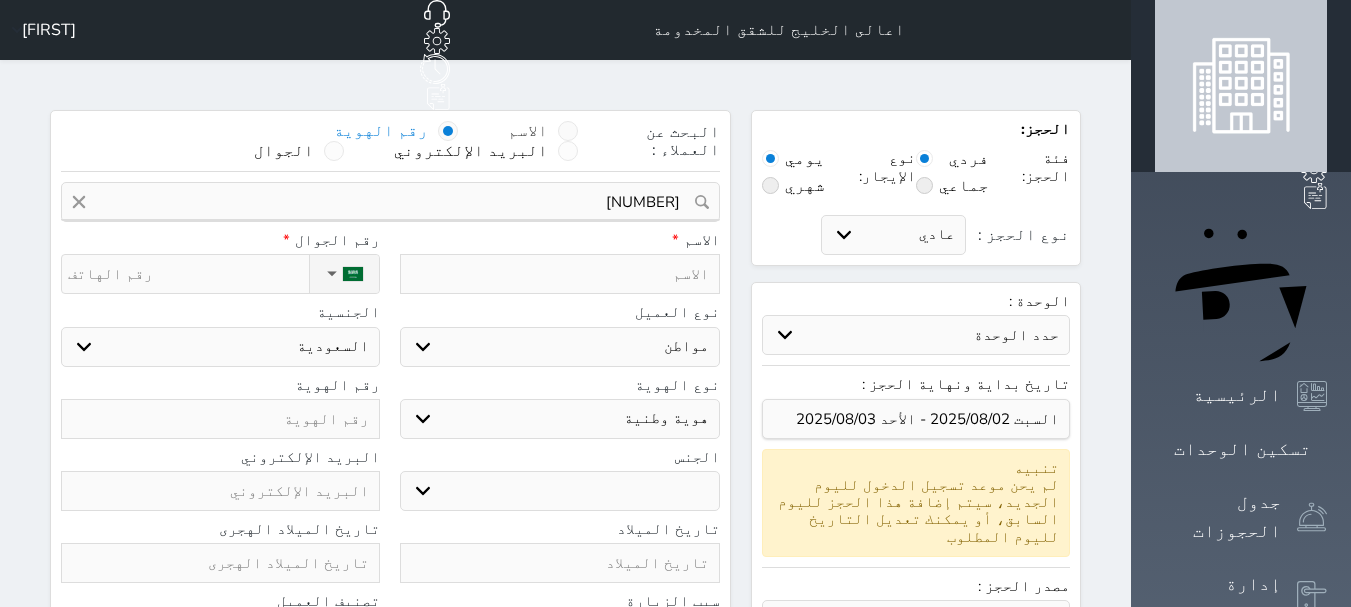 click at bounding box center (568, 131) 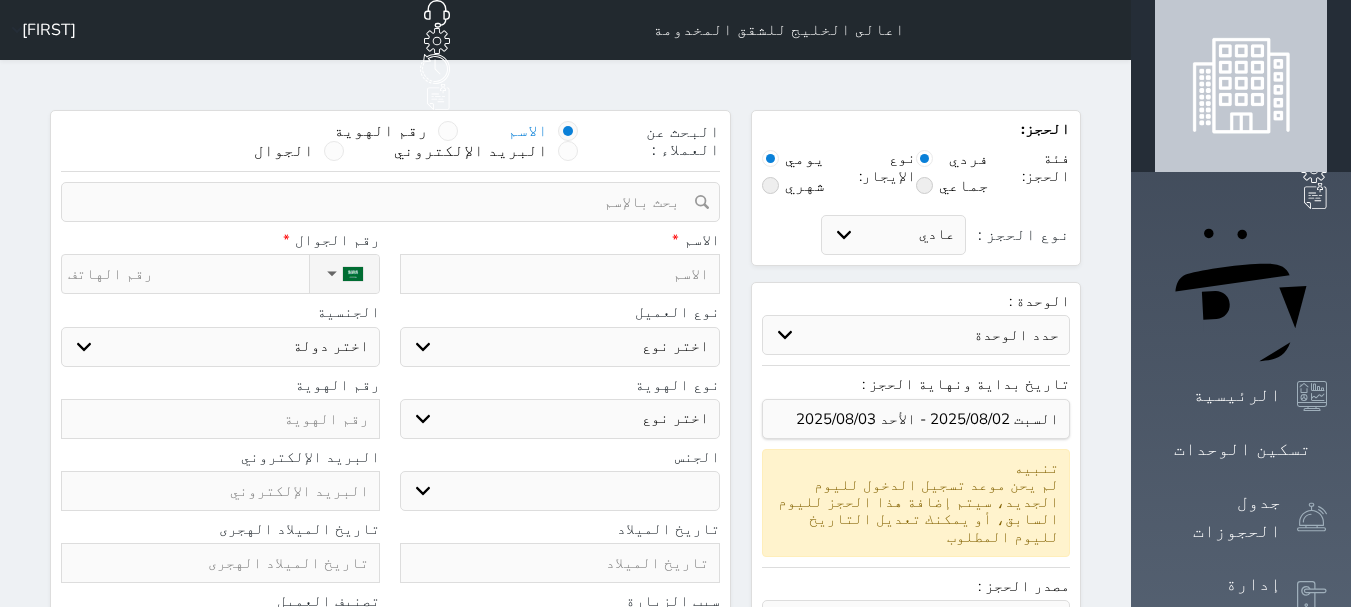 click at bounding box center [559, 274] 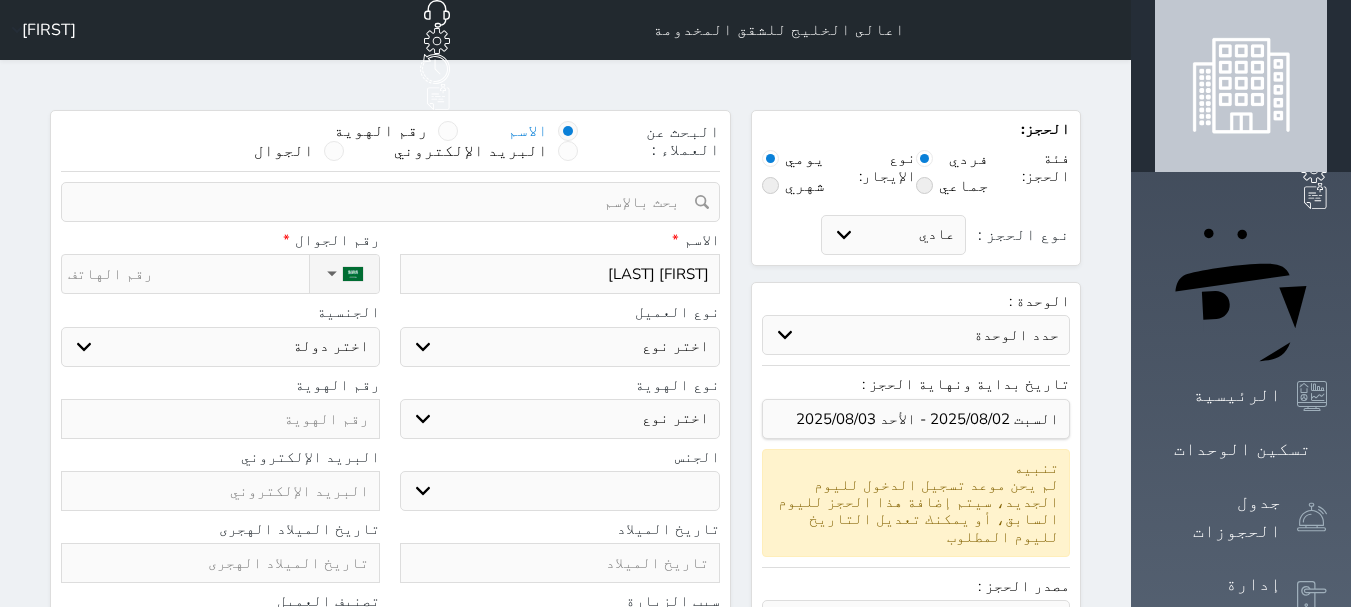 click on "نوع الحجز :" at bounding box center [188, 274] 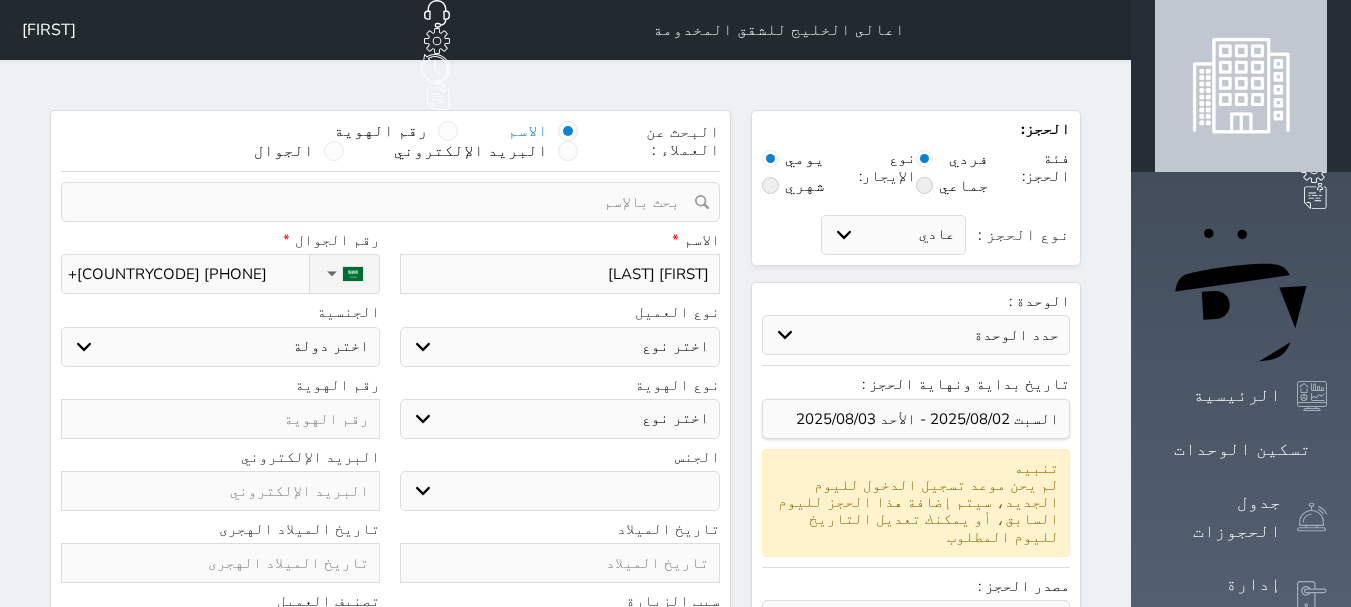 drag, startPoint x: 148, startPoint y: 220, endPoint x: 158, endPoint y: 238, distance: 20.59126 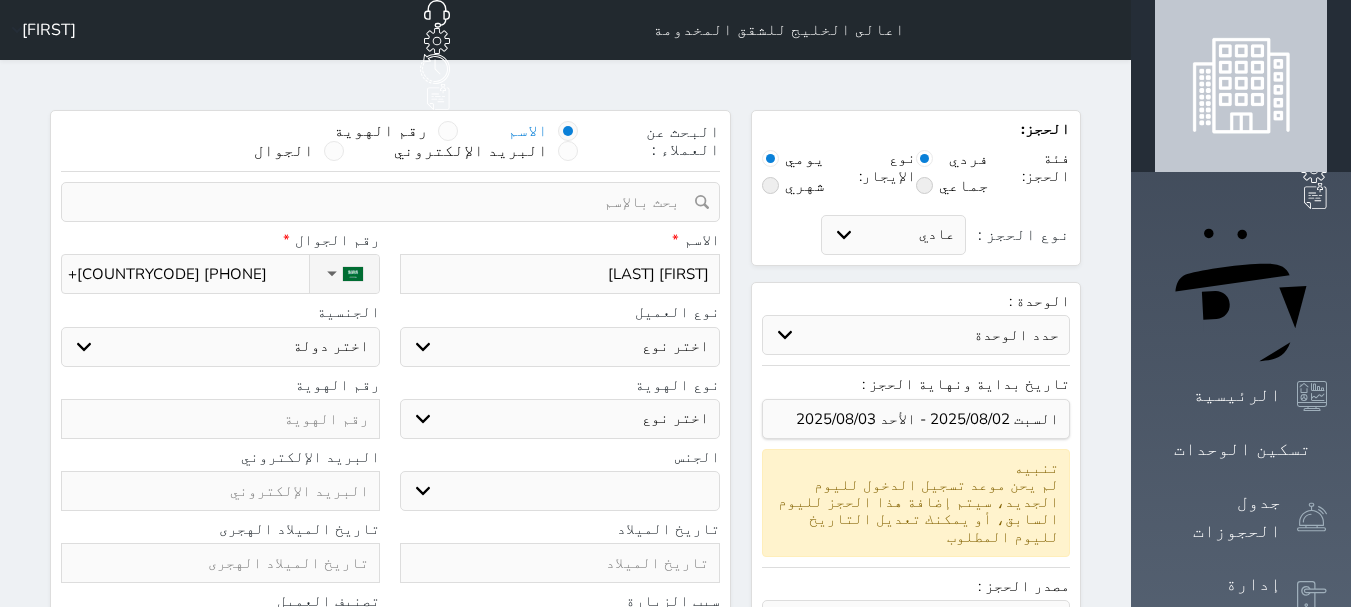 click on "اختر دولة
السعودية" at bounding box center [220, 347] 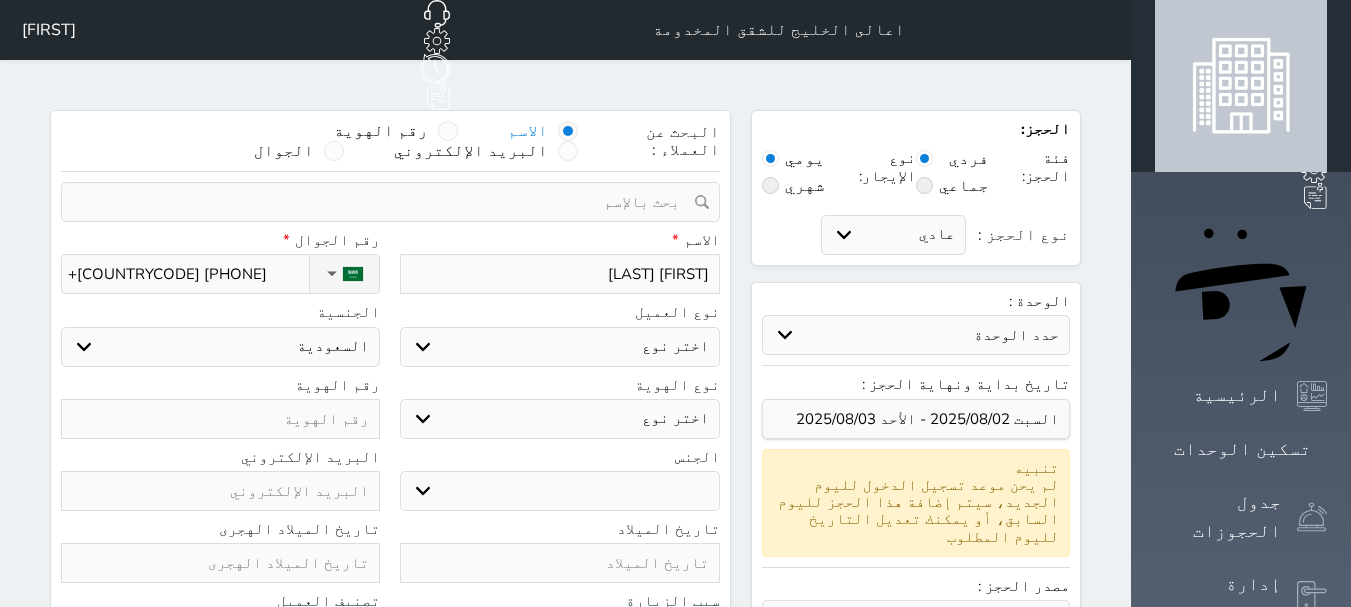 click on "اختر دولة
السعودية" at bounding box center [220, 347] 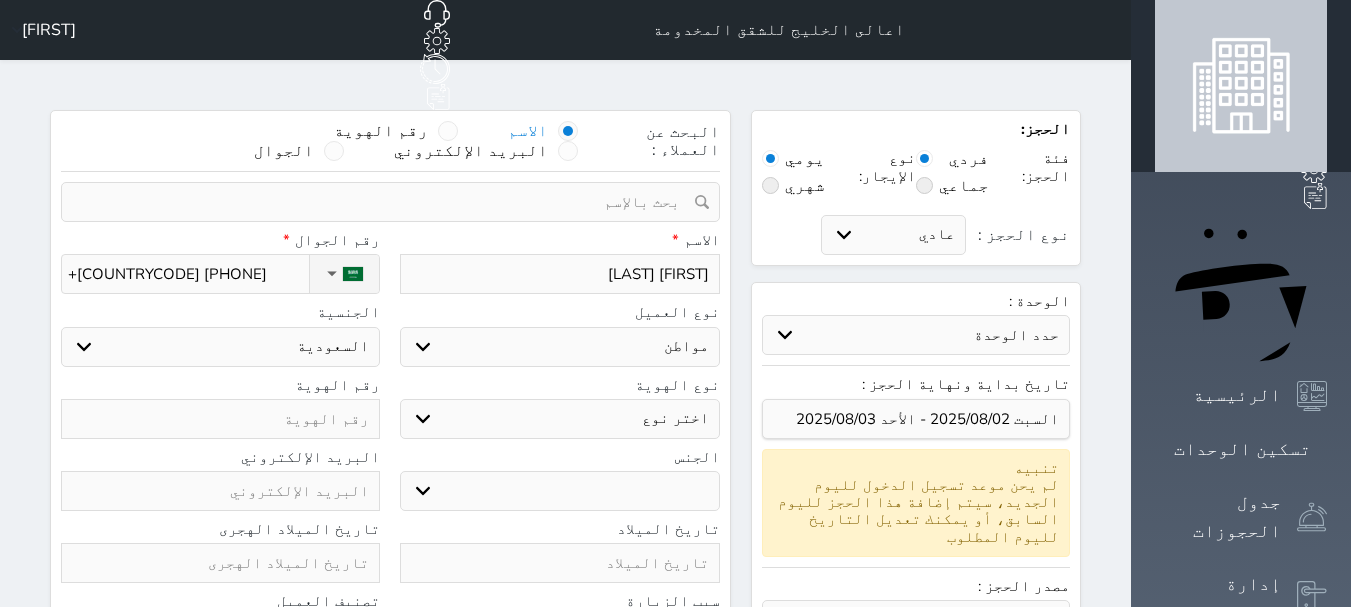 click on "اختر نوع   مواطن مواطن خليجي زائر مقيم" at bounding box center (559, 347) 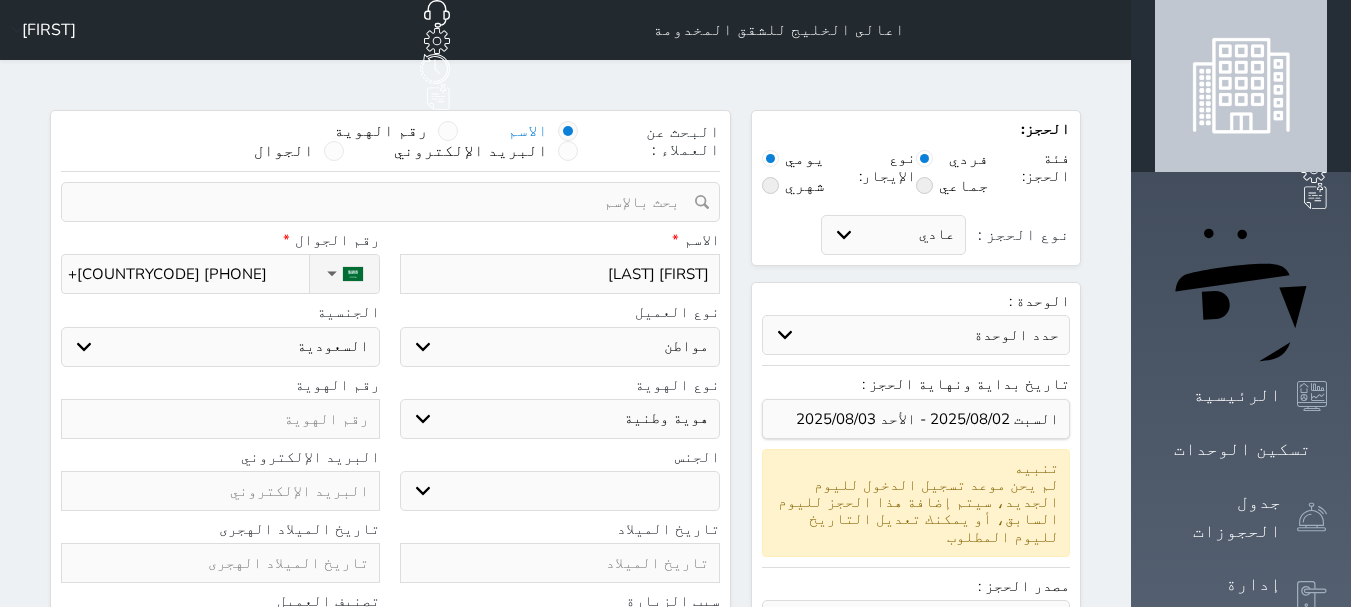 click on "اختر نوع   هوية وطنية هوية عائلية جواز السفر" at bounding box center [559, 419] 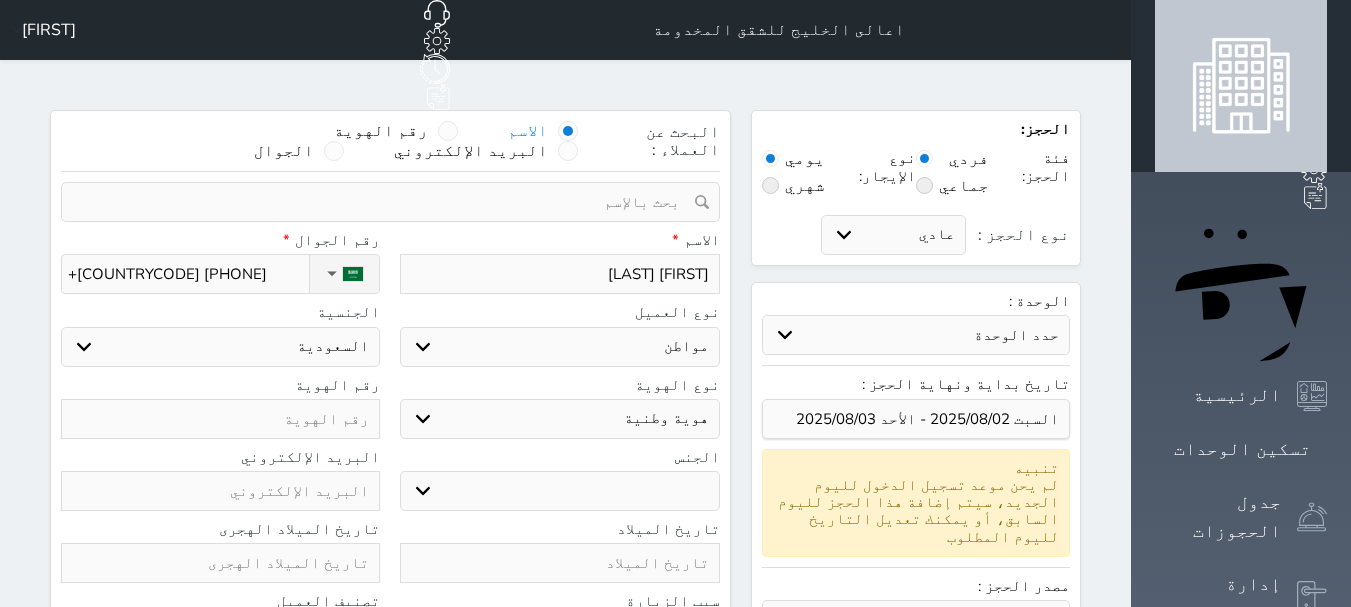 click on "ذكر   انثى" at bounding box center [559, 491] 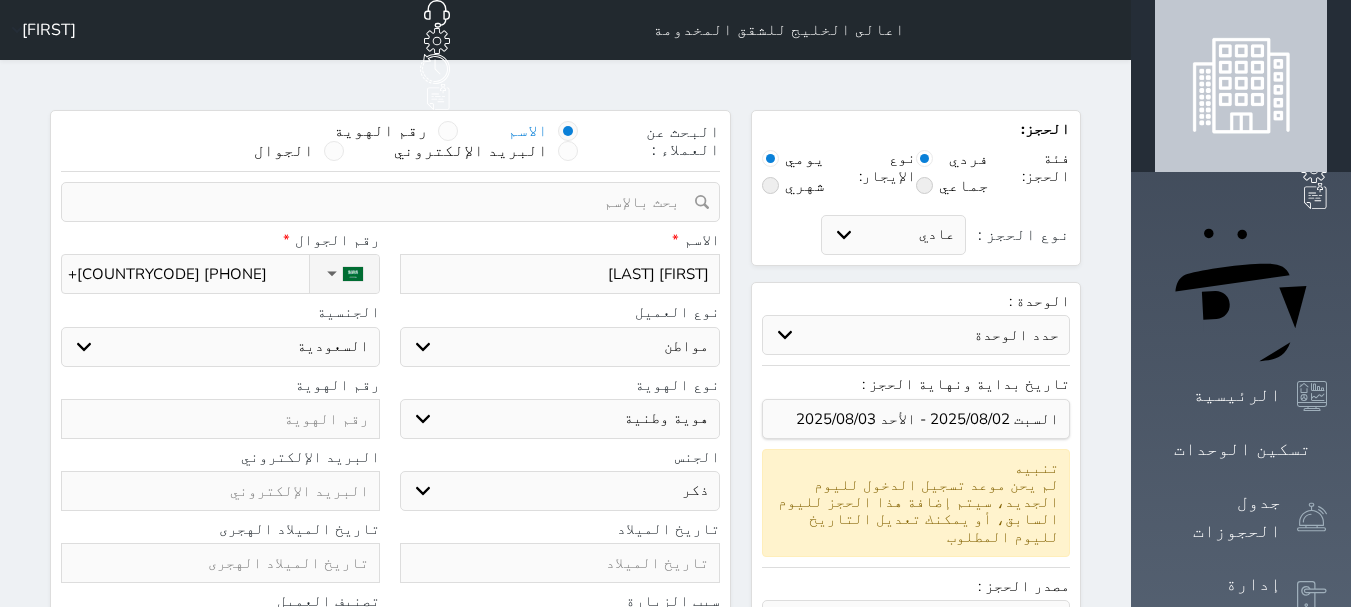 click on "ذكر   انثى" at bounding box center (559, 491) 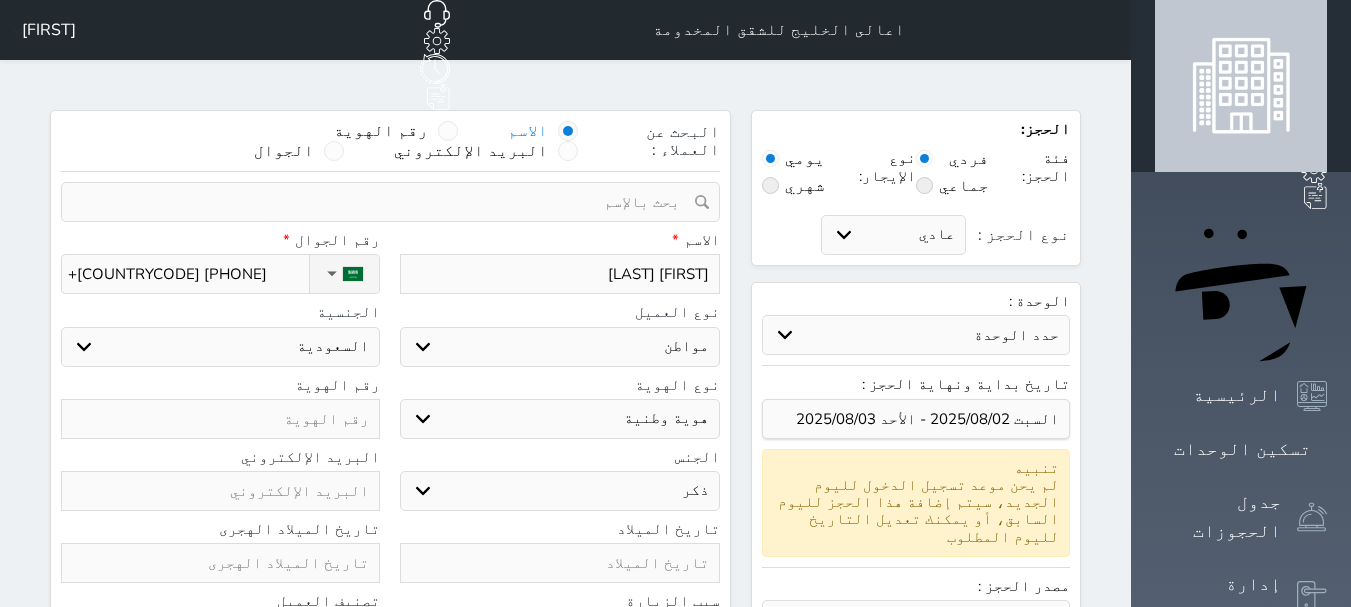 click at bounding box center (220, 419) 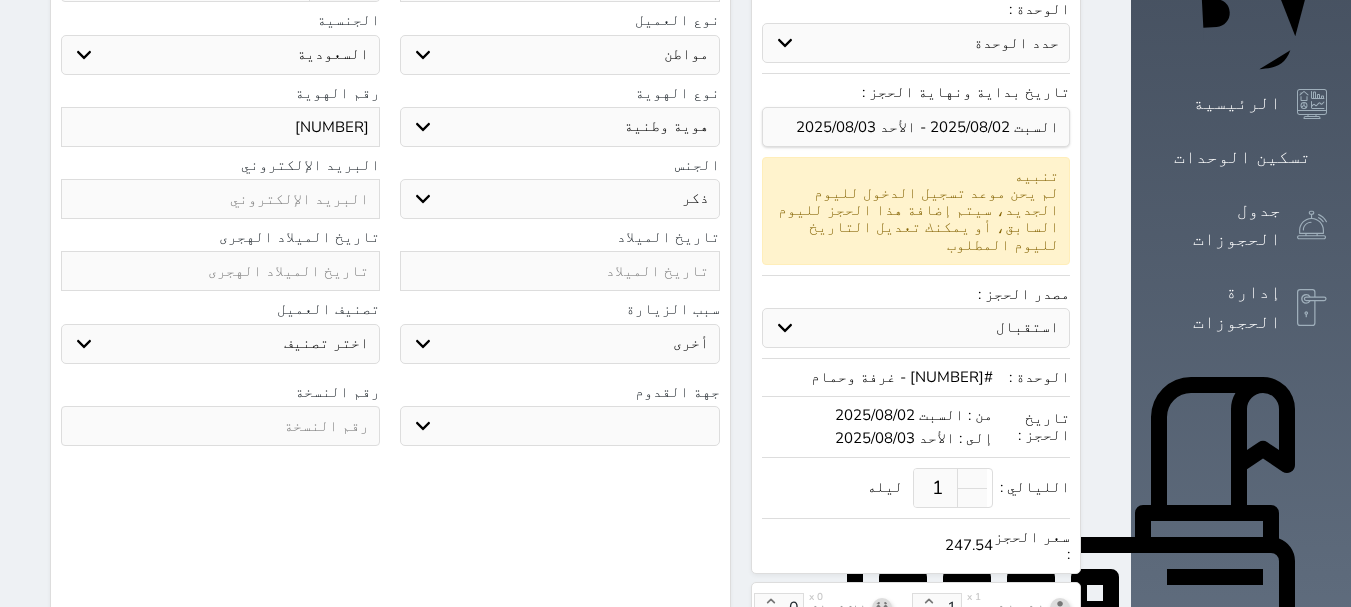 scroll, scrollTop: 300, scrollLeft: 0, axis: vertical 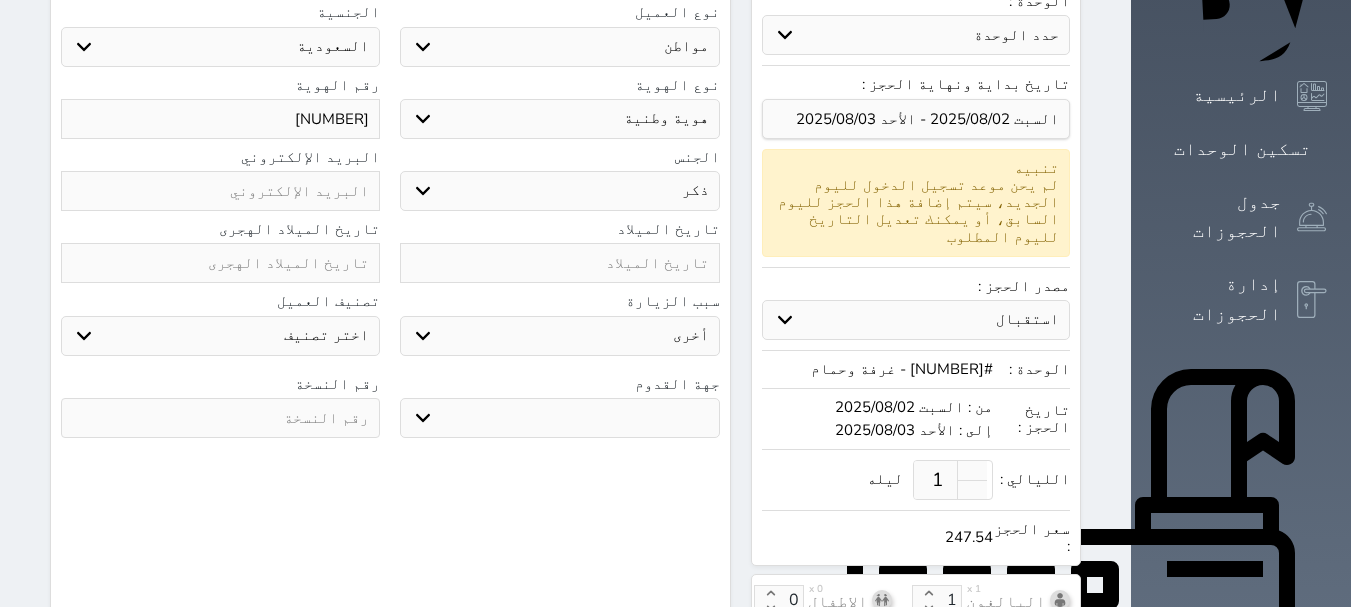 click at bounding box center (220, 263) 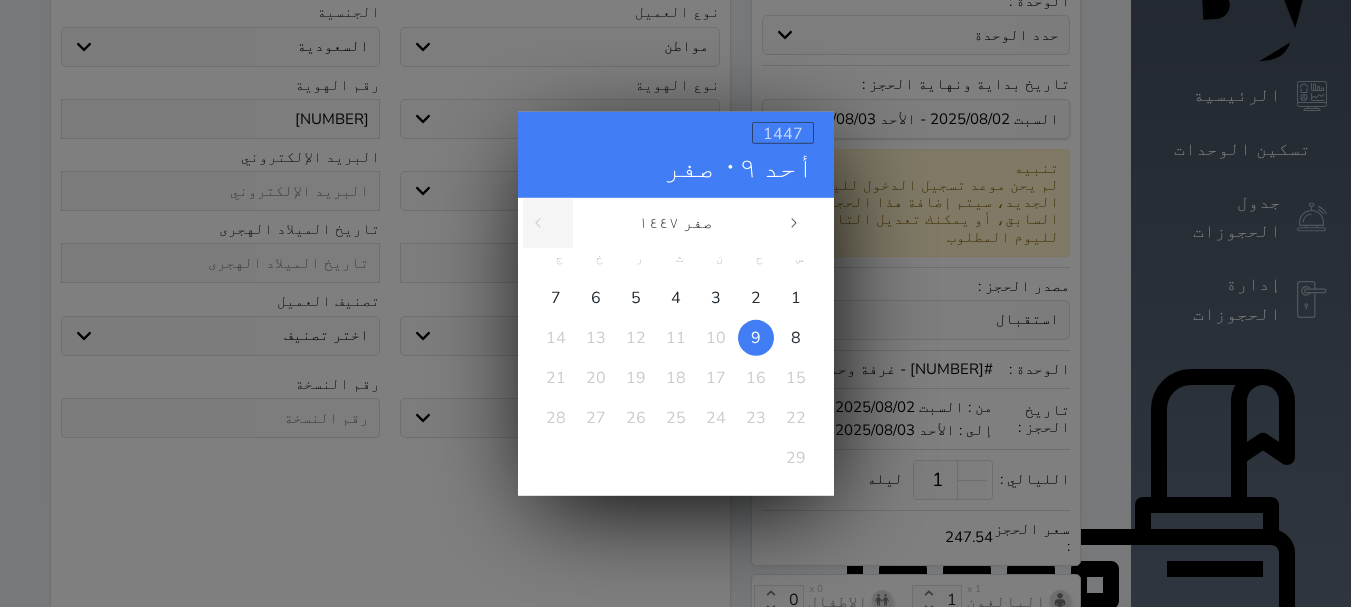 click on "1447" at bounding box center [783, 133] 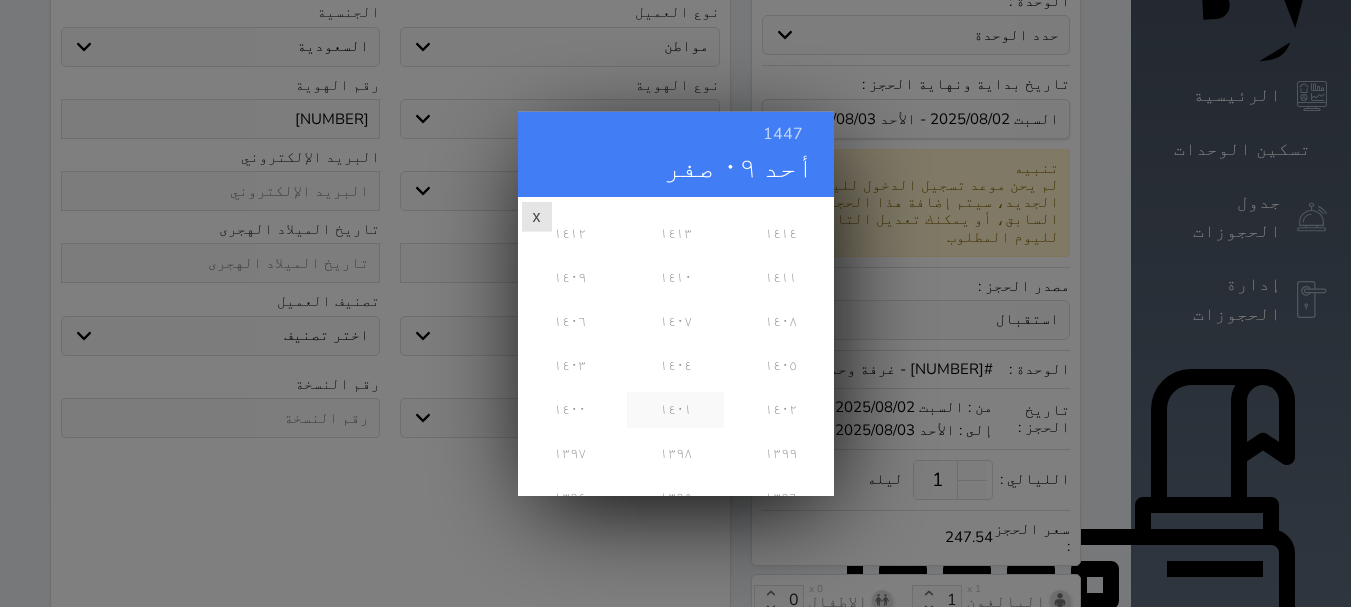 scroll, scrollTop: 600, scrollLeft: 0, axis: vertical 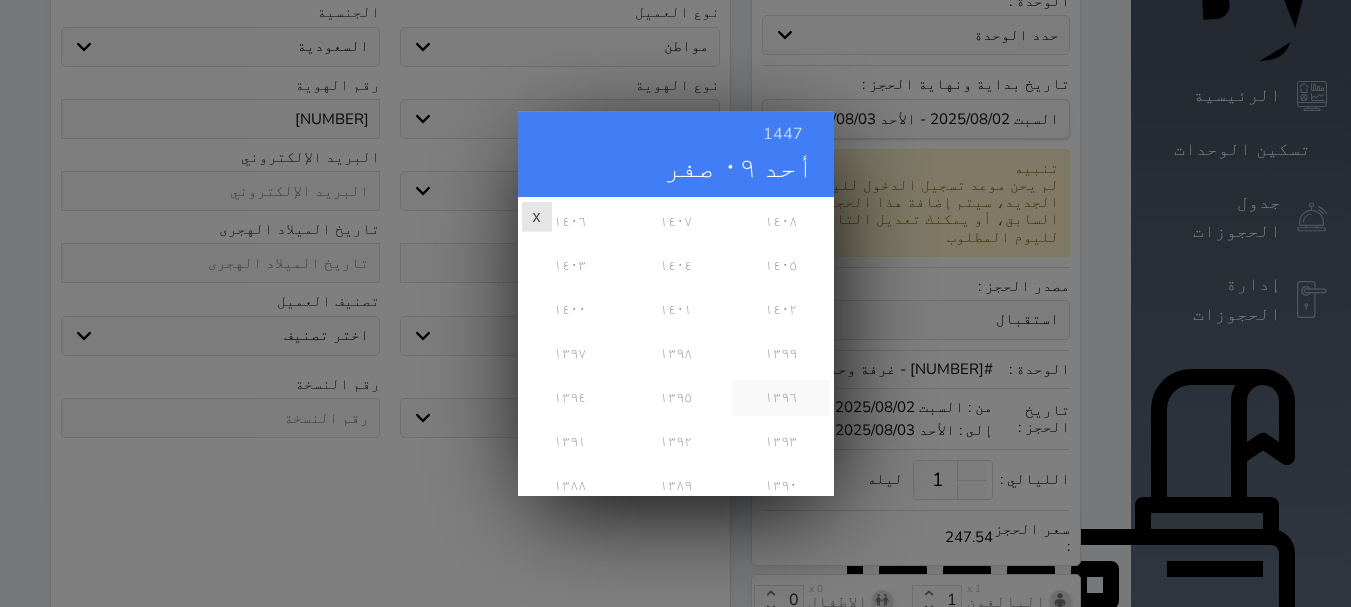 click on "١٣٩٦" at bounding box center (780, 397) 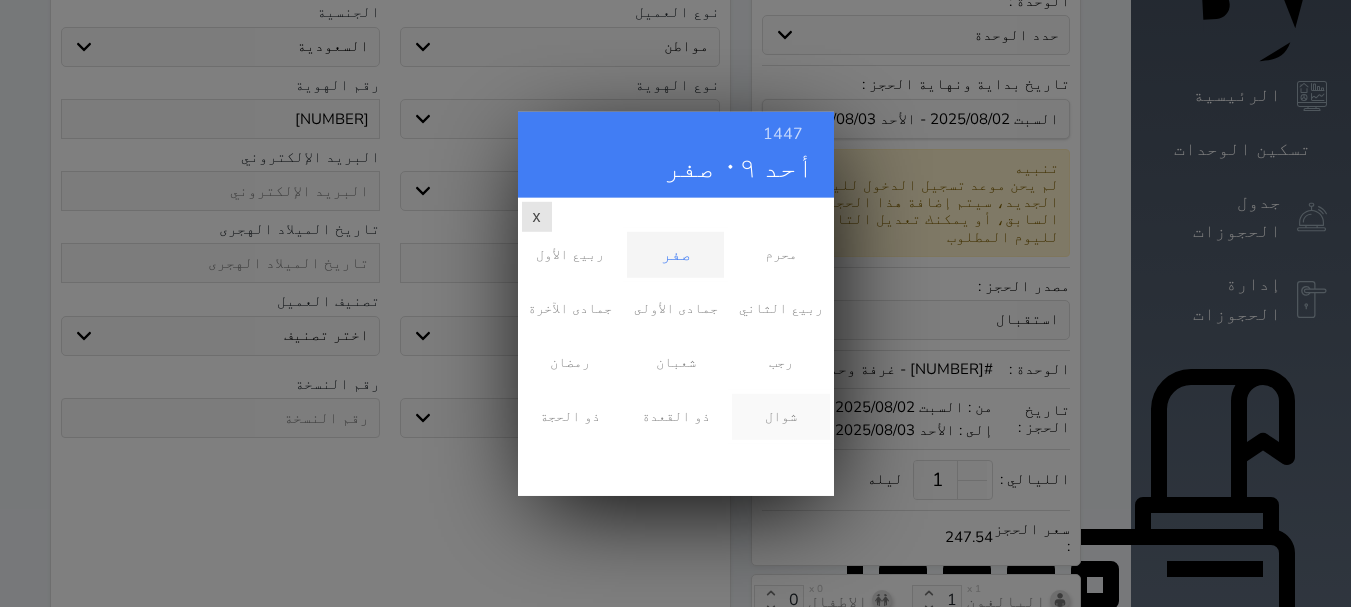 scroll, scrollTop: 0, scrollLeft: 0, axis: both 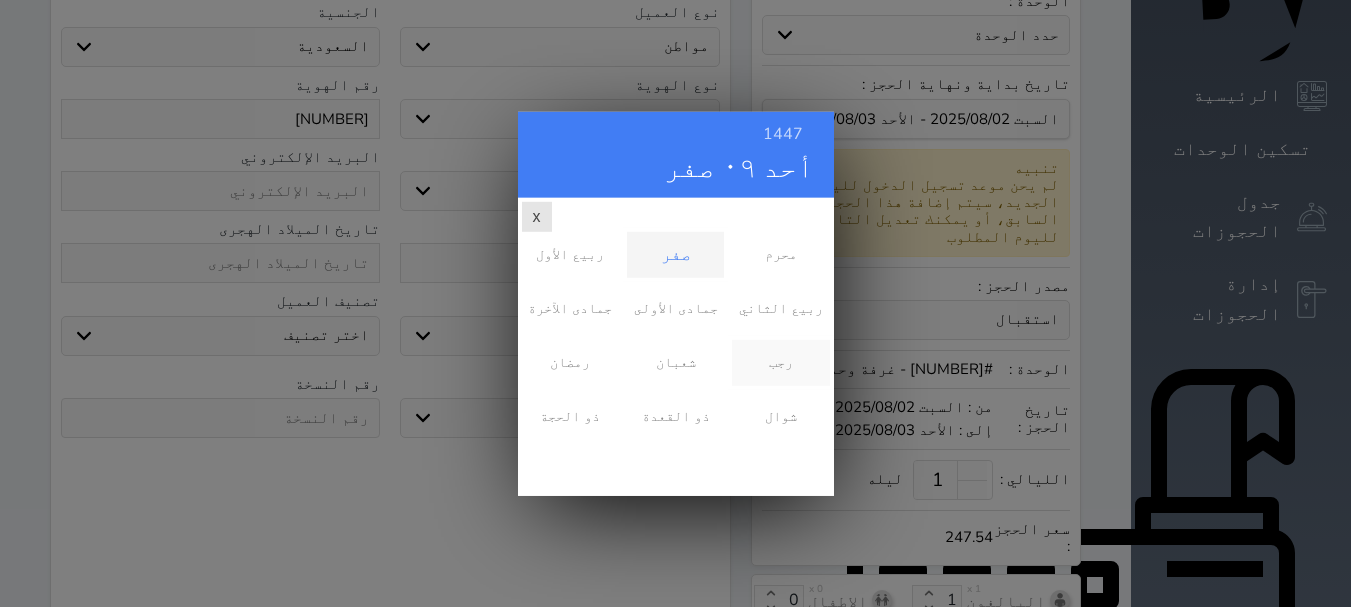 click on "رجب" at bounding box center [780, 362] 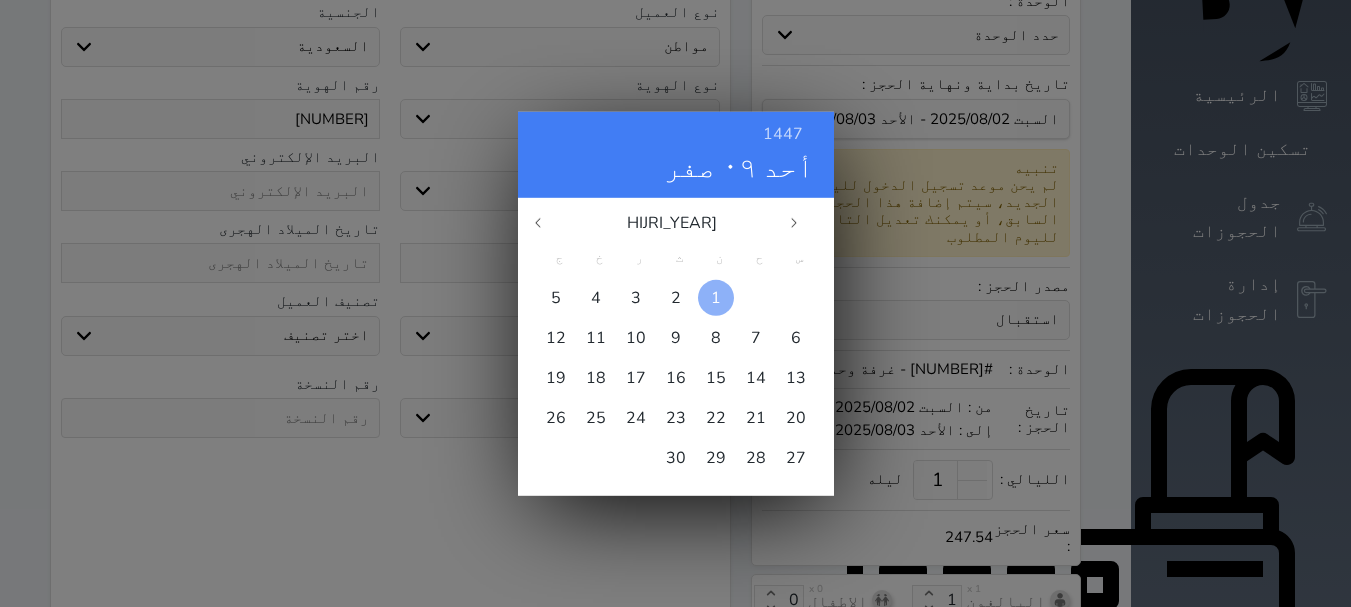 click at bounding box center [716, 297] 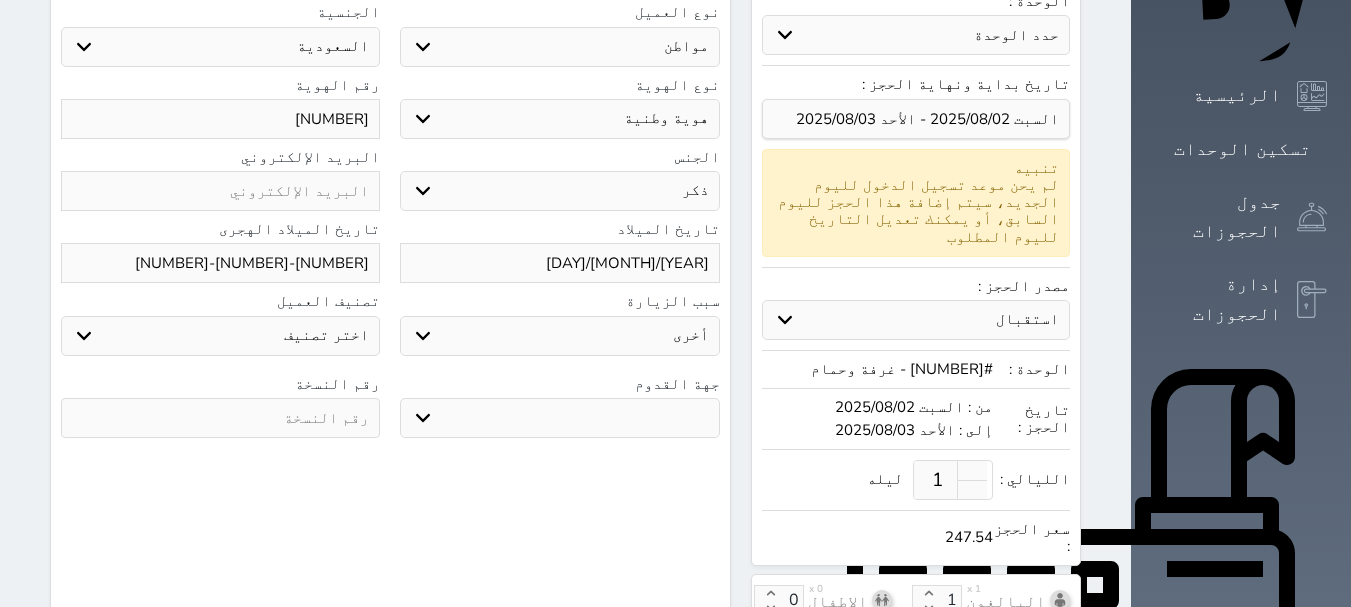 click on "جو بحر ارض" at bounding box center [559, 418] 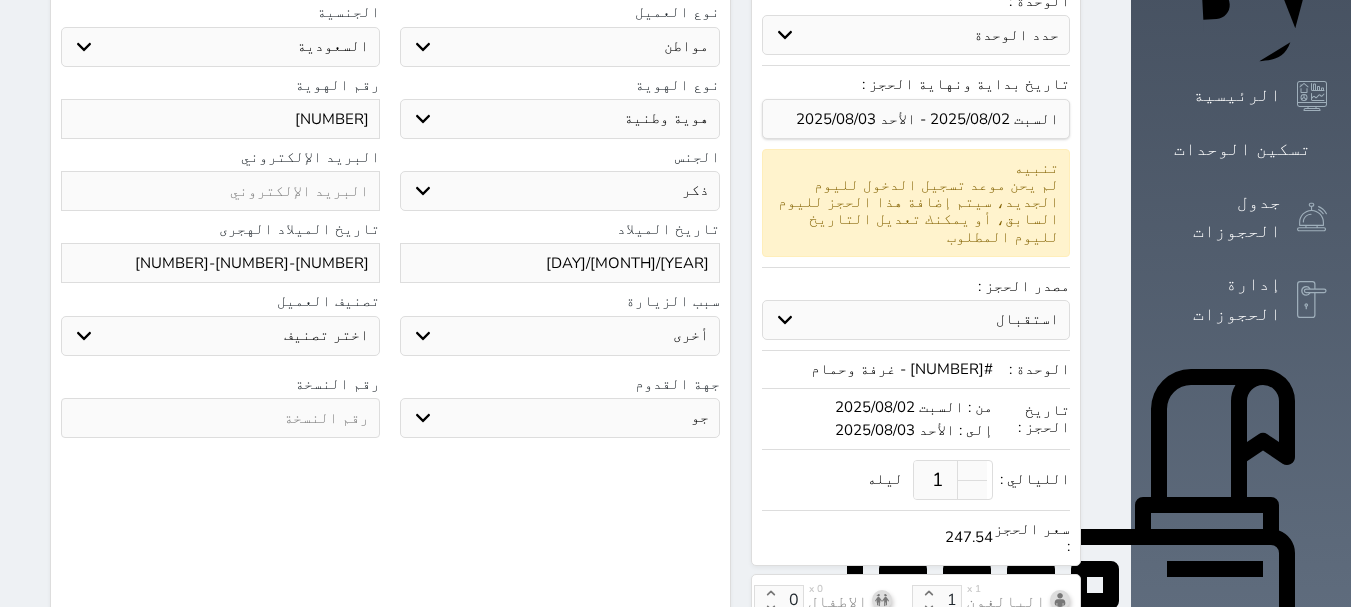 click on "جو بحر ارض" at bounding box center [559, 418] 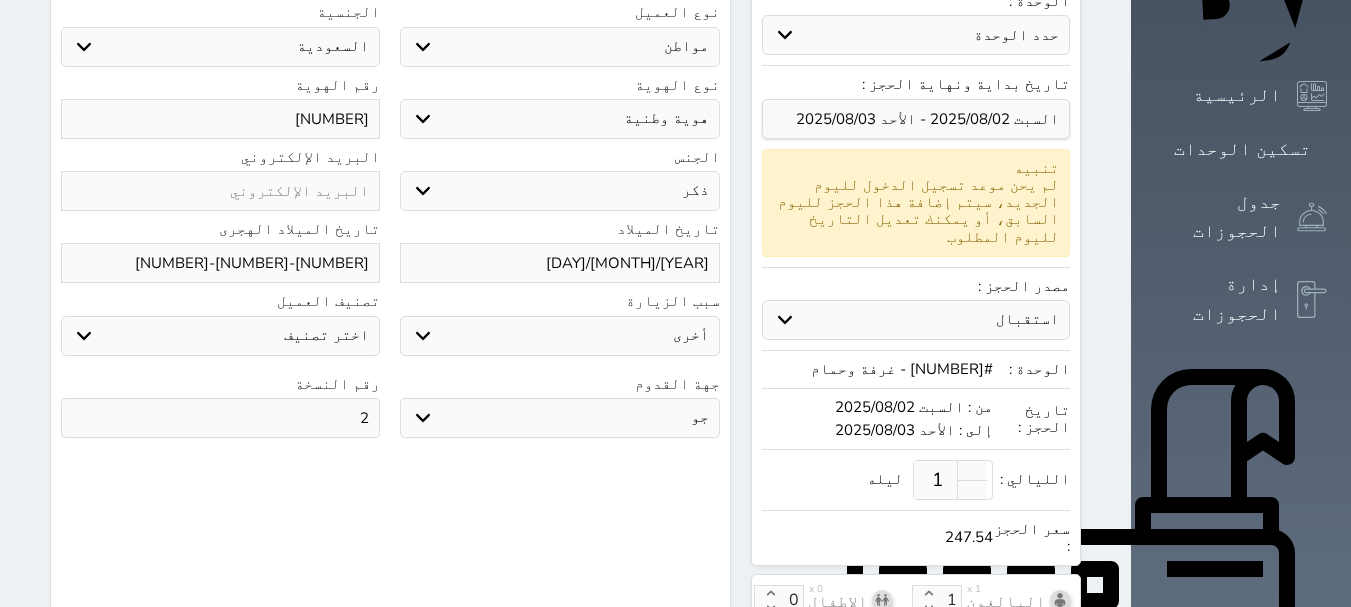click on "2" at bounding box center (220, 418) 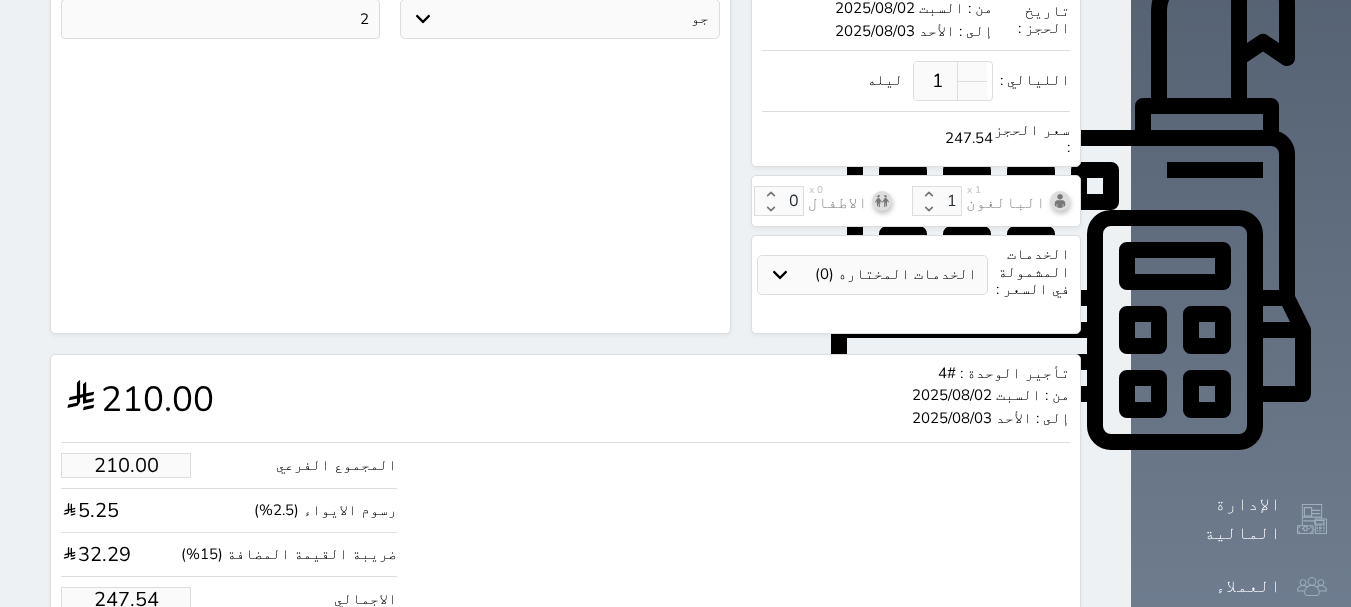 scroll, scrollTop: 700, scrollLeft: 0, axis: vertical 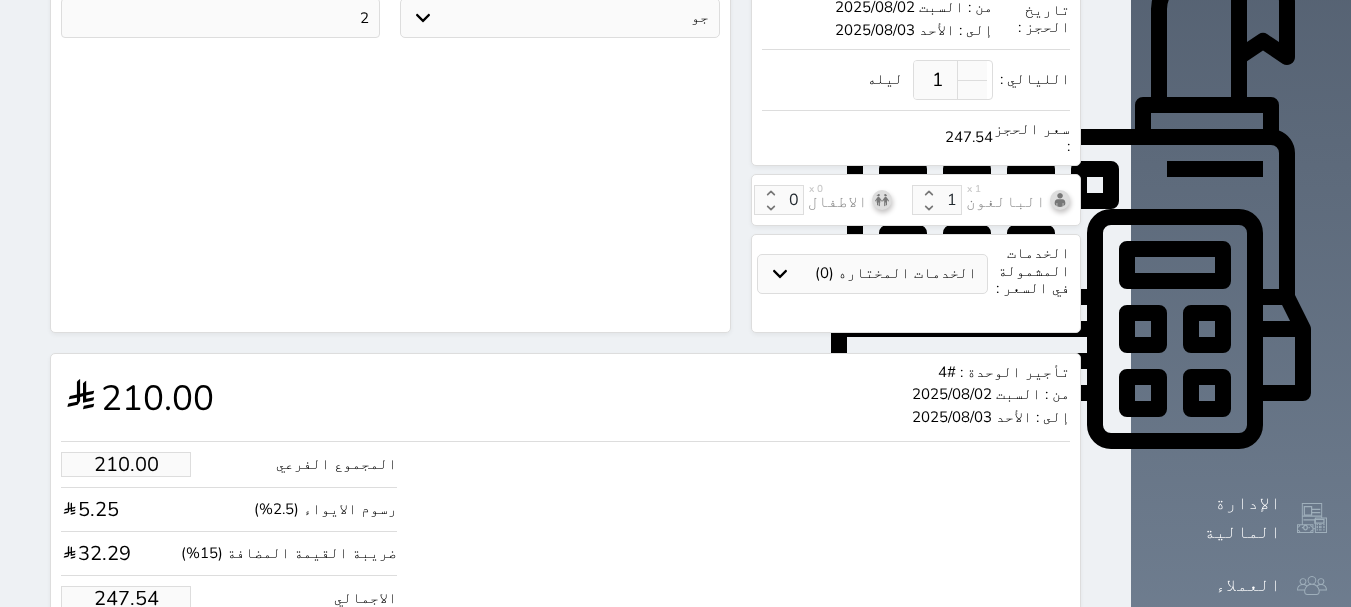 click on "حجز" at bounding box center [149, 659] 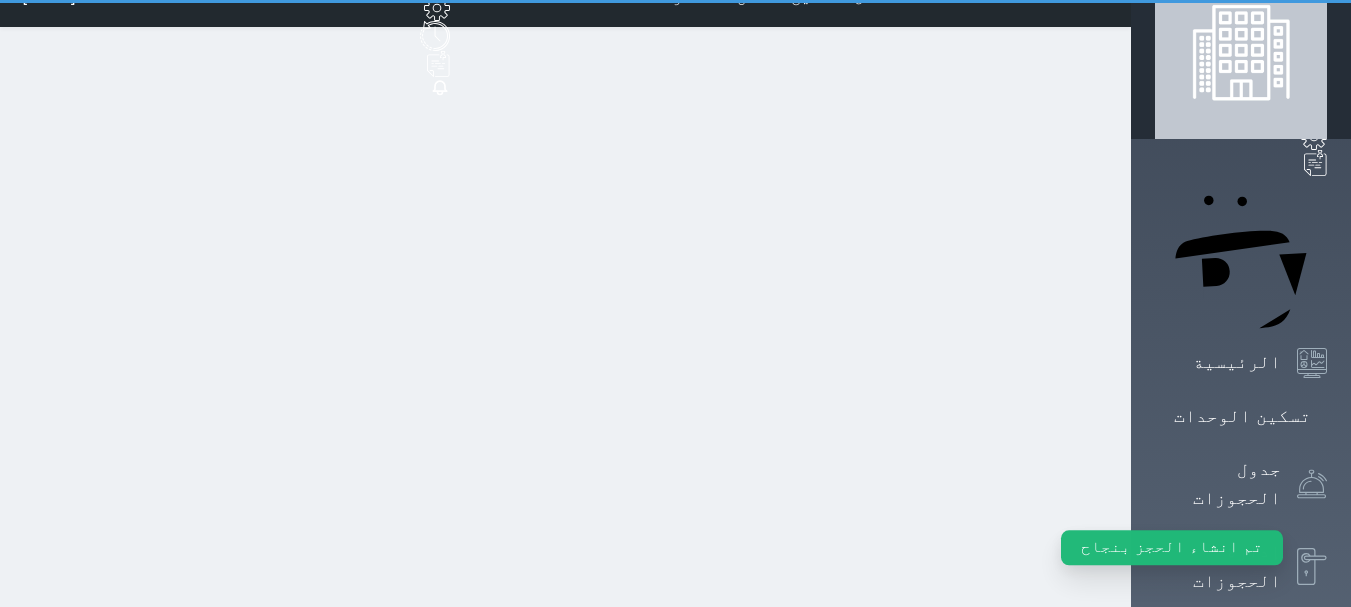 scroll, scrollTop: 0, scrollLeft: 0, axis: both 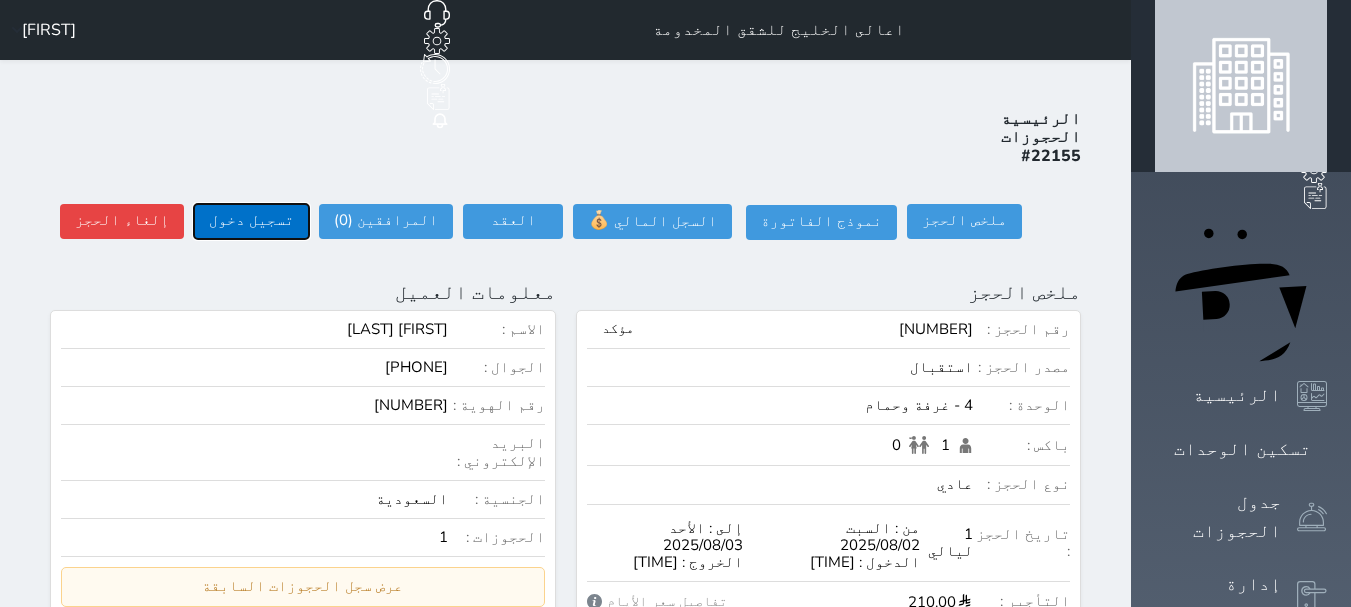 click on "تسجيل دخول" at bounding box center (251, 221) 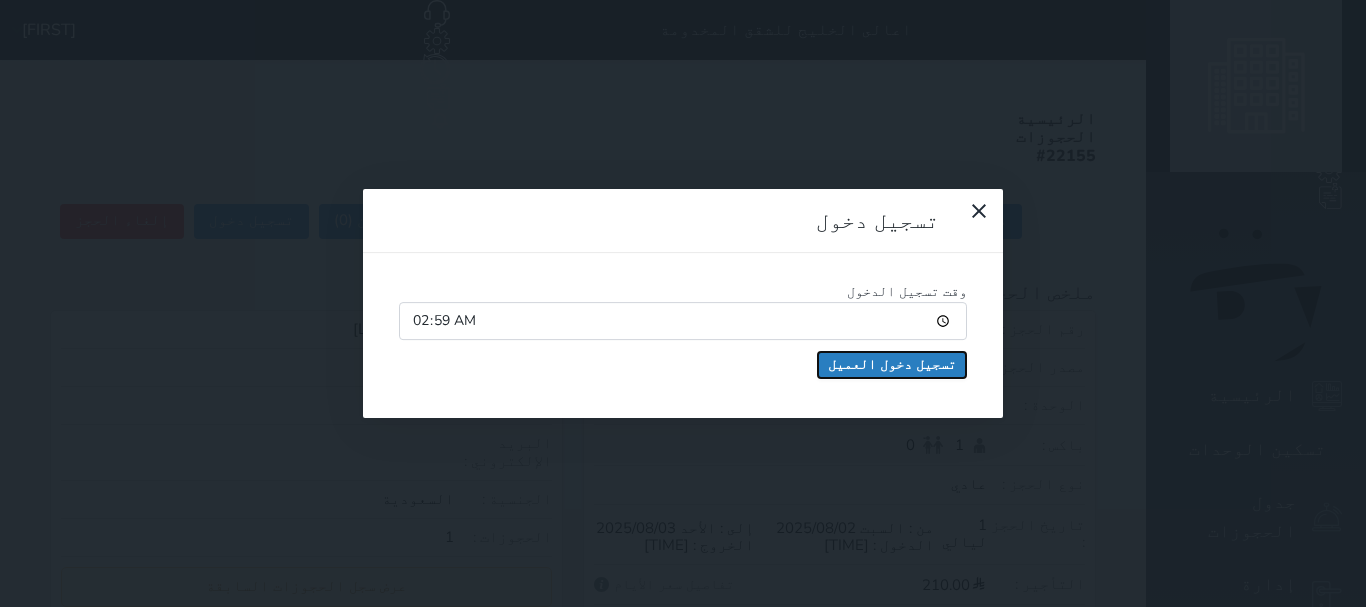 click on "تسجيل دخول العميل" at bounding box center (892, 365) 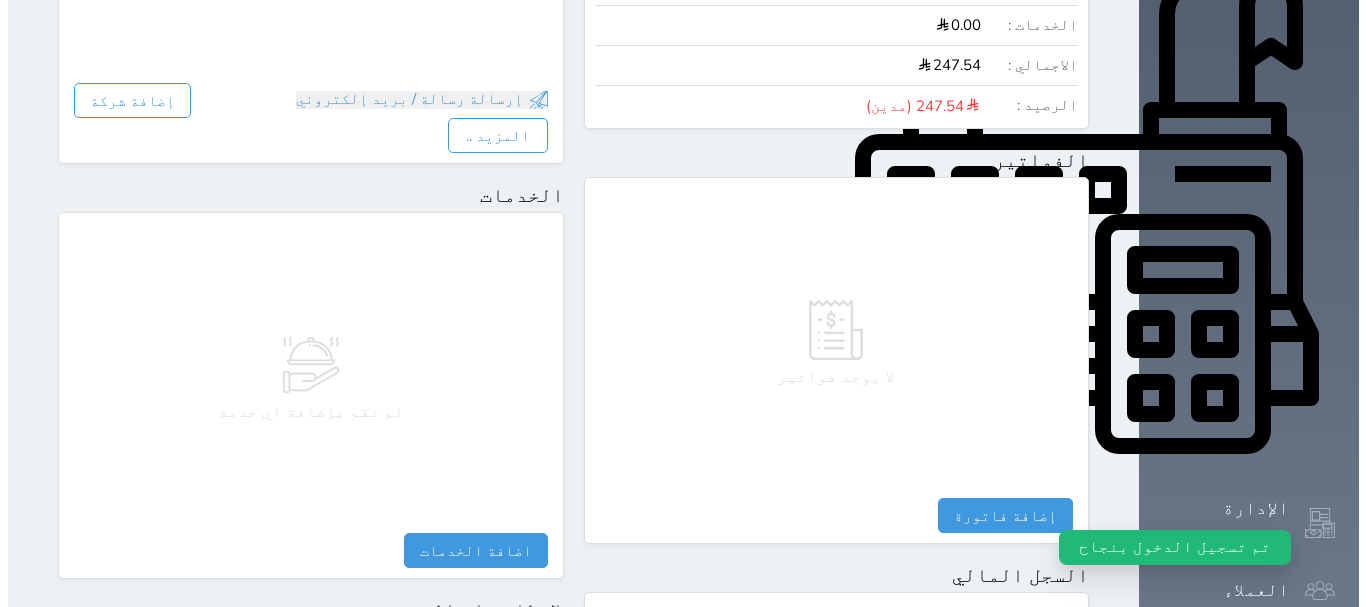 scroll, scrollTop: 700, scrollLeft: 0, axis: vertical 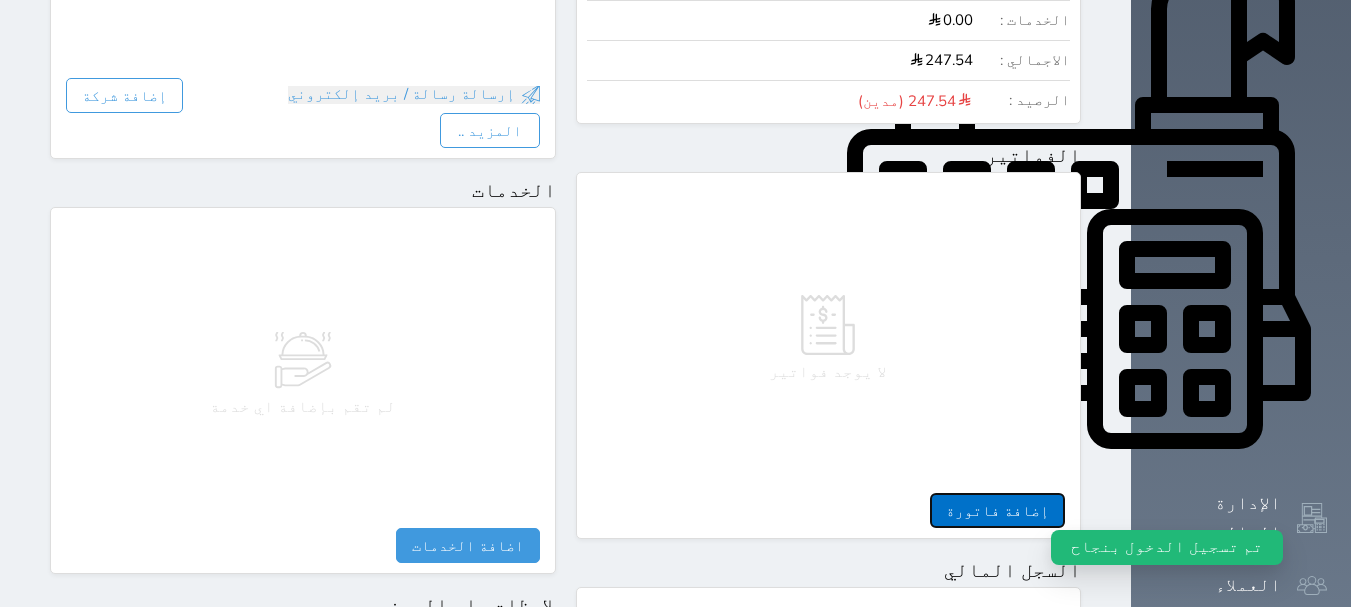 click on "إضافة فاتورة" at bounding box center (997, 510) 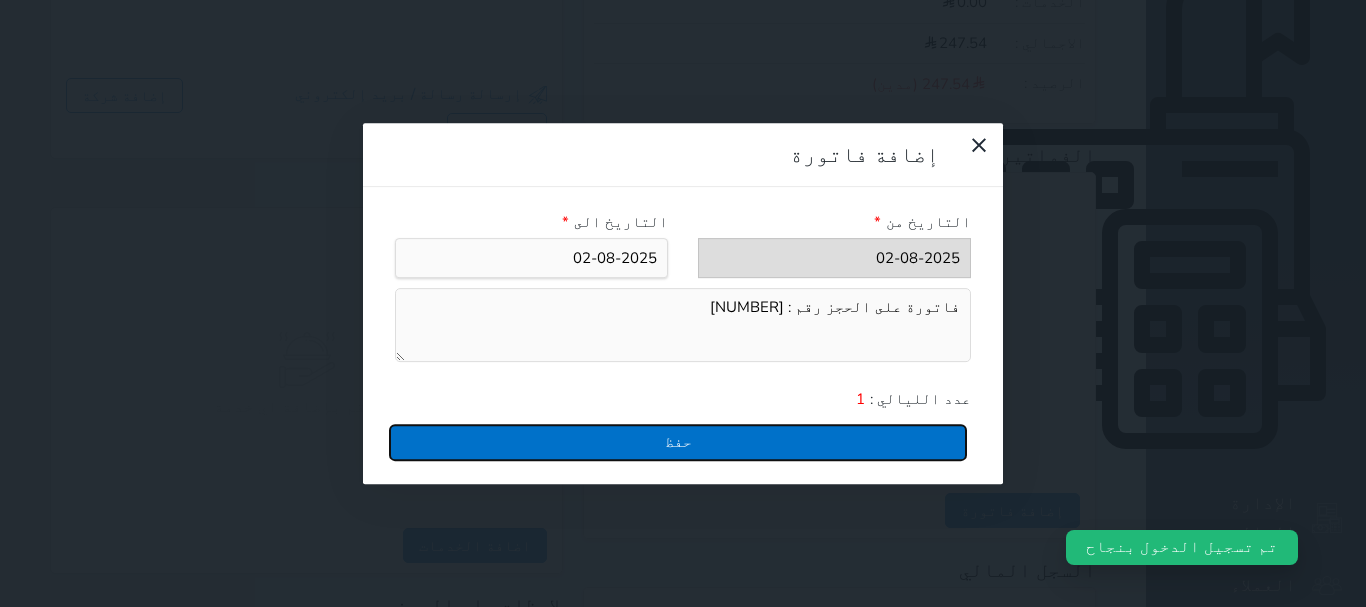 click on "حفظ" at bounding box center [678, 442] 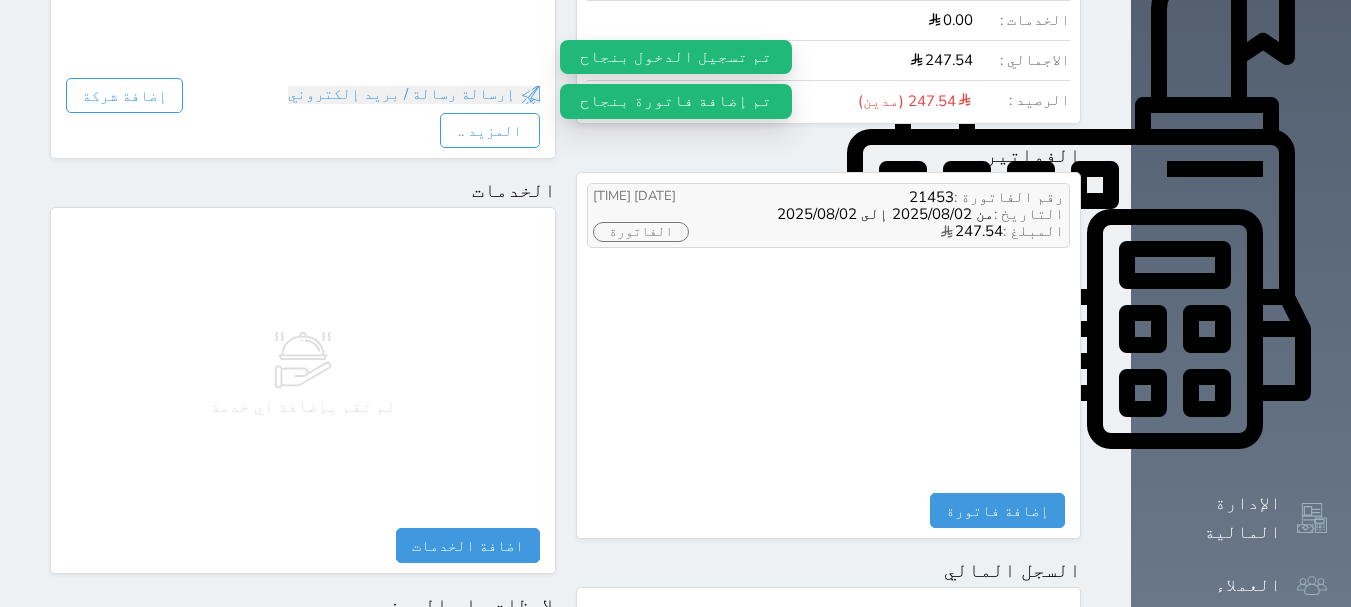 click on "الفاتورة" at bounding box center (641, 232) 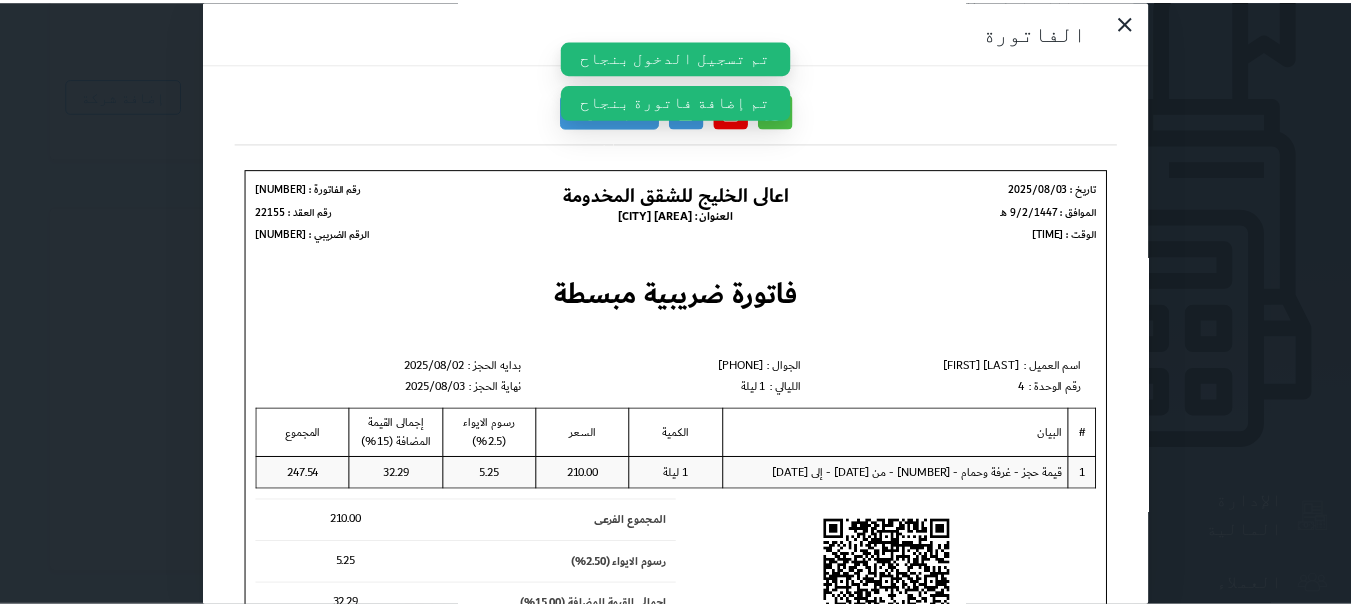scroll, scrollTop: 0, scrollLeft: 0, axis: both 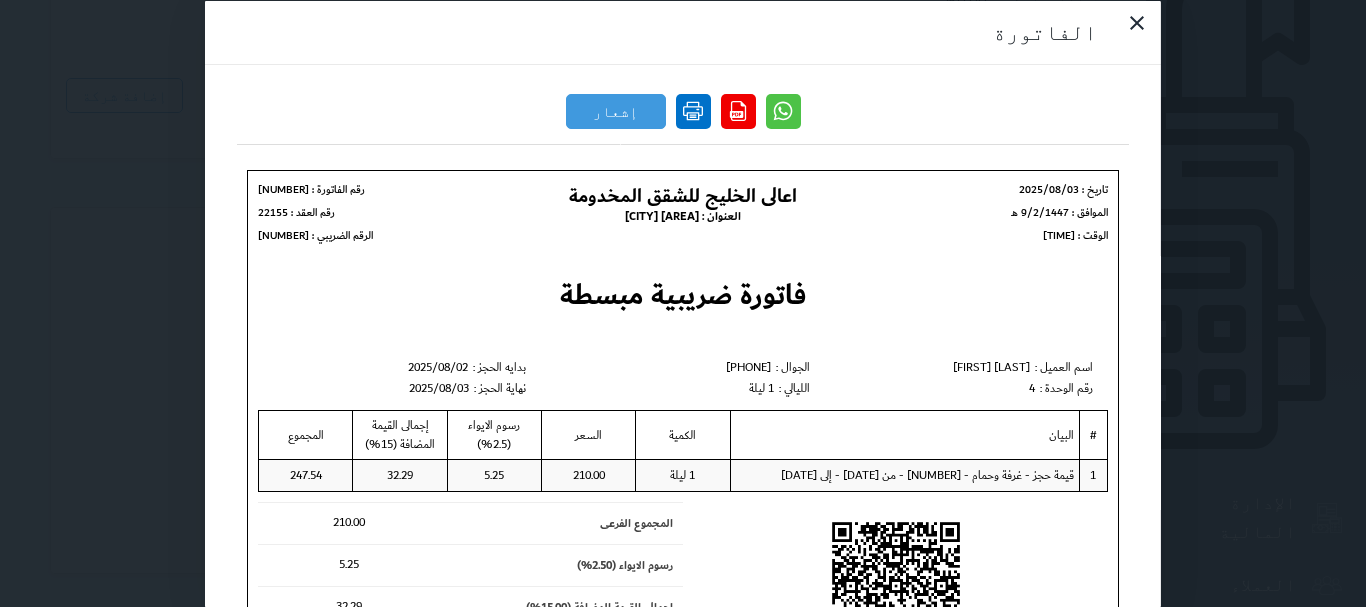 click at bounding box center (693, 110) 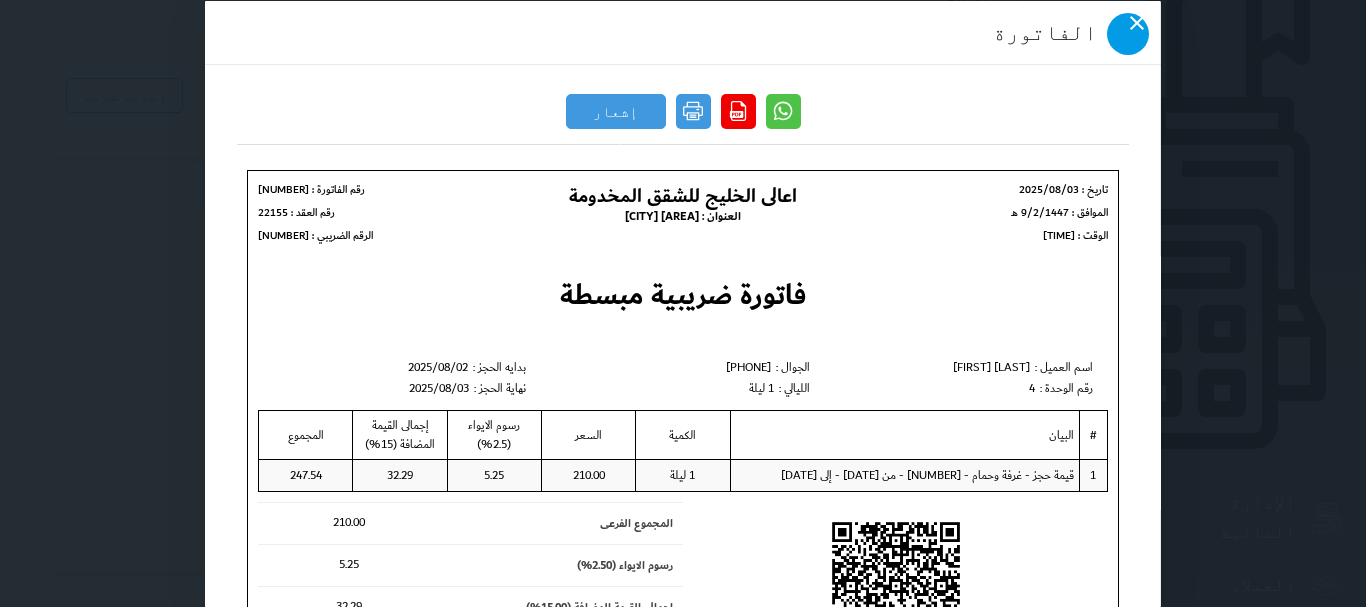 click 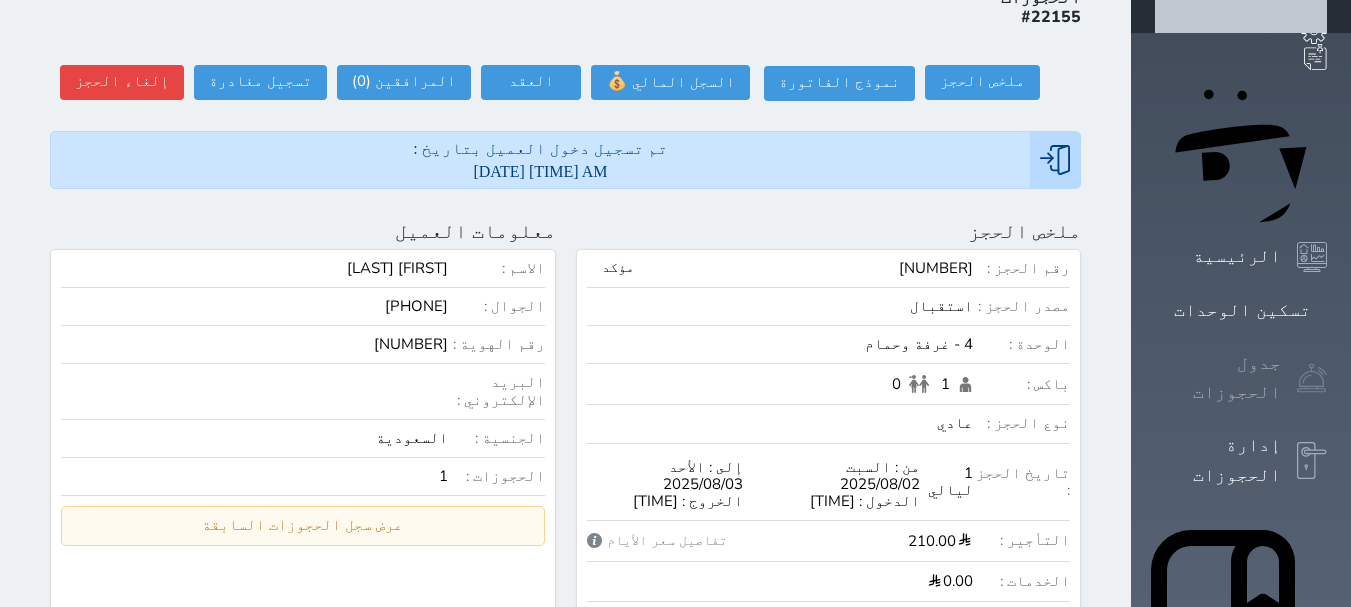 scroll, scrollTop: 0, scrollLeft: 0, axis: both 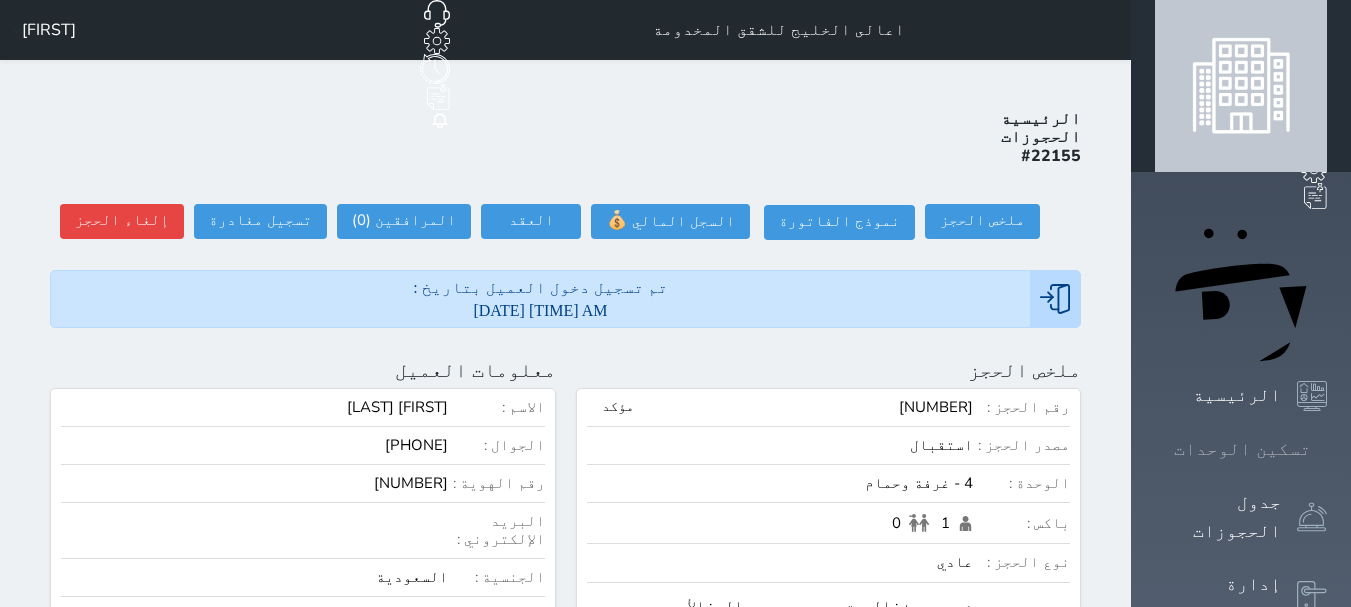 click 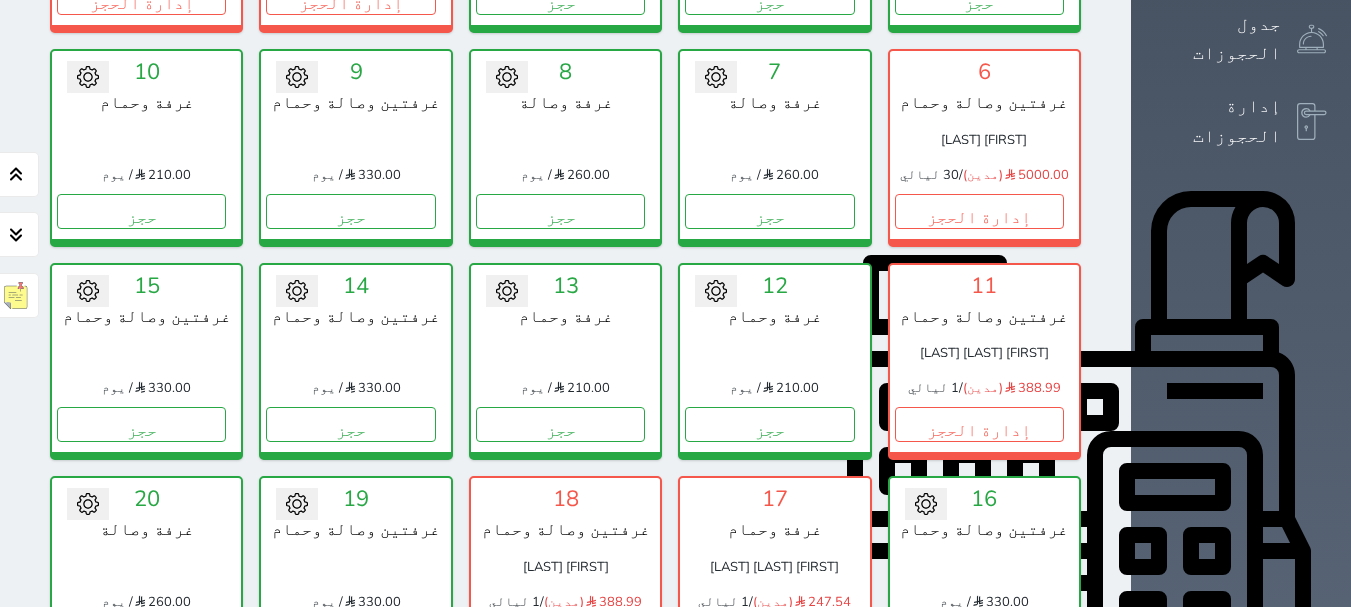 scroll, scrollTop: 578, scrollLeft: 0, axis: vertical 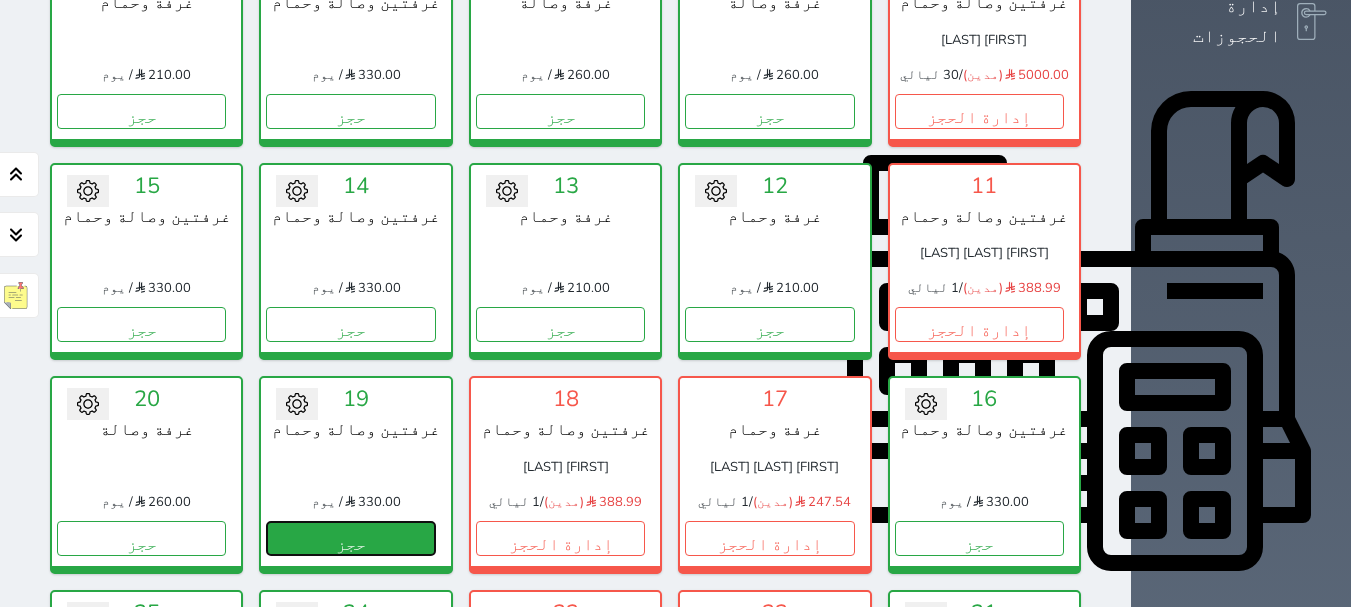 click on "حجز" at bounding box center (350, 538) 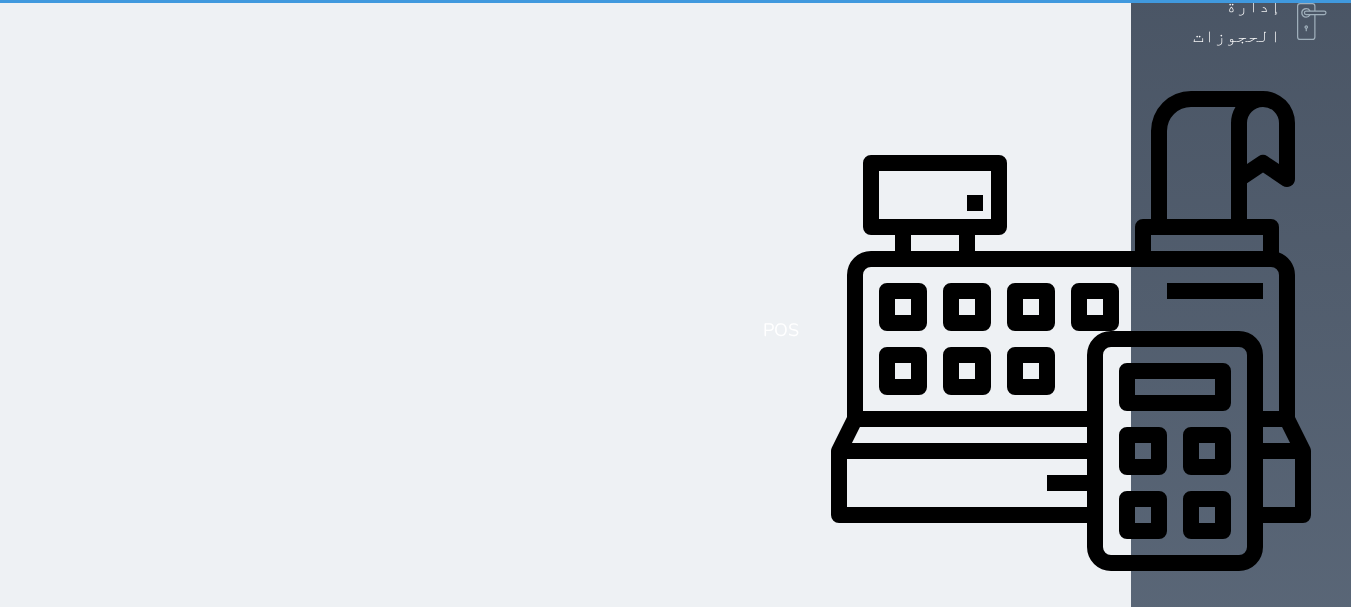 scroll, scrollTop: 0, scrollLeft: 0, axis: both 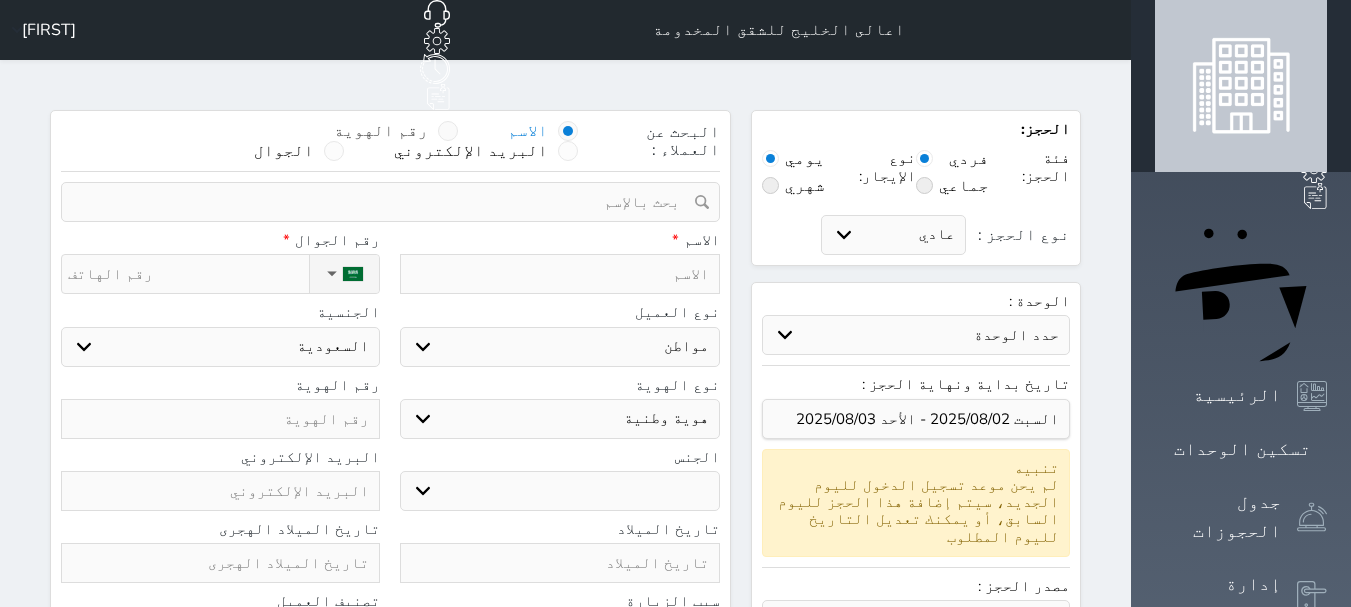 click at bounding box center (448, 131) 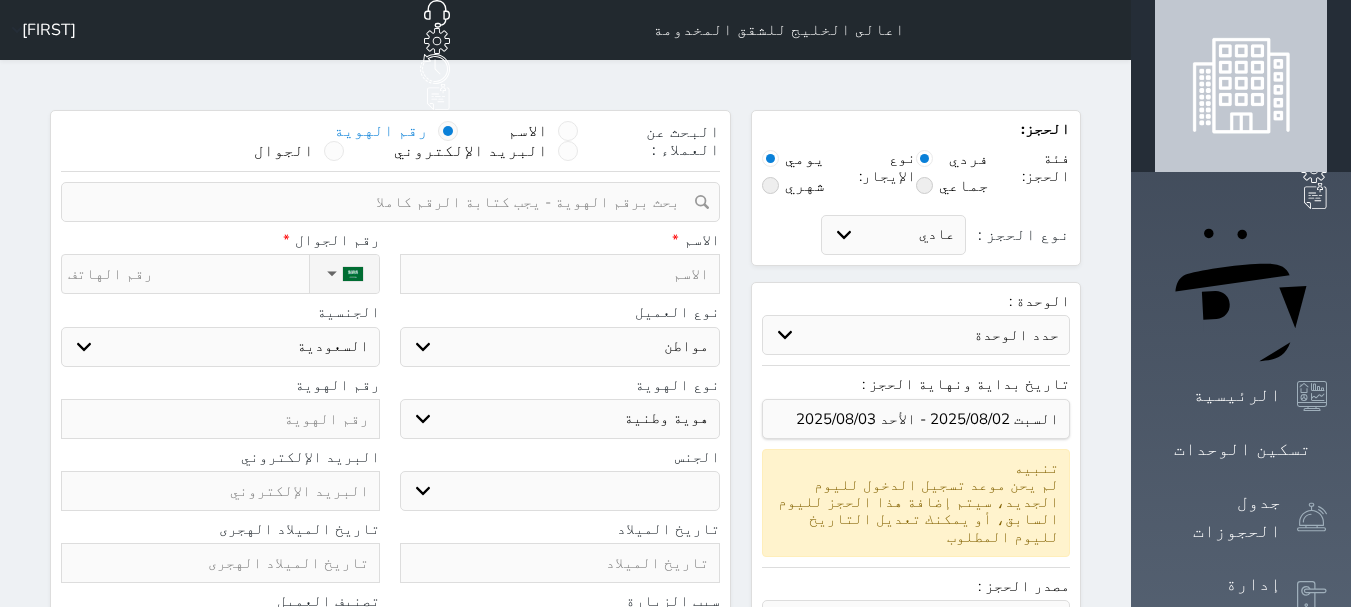 click at bounding box center [448, 131] 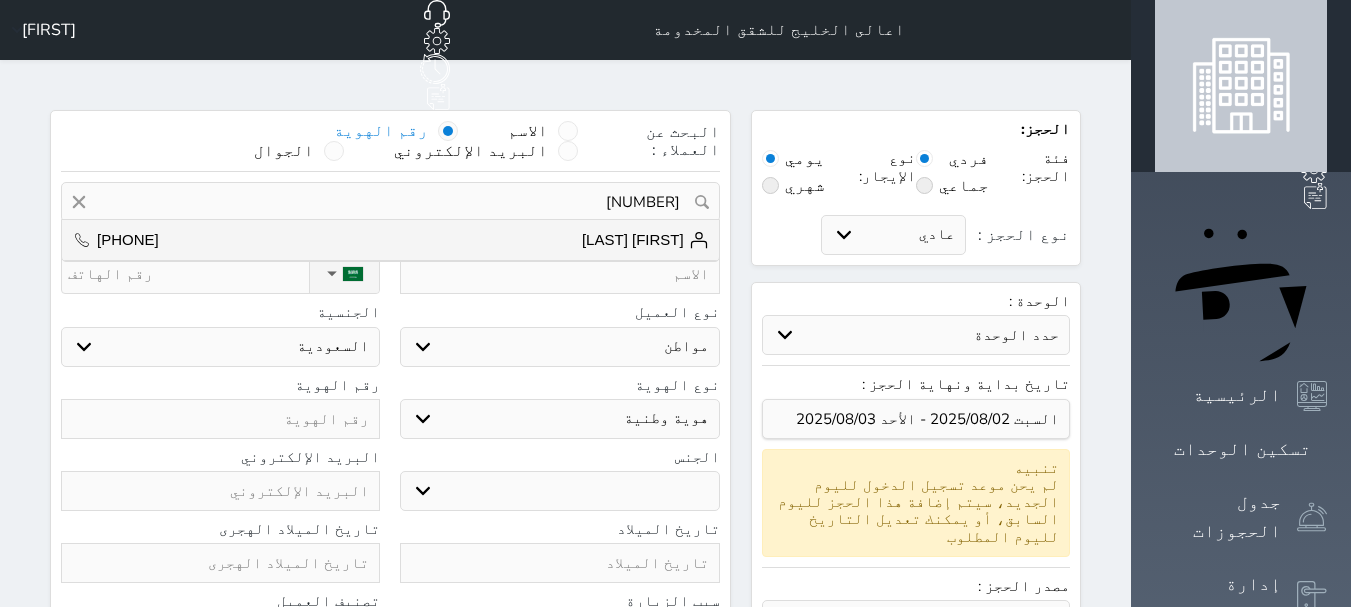 drag, startPoint x: 470, startPoint y: 128, endPoint x: 492, endPoint y: 165, distance: 43.046486 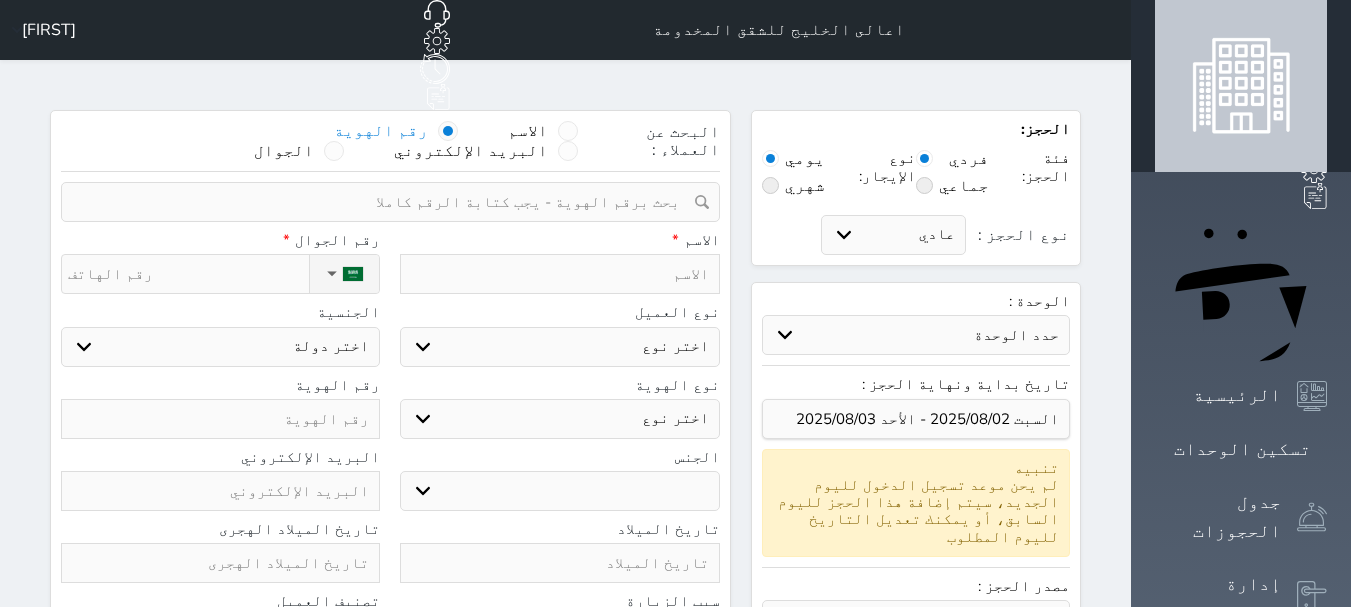 click at bounding box center [448, 131] 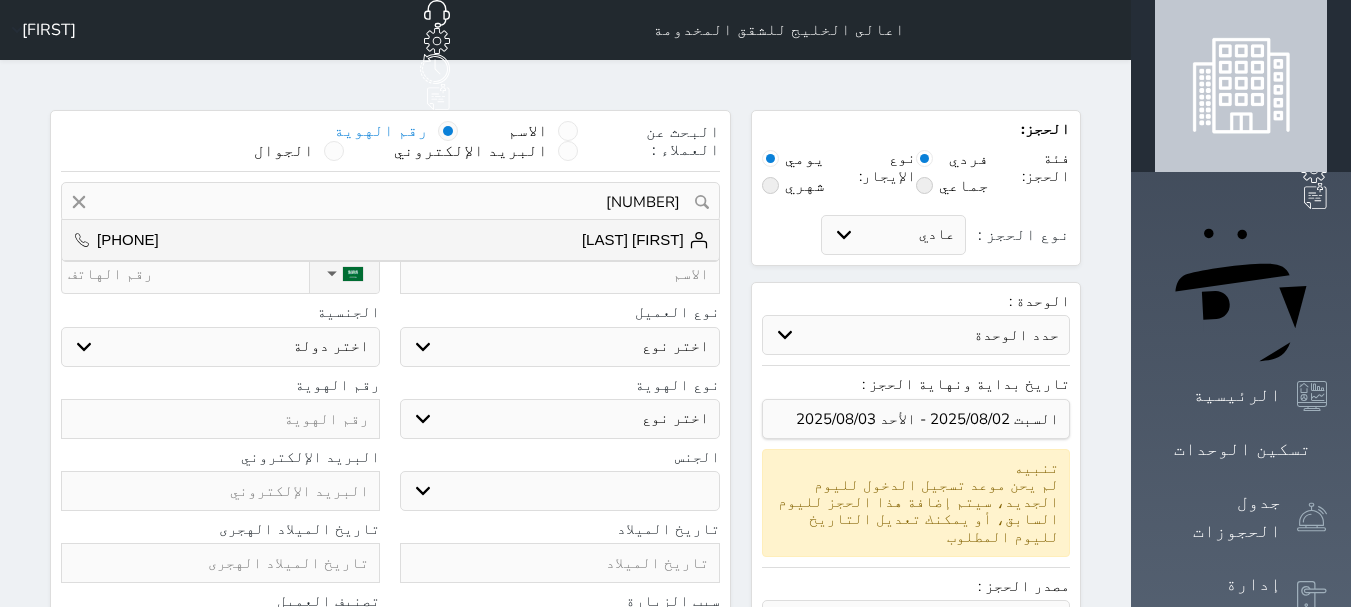 click on "[NUMBER]" at bounding box center (390, 202) 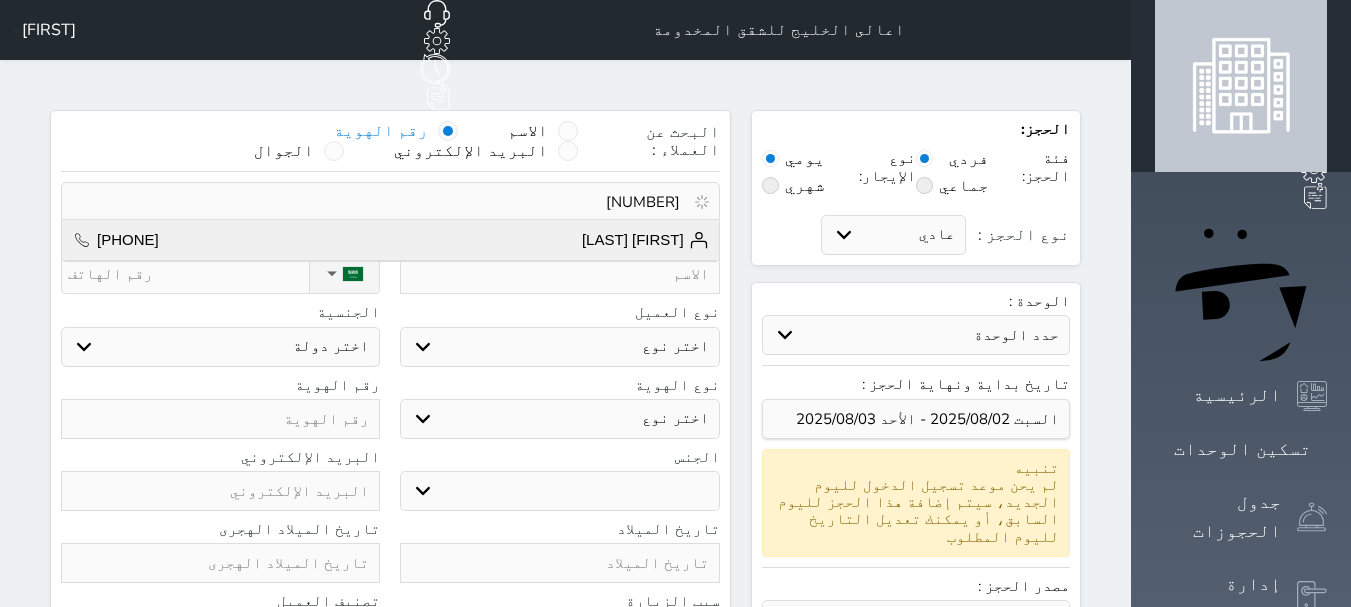 click on "[FIRST] [LAST] [LAST]   [PHONE]" at bounding box center [390, 240] 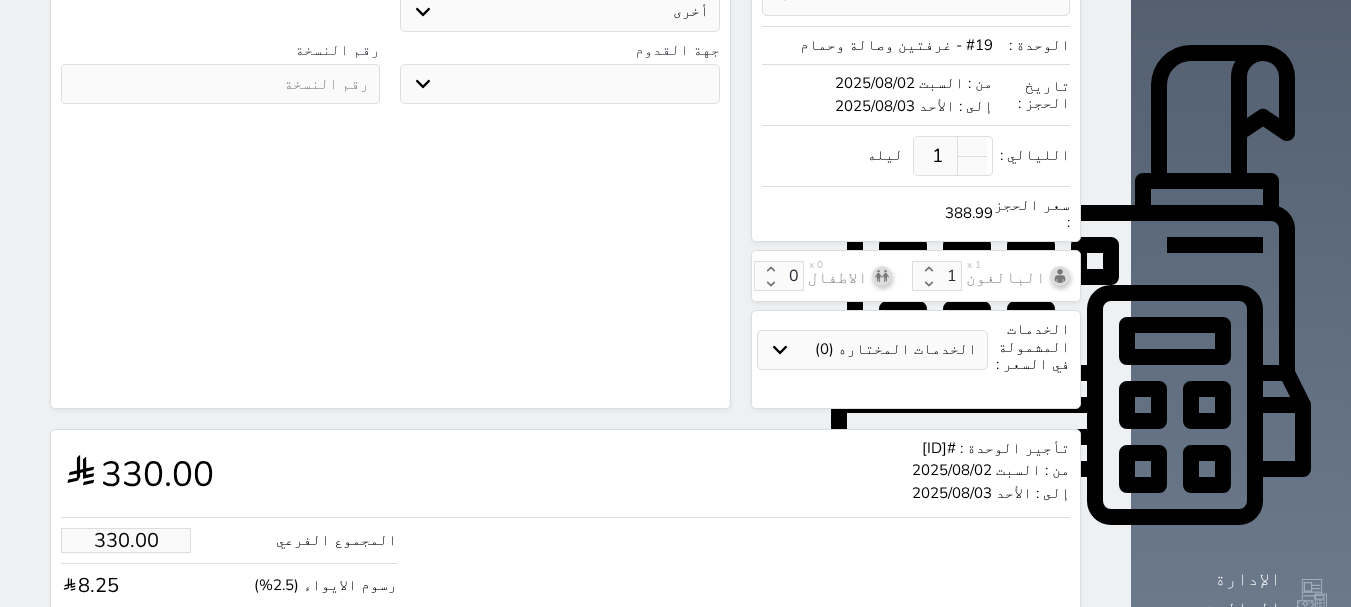 scroll, scrollTop: 704, scrollLeft: 0, axis: vertical 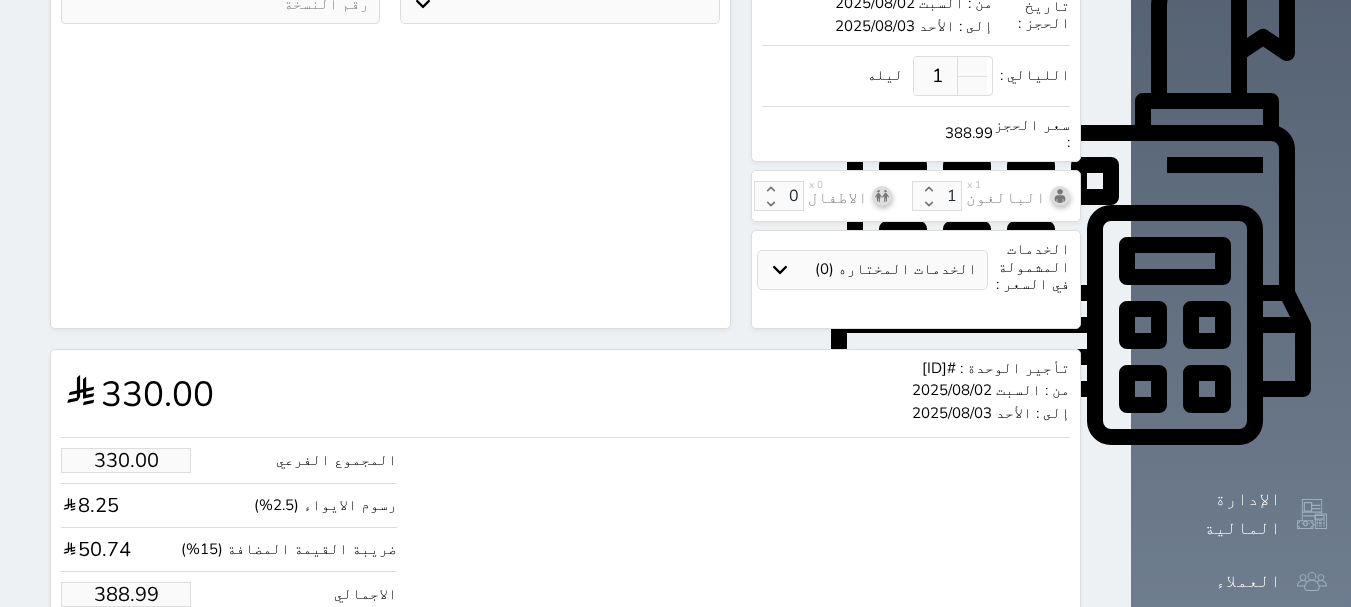 click on "حجز" at bounding box center (149, 655) 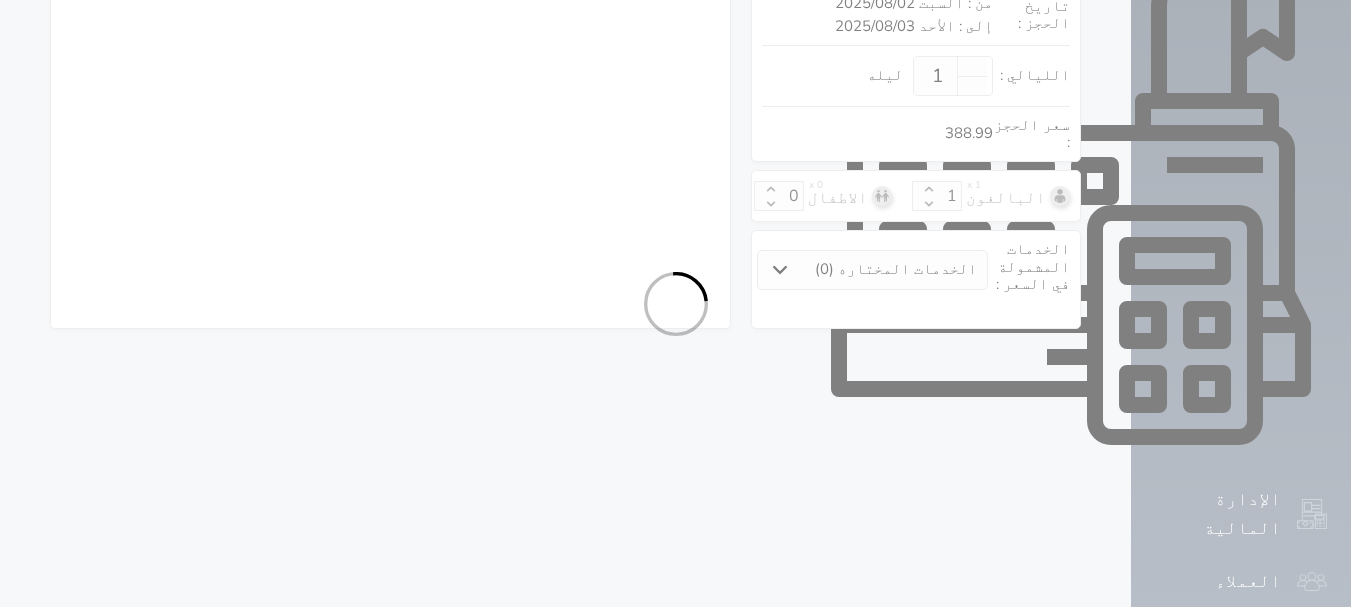 scroll, scrollTop: 702, scrollLeft: 0, axis: vertical 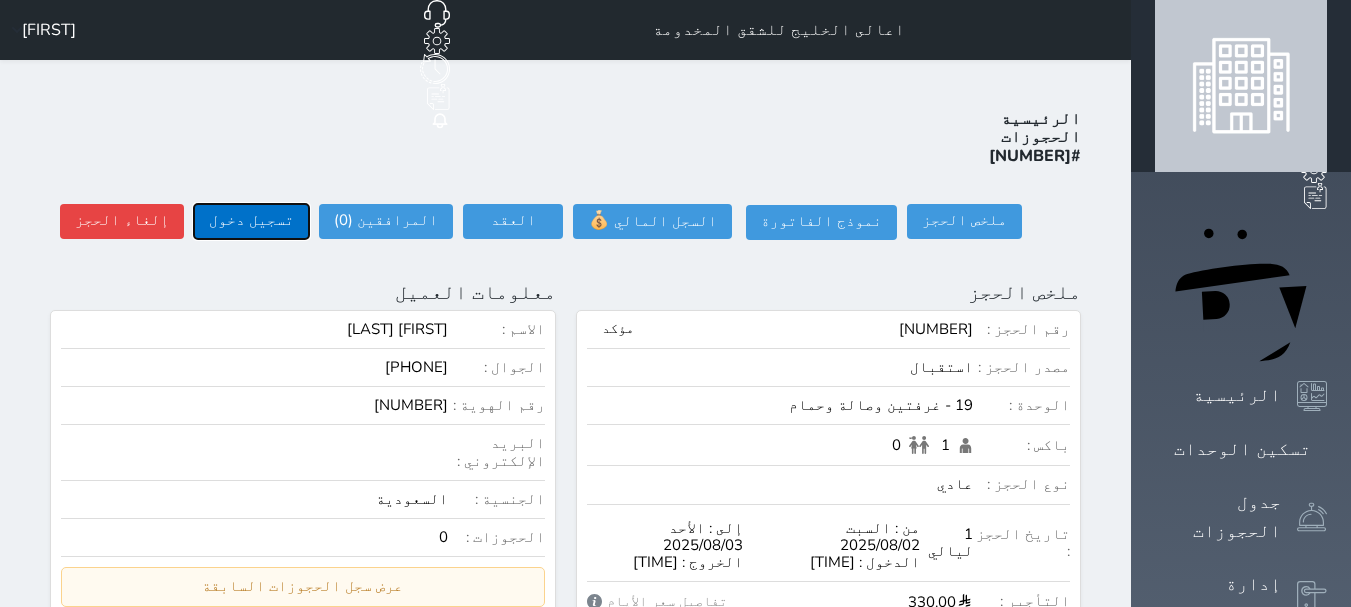 click on "تسجيل دخول" at bounding box center (251, 221) 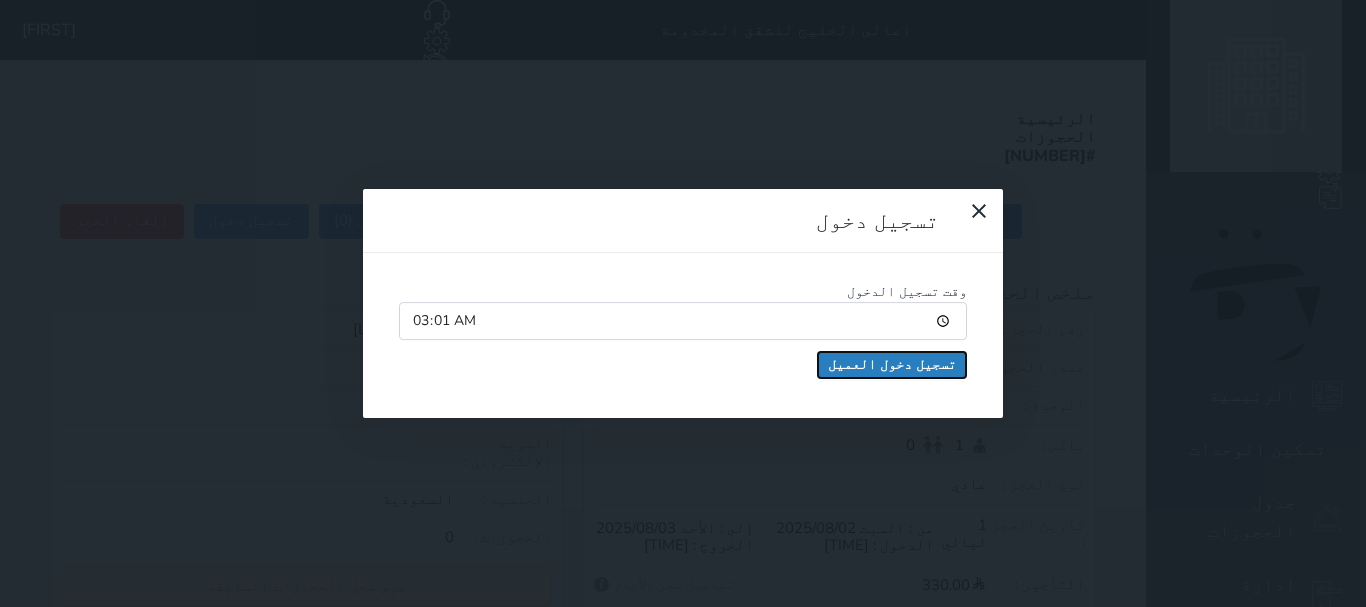 click on "تسجيل دخول العميل" at bounding box center (892, 365) 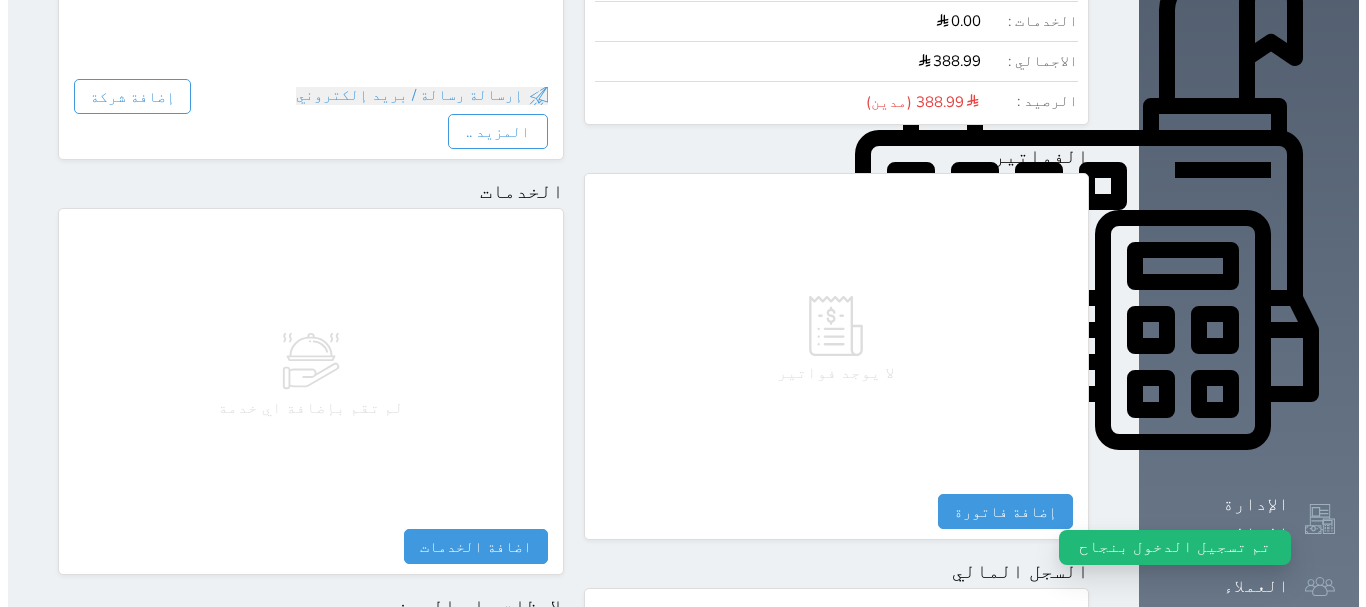 scroll, scrollTop: 700, scrollLeft: 0, axis: vertical 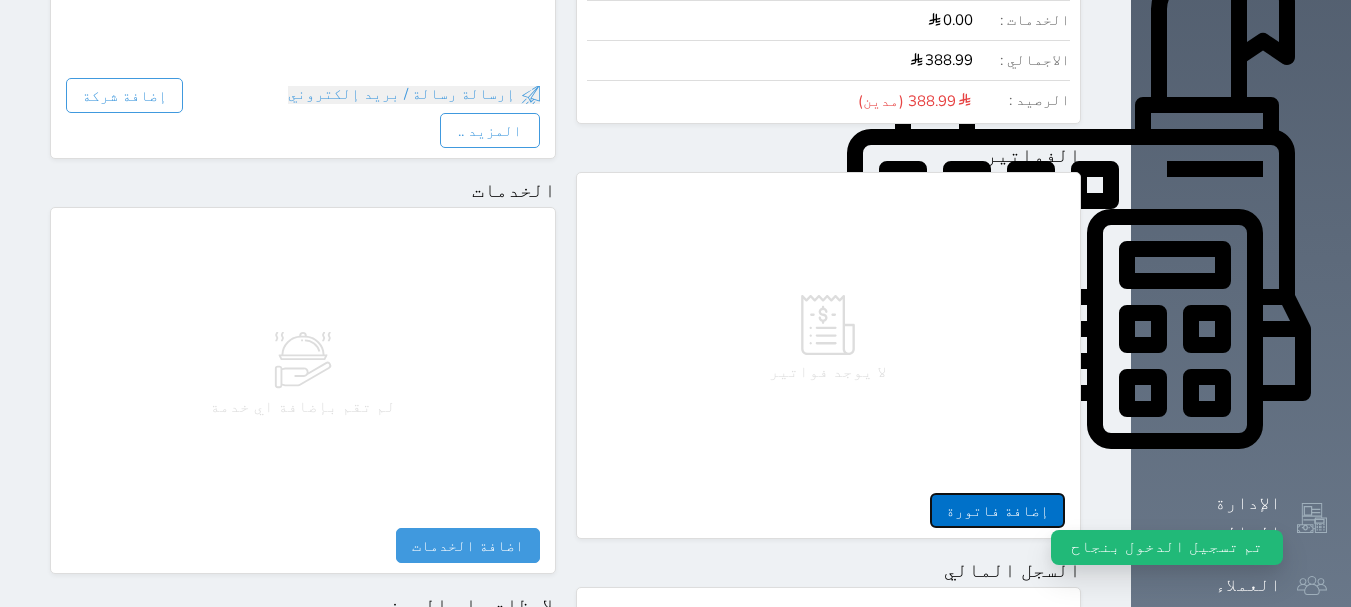 click on "إضافة فاتورة" at bounding box center (997, 510) 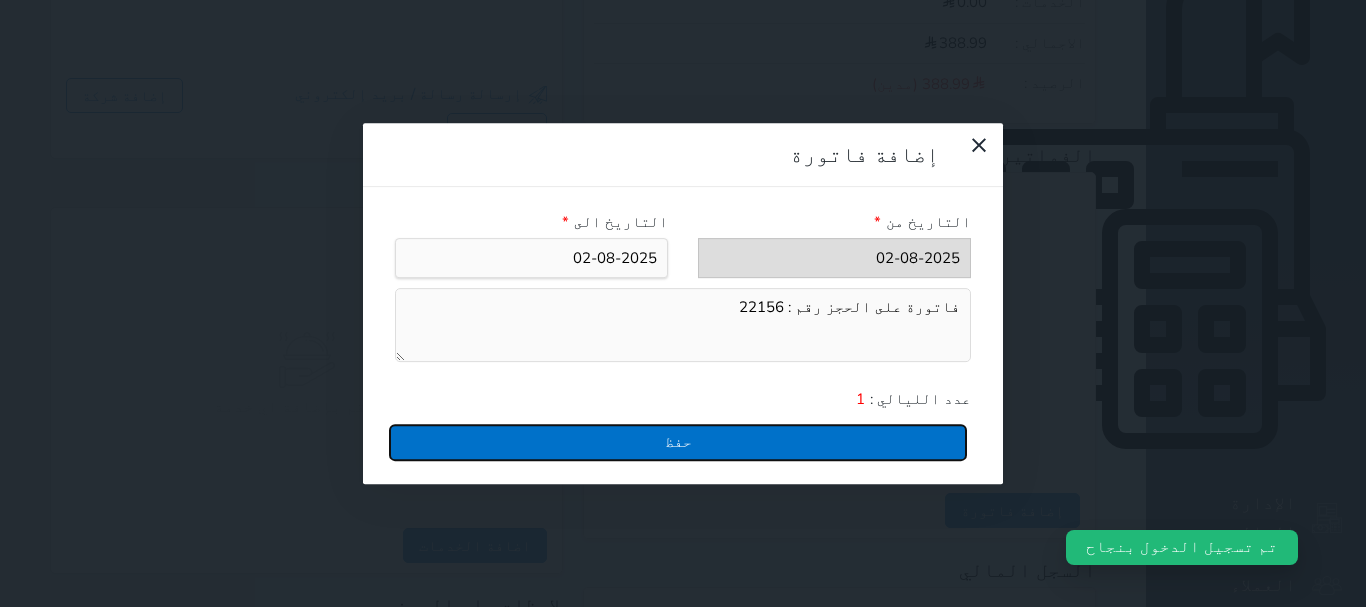 click on "حفظ" at bounding box center (678, 442) 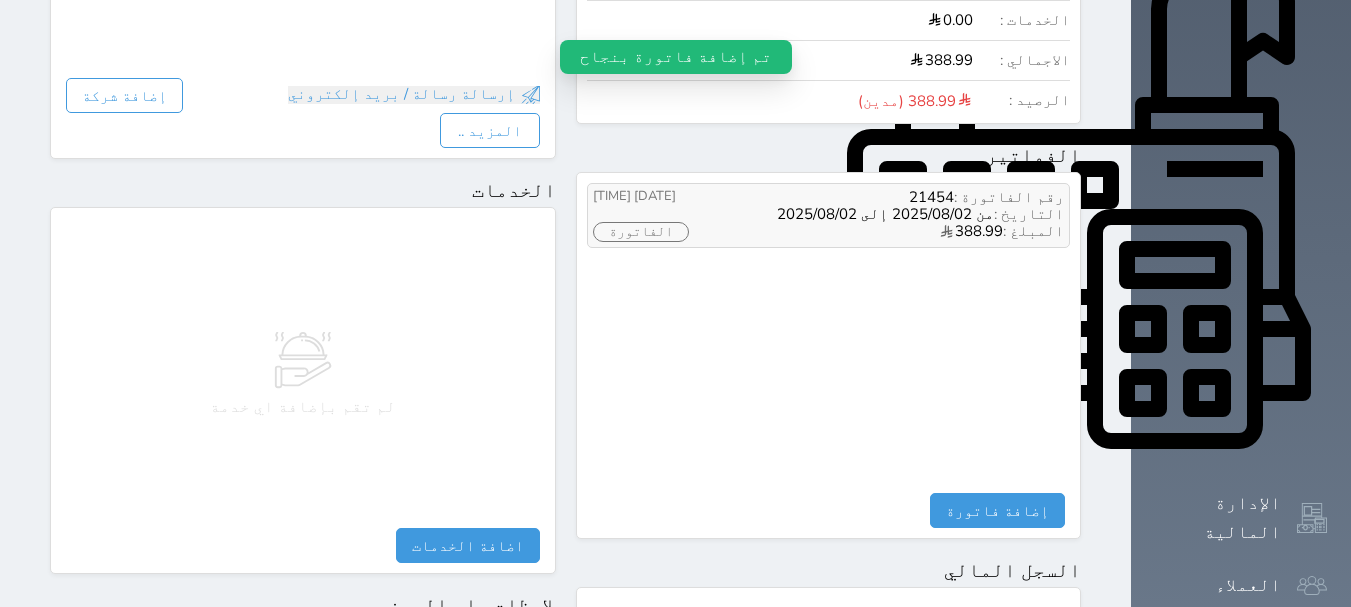 click on "الفاتورة" at bounding box center (641, 232) 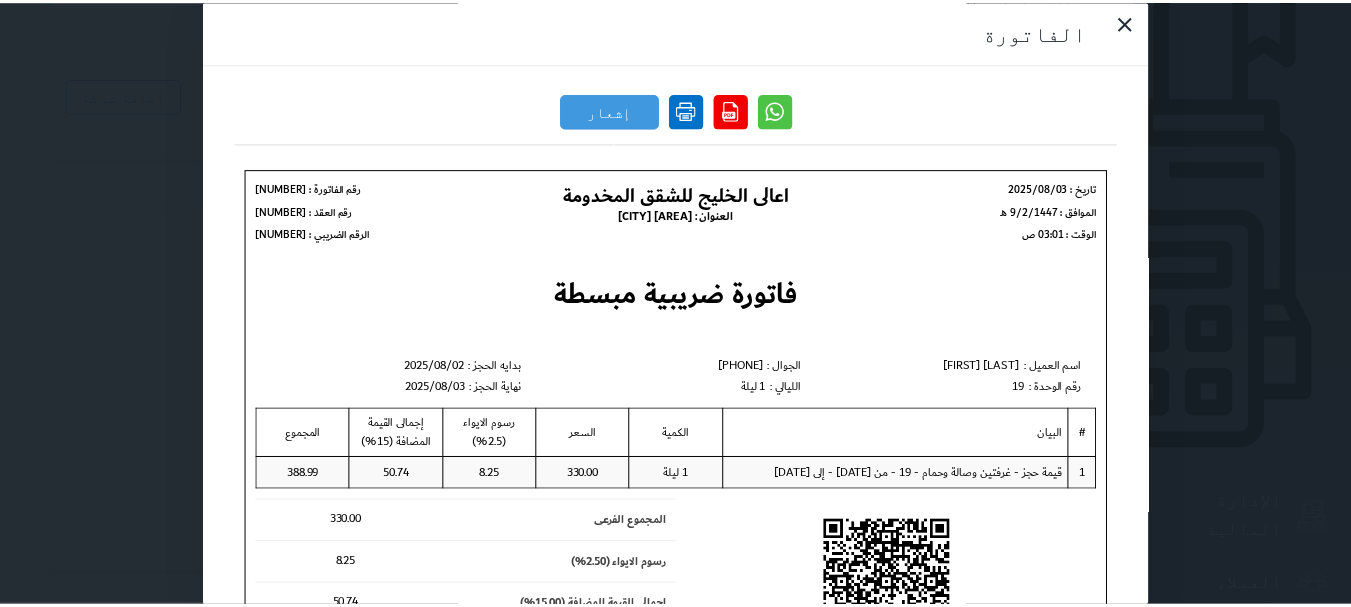 scroll, scrollTop: 0, scrollLeft: 0, axis: both 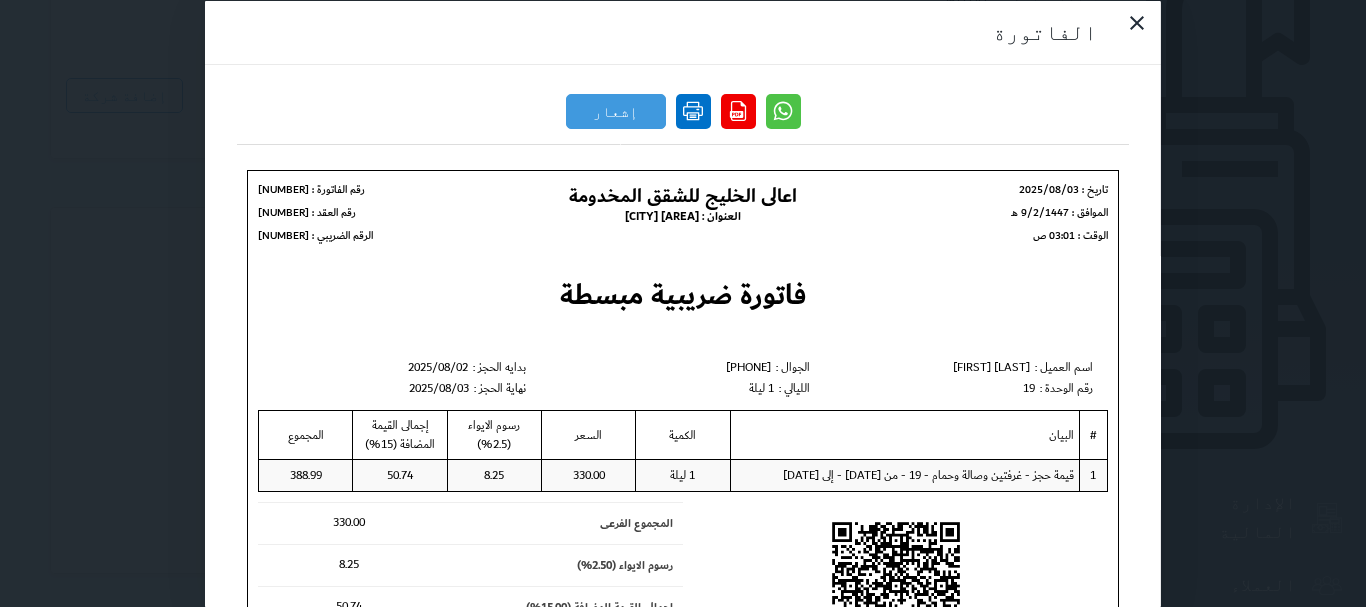 click at bounding box center [693, 110] 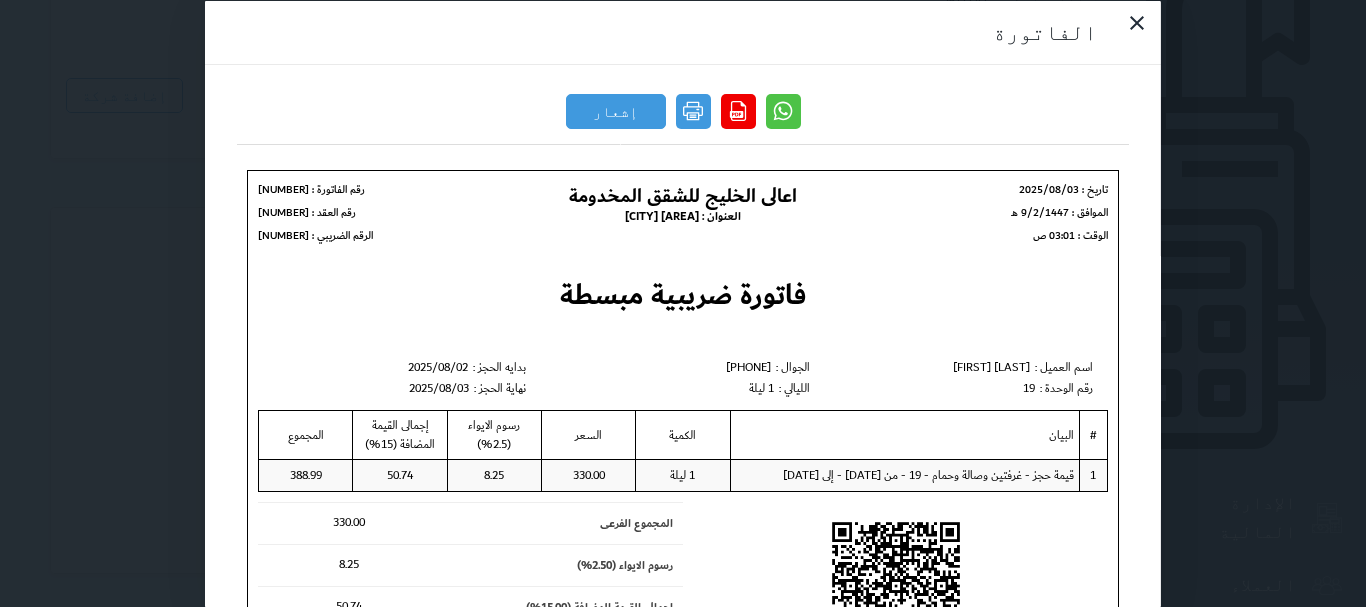 drag, startPoint x: 256, startPoint y: 51, endPoint x: 386, endPoint y: 140, distance: 157.54681 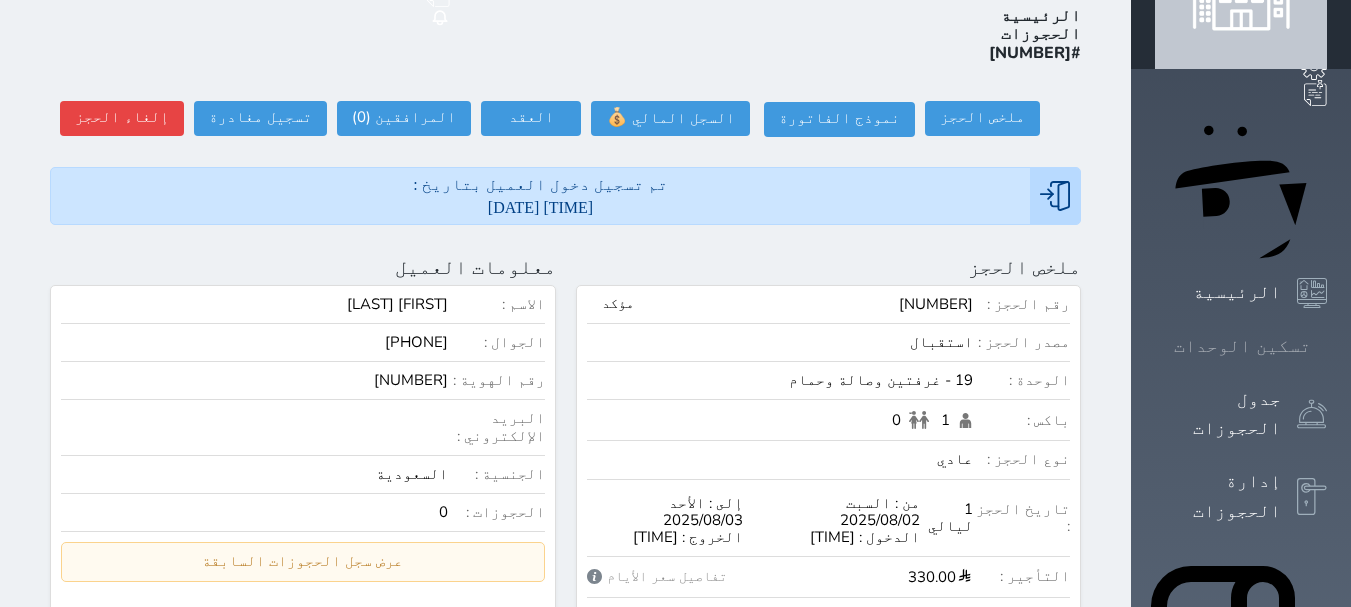 scroll, scrollTop: 0, scrollLeft: 0, axis: both 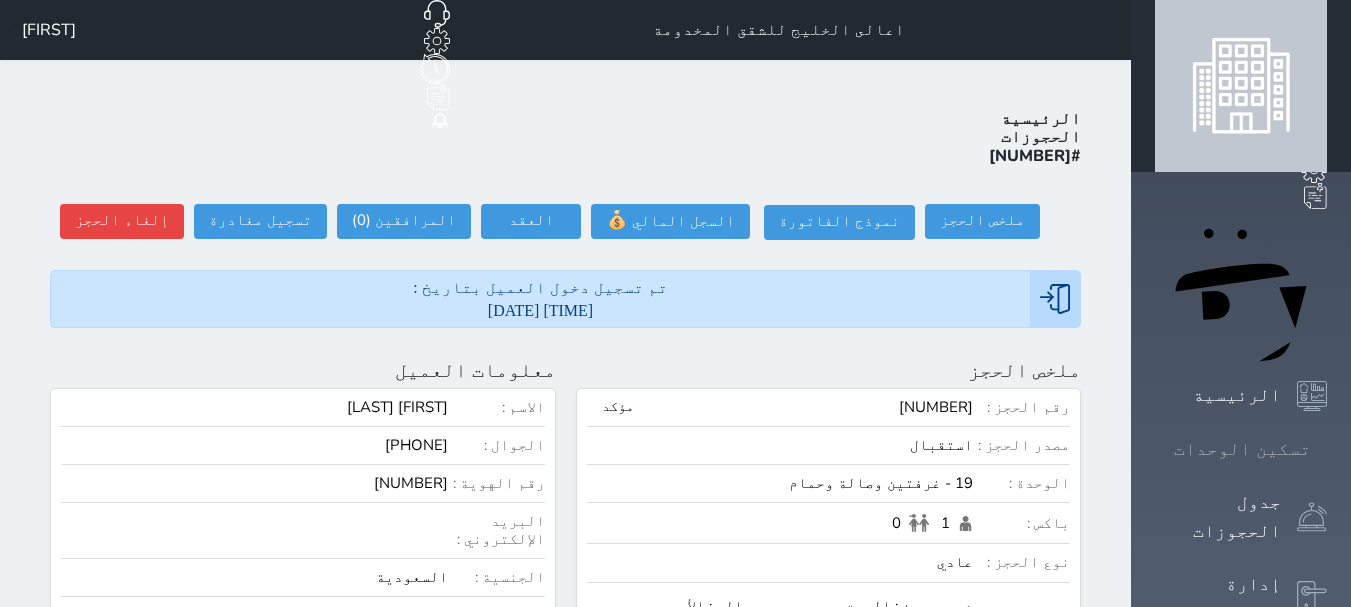 click 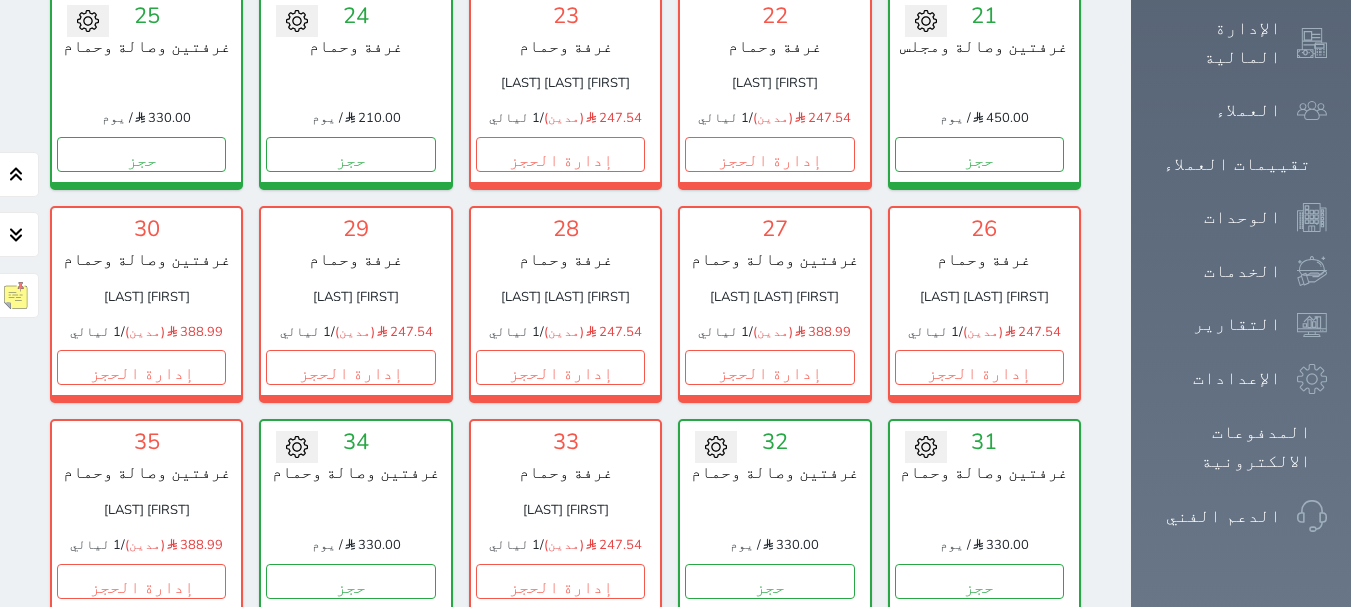 scroll, scrollTop: 1000, scrollLeft: 0, axis: vertical 